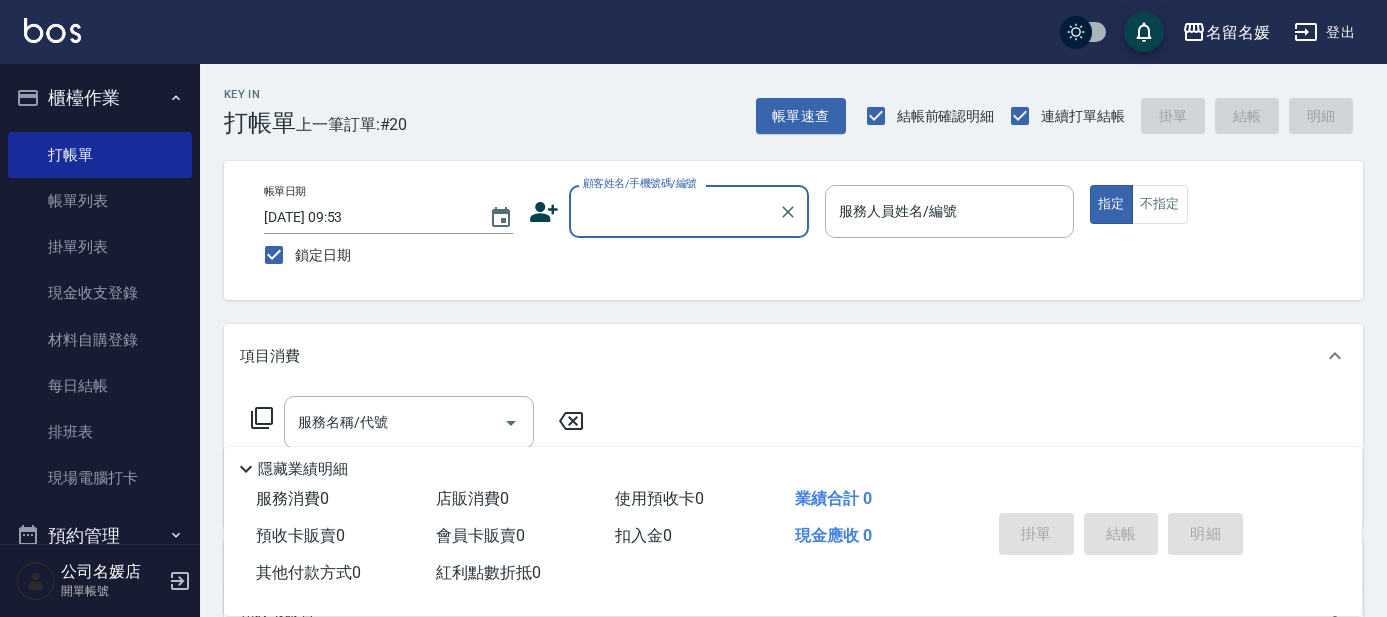 scroll, scrollTop: 0, scrollLeft: 0, axis: both 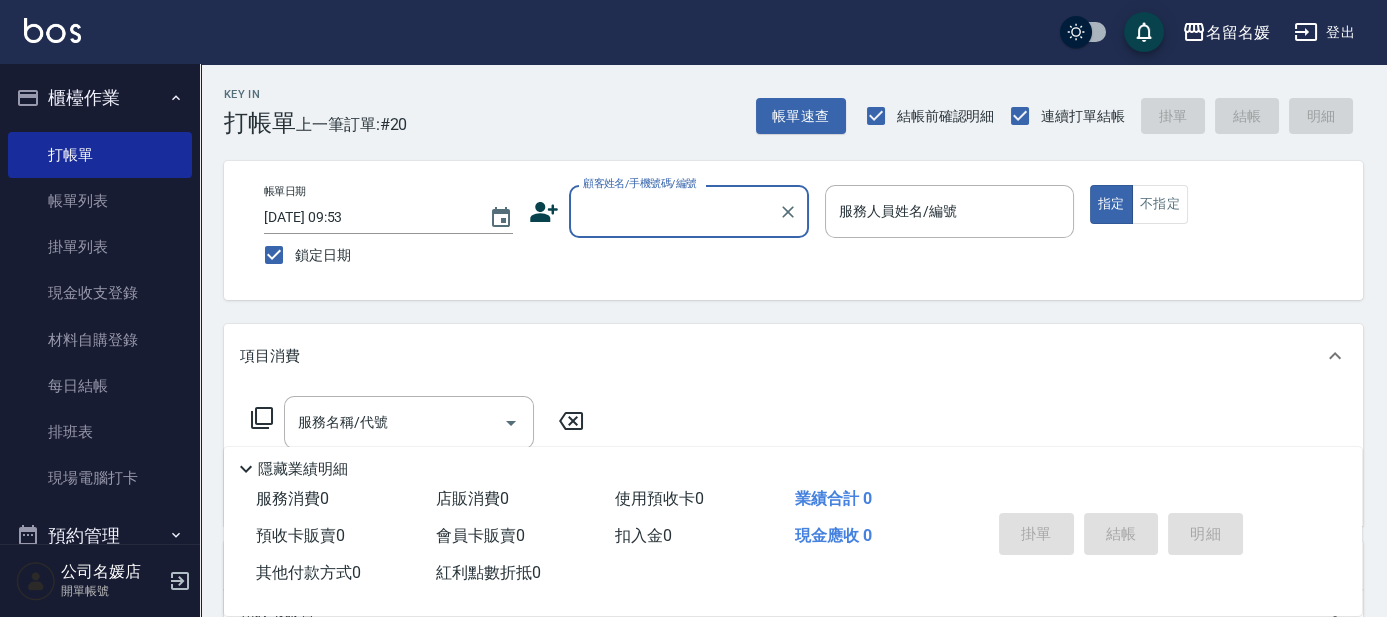 drag, startPoint x: 712, startPoint y: 203, endPoint x: 704, endPoint y: 214, distance: 13.601471 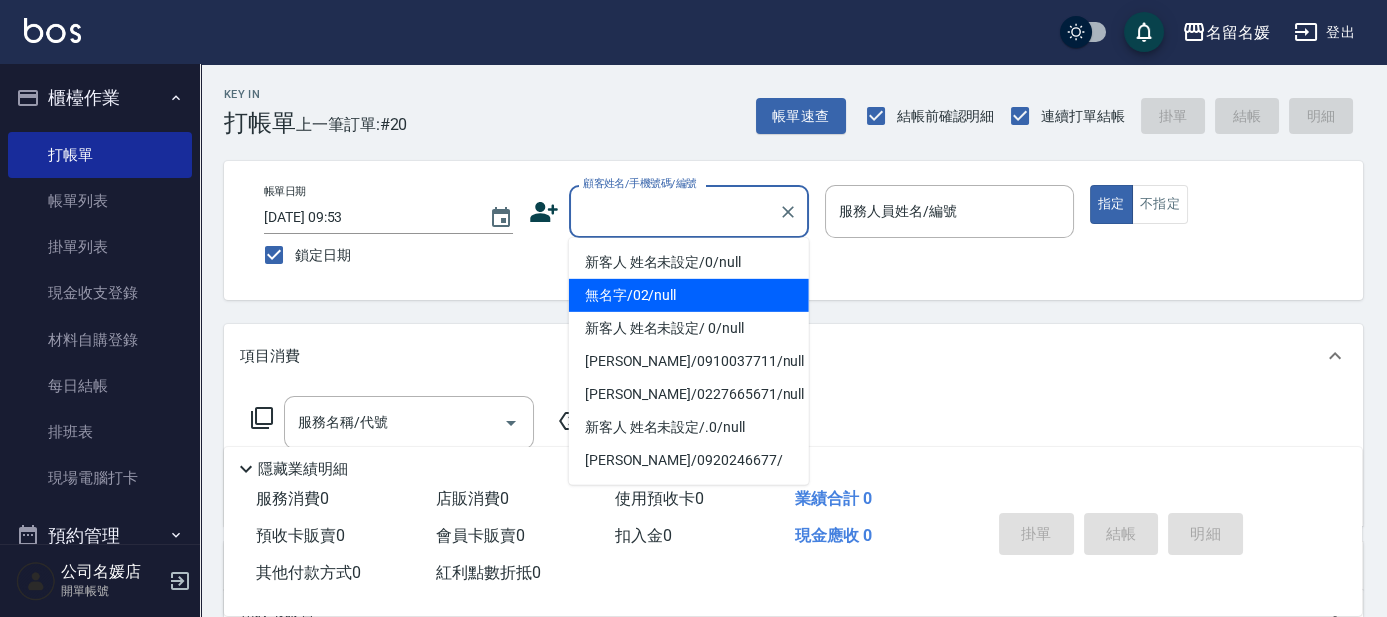 drag, startPoint x: 690, startPoint y: 289, endPoint x: 721, endPoint y: 267, distance: 38.013157 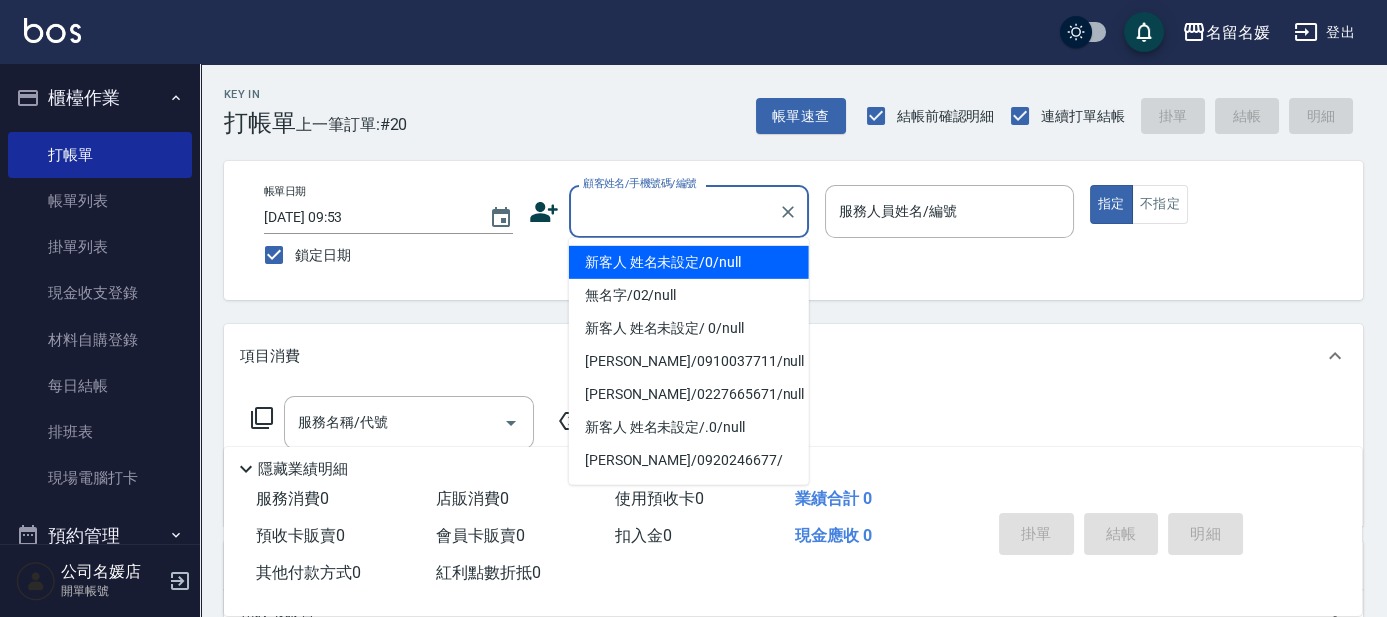 click on "服務人員姓名/編號 服務人員姓名/編號" at bounding box center (949, 211) 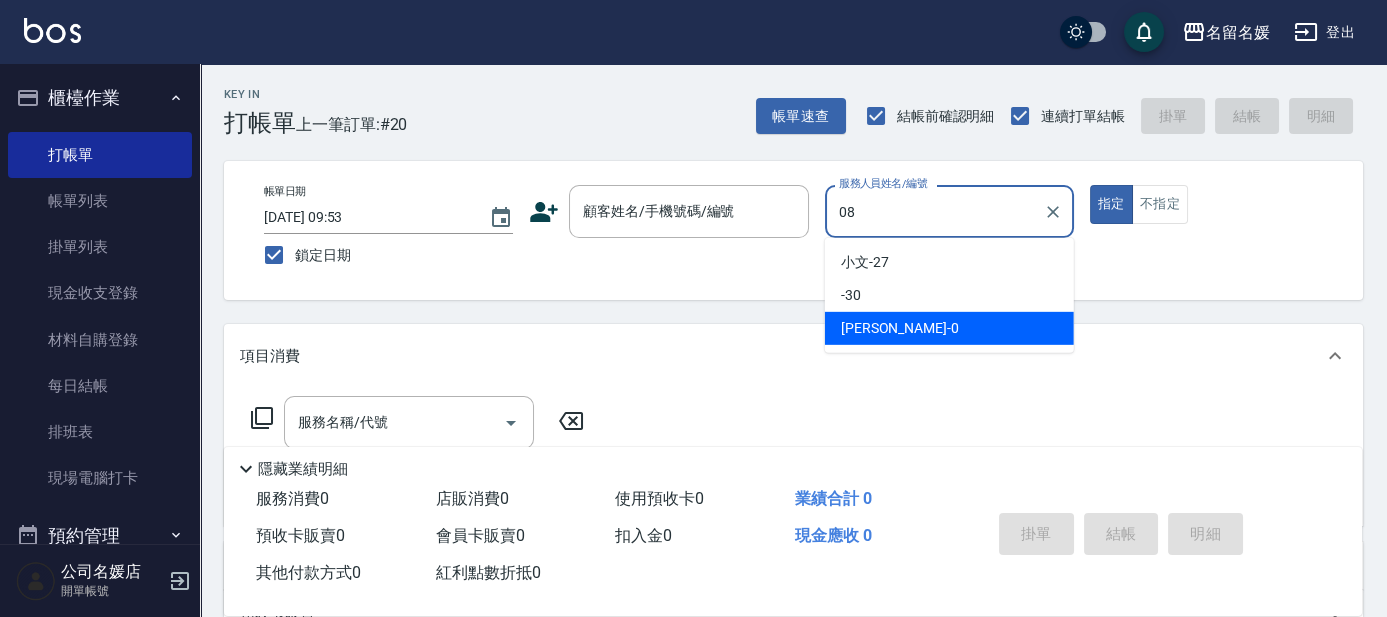 type on "08" 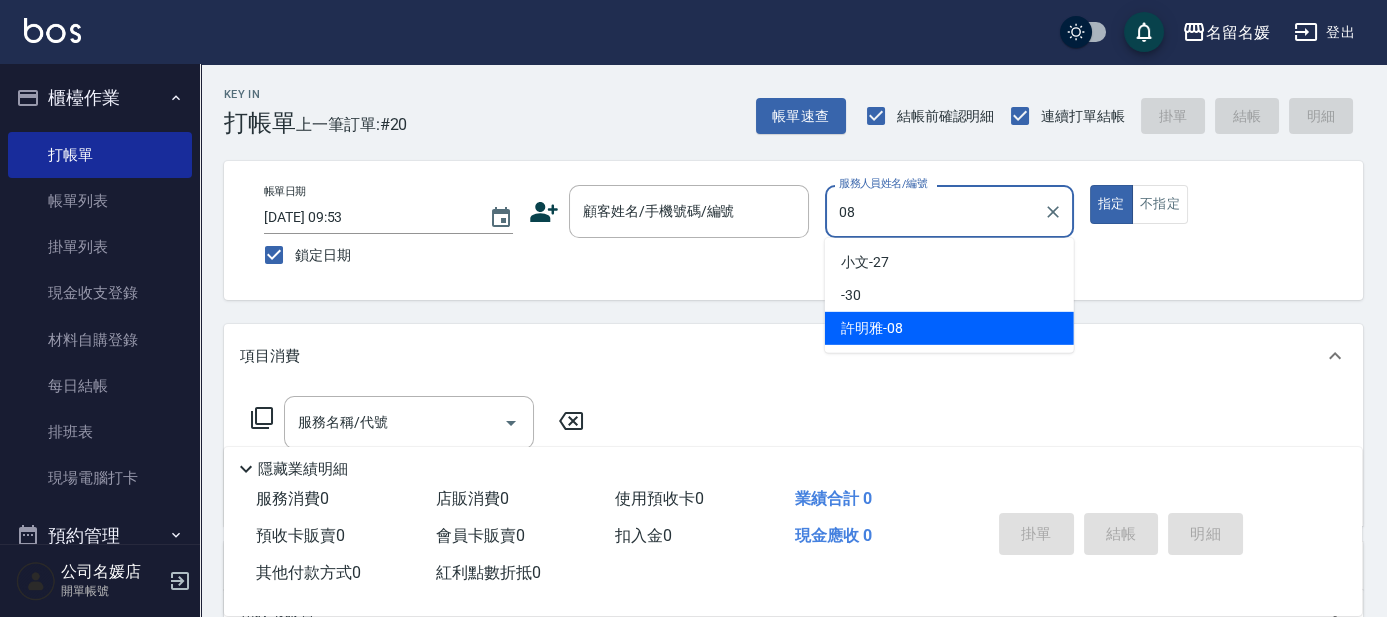 type on "true" 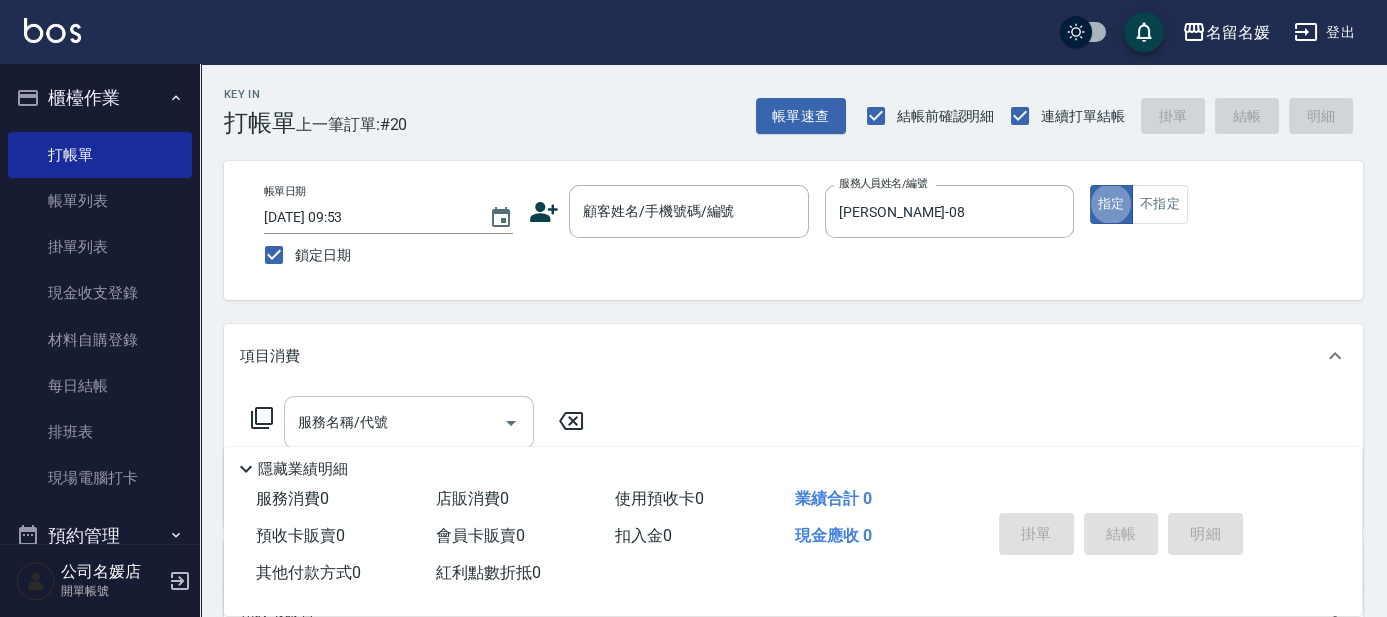 click on "服務名稱/代號" at bounding box center (409, 422) 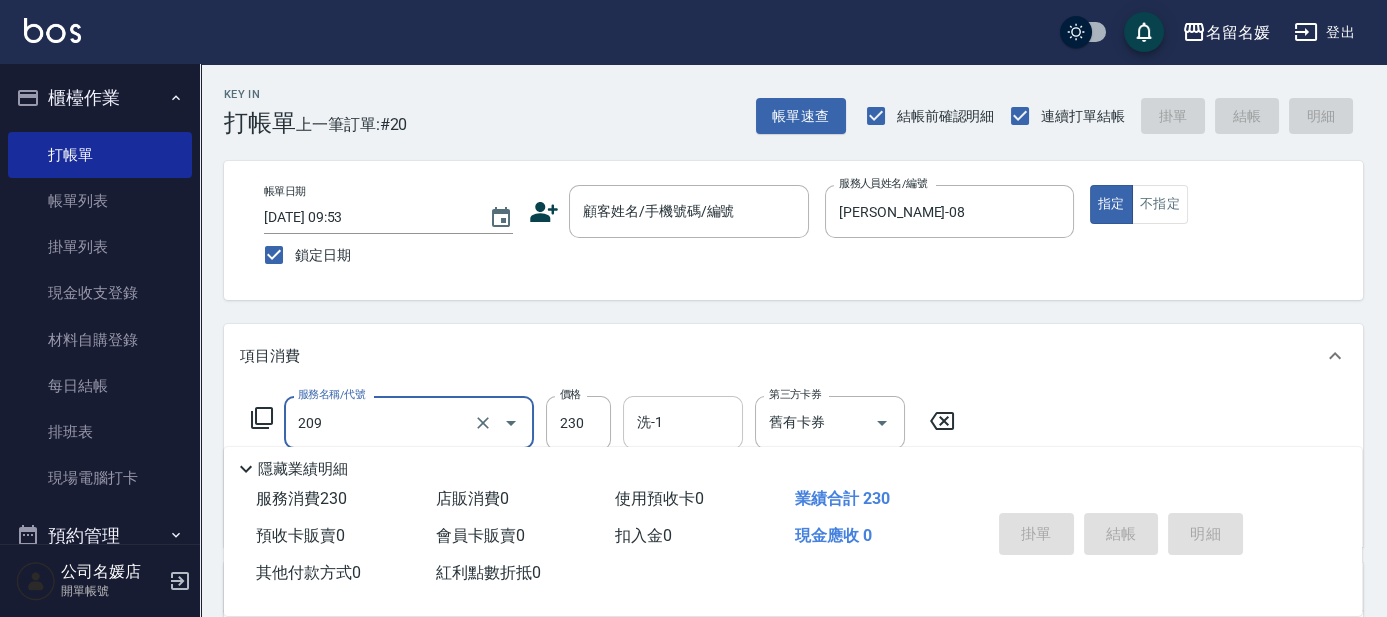 type on "洗髮券-(卡)230(209)" 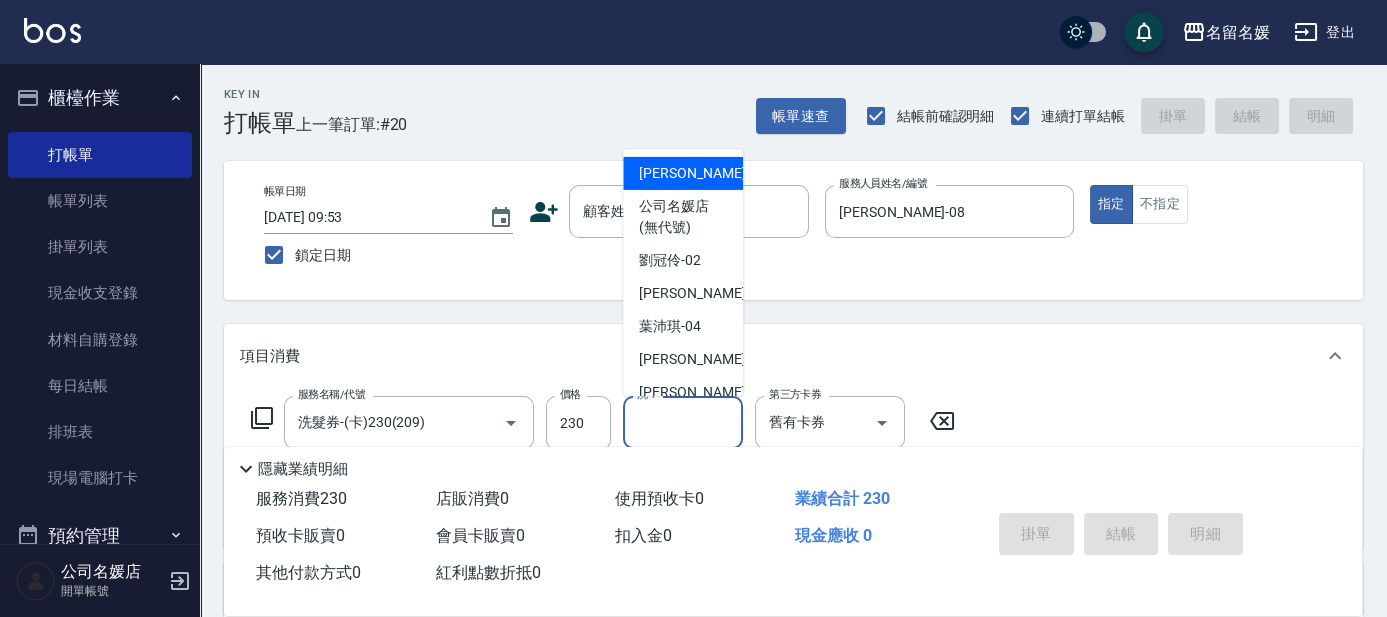 click on "洗-1" at bounding box center [683, 422] 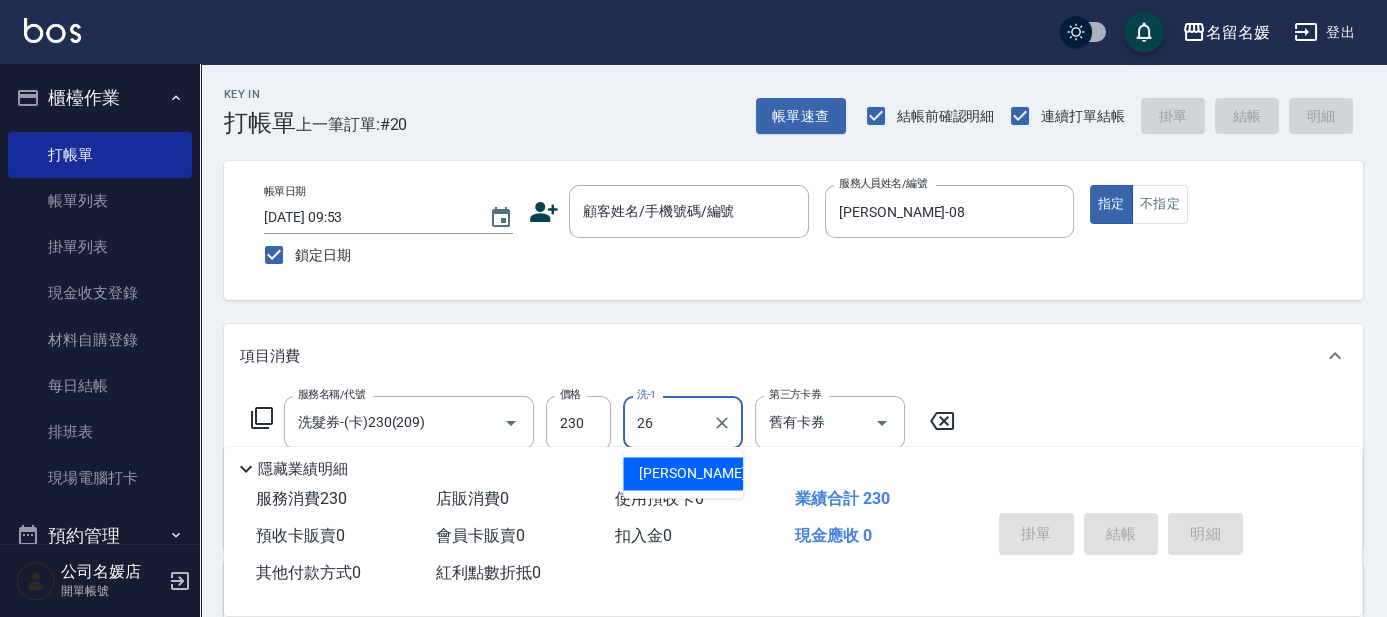 type on "[PERSON_NAME]-26" 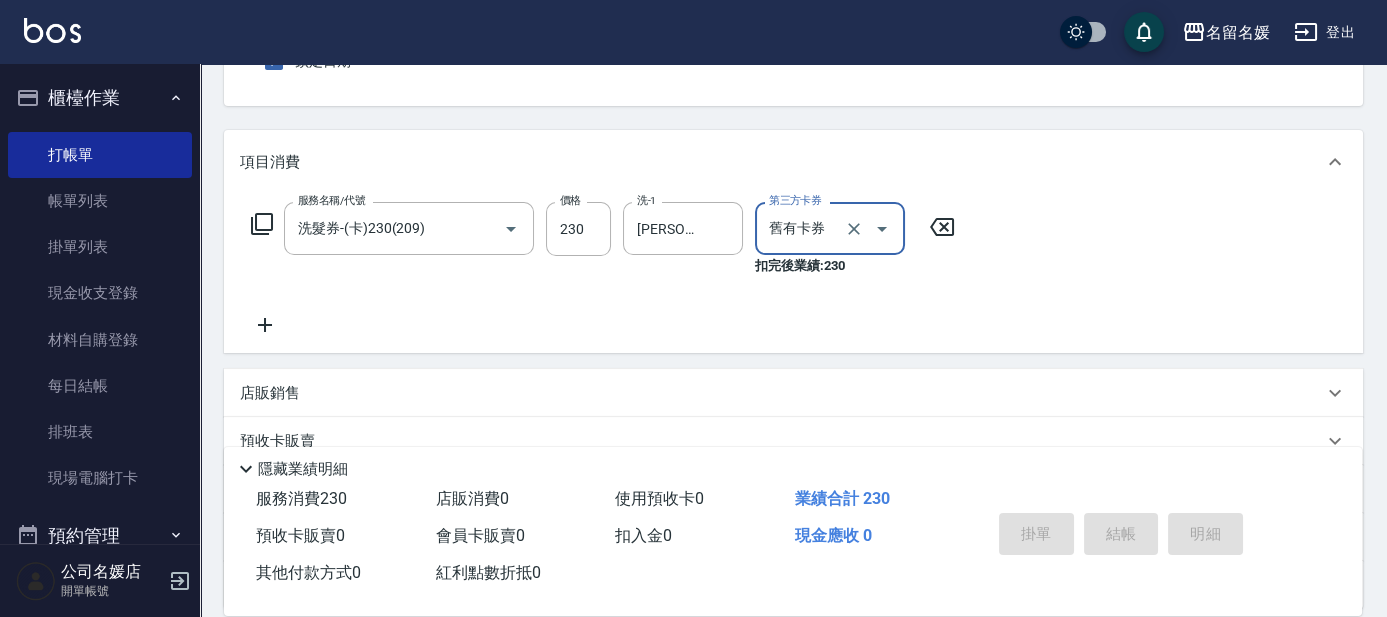 scroll, scrollTop: 272, scrollLeft: 0, axis: vertical 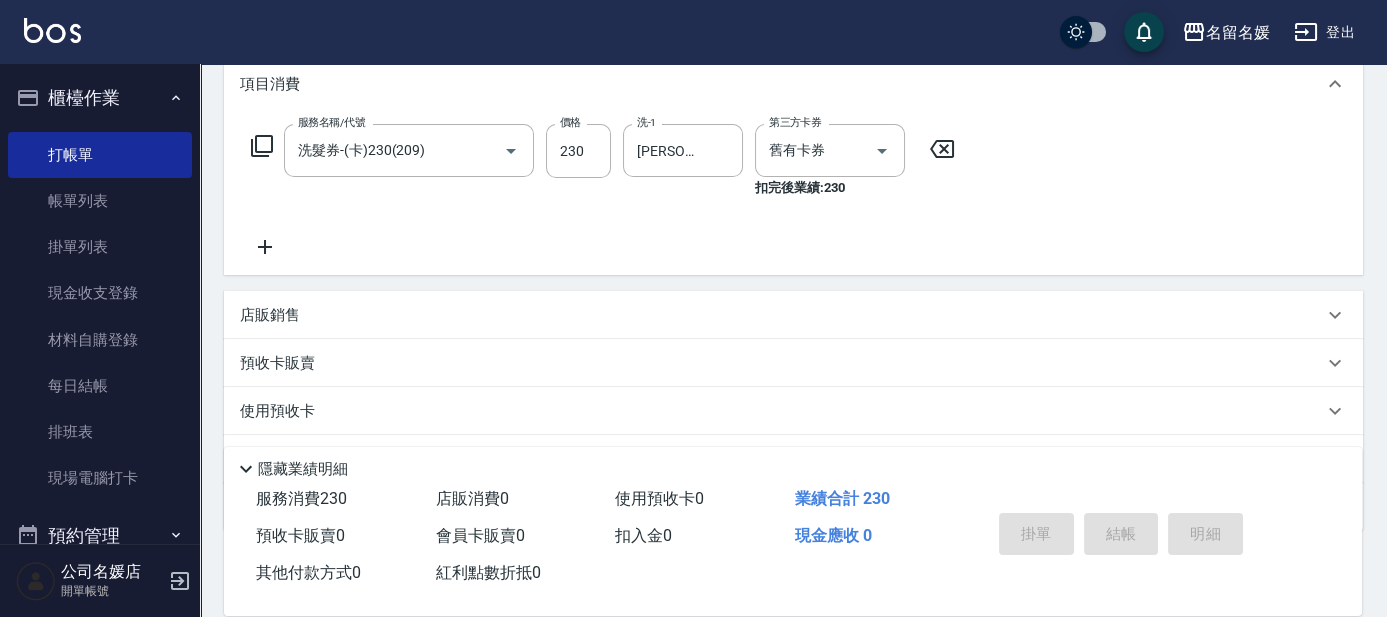 click 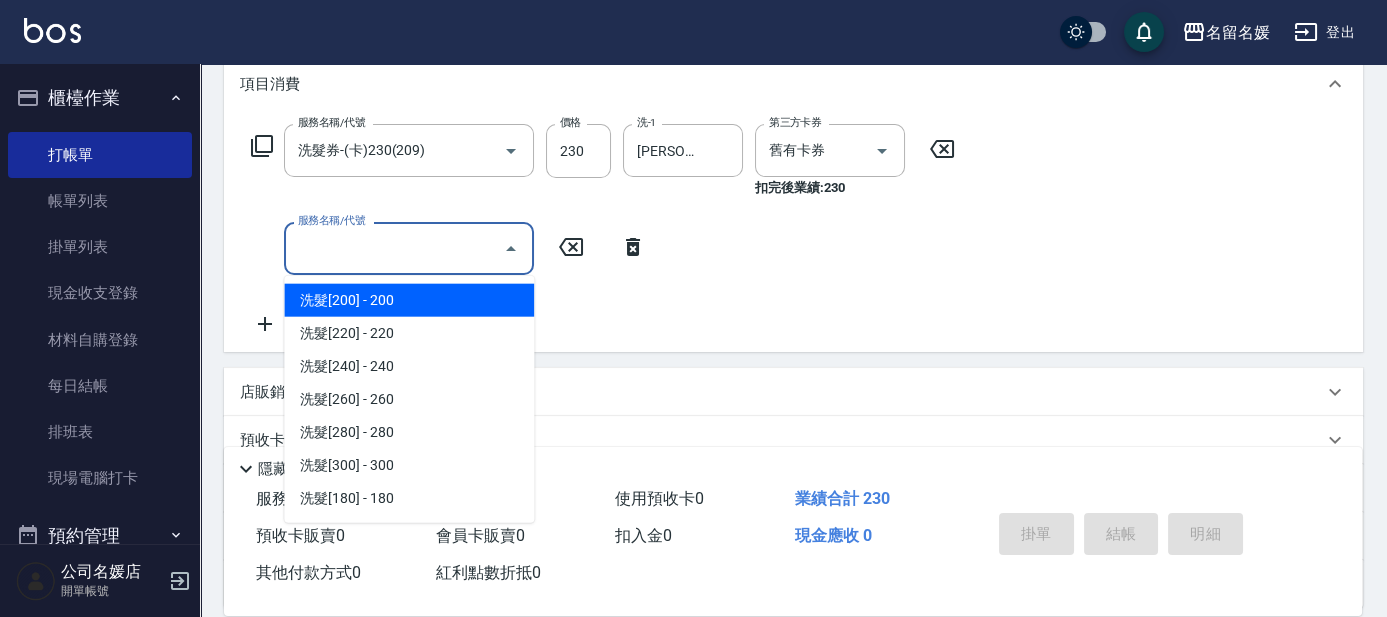 click on "服務名稱/代號" at bounding box center (394, 248) 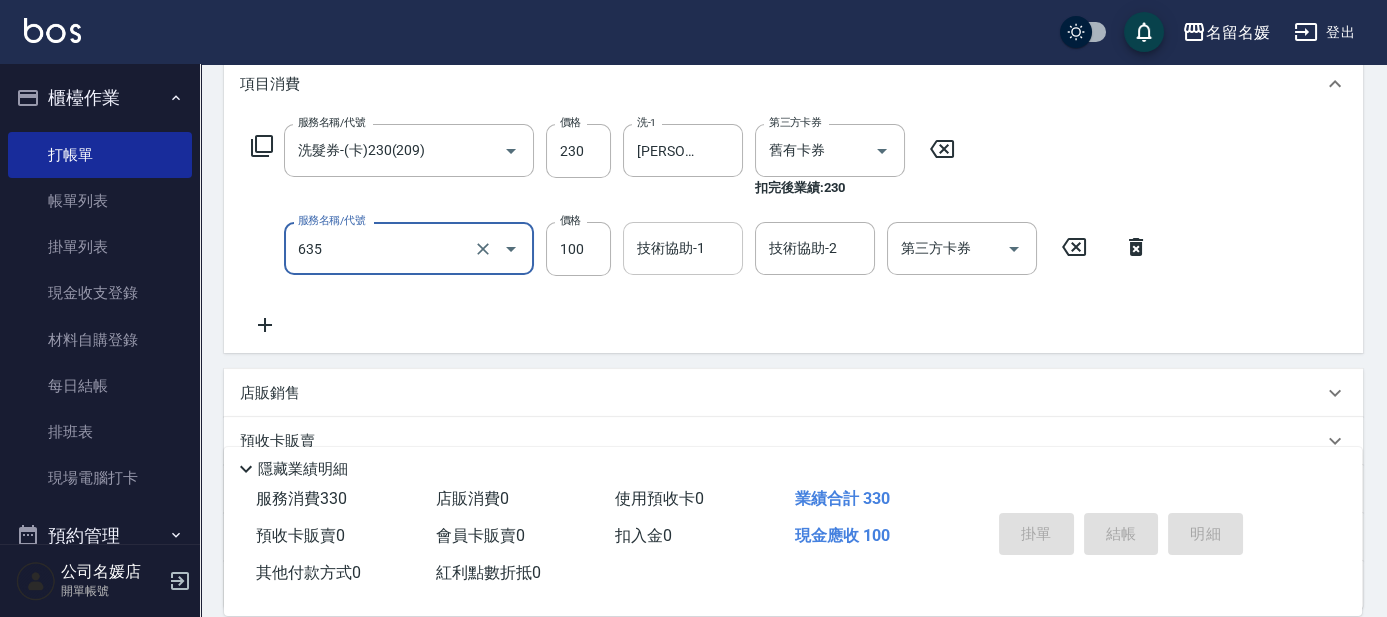 click on "技術協助-1 技術協助-1" at bounding box center (683, 248) 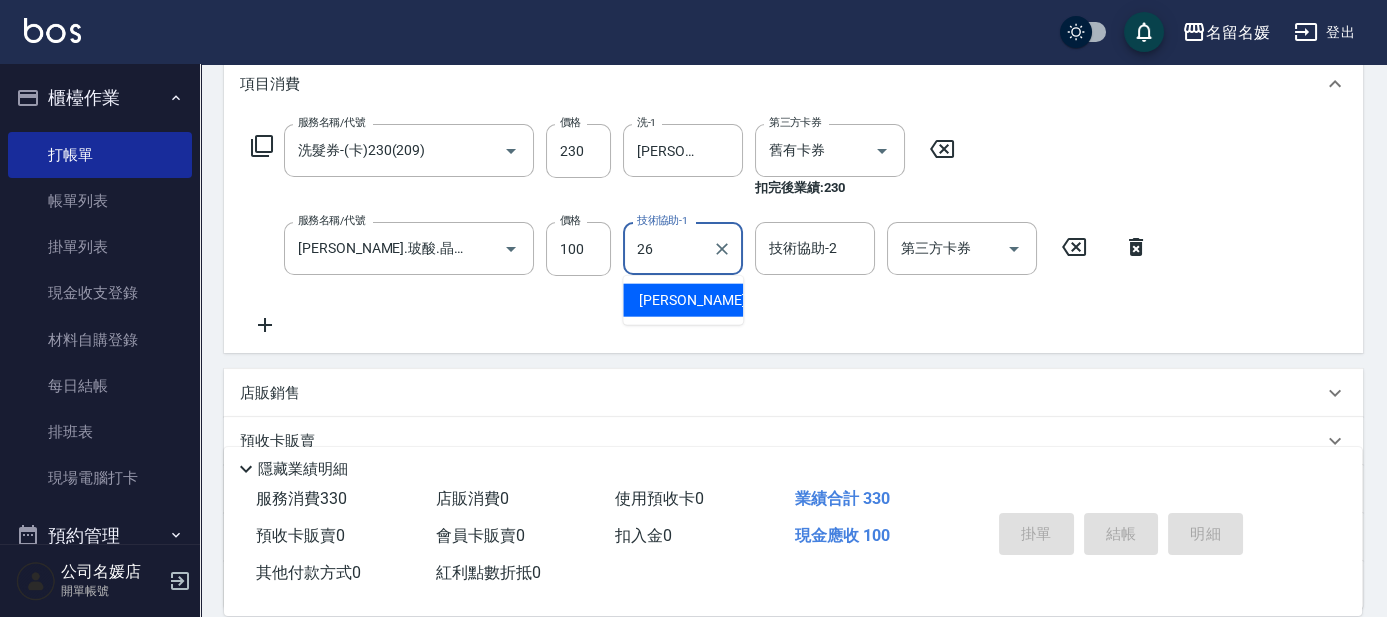 type on "[PERSON_NAME]-26" 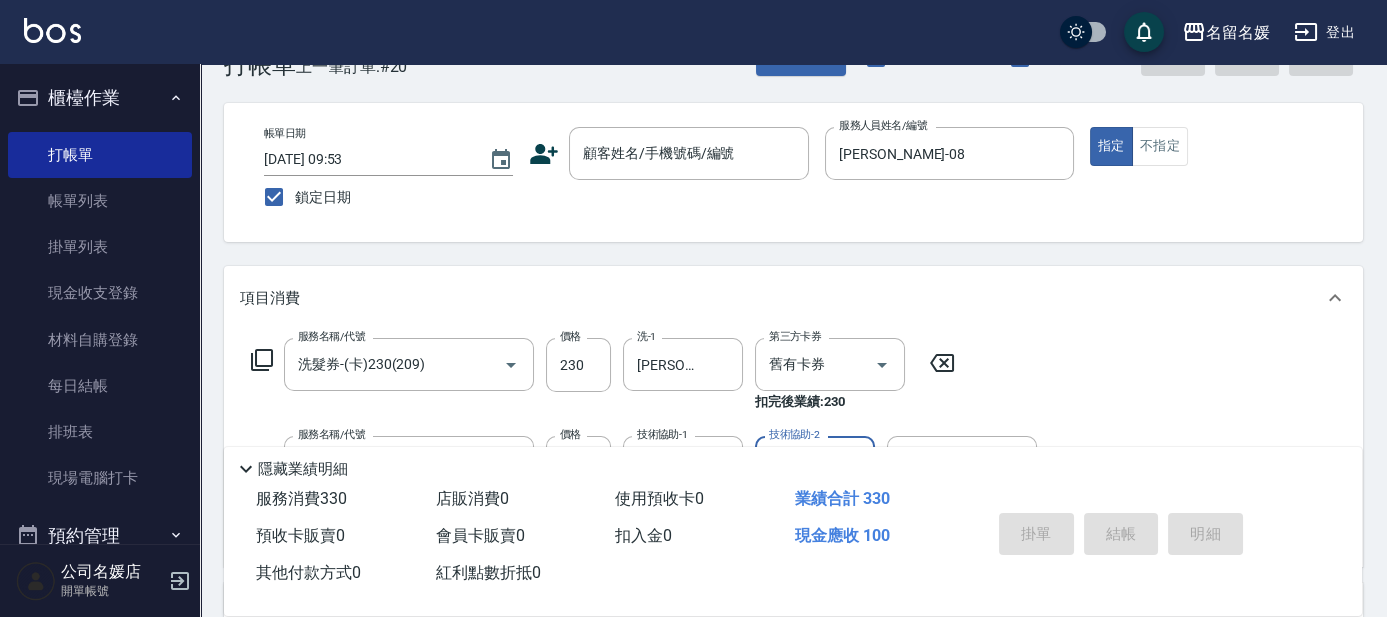 scroll, scrollTop: 90, scrollLeft: 0, axis: vertical 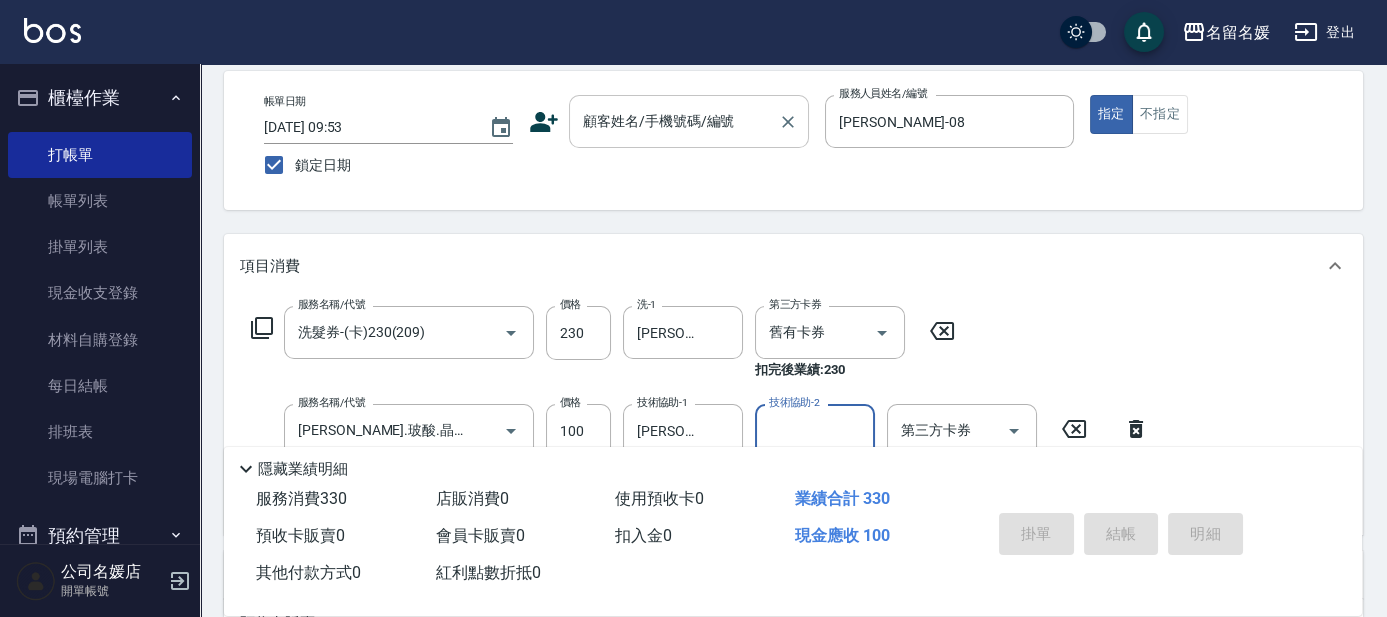 click on "顧客姓名/手機號碼/編號" at bounding box center [674, 121] 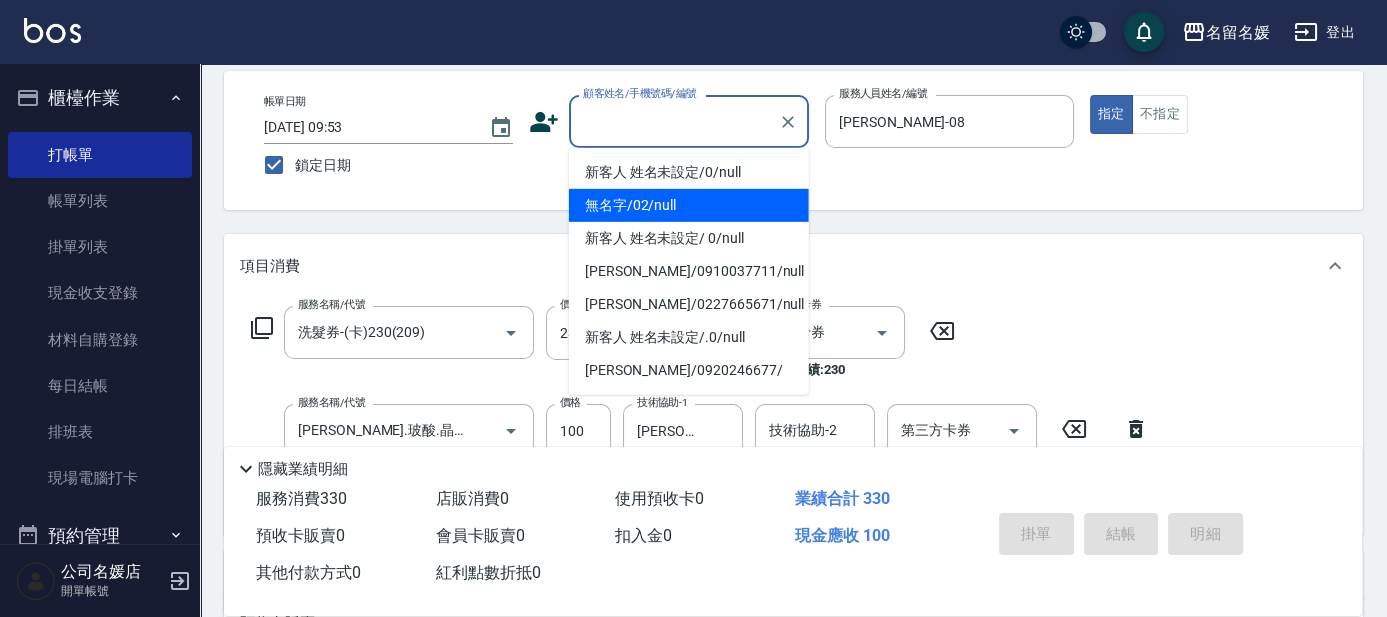 click on "無名字/02/null" at bounding box center (689, 205) 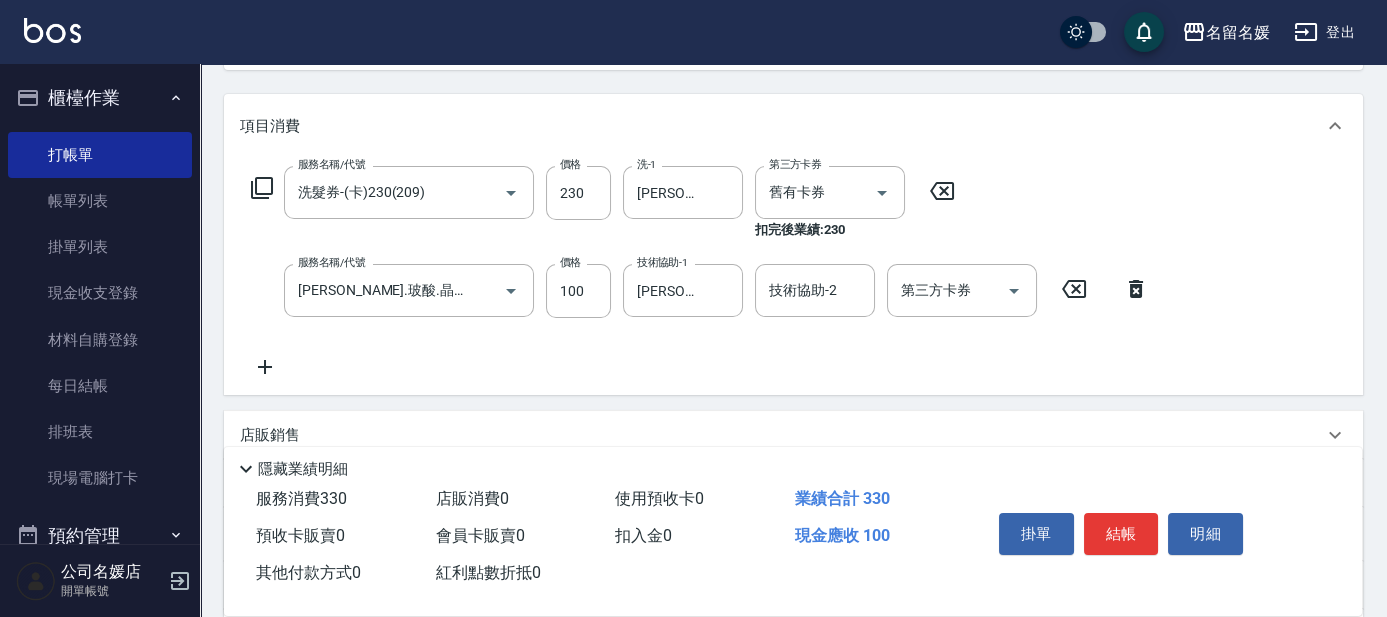 scroll, scrollTop: 363, scrollLeft: 0, axis: vertical 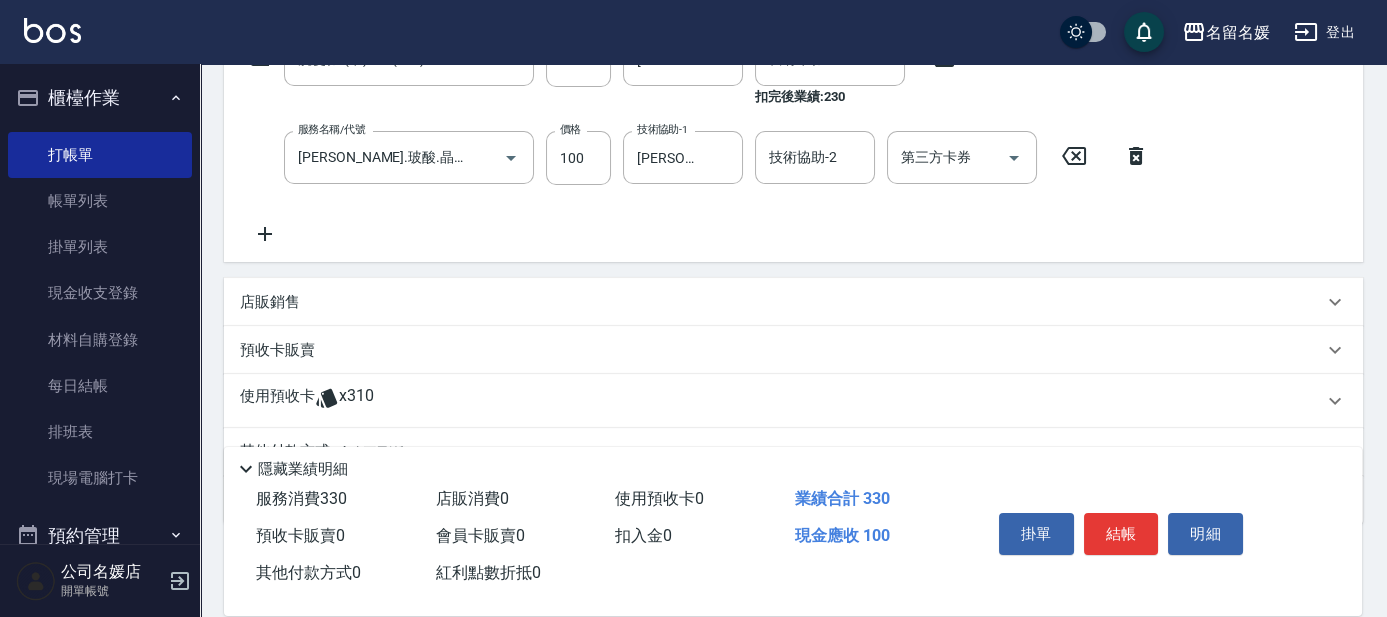 click 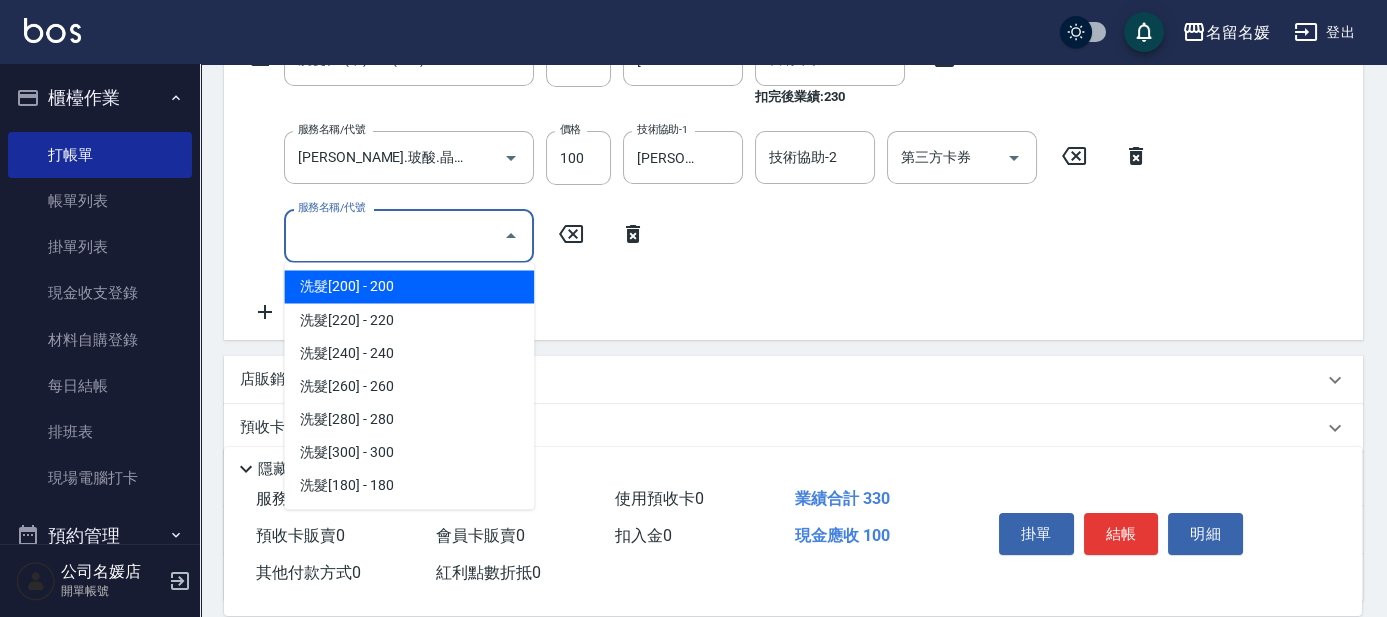drag, startPoint x: 277, startPoint y: 233, endPoint x: 409, endPoint y: 236, distance: 132.03409 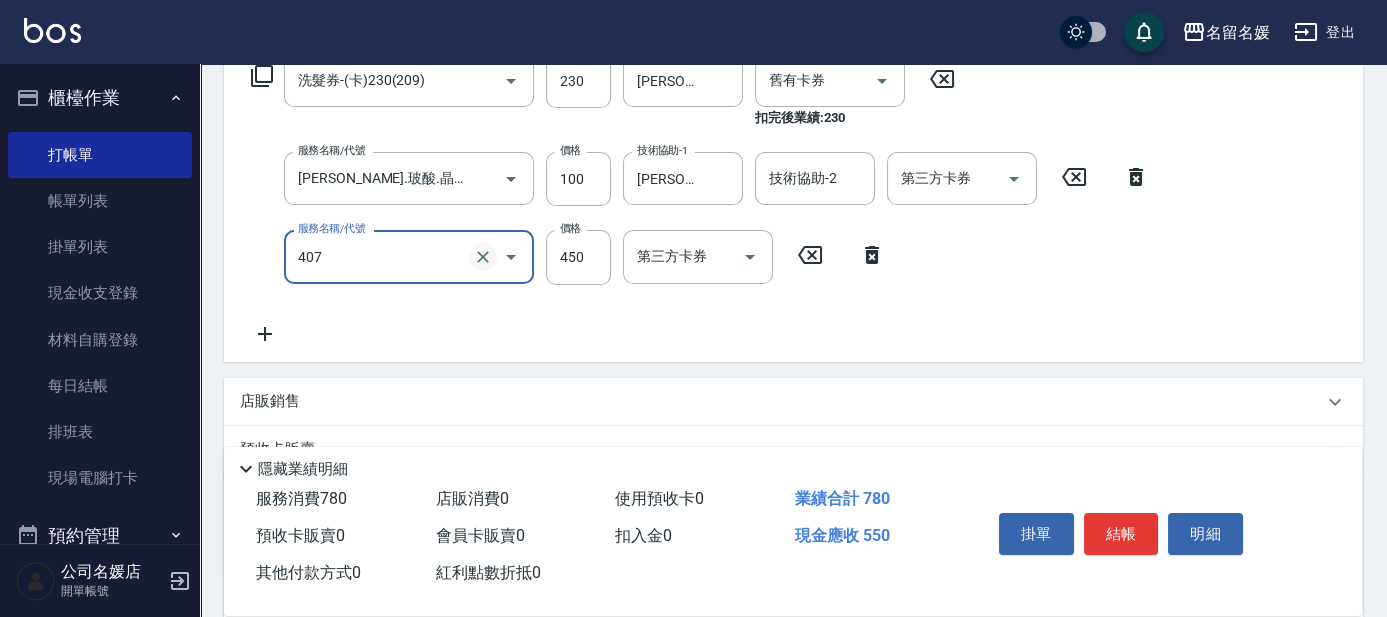 scroll, scrollTop: 272, scrollLeft: 0, axis: vertical 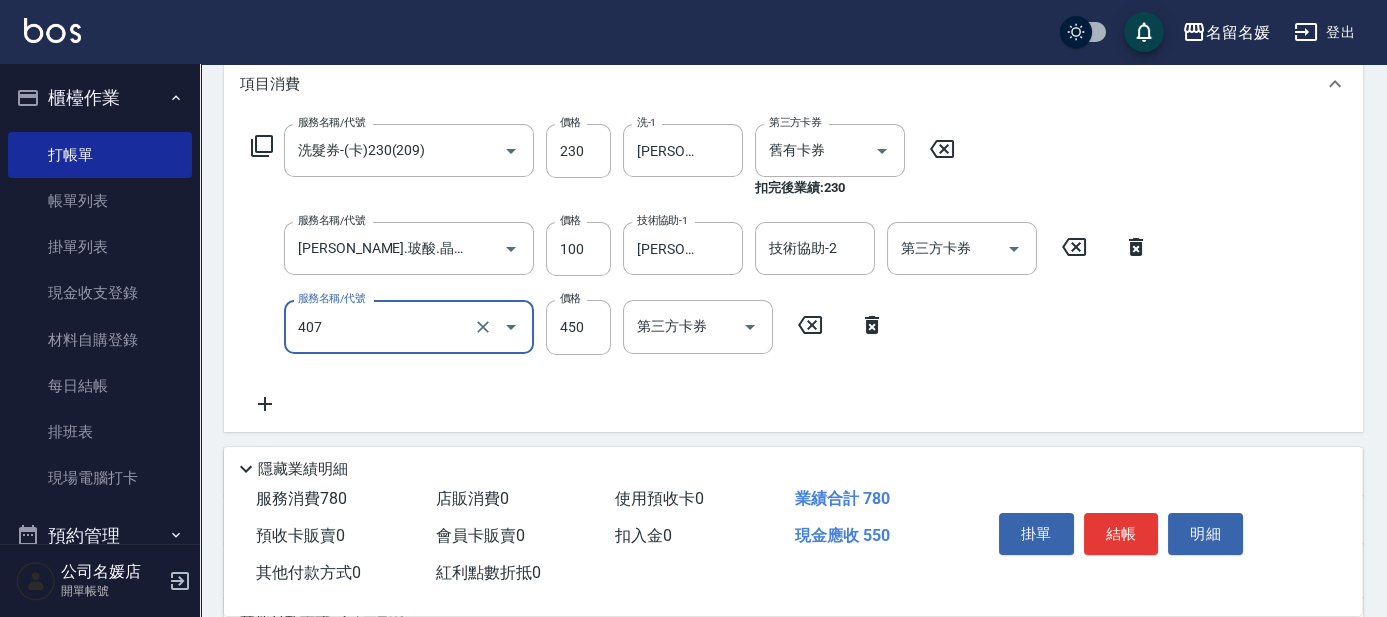 click on "407" at bounding box center [381, 326] 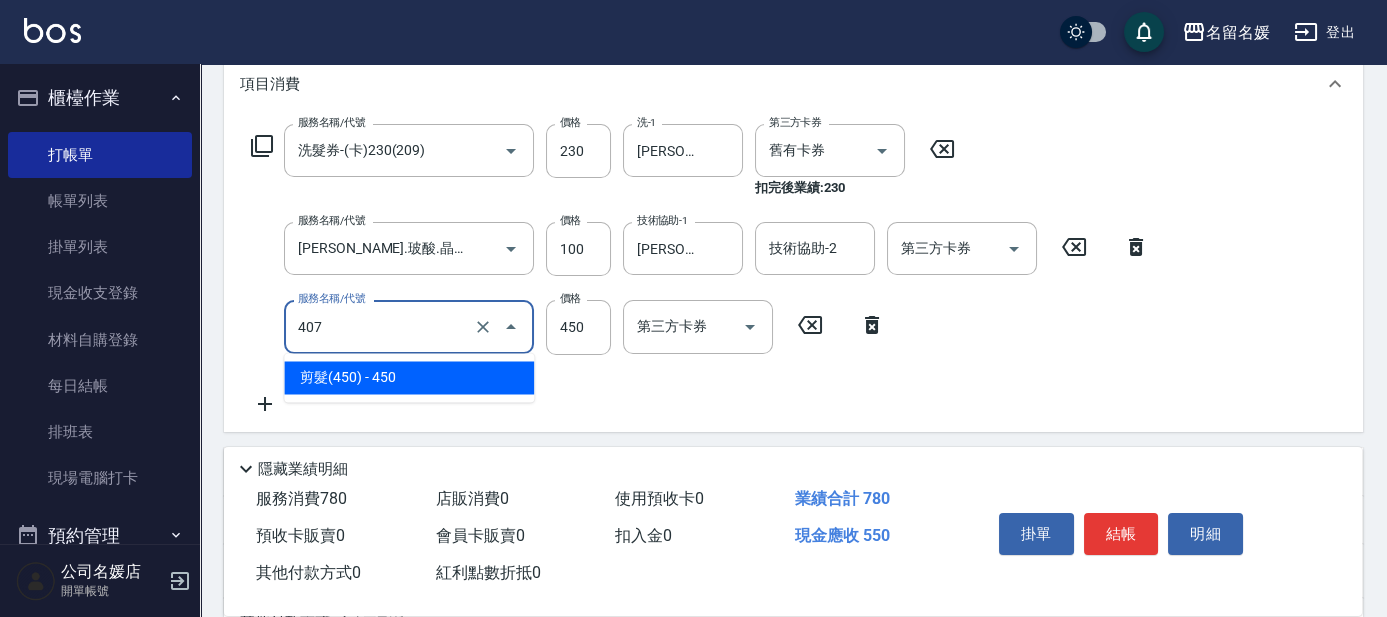 click on "剪髮(450) - 450" at bounding box center (409, 377) 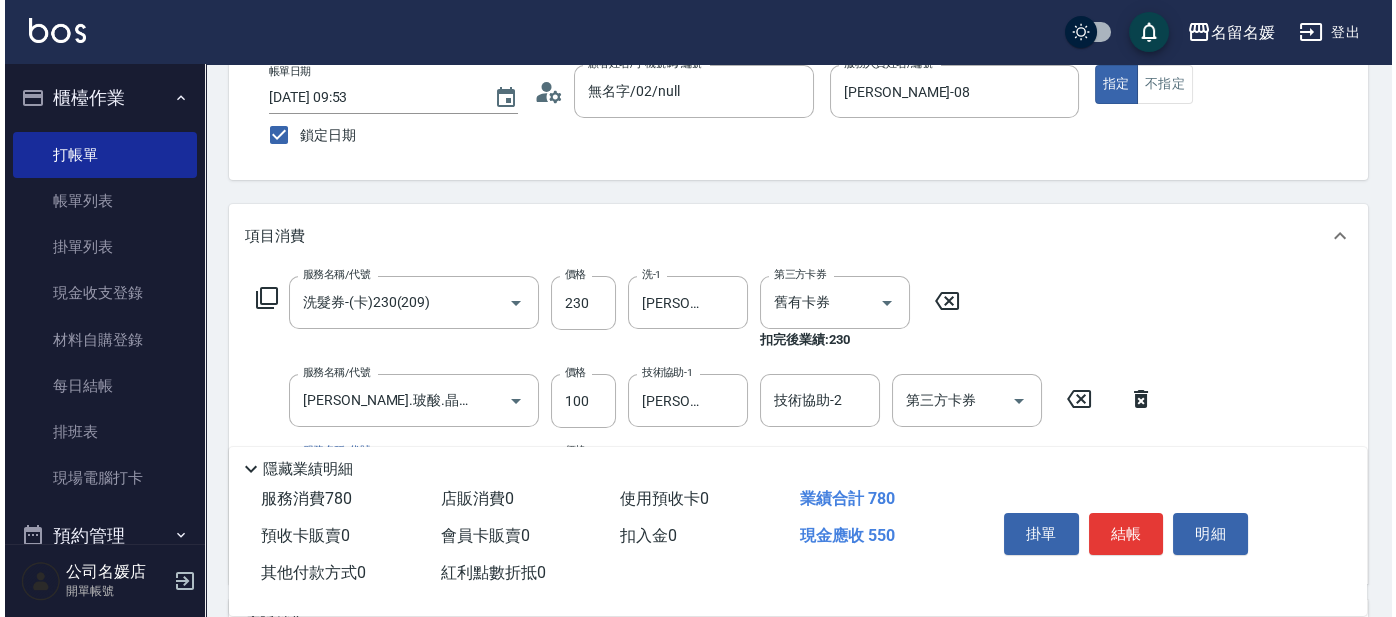 scroll, scrollTop: 0, scrollLeft: 0, axis: both 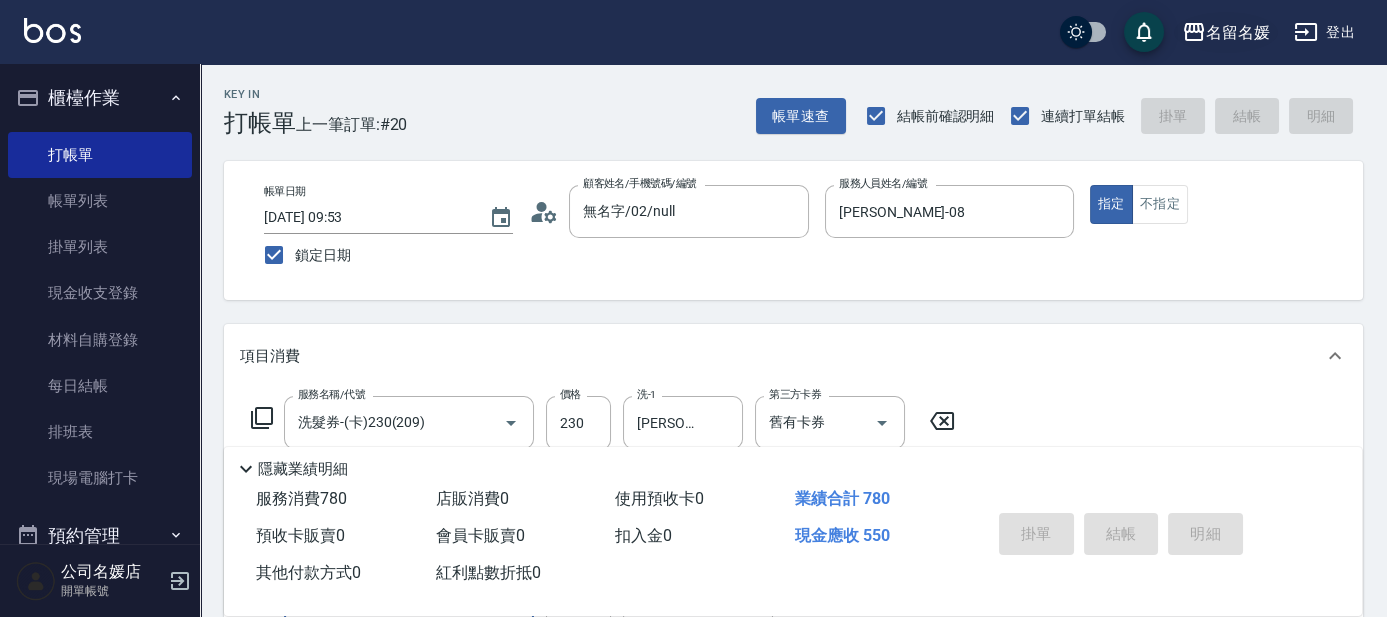 type 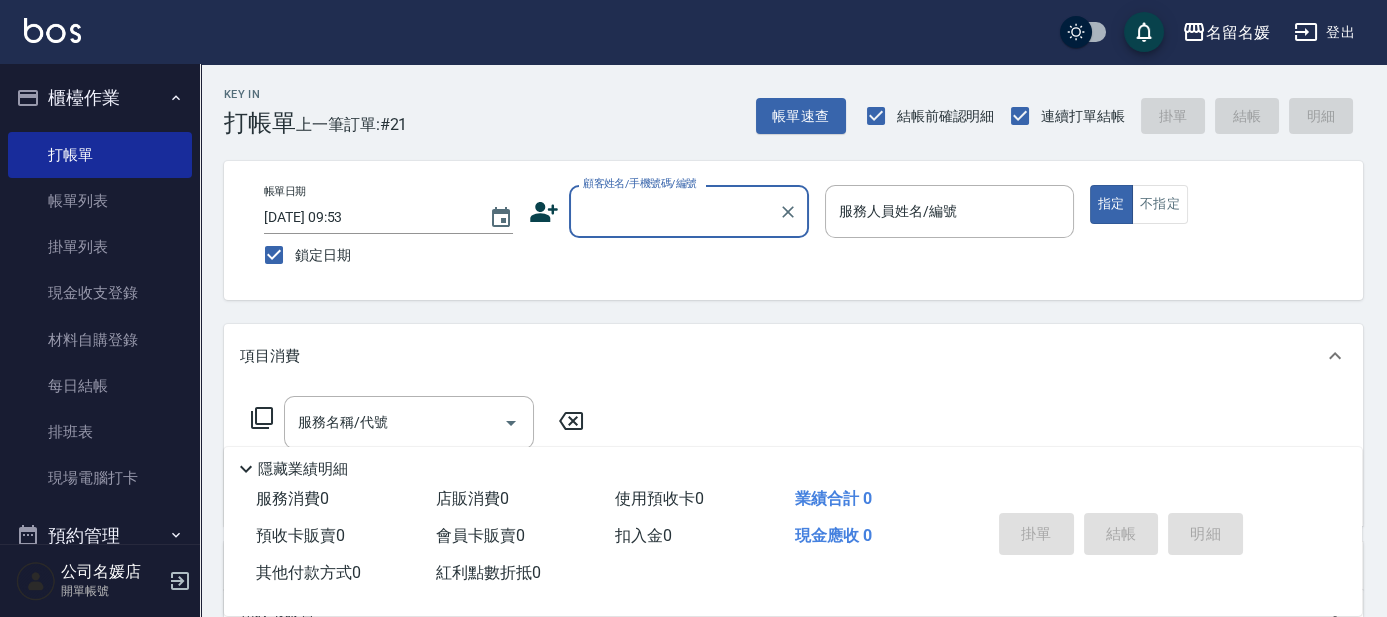 click on "顧客姓名/手機號碼/編號" at bounding box center (674, 211) 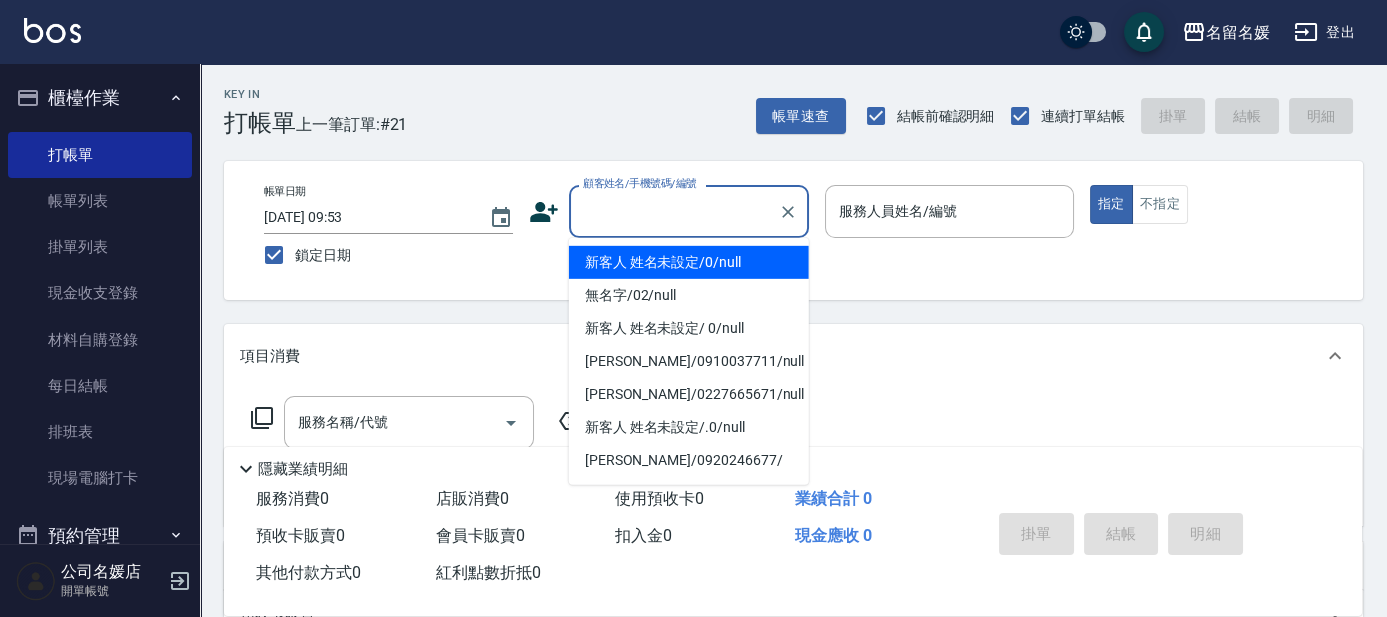 drag, startPoint x: 613, startPoint y: 261, endPoint x: 749, endPoint y: 234, distance: 138.65425 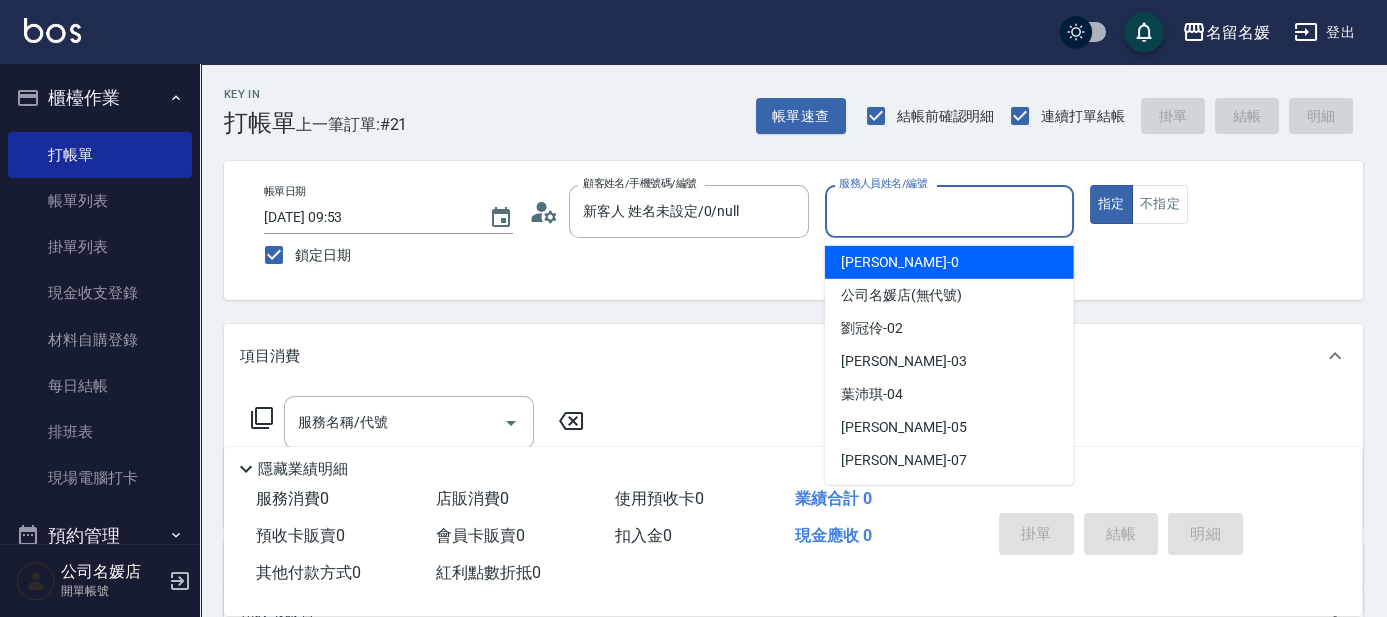 click on "服務人員姓名/編號" at bounding box center (949, 211) 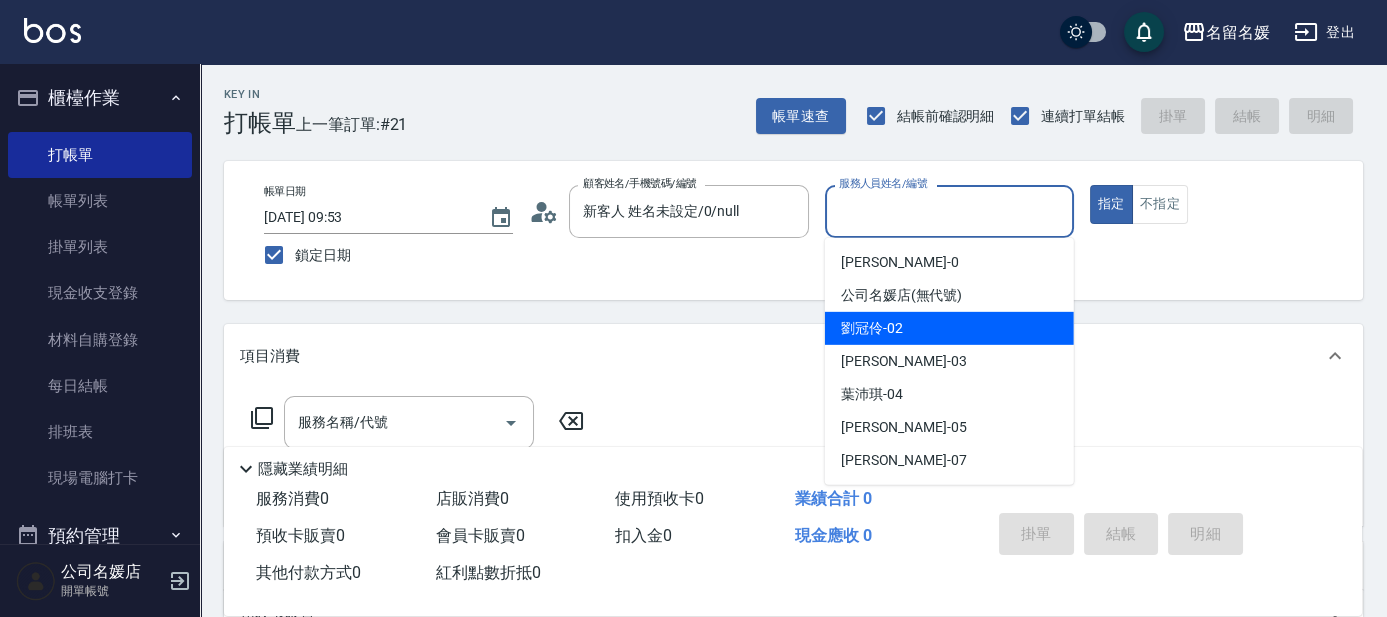 click on "[PERSON_NAME]-02" at bounding box center [872, 328] 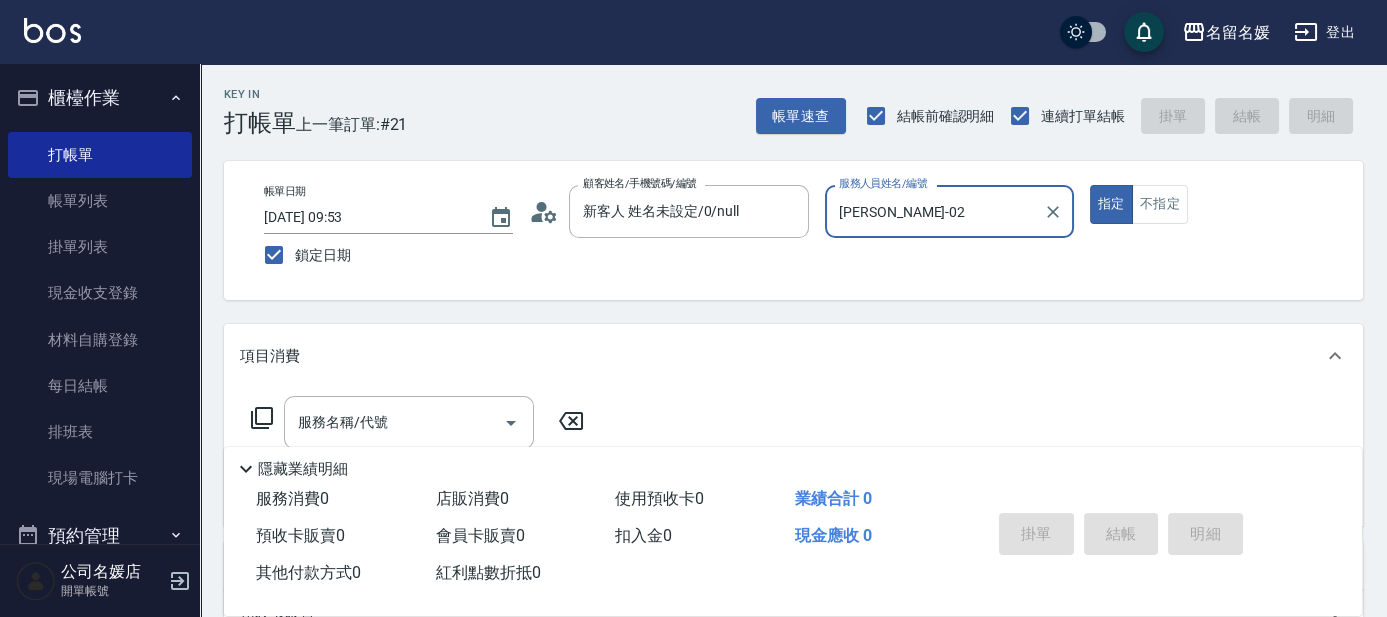 click 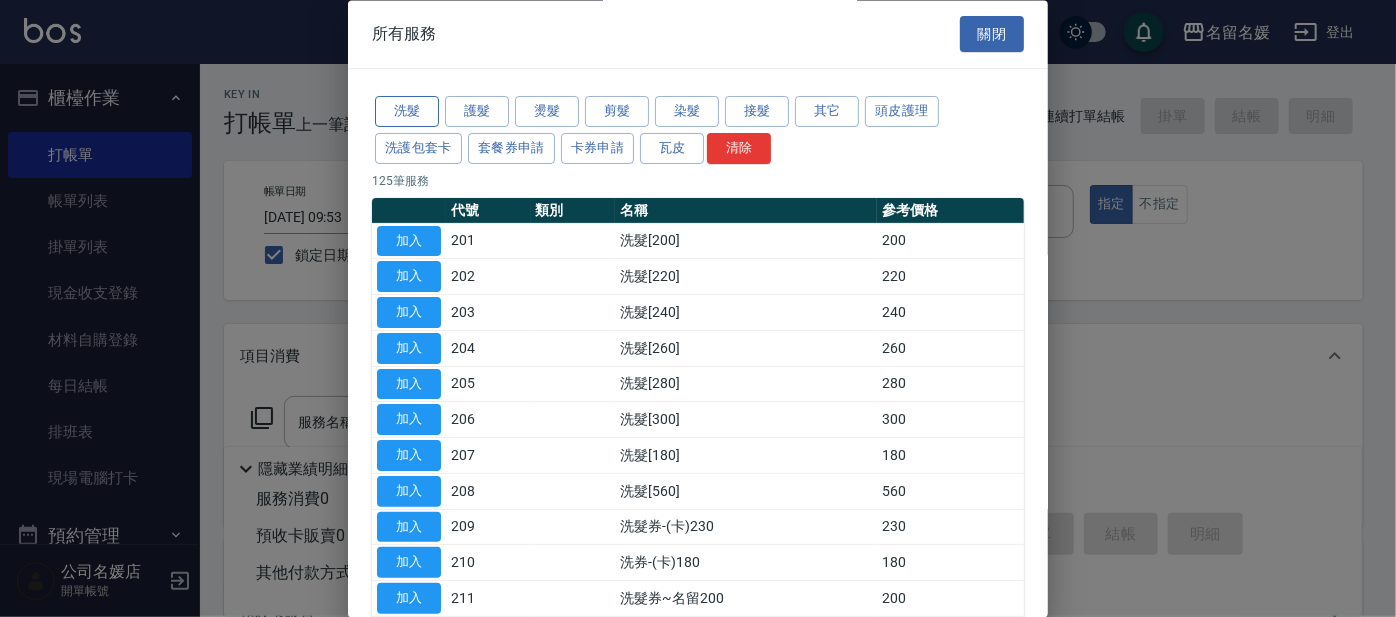 click on "洗髮" at bounding box center [407, 112] 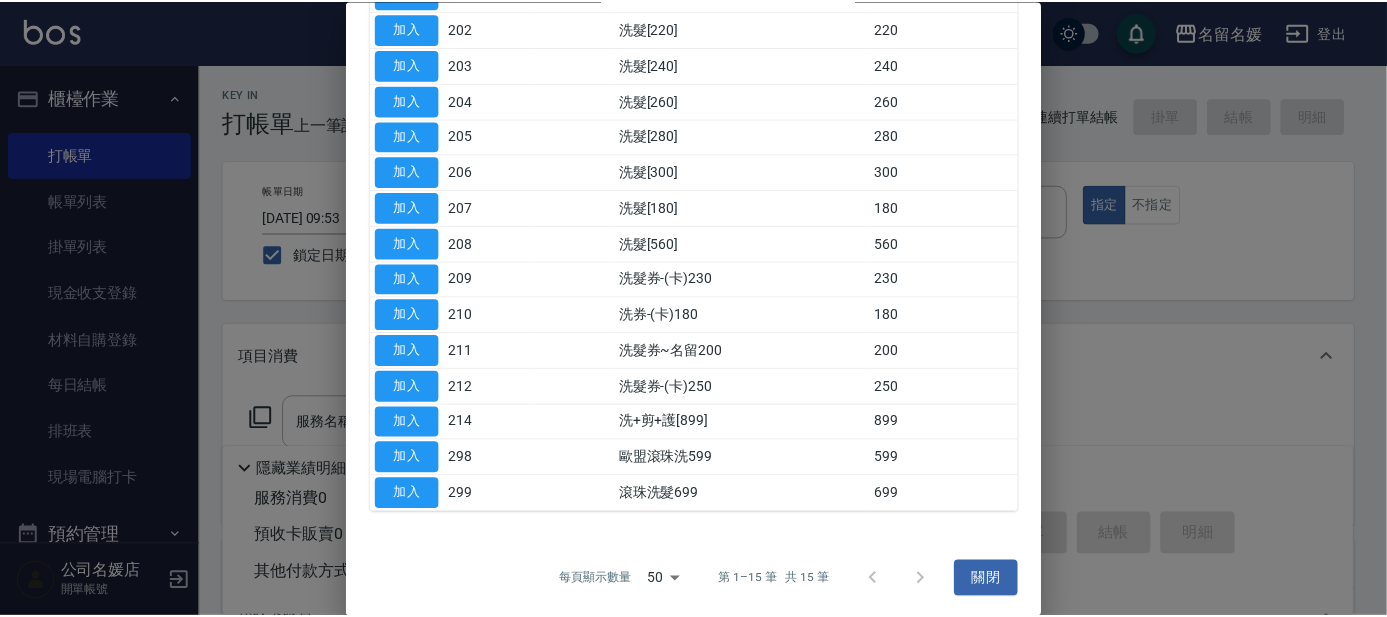 scroll, scrollTop: 157, scrollLeft: 0, axis: vertical 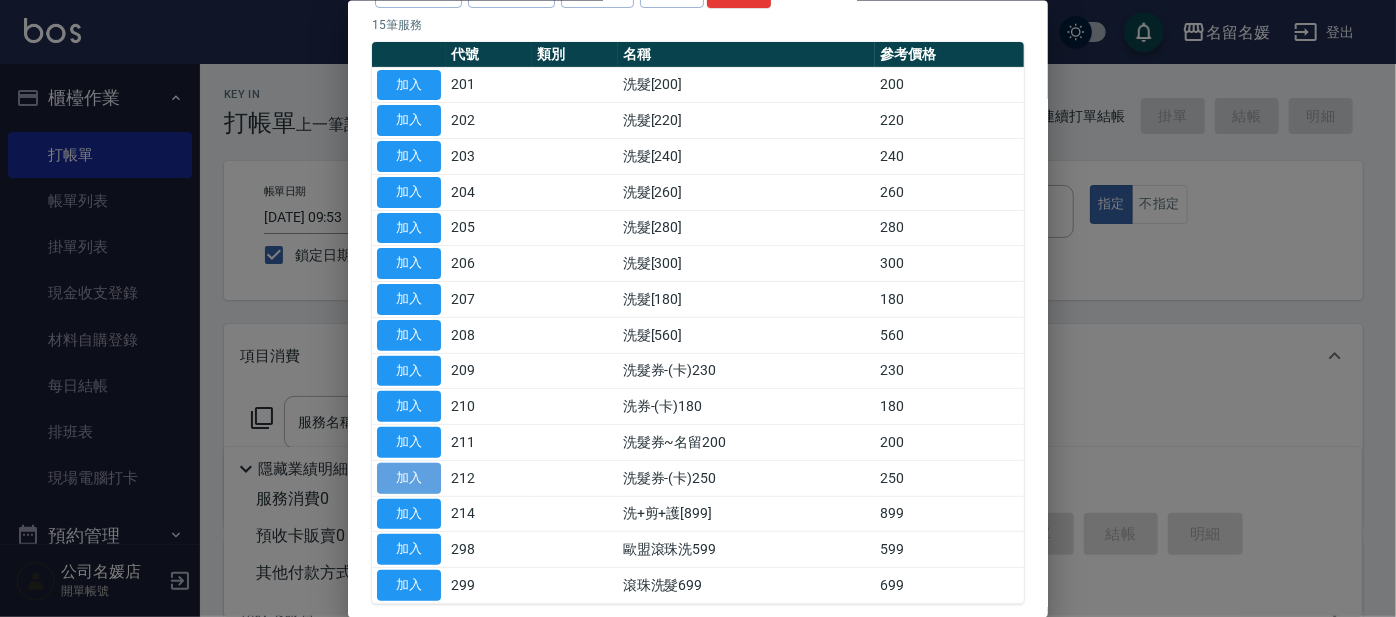 click on "加入" at bounding box center (409, 477) 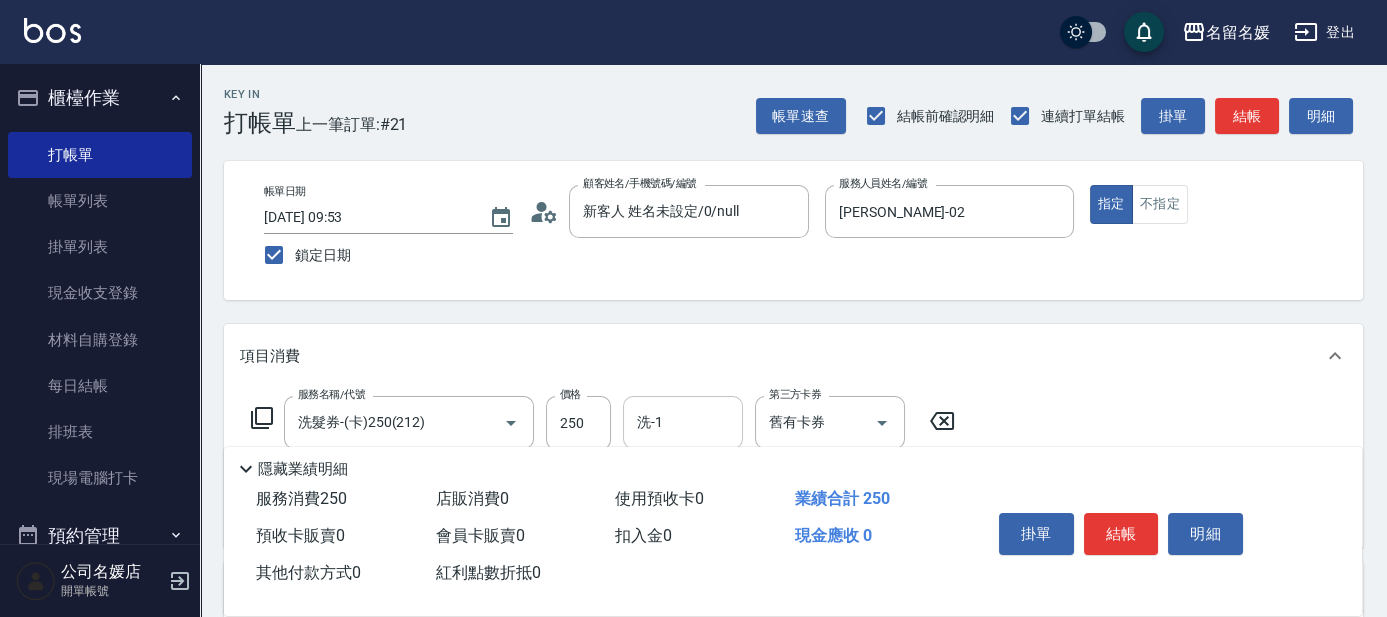 click on "洗-1" at bounding box center [683, 422] 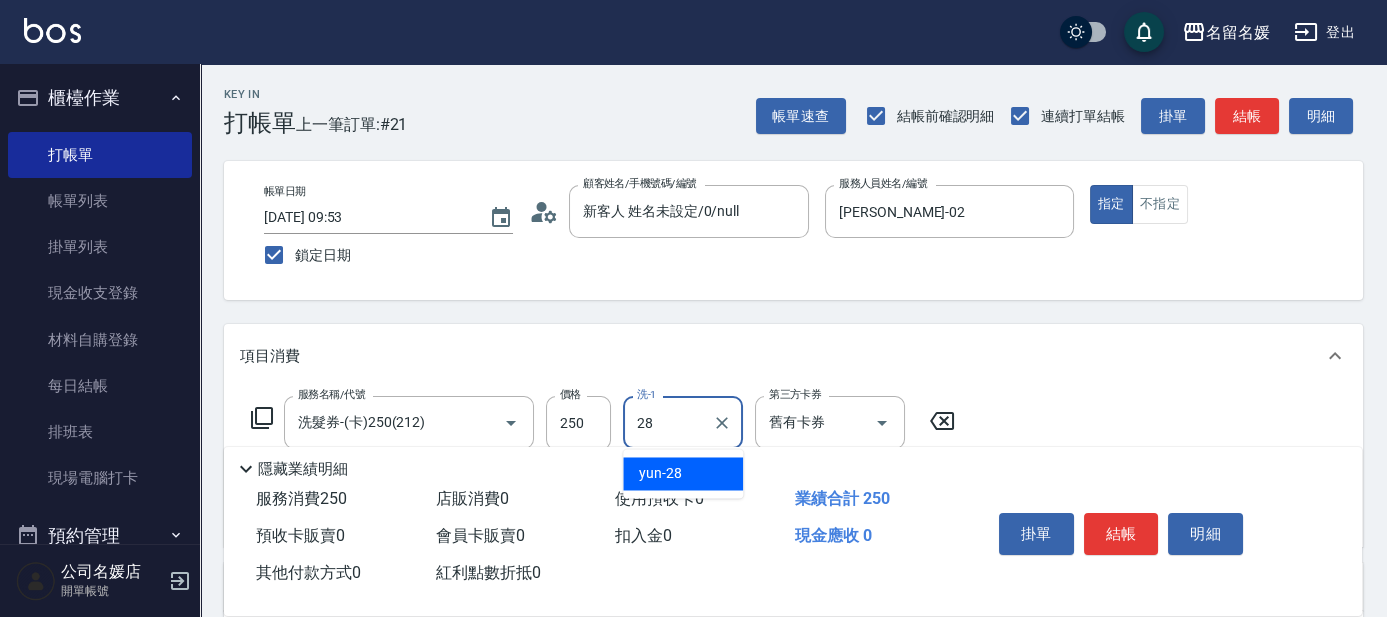 type on "yun-28" 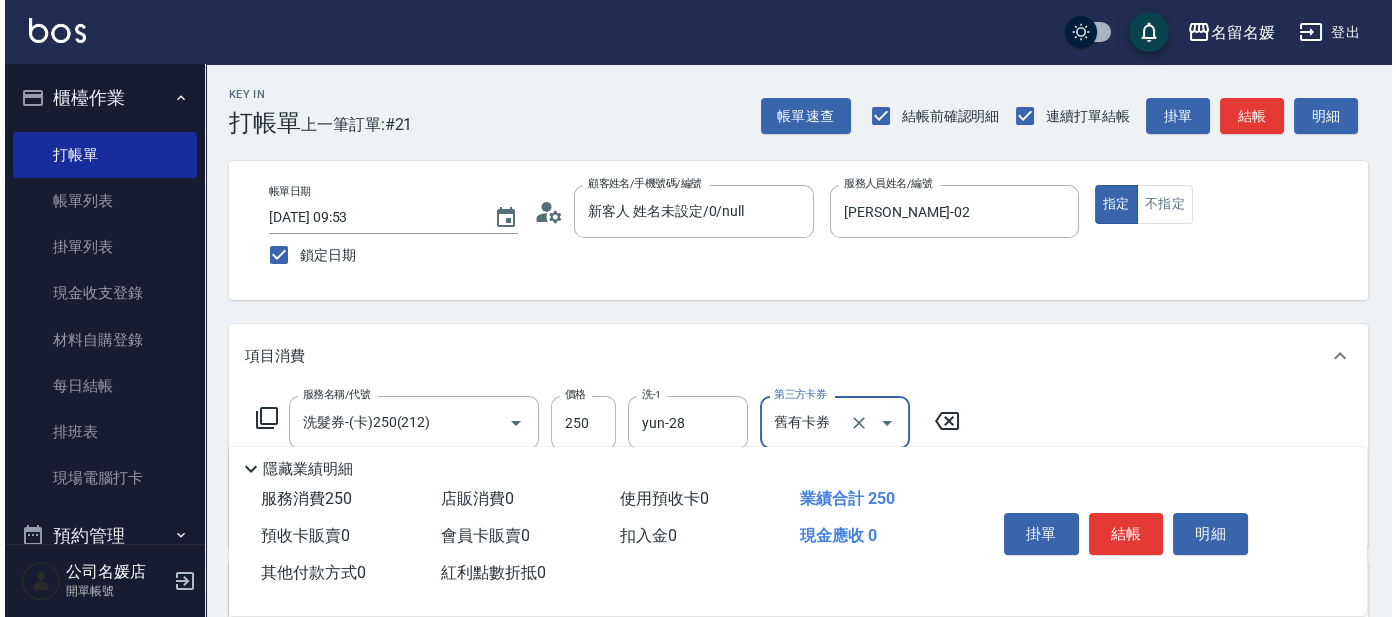 scroll, scrollTop: 90, scrollLeft: 0, axis: vertical 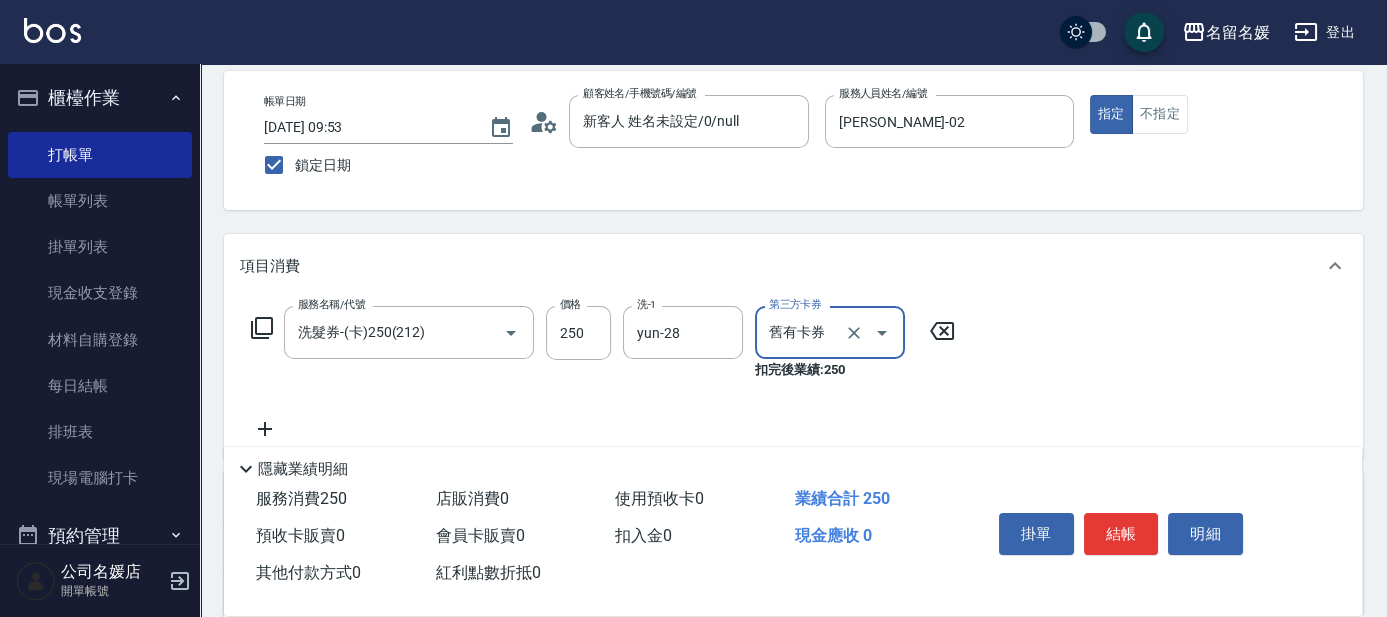 click 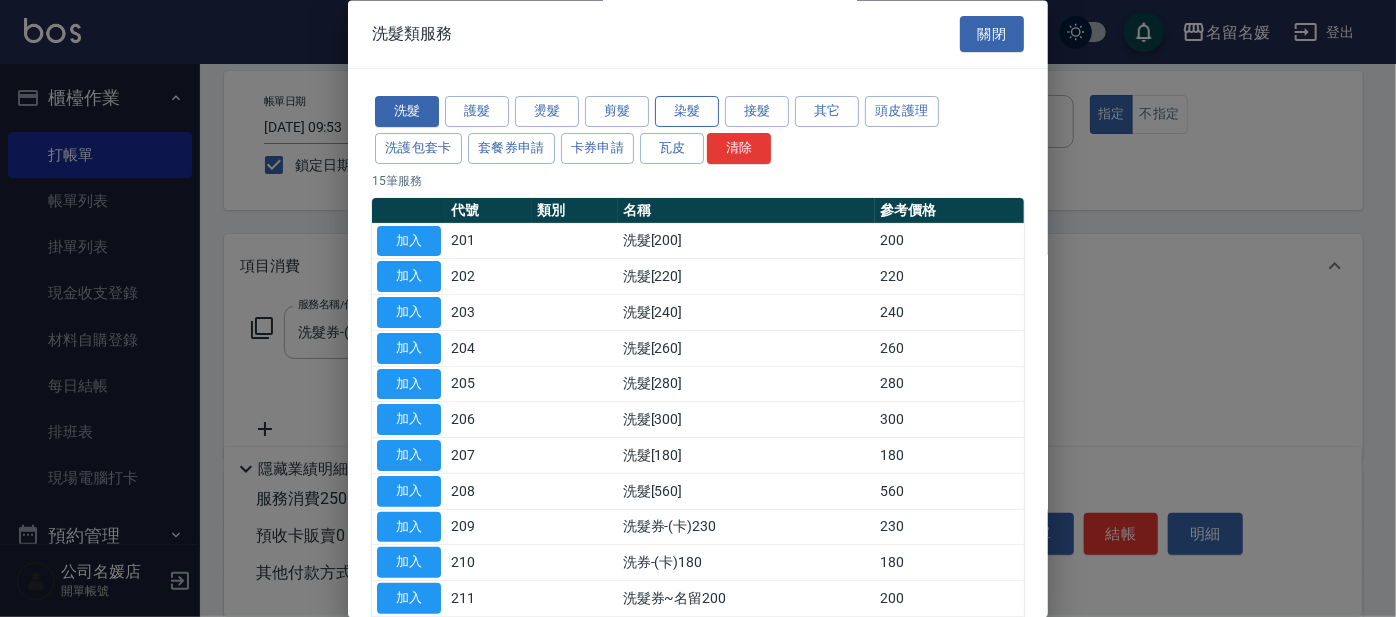 click on "染髮" at bounding box center (687, 112) 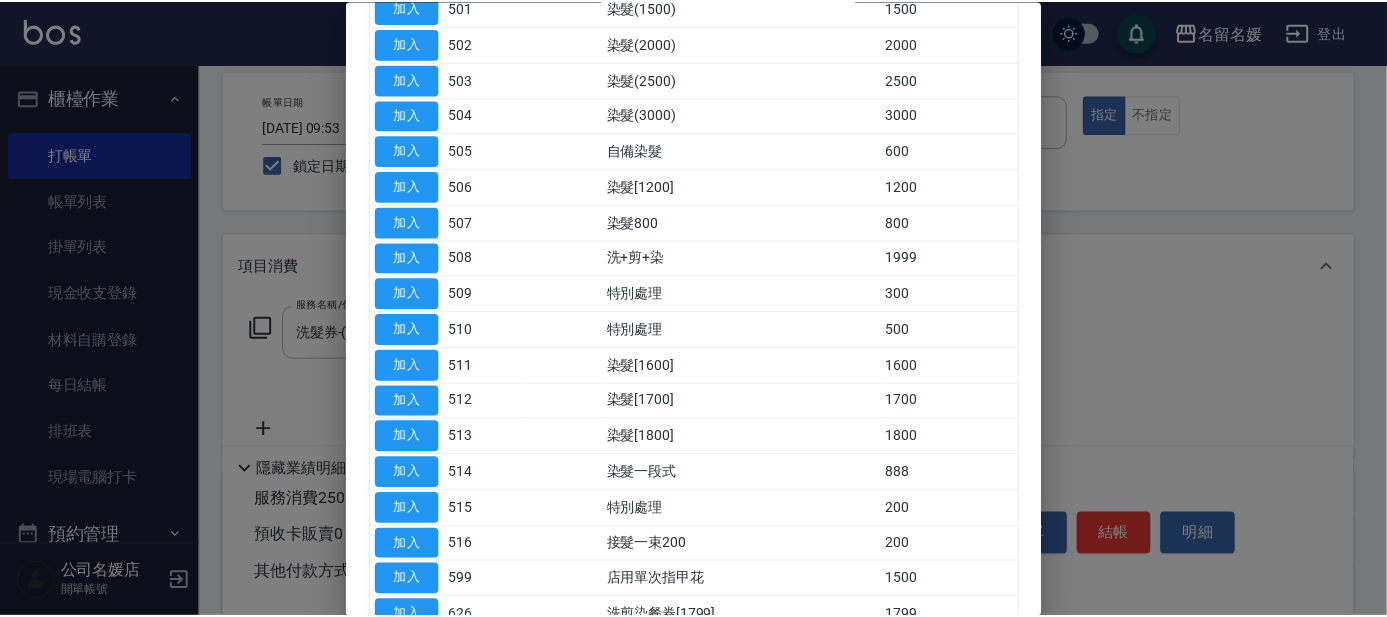 scroll, scrollTop: 272, scrollLeft: 0, axis: vertical 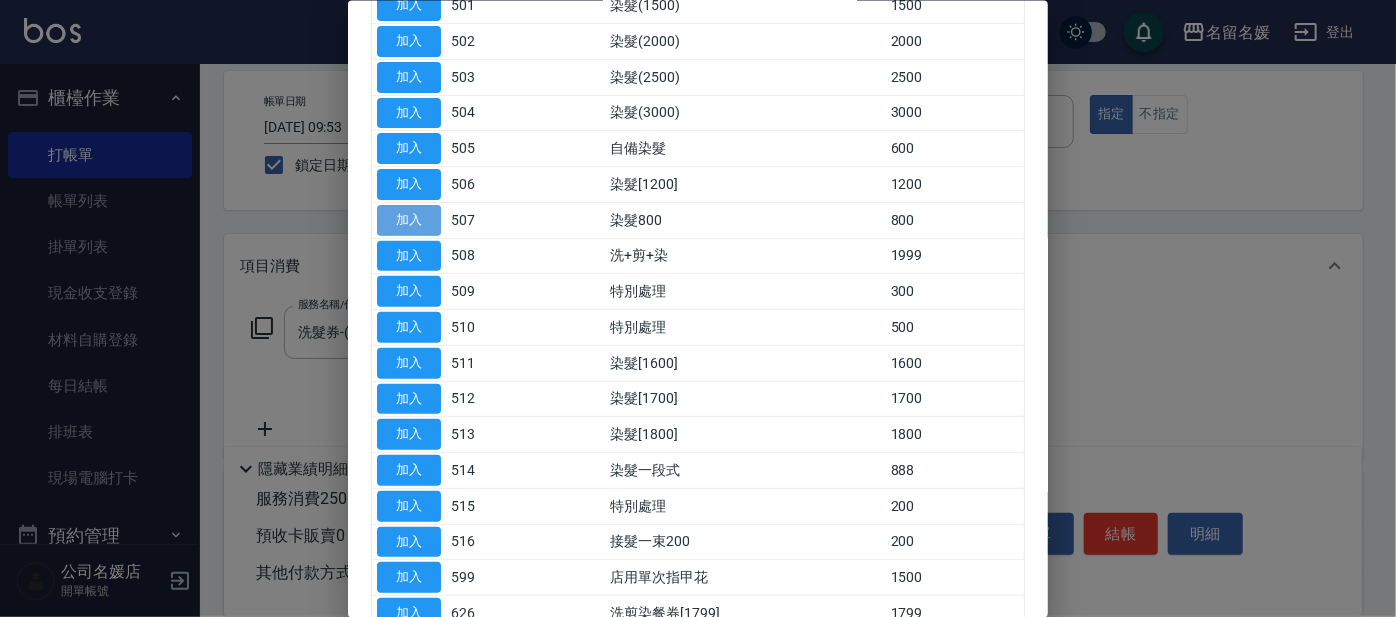 click on "加入" at bounding box center (409, 219) 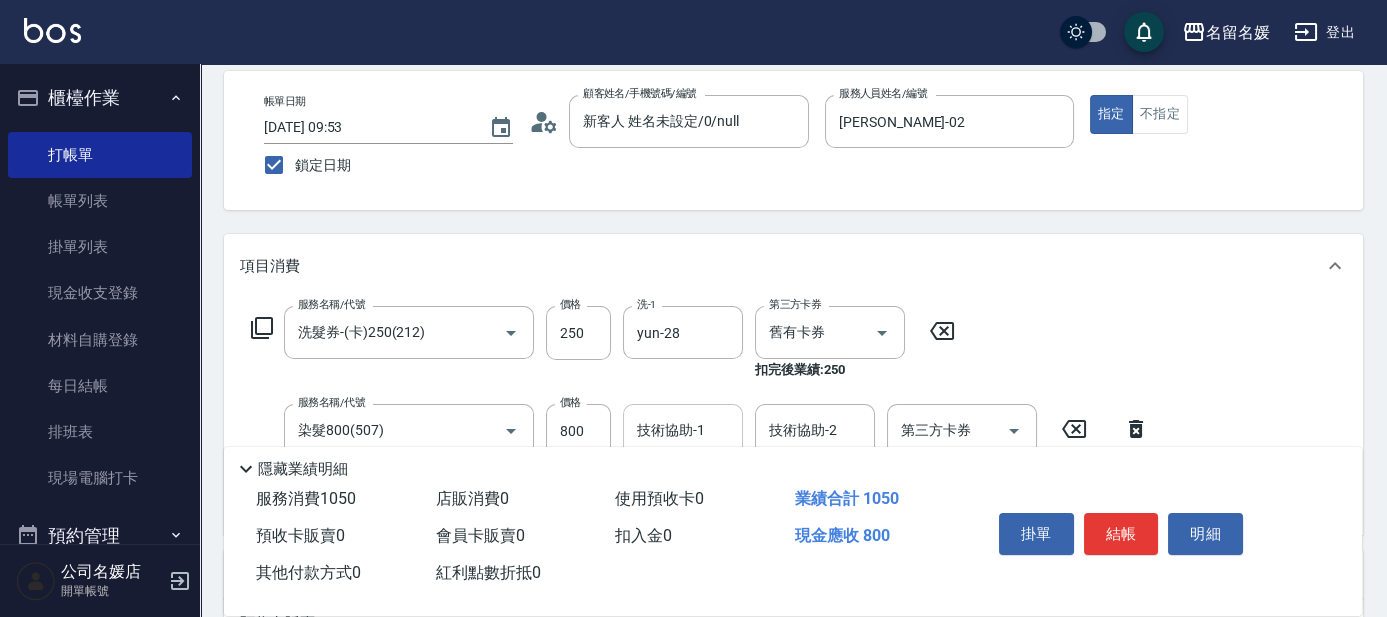 click on "技術協助-1 技術協助-1" at bounding box center [683, 430] 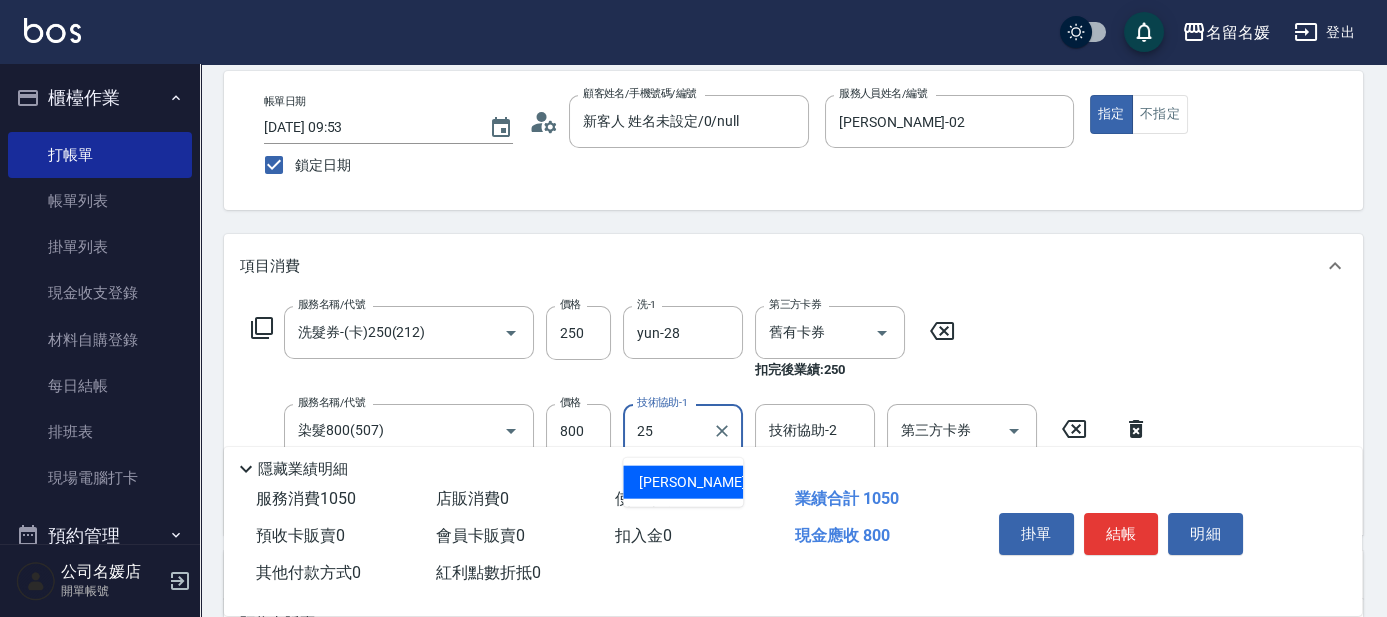 type on "[PERSON_NAME]-25" 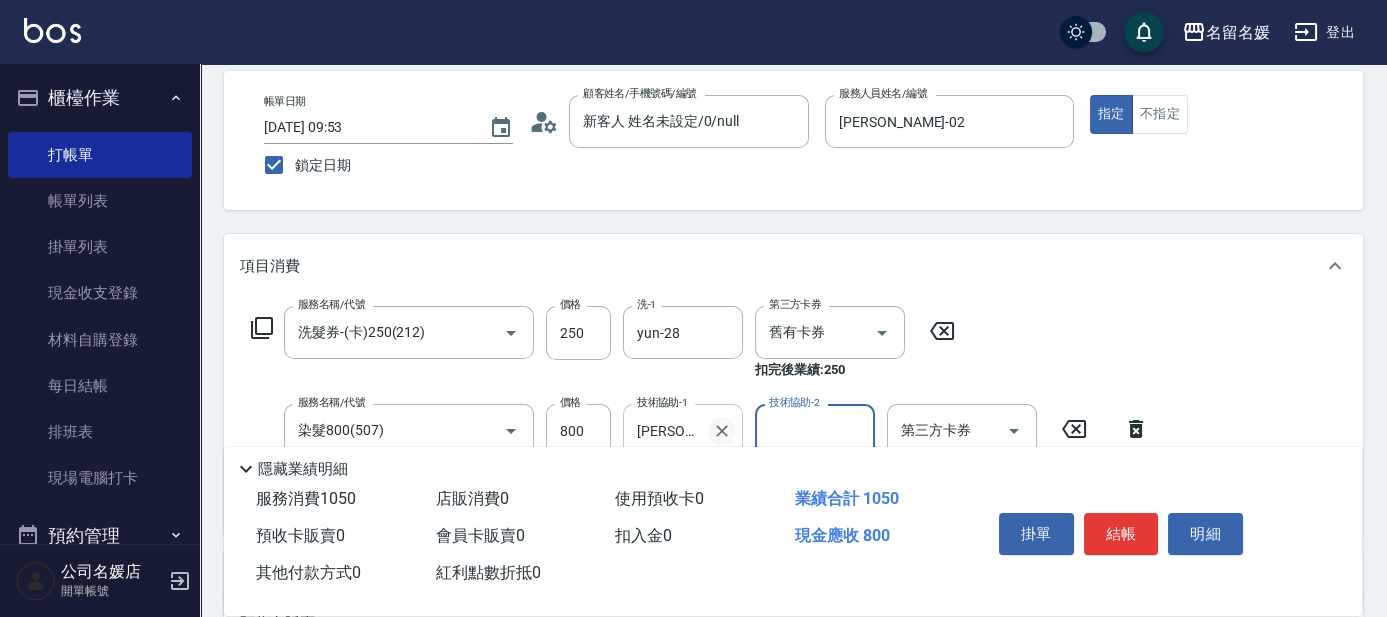click 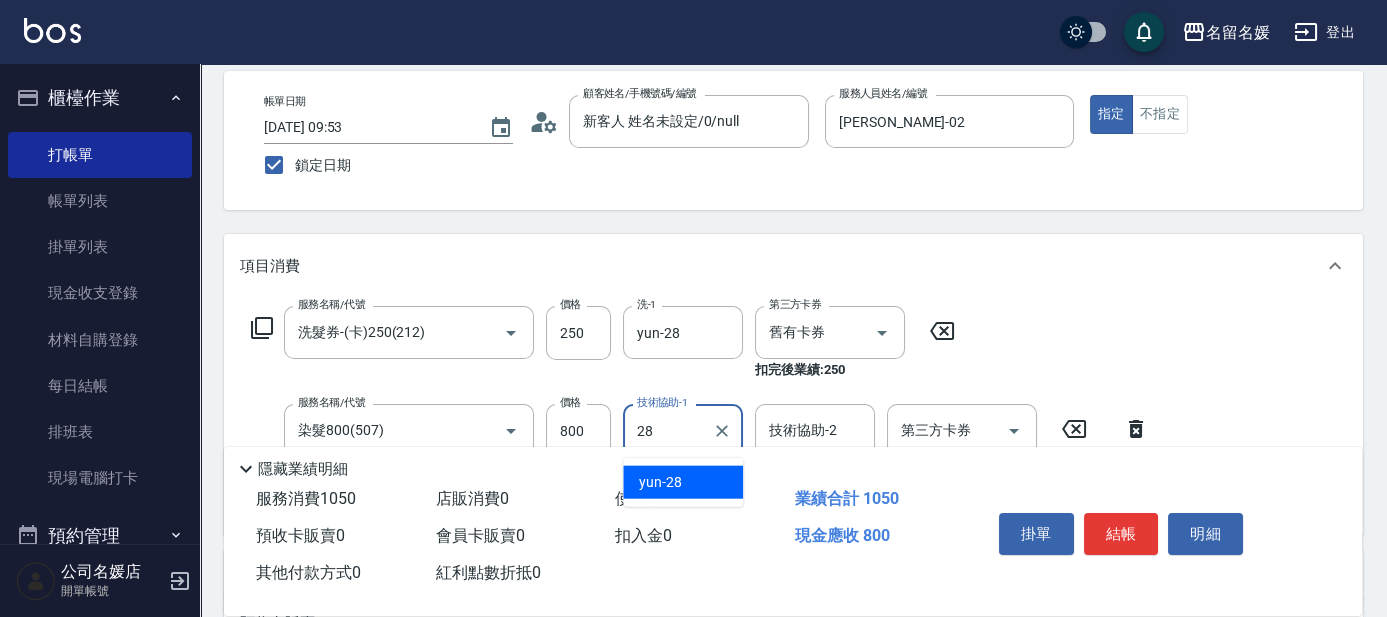 type on "yun-28" 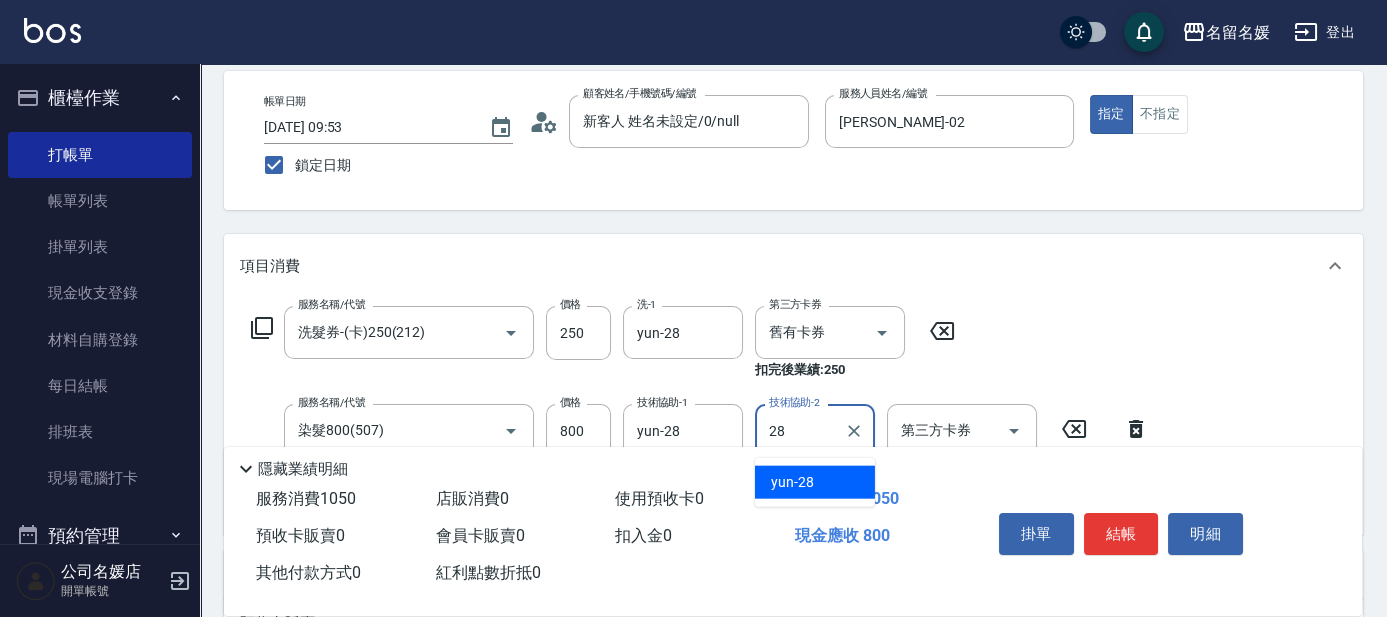 type on "yun-28" 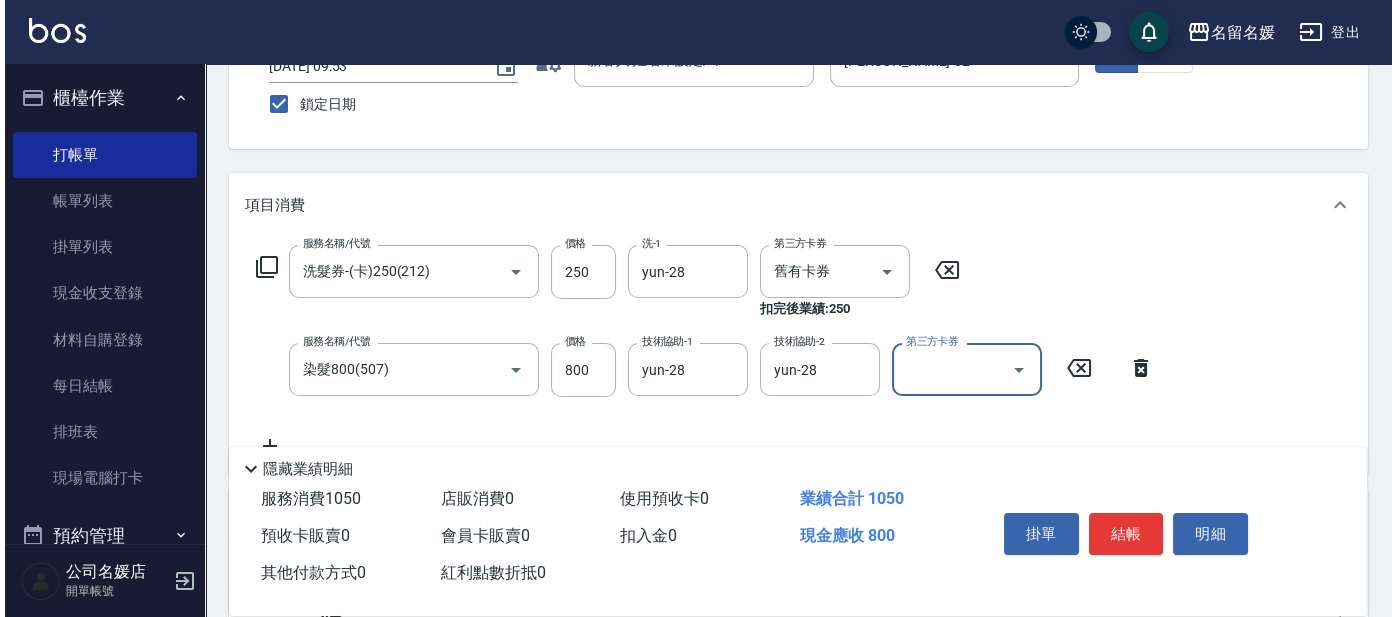 scroll, scrollTop: 272, scrollLeft: 0, axis: vertical 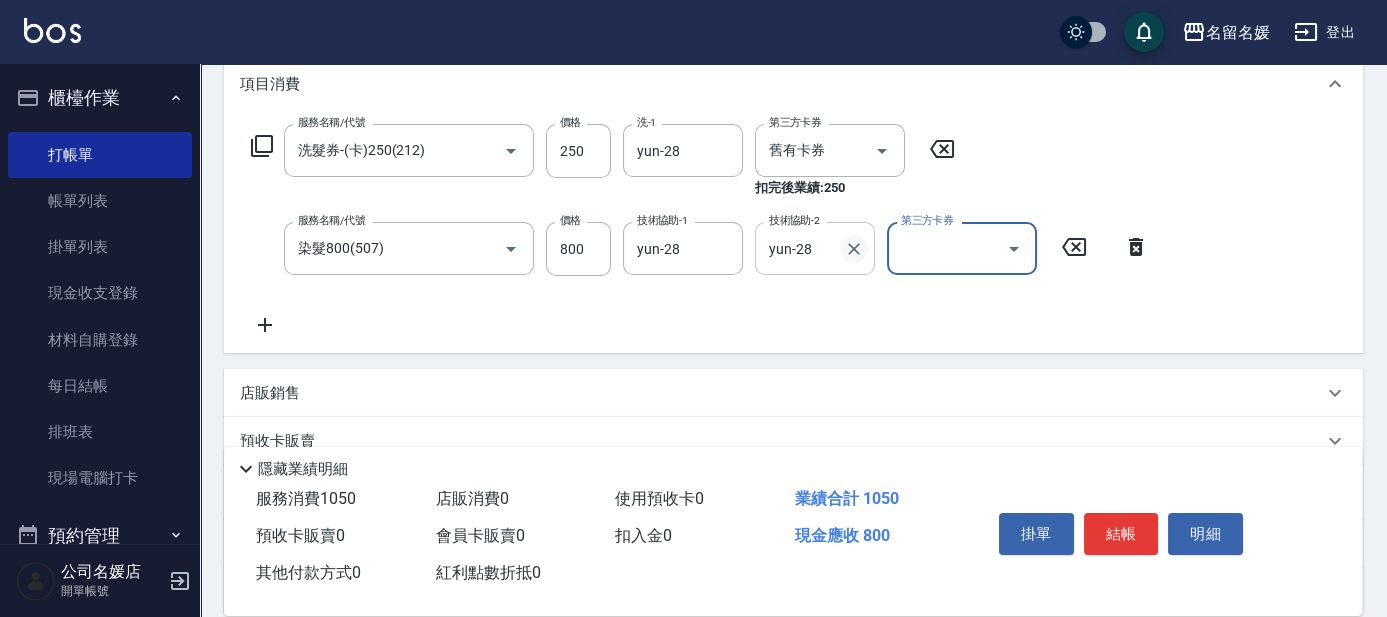 click 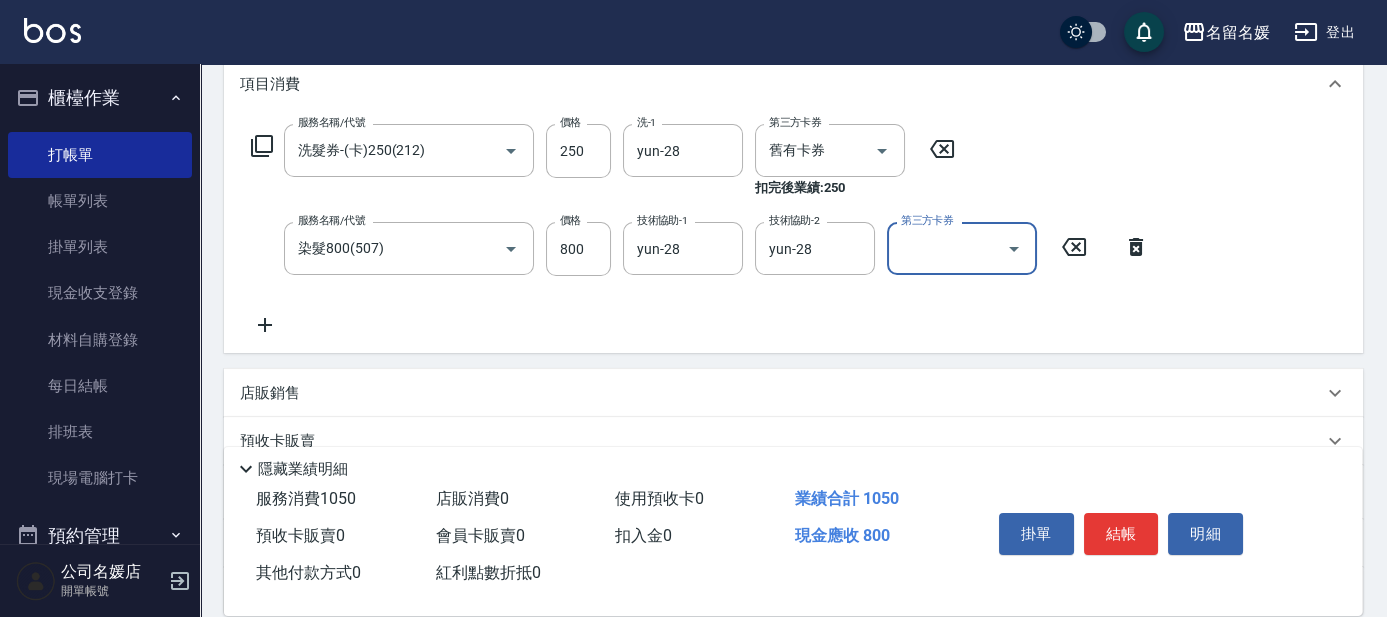 type 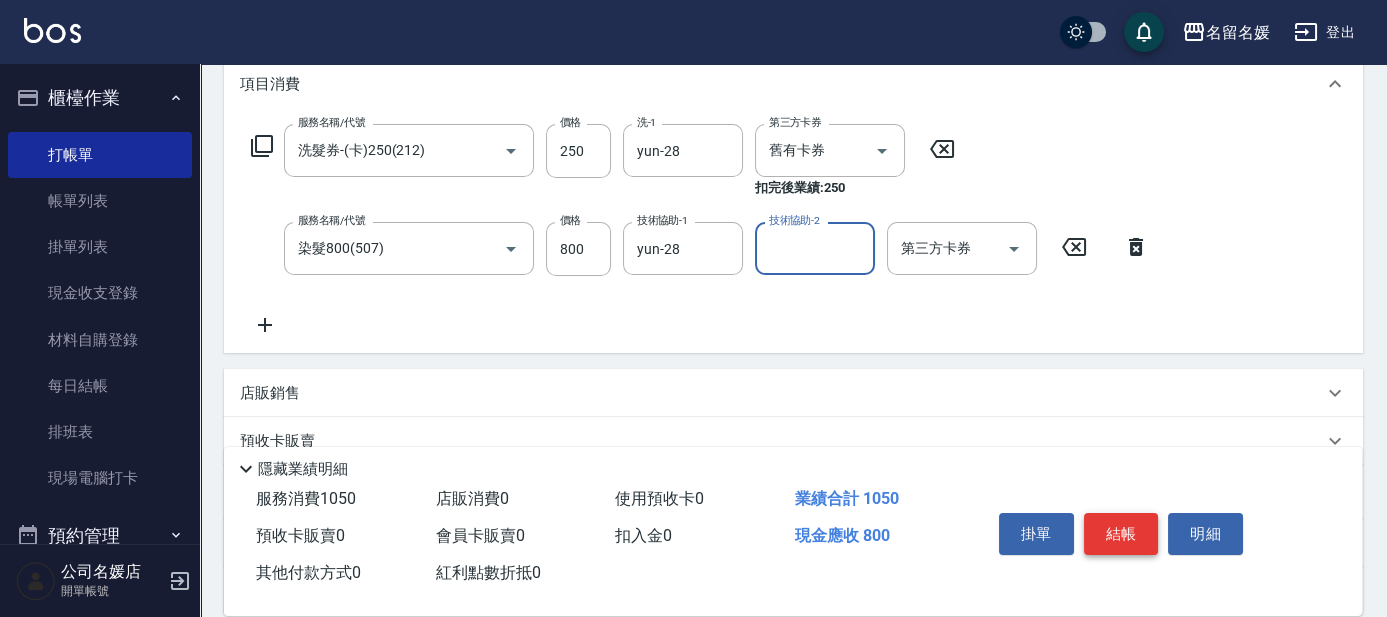 click on "結帳" at bounding box center [1121, 534] 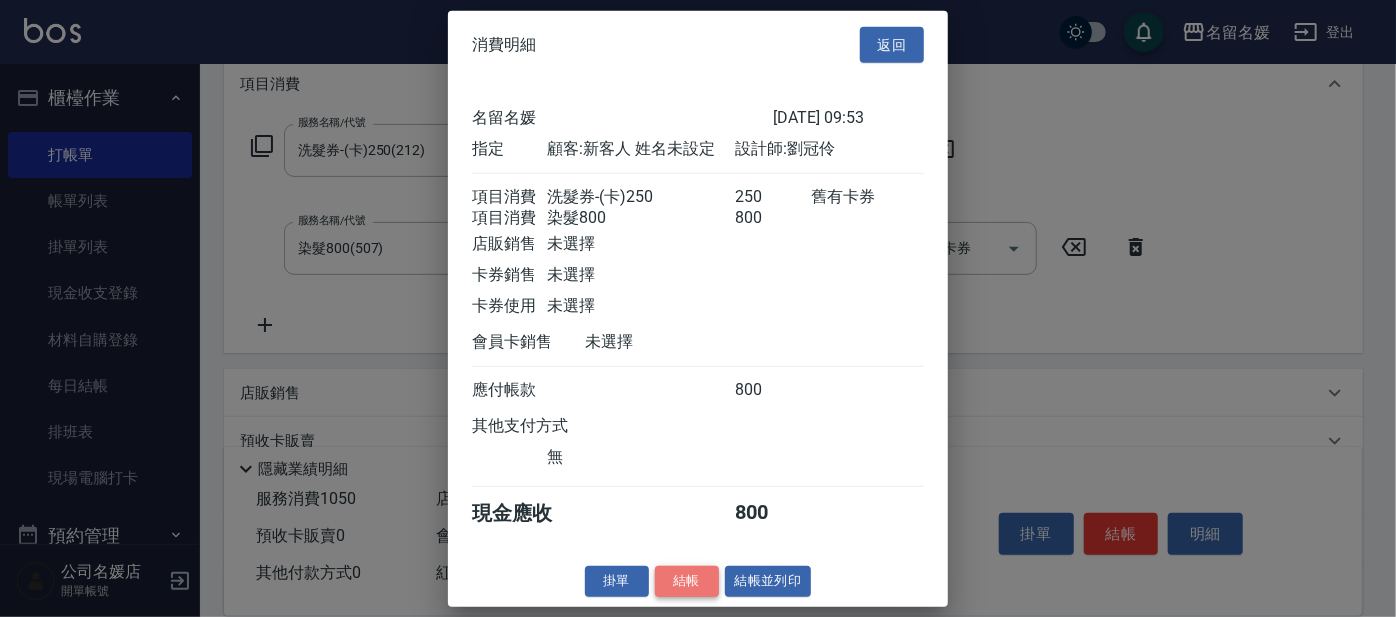 click on "結帳" at bounding box center (687, 581) 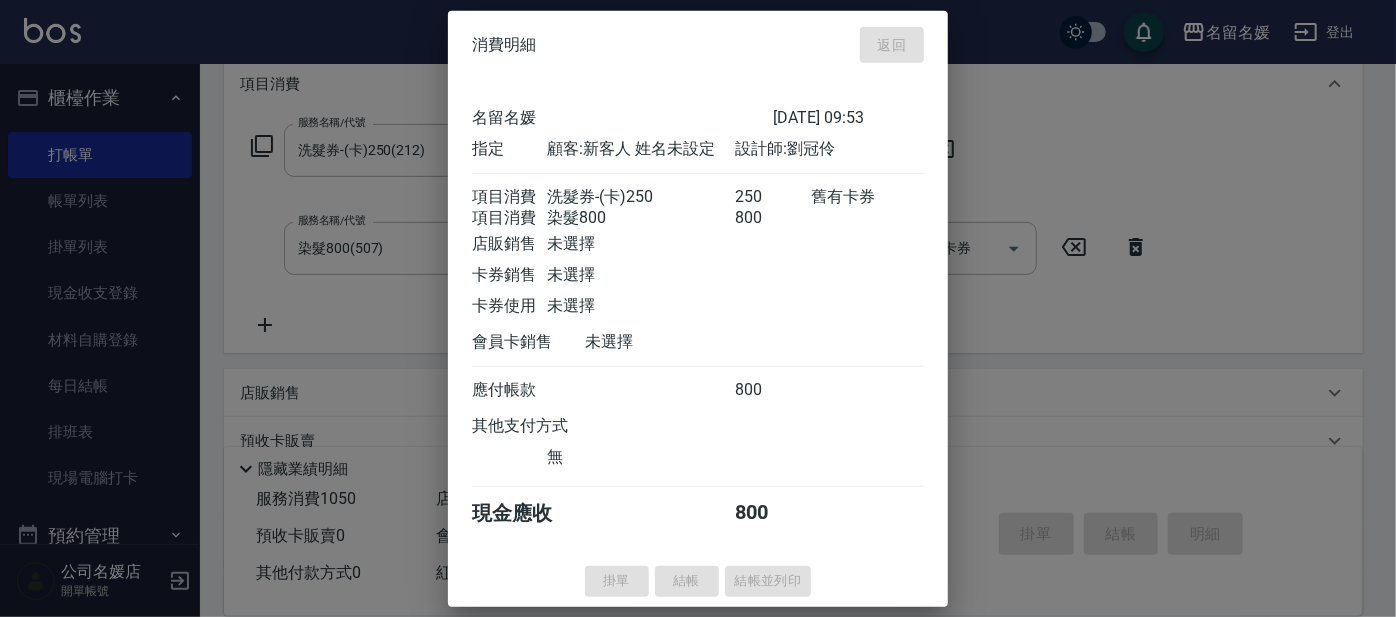 type 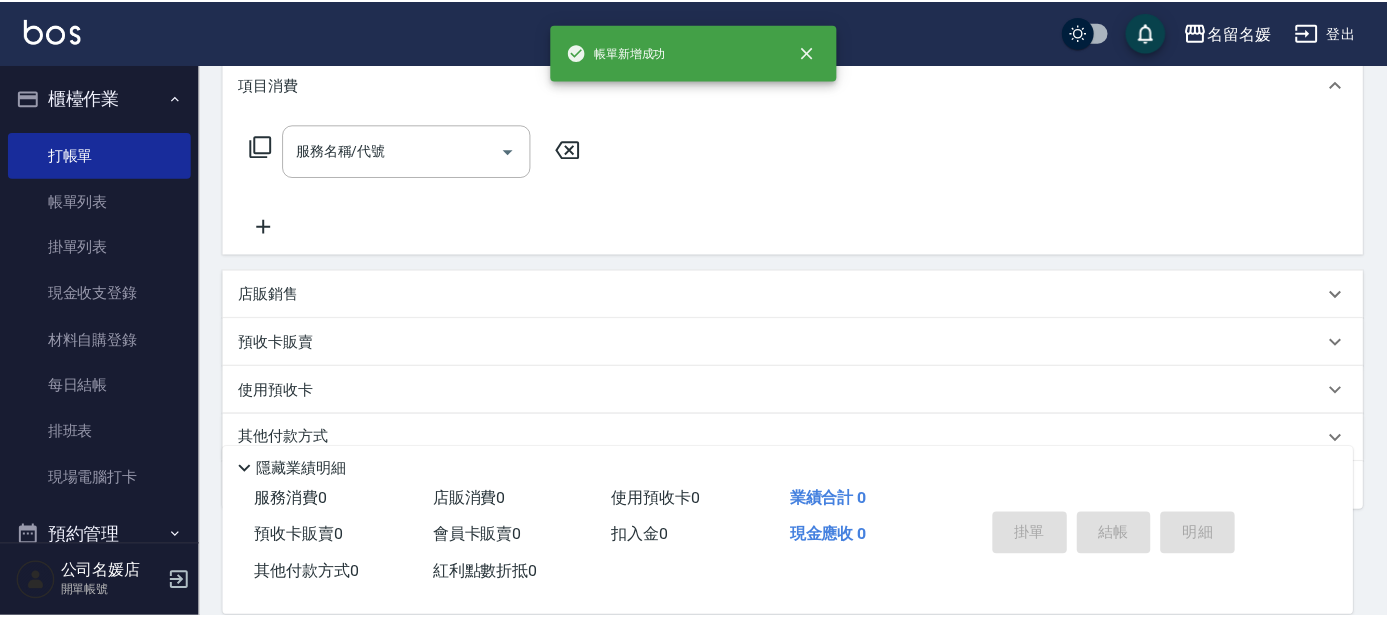 scroll, scrollTop: 0, scrollLeft: 0, axis: both 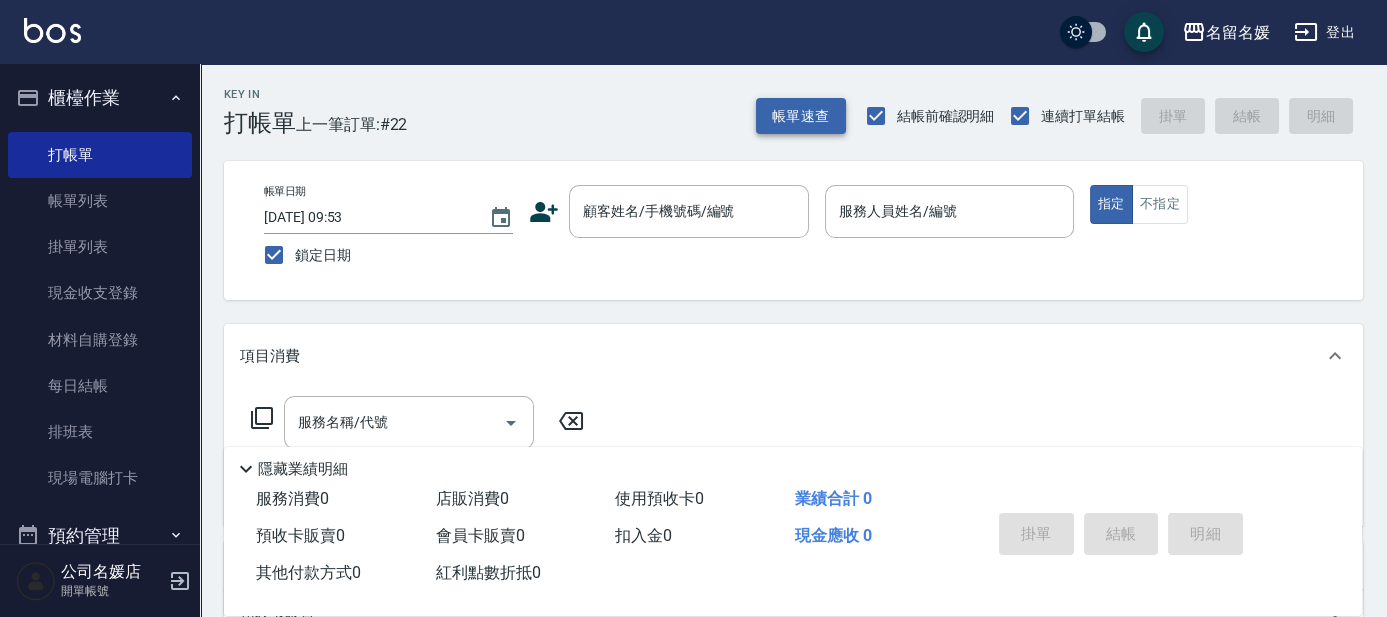 click on "帳單速查" at bounding box center (801, 116) 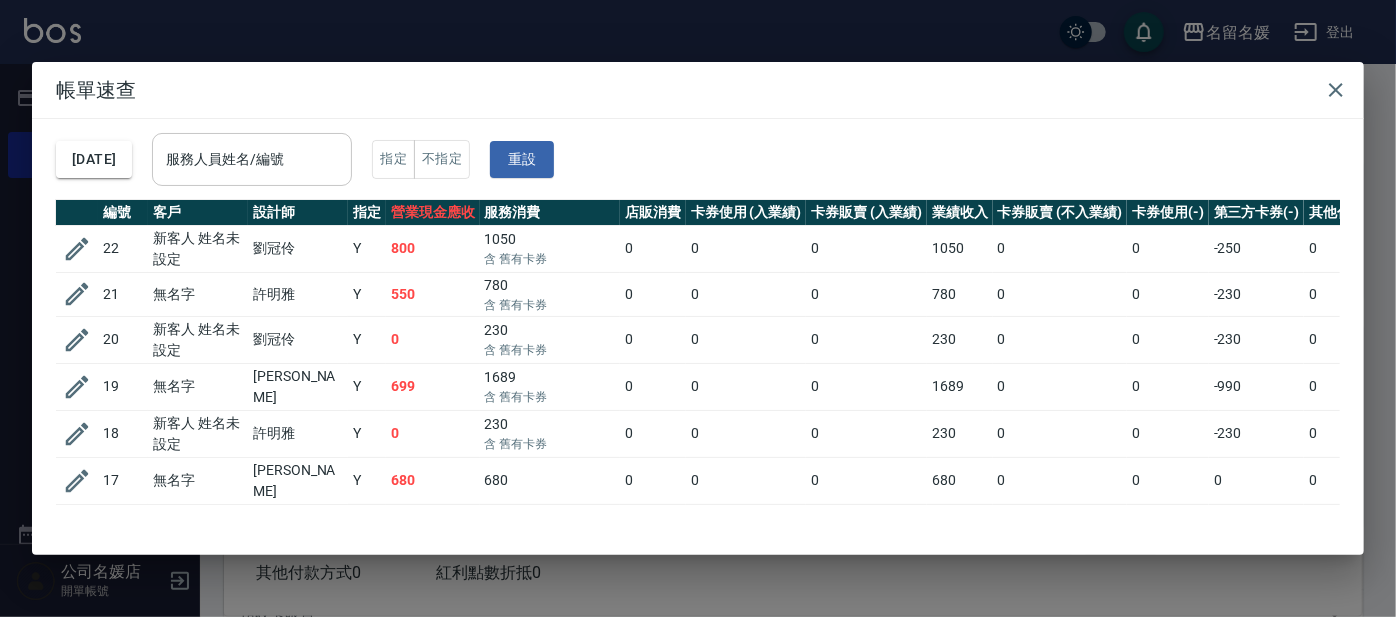 click on "服務人員姓名/編號 服務人員姓名/編號" at bounding box center [252, 159] 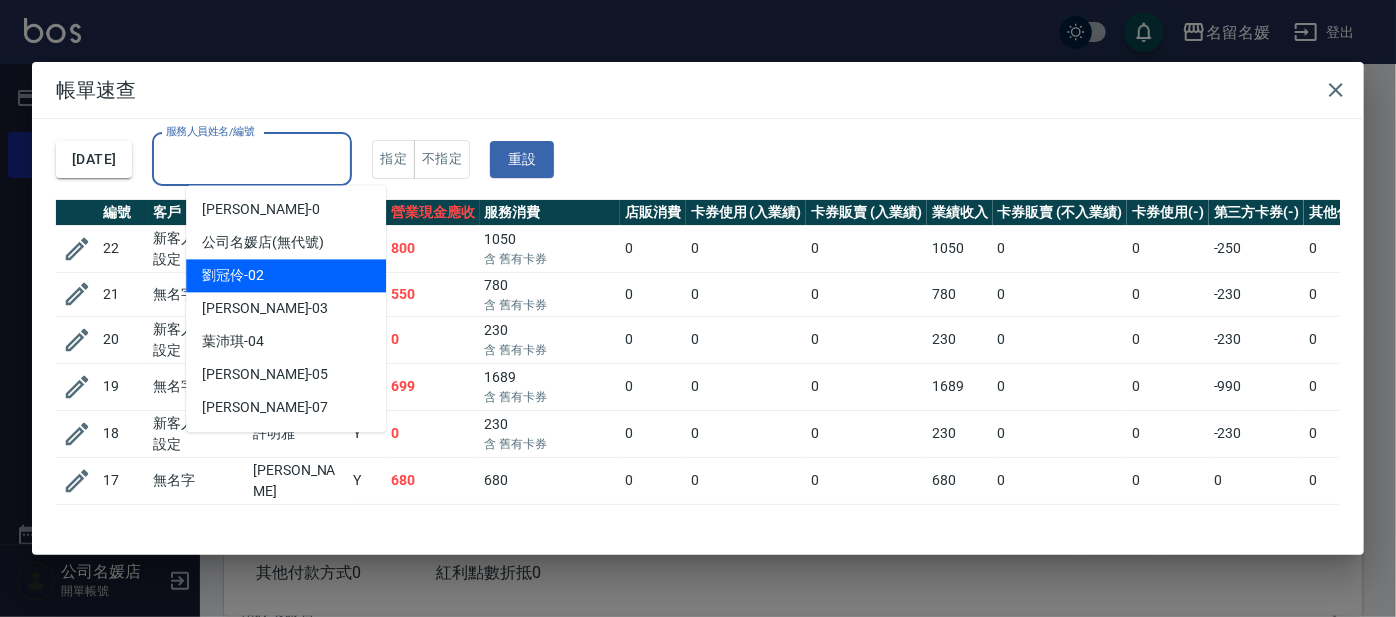 click on "[PERSON_NAME]-02" at bounding box center (233, 275) 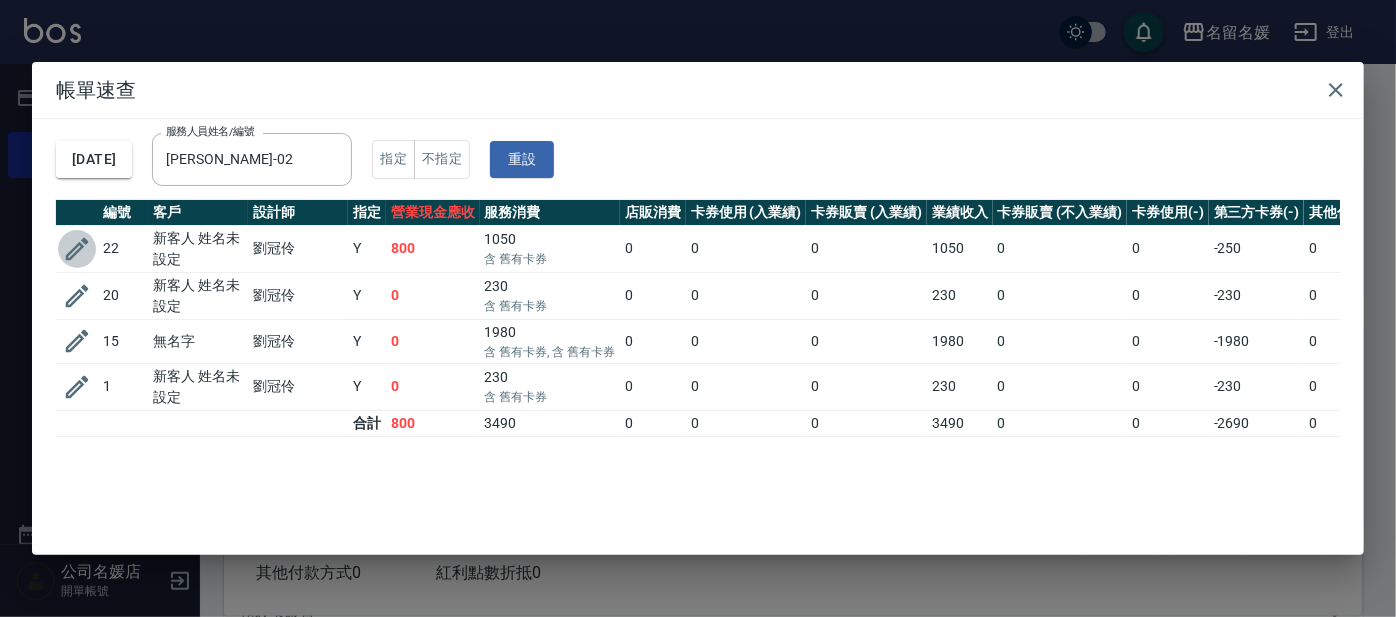 click 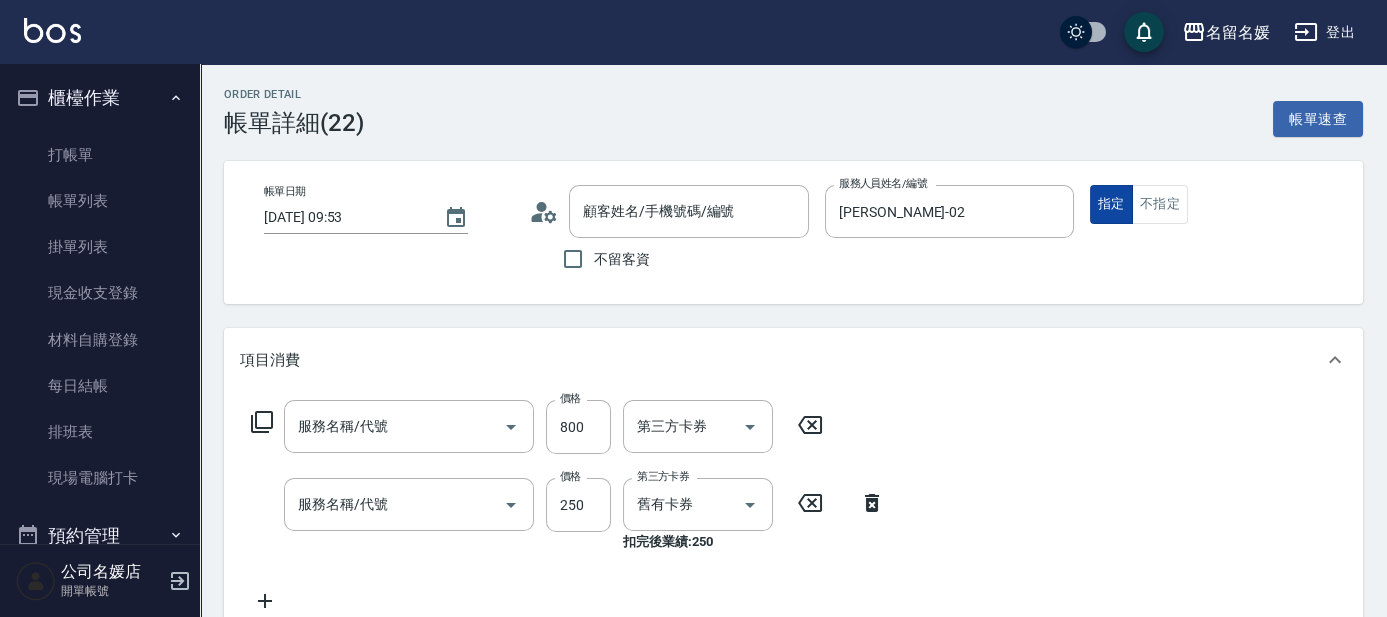 type on "[DATE] 09:53" 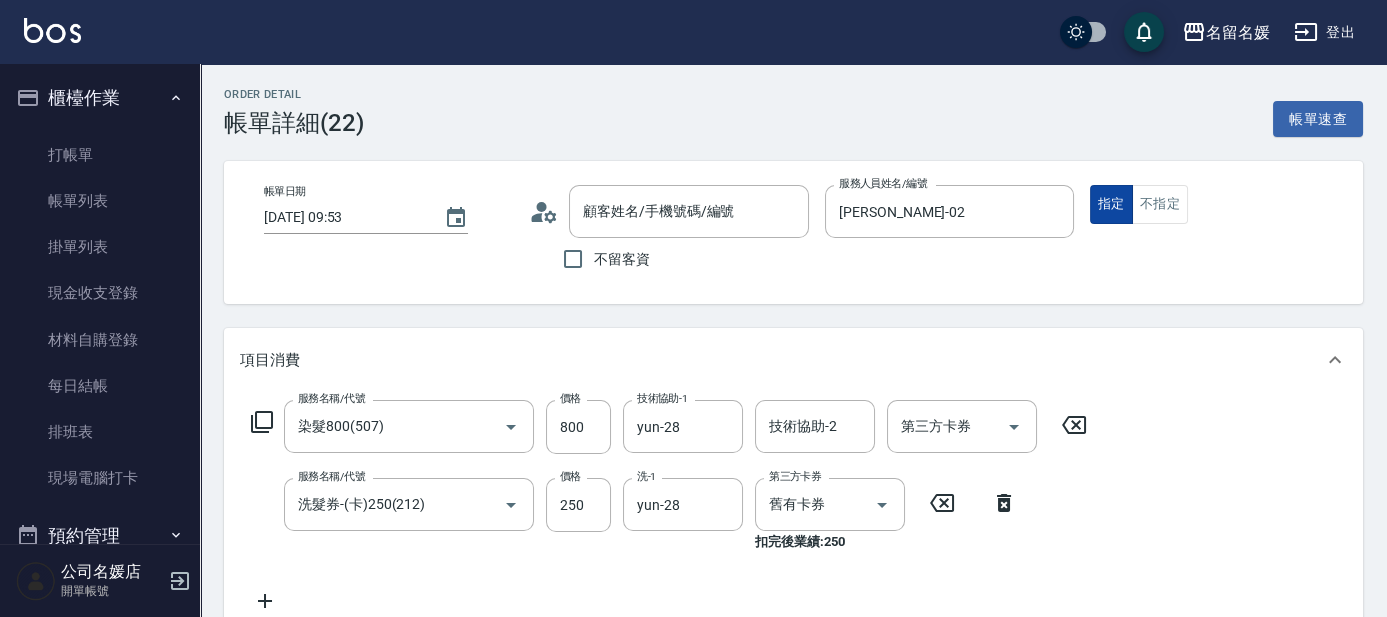 type on "染髮800(507)" 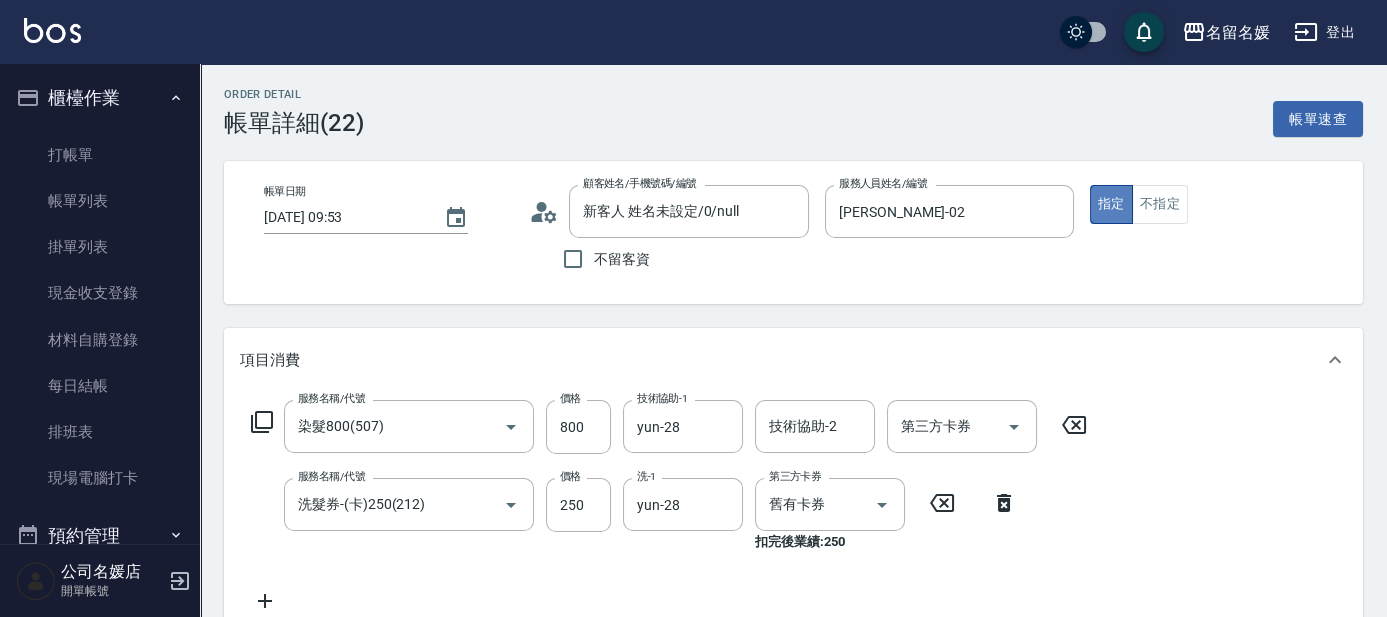 click on "指定" at bounding box center [1111, 204] 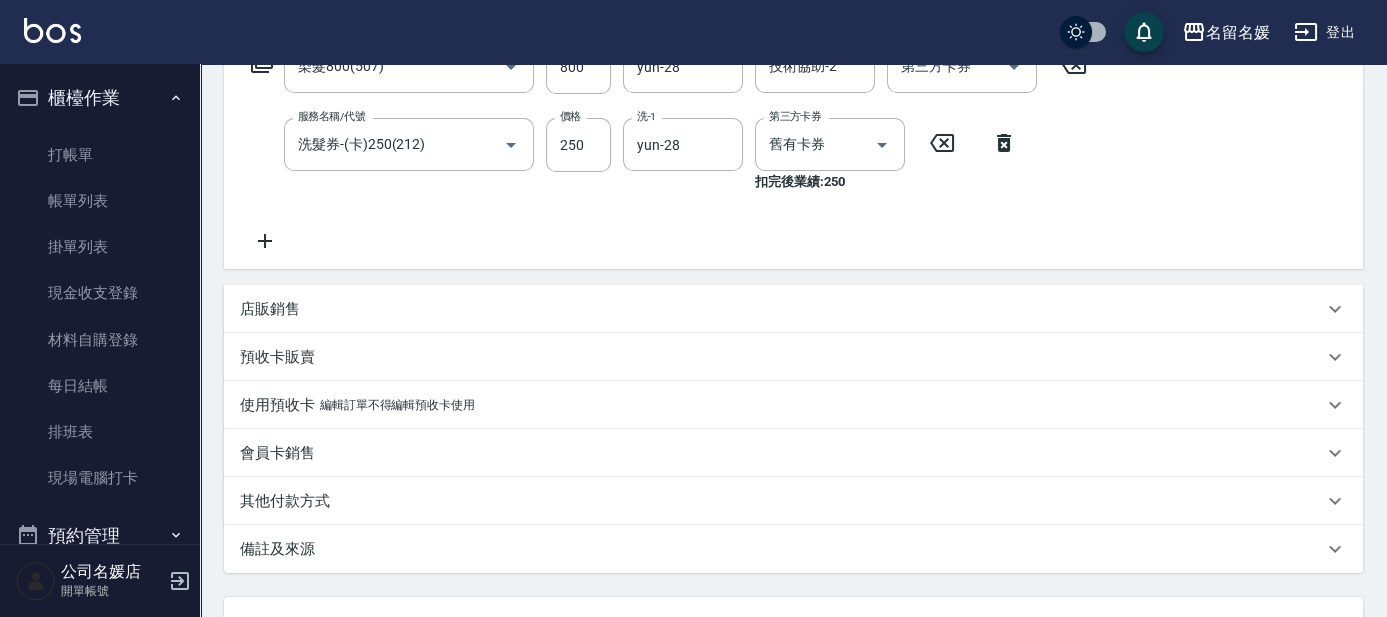 scroll, scrollTop: 454, scrollLeft: 0, axis: vertical 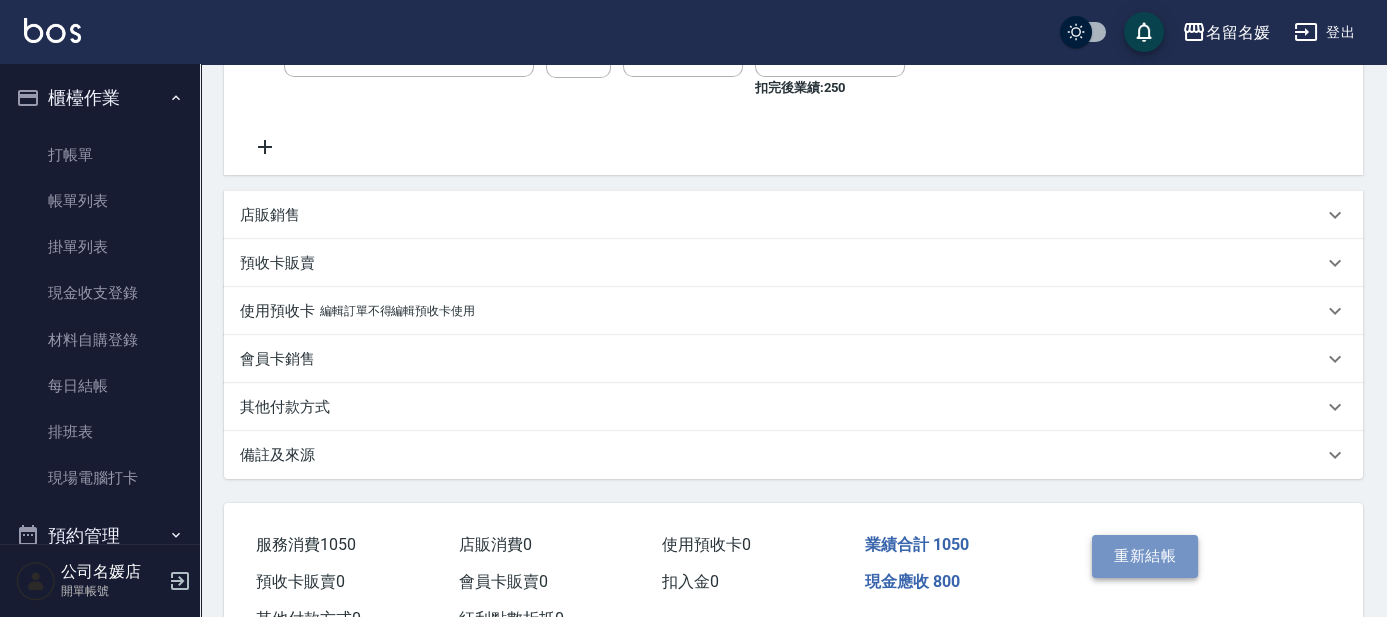 click on "重新結帳" at bounding box center [1145, 556] 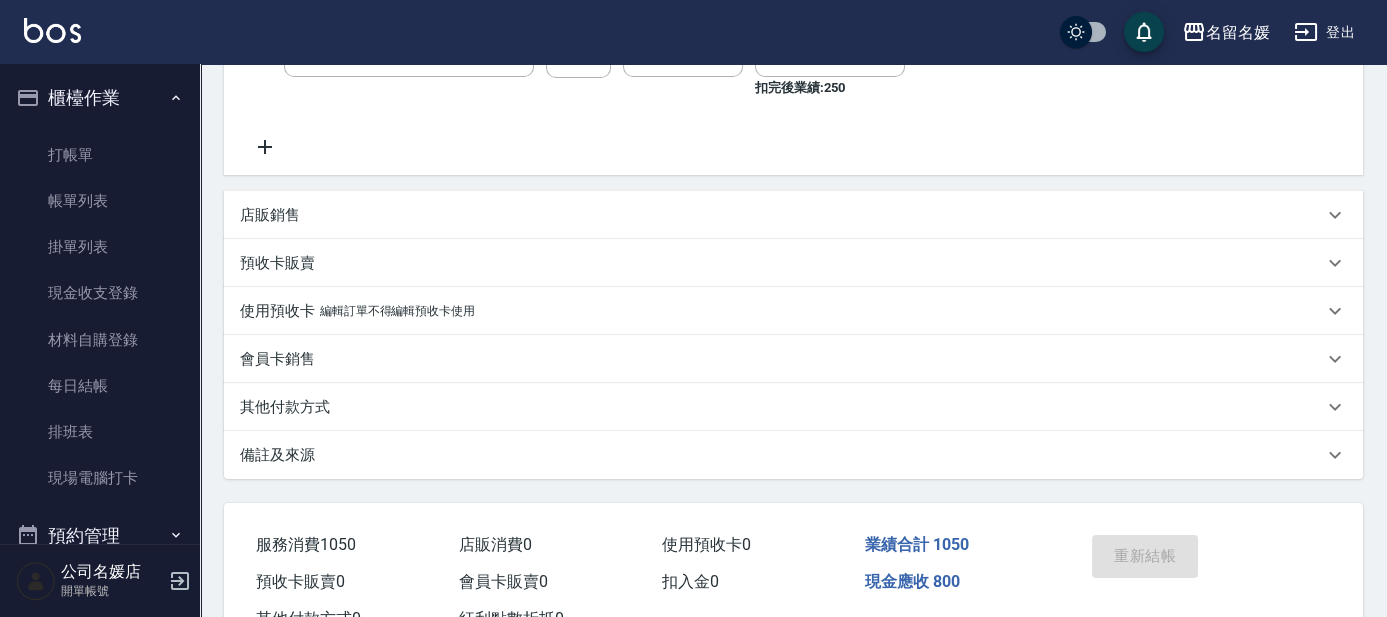 drag, startPoint x: 1147, startPoint y: 552, endPoint x: 1136, endPoint y: 478, distance: 74.8131 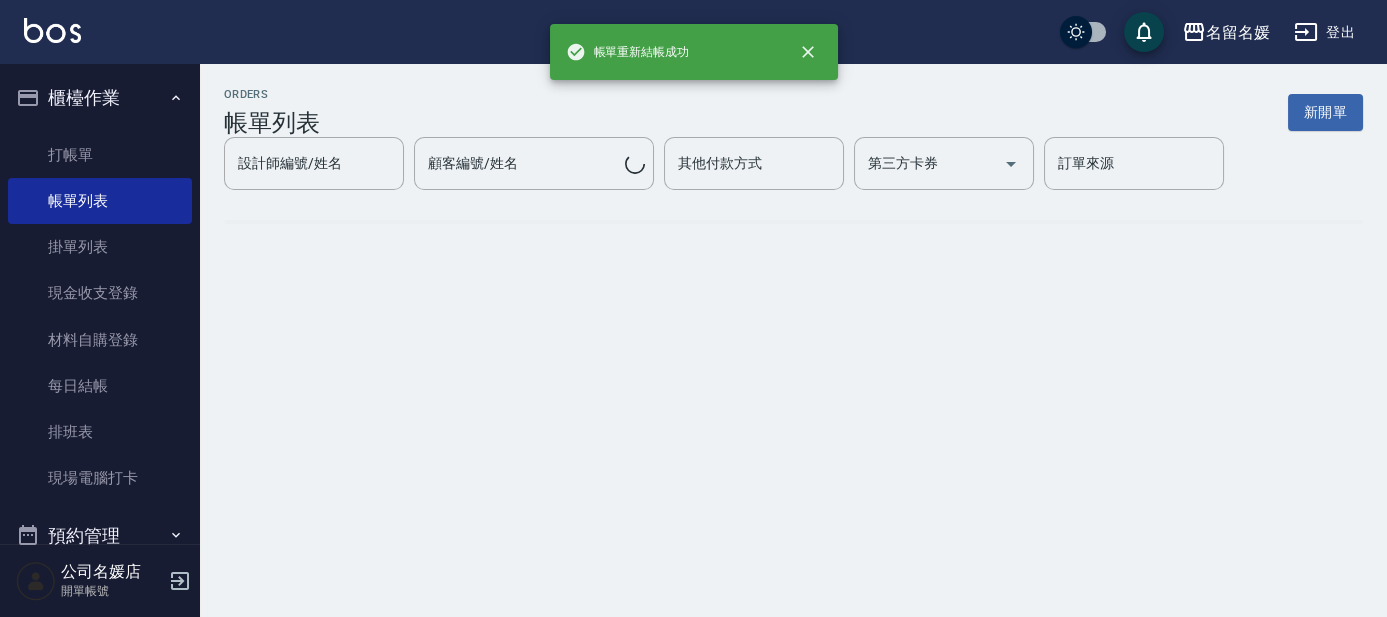scroll, scrollTop: 0, scrollLeft: 0, axis: both 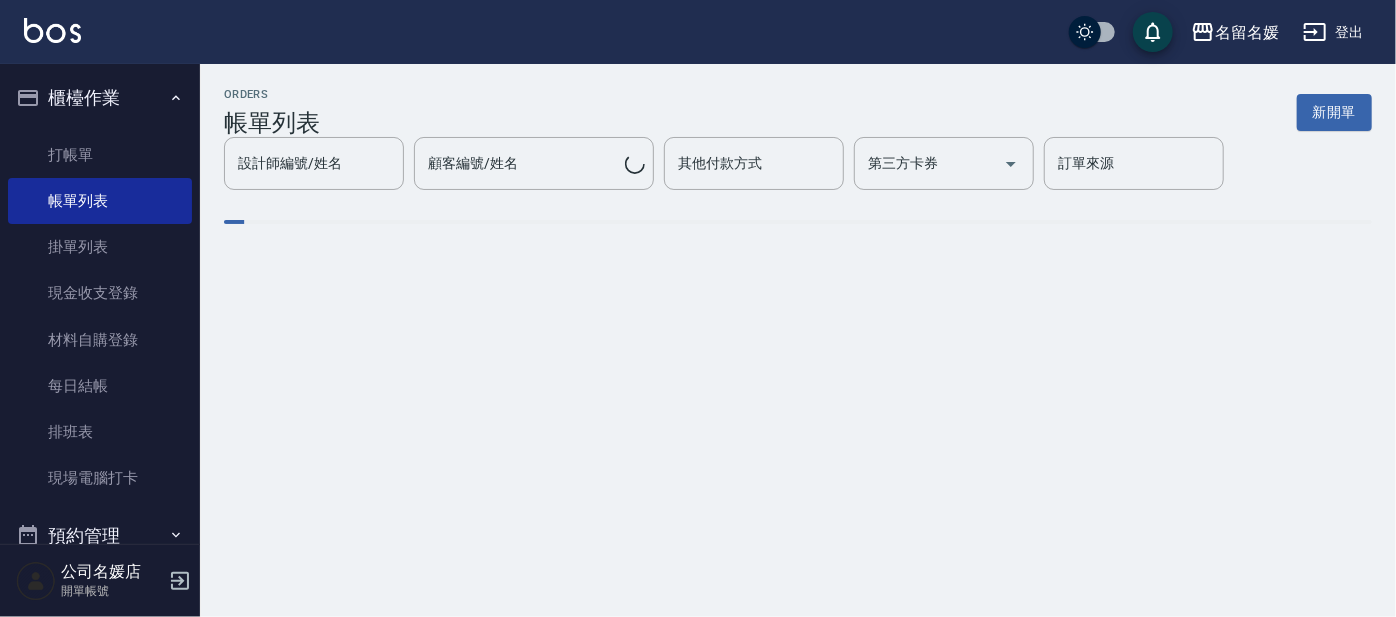 click on "ORDERS 帳單列表 新開單 設計師編號/姓名 設計師編號/姓名 顧客編號/姓名 顧客編號/姓名 其他付款方式 其他付款方式 第三方卡券 第三方卡券 訂單來源 訂單來源" at bounding box center [698, 308] 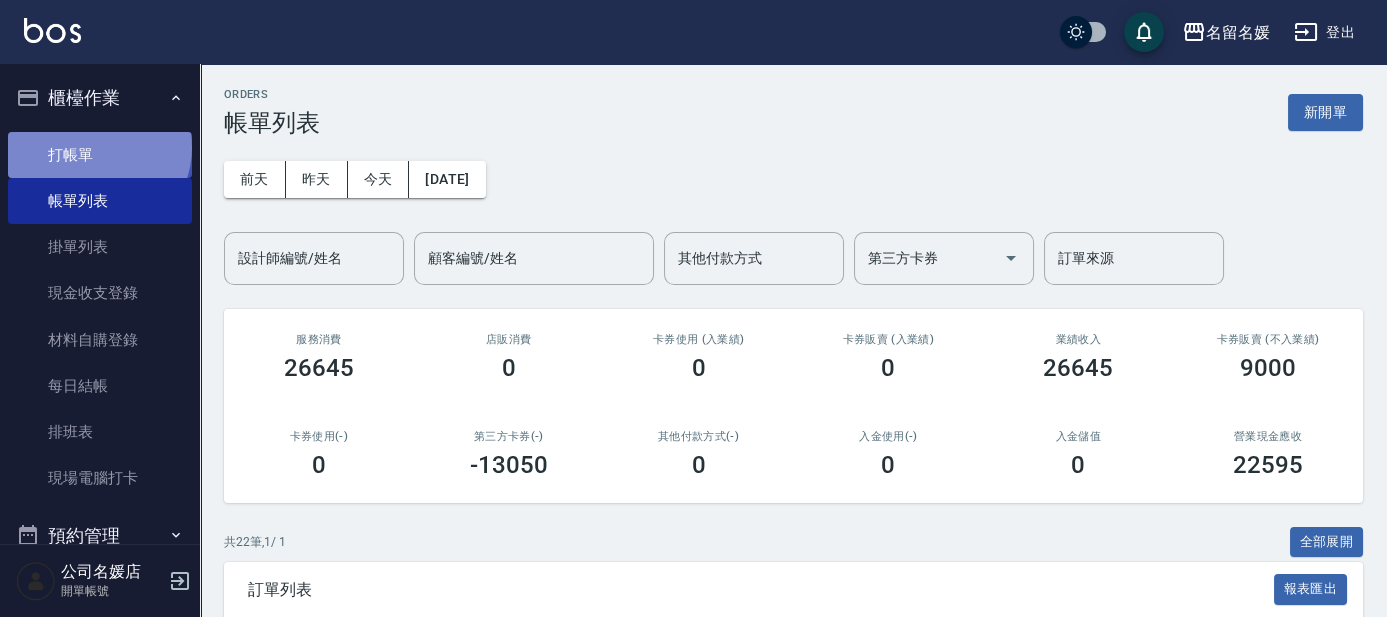 click on "打帳單" at bounding box center (100, 155) 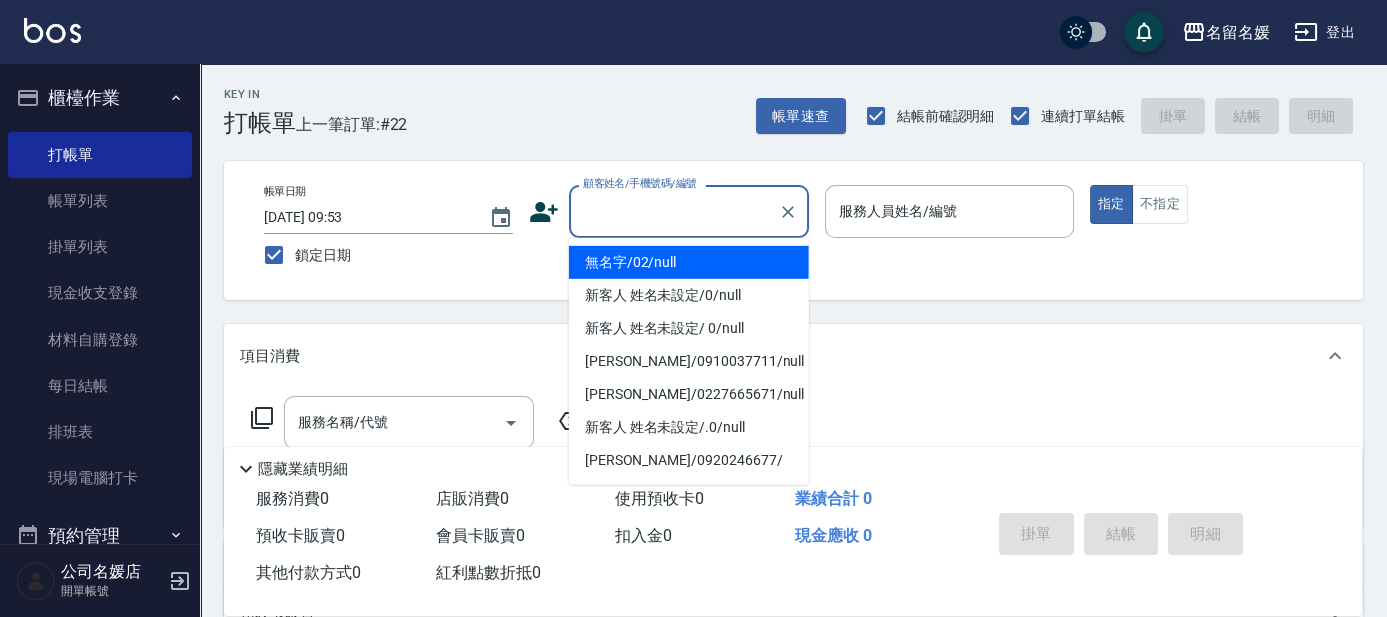 drag, startPoint x: 632, startPoint y: 212, endPoint x: 638, endPoint y: 226, distance: 15.231546 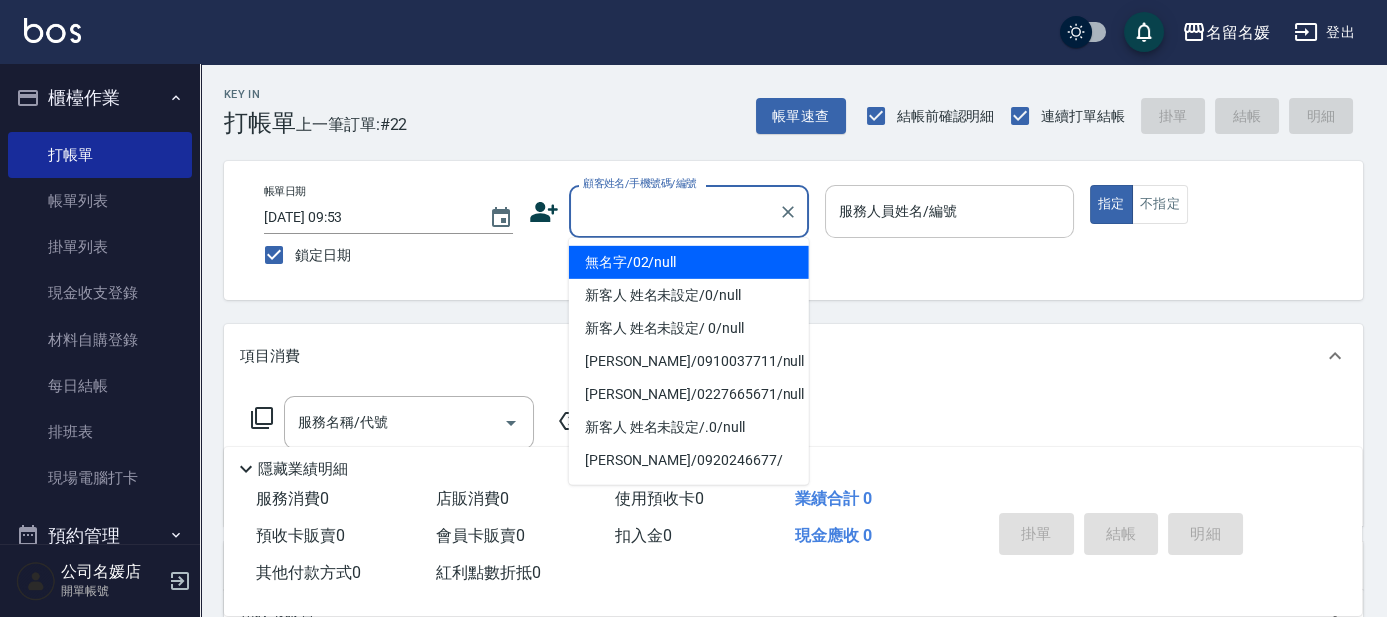 type on "無名字/02/null" 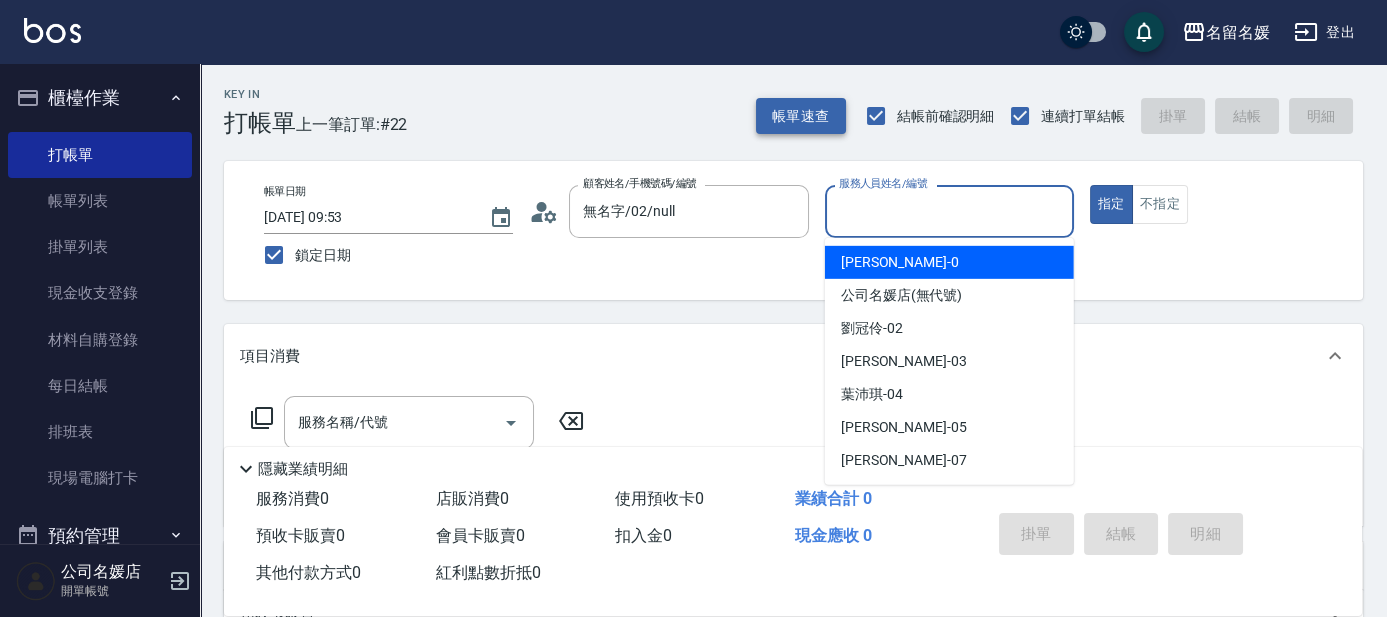 drag, startPoint x: 912, startPoint y: 207, endPoint x: 820, endPoint y: 124, distance: 123.90723 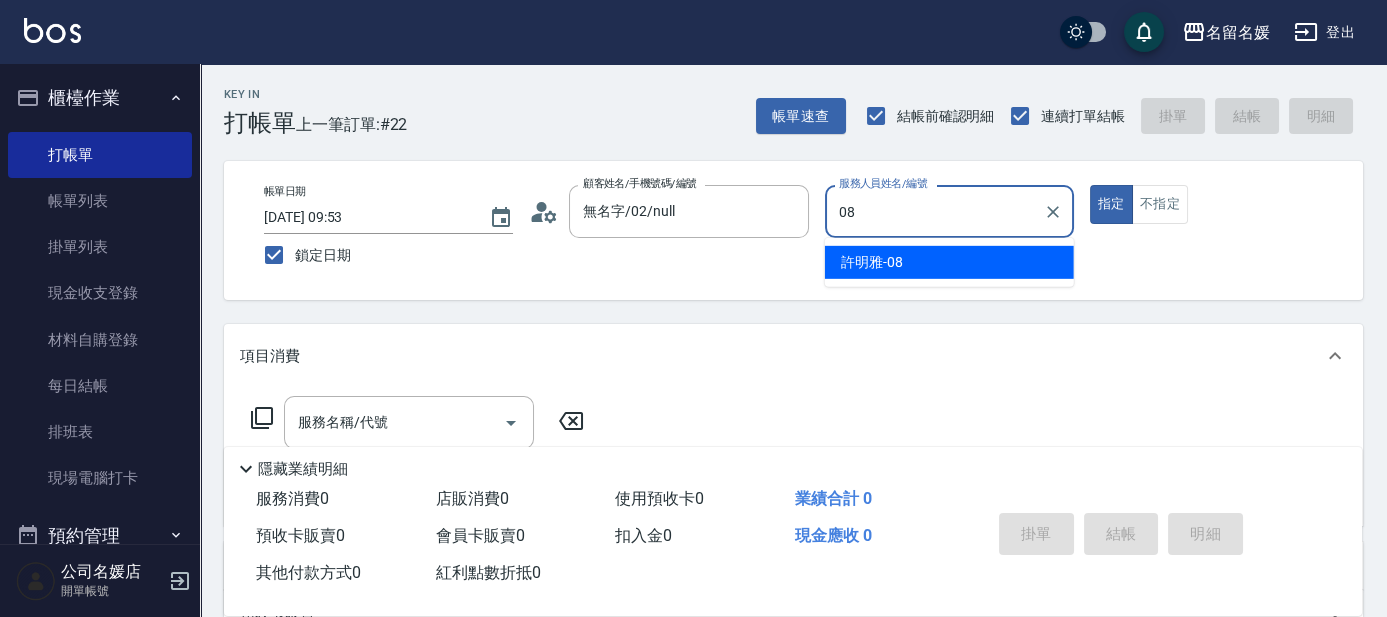 click on "[PERSON_NAME]-08" at bounding box center [949, 262] 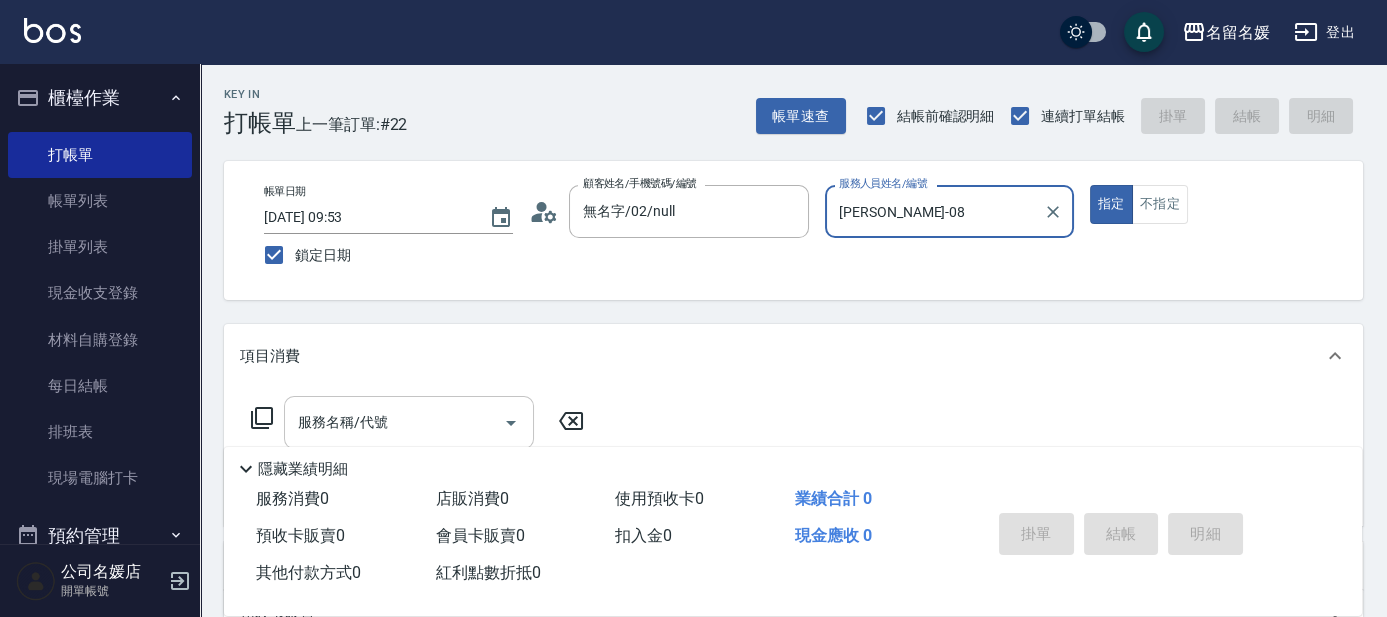 click on "服務名稱/代號" at bounding box center [409, 422] 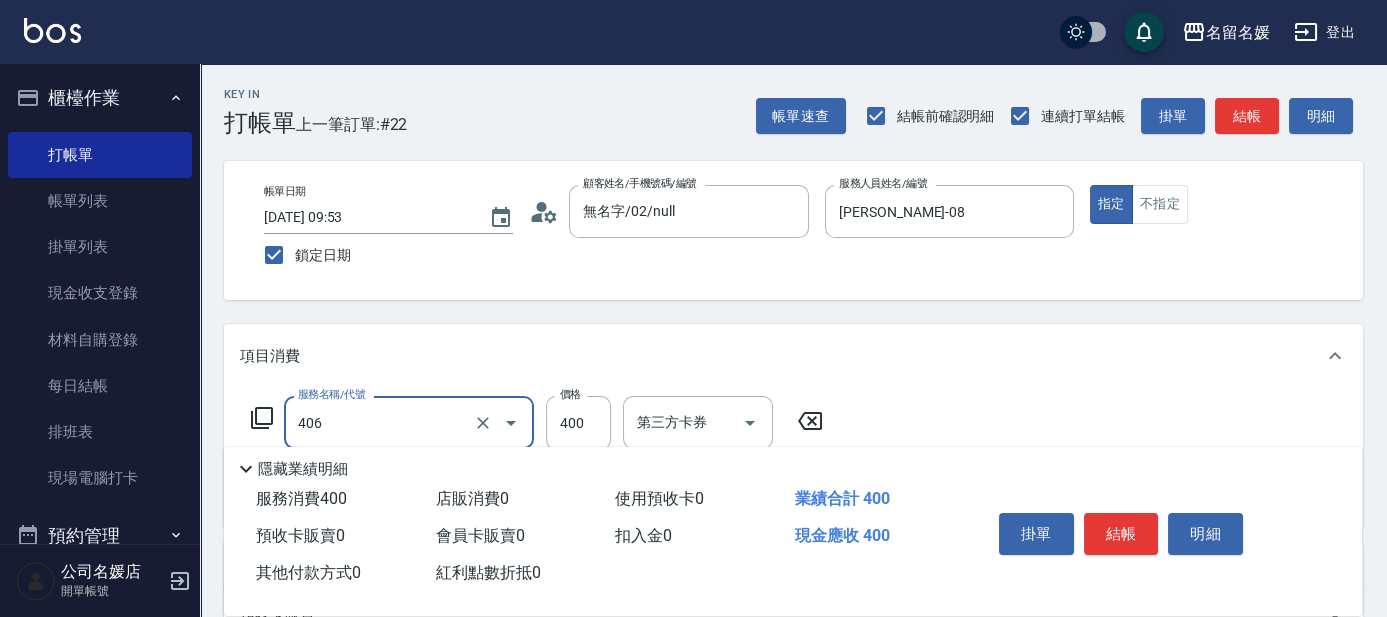 scroll, scrollTop: 181, scrollLeft: 0, axis: vertical 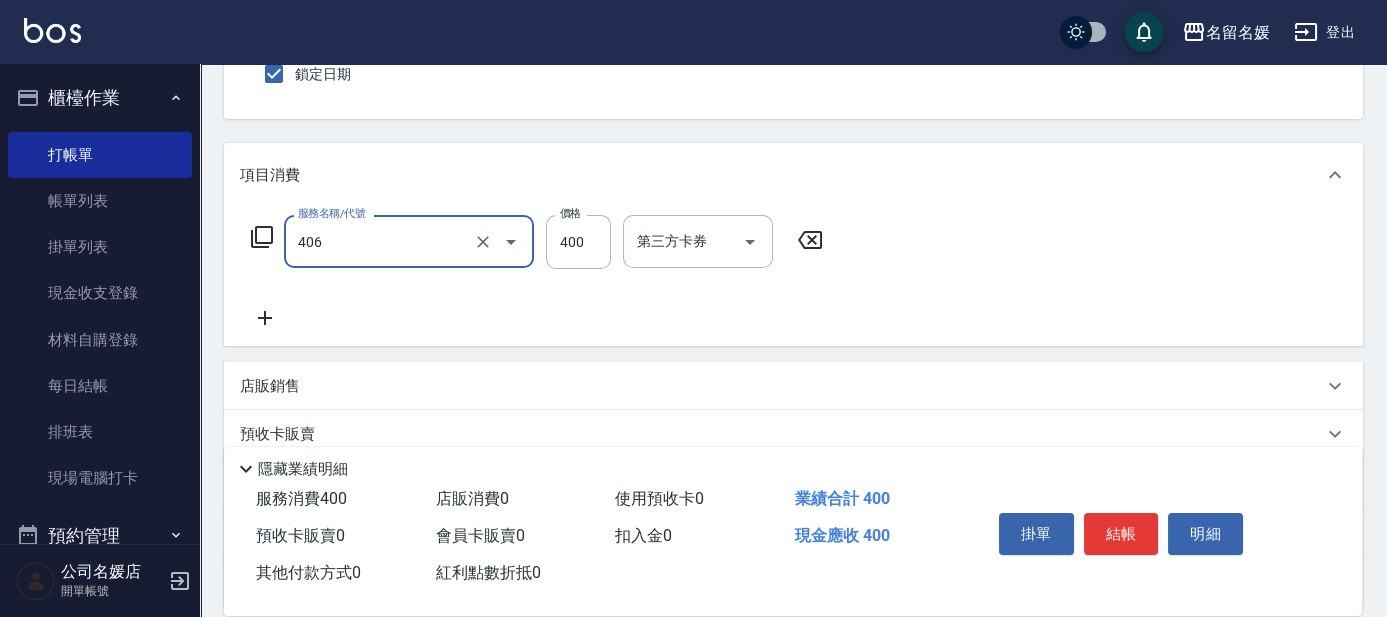 type on "剪髮(400)(406)" 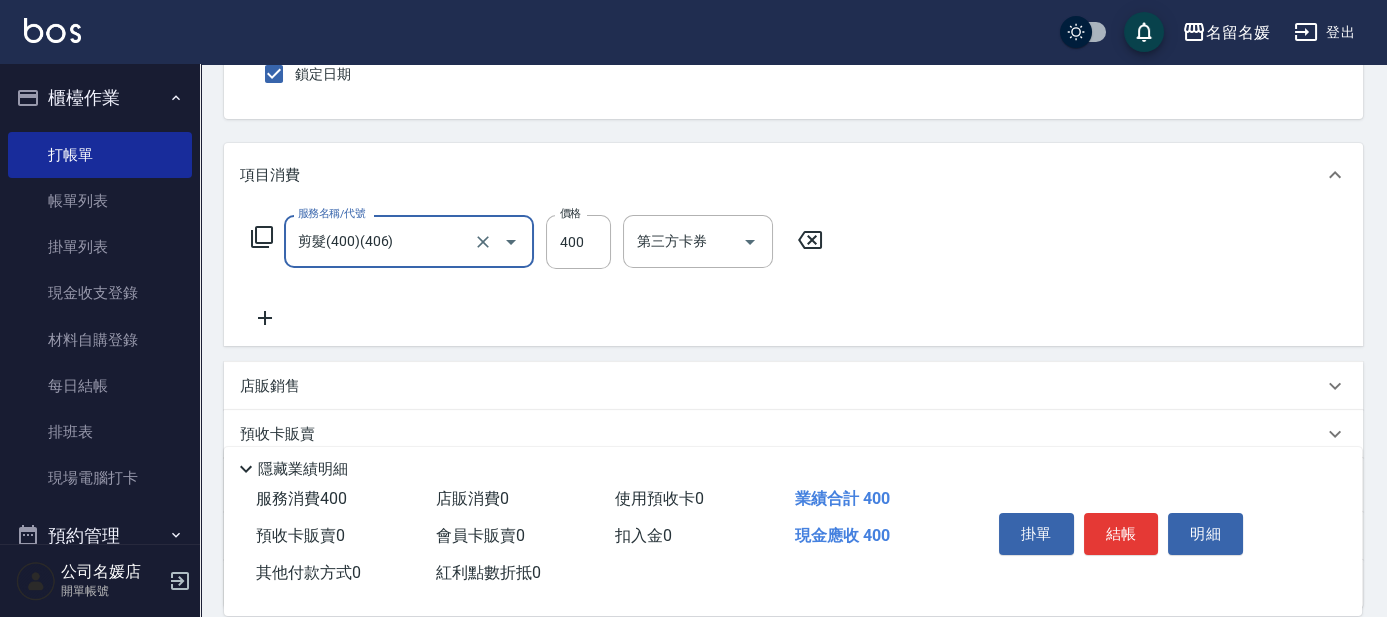 click 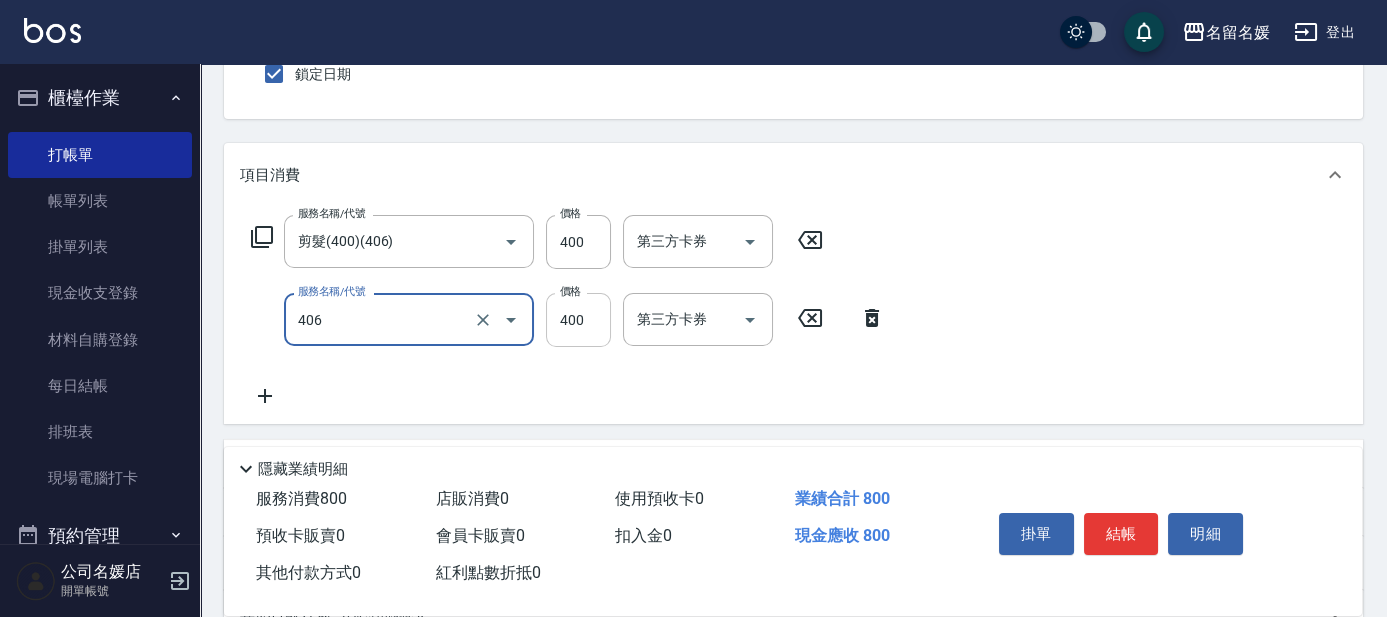 click on "400" at bounding box center (578, 320) 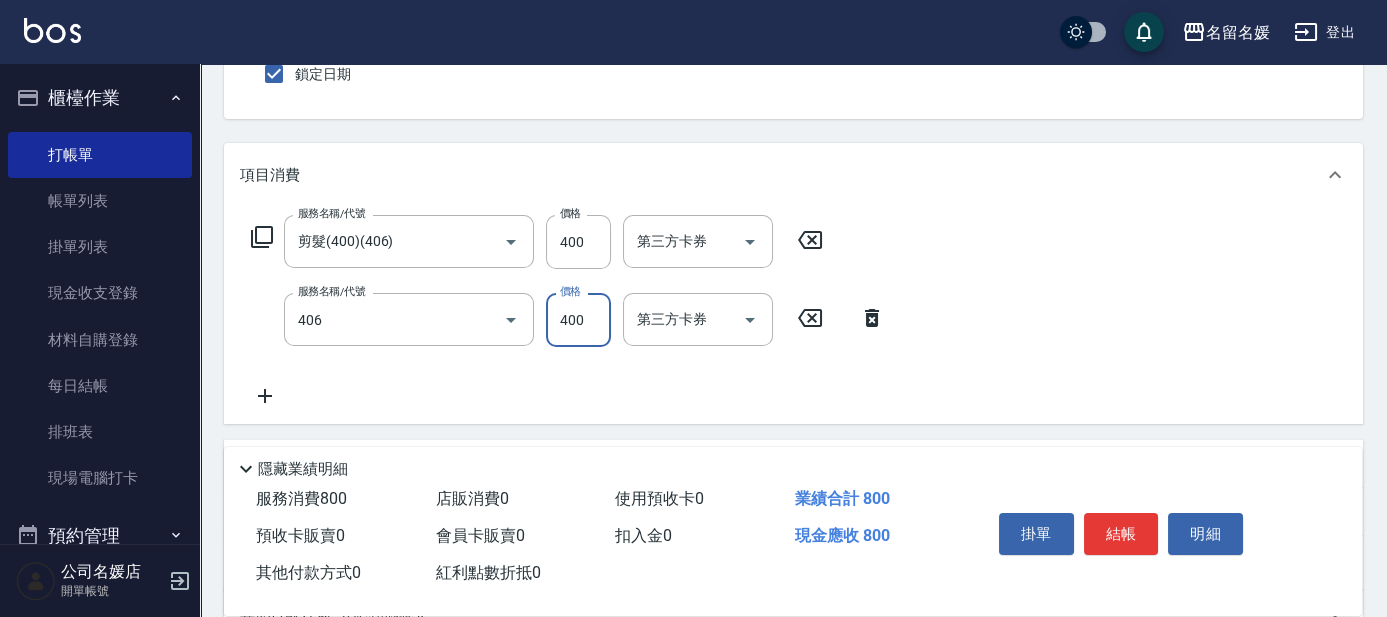 type on "剪髮(400)(406)" 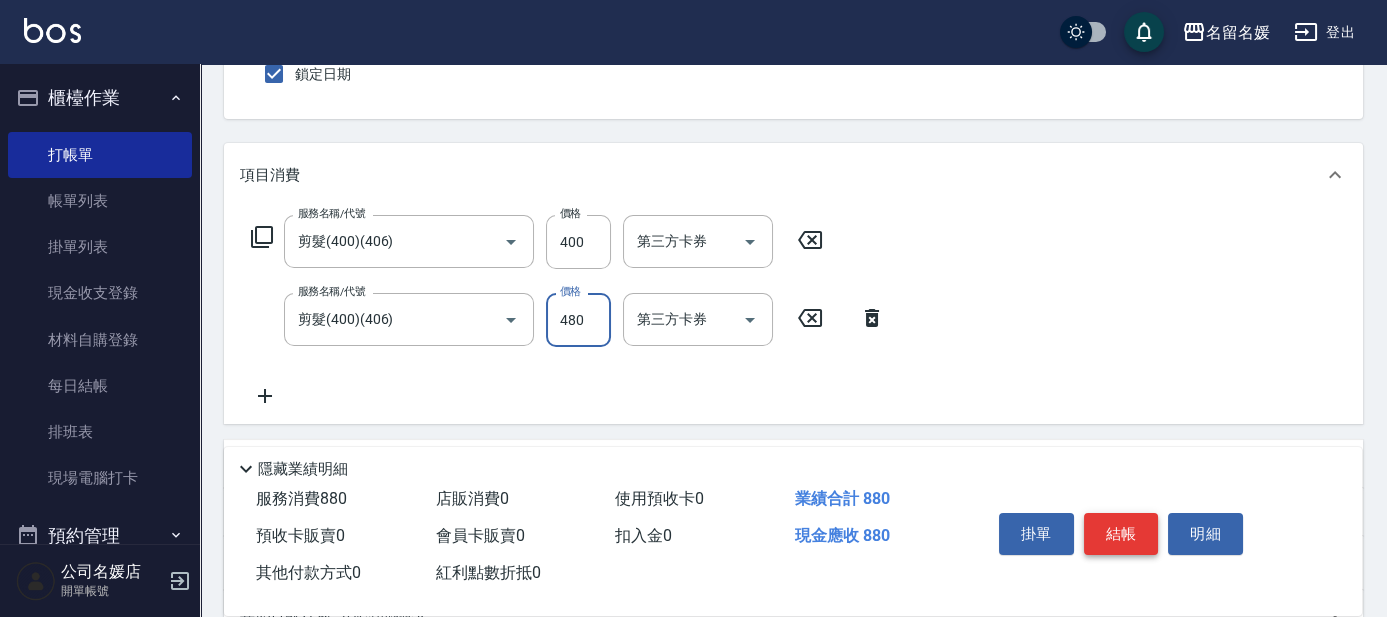 type on "480" 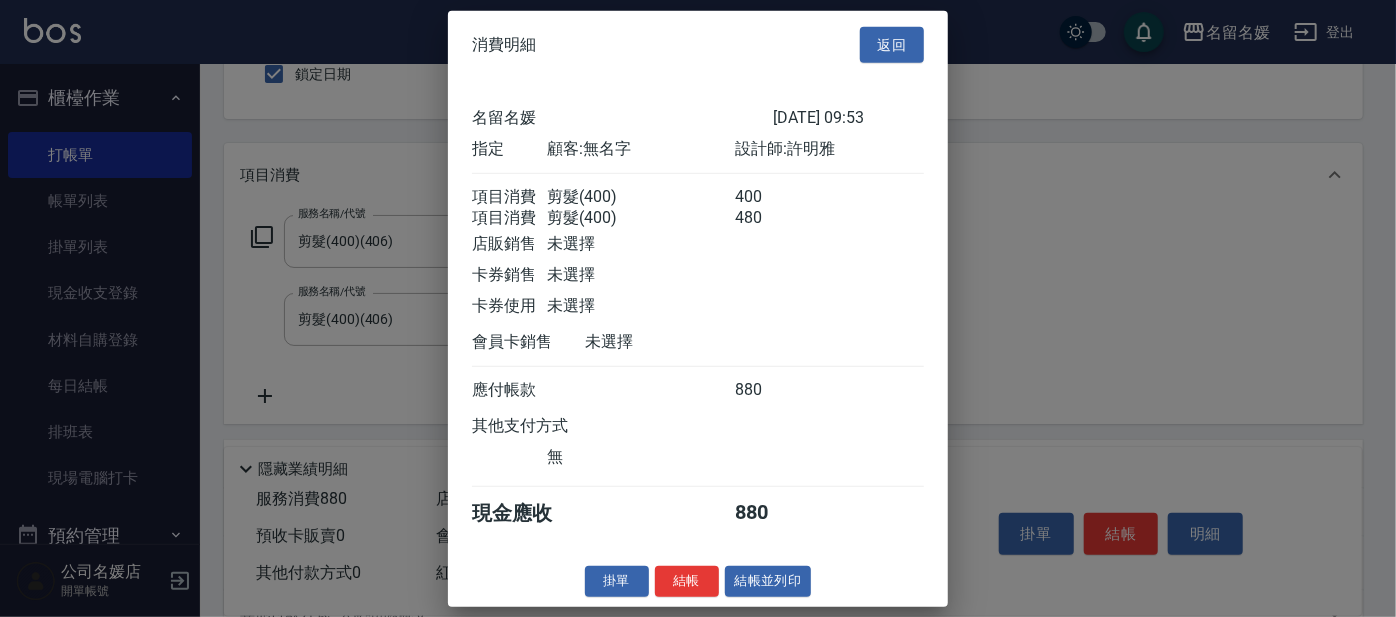 drag, startPoint x: 682, startPoint y: 582, endPoint x: 736, endPoint y: 421, distance: 169.8146 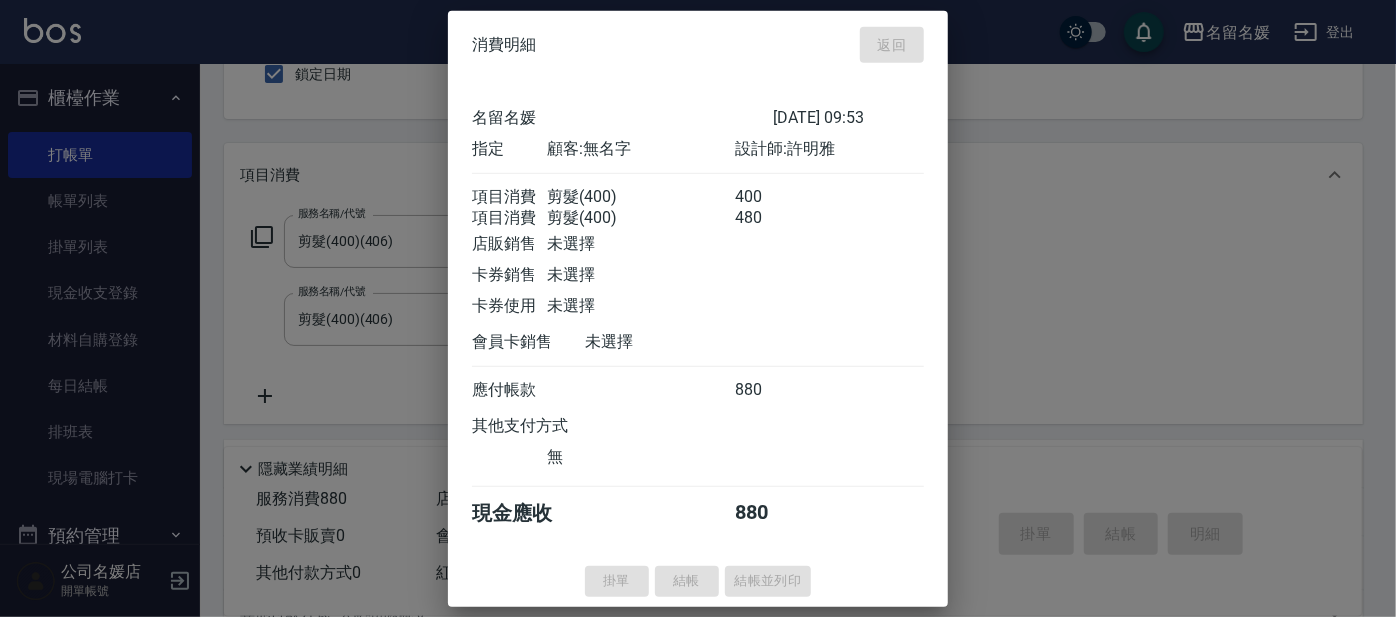 type 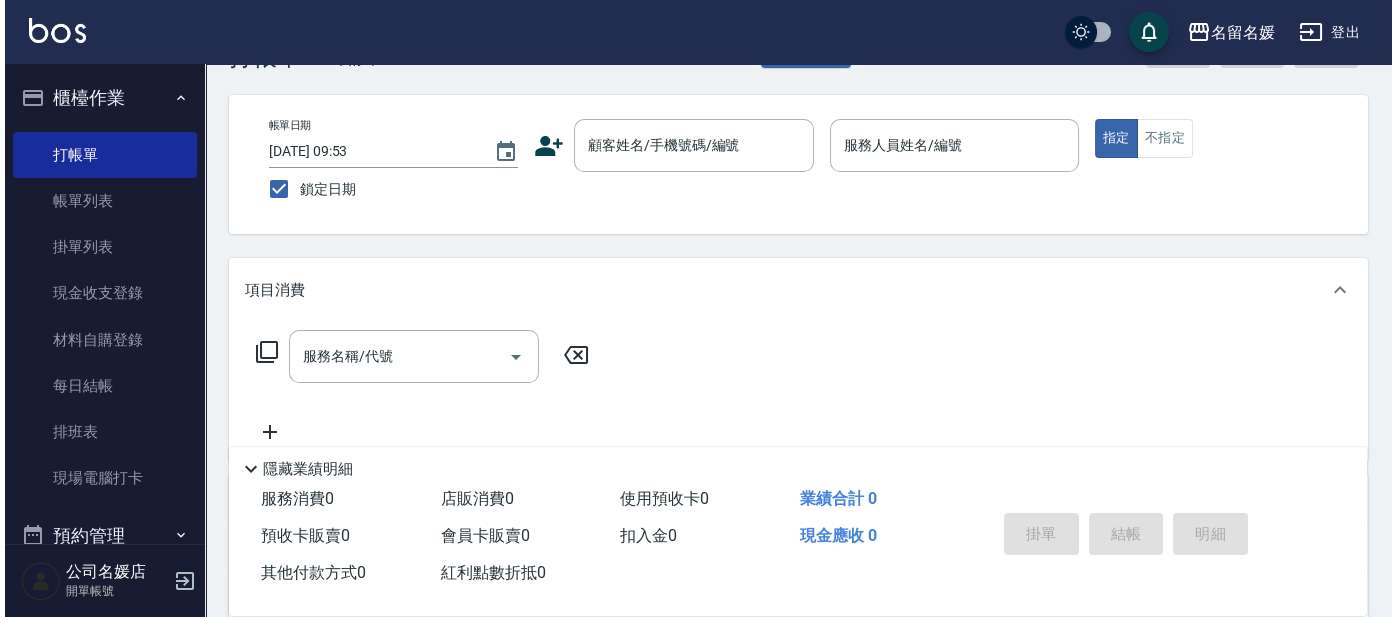 scroll, scrollTop: 0, scrollLeft: 0, axis: both 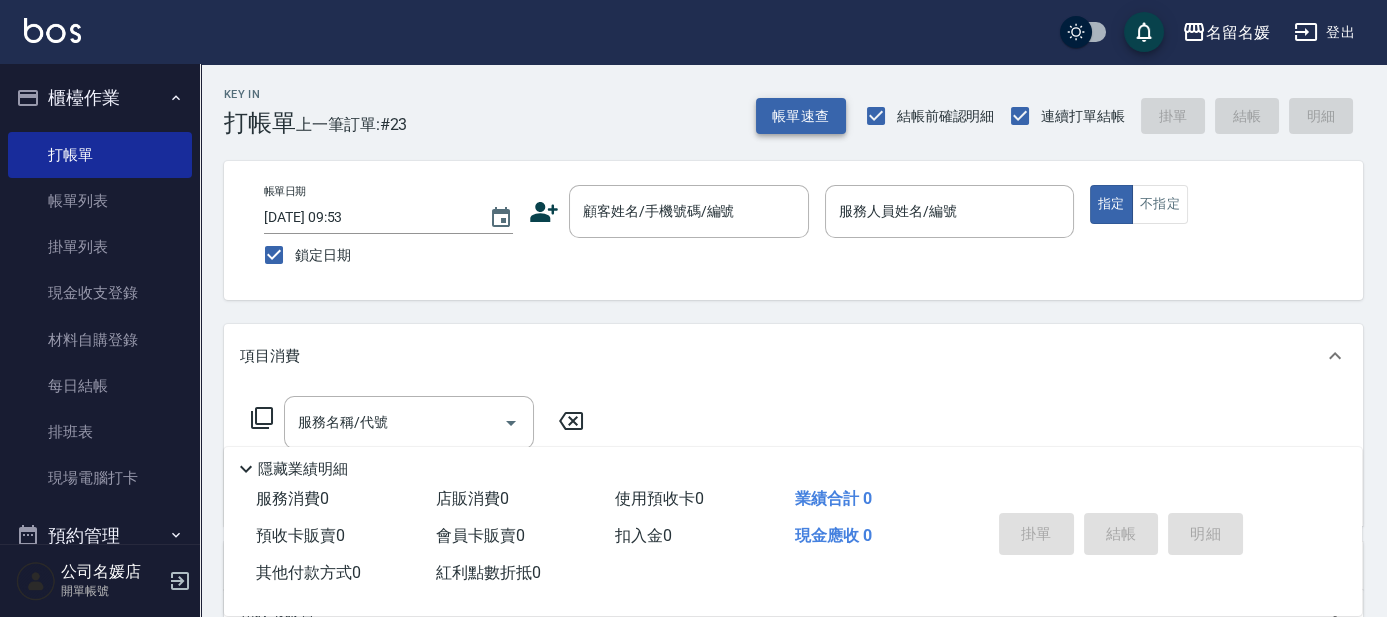 click on "帳單速查" at bounding box center [801, 116] 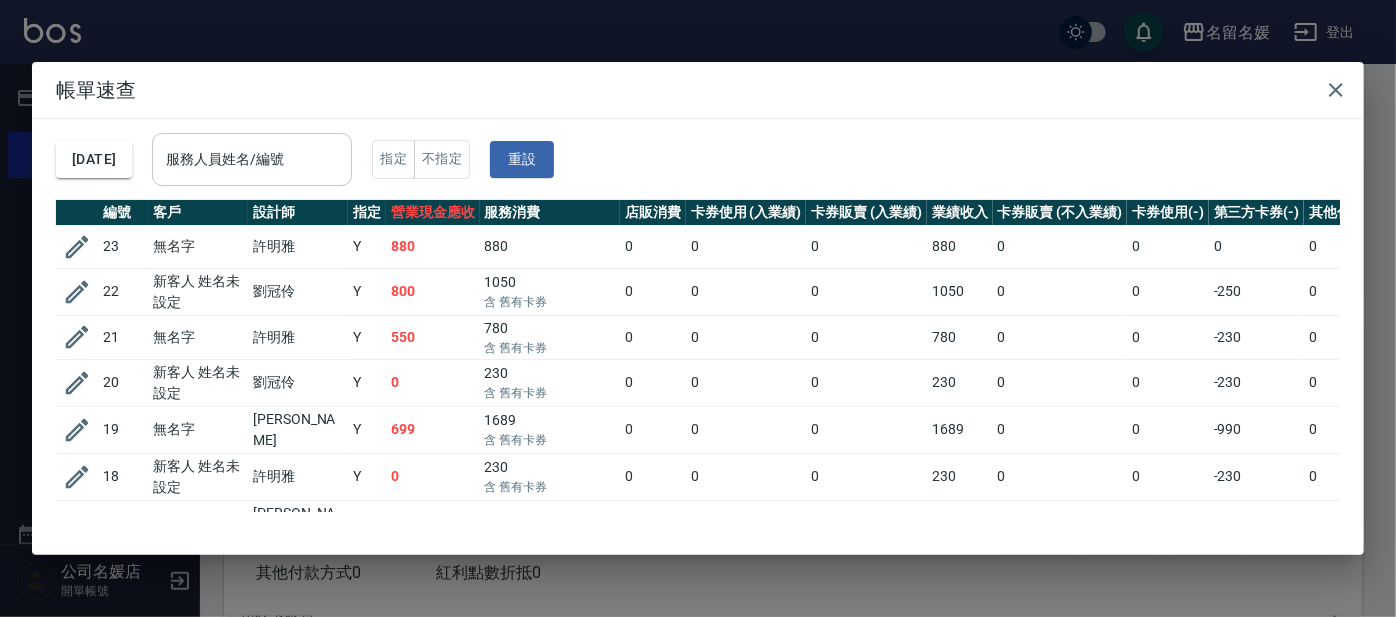 click on "服務人員姓名/編號 服務人員姓名/編號" at bounding box center [252, 159] 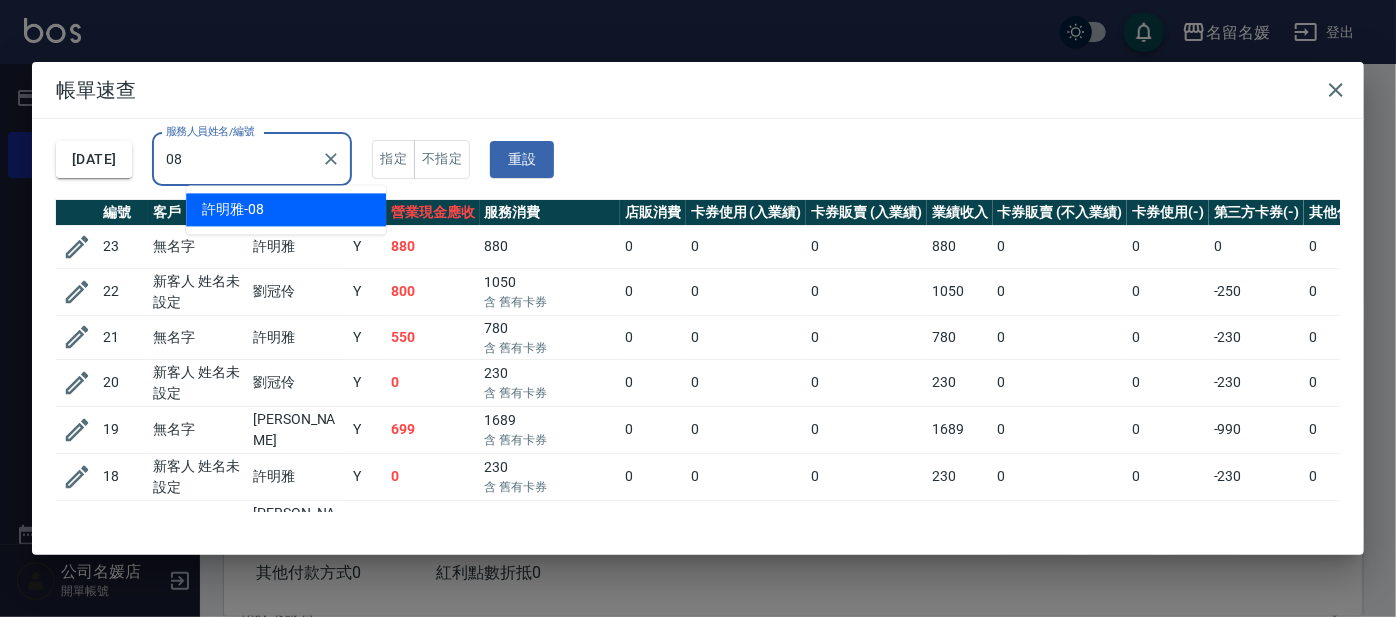 click on "[PERSON_NAME]-08" at bounding box center (286, 209) 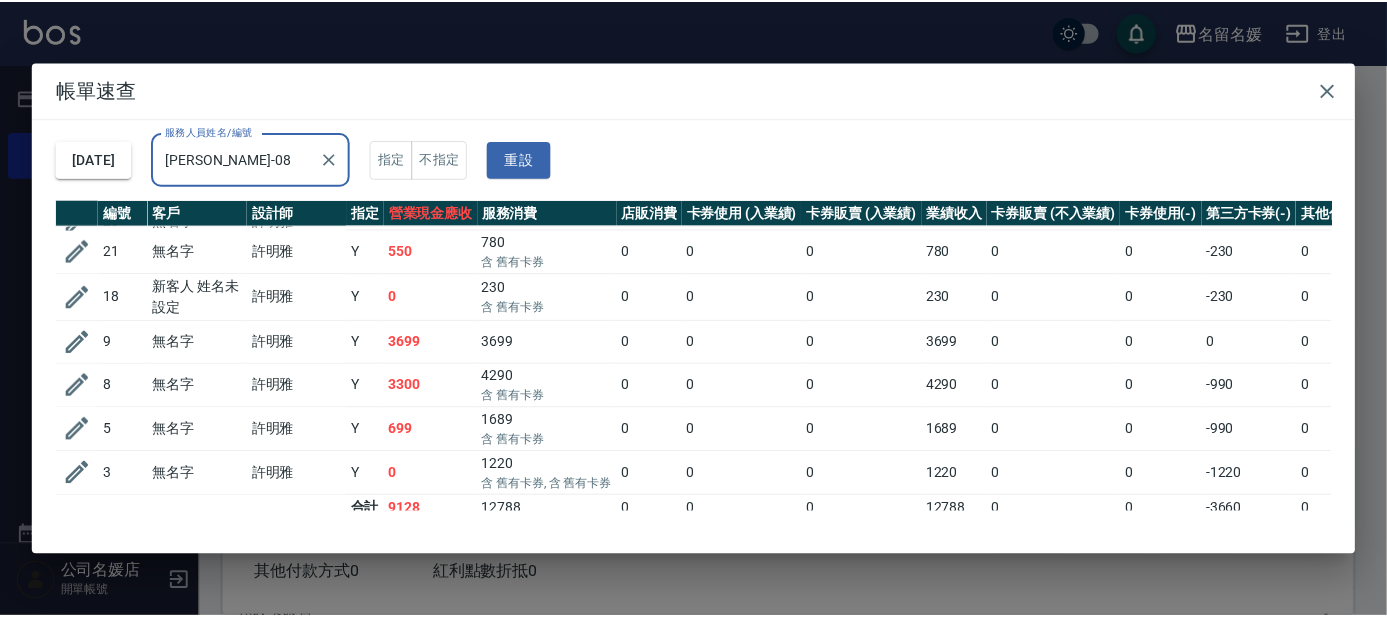 scroll, scrollTop: 61, scrollLeft: 0, axis: vertical 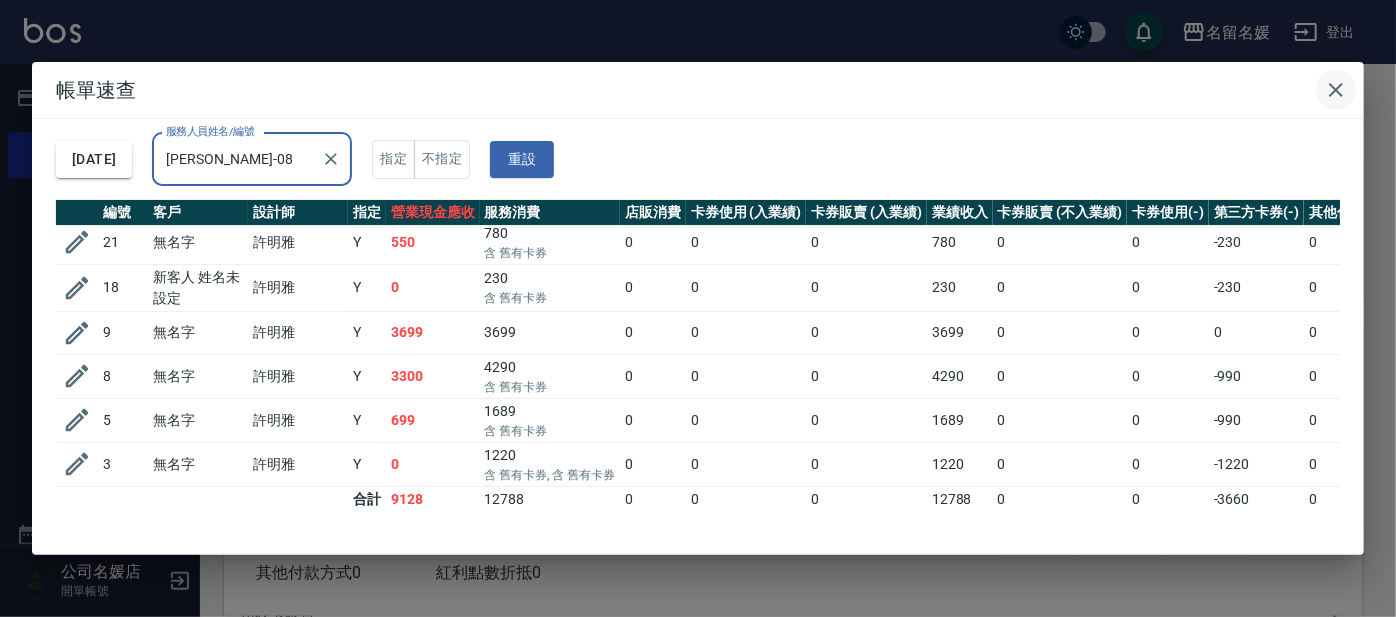 type on "[PERSON_NAME]-08" 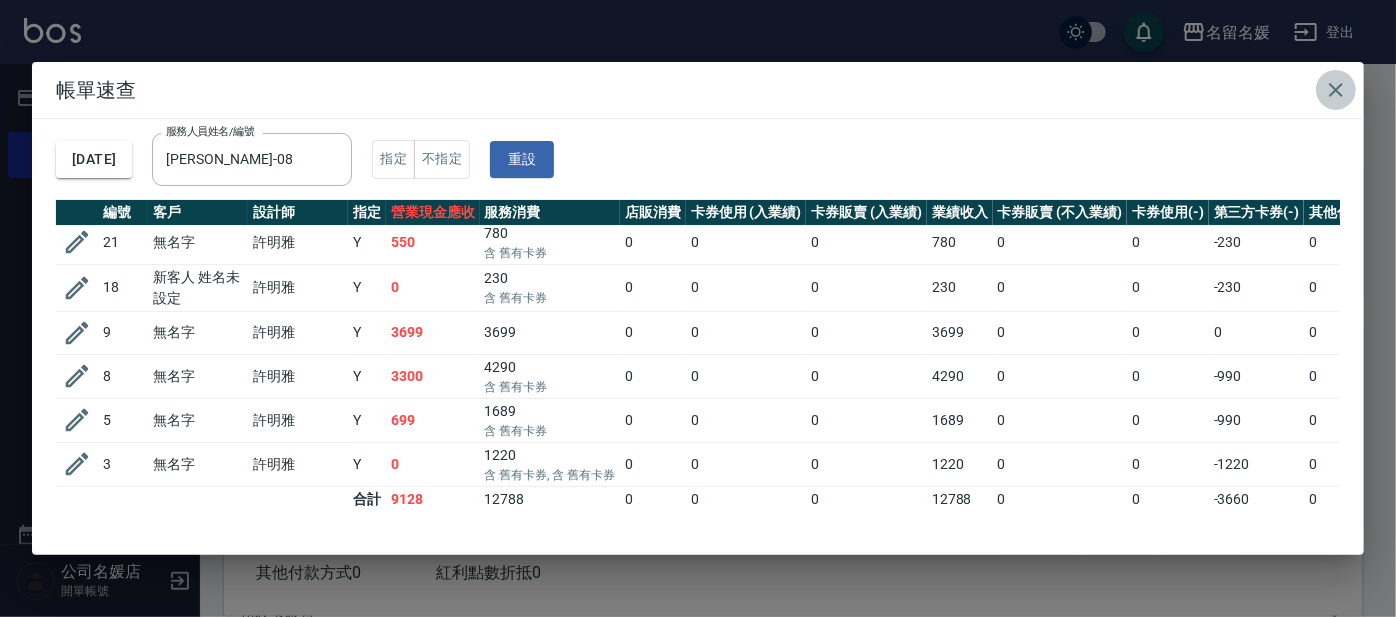 click 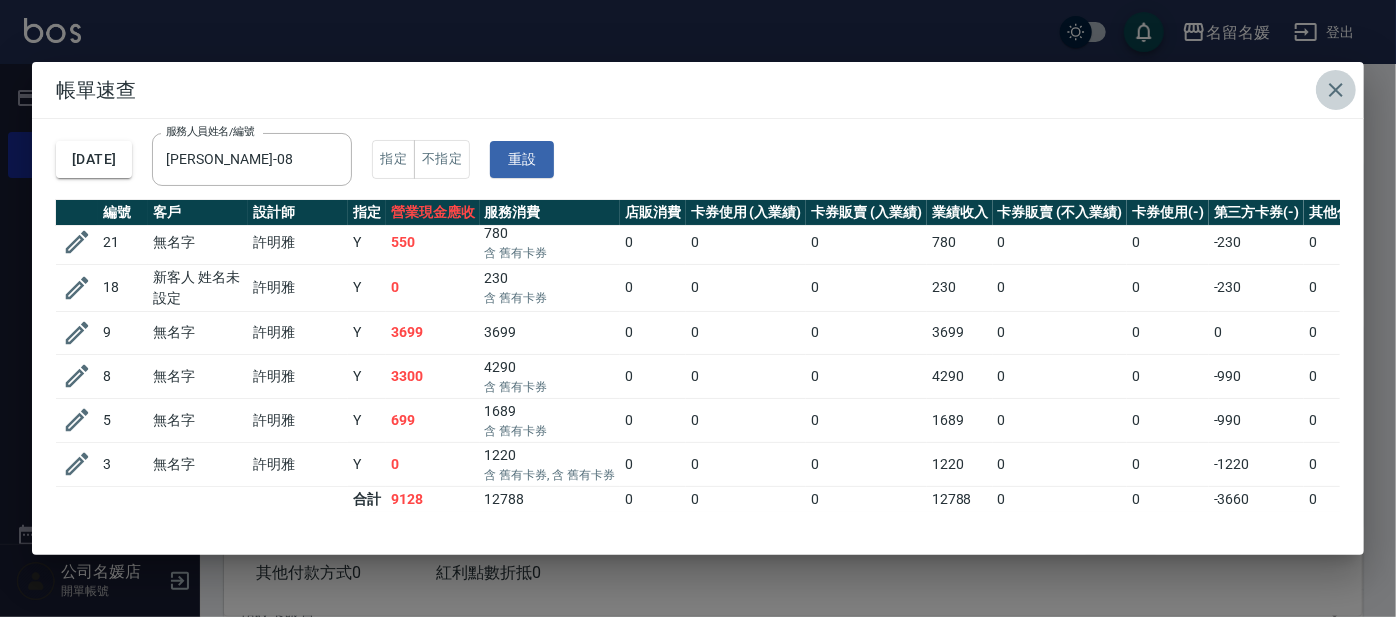 type 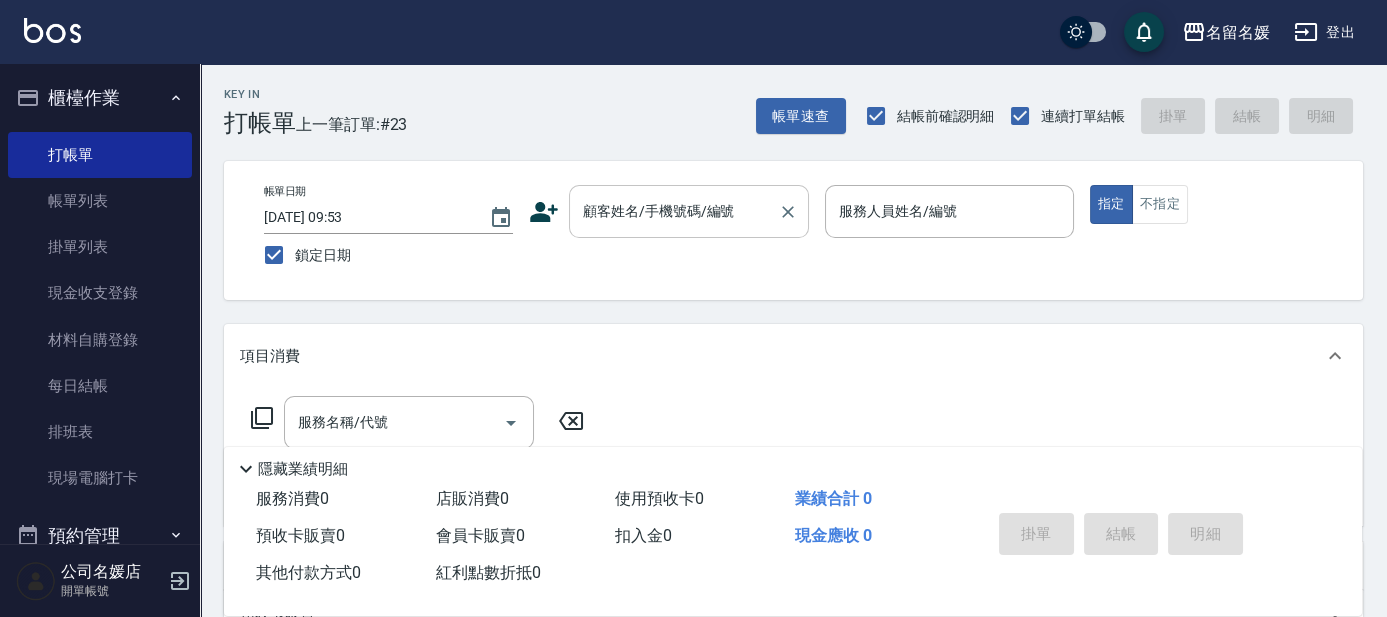 click on "顧客姓名/手機號碼/編號" at bounding box center (674, 211) 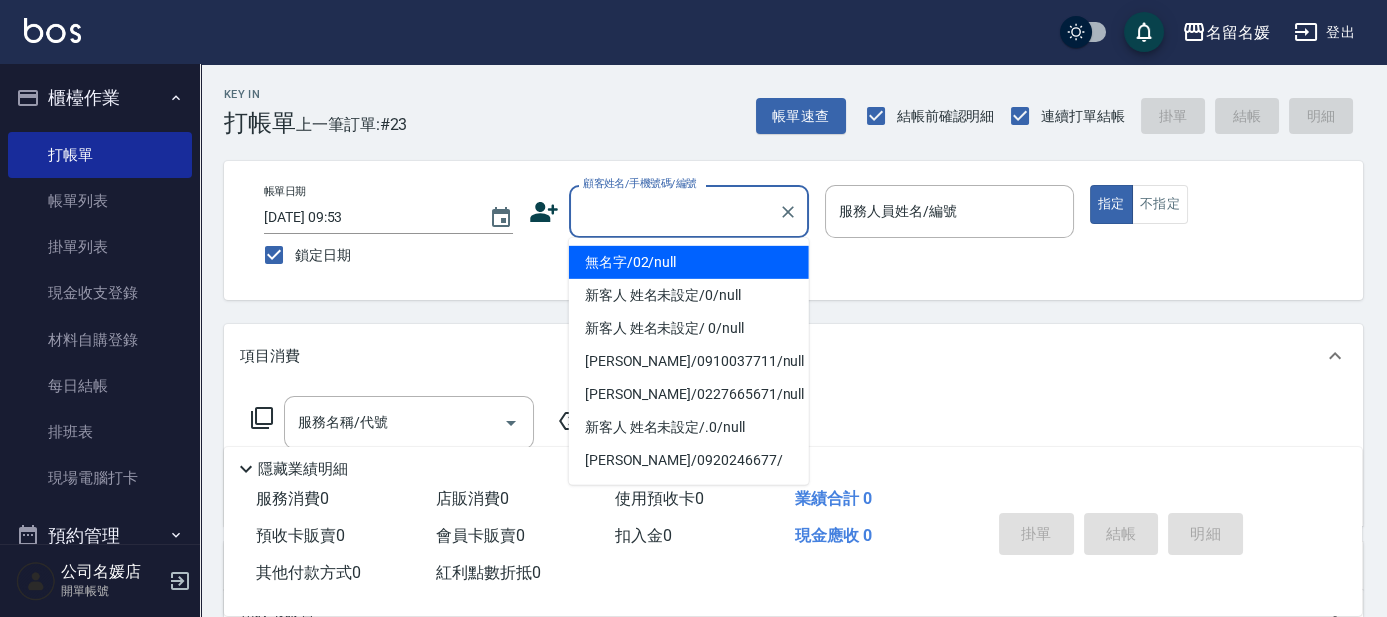 click on "無名字/02/null" at bounding box center [689, 262] 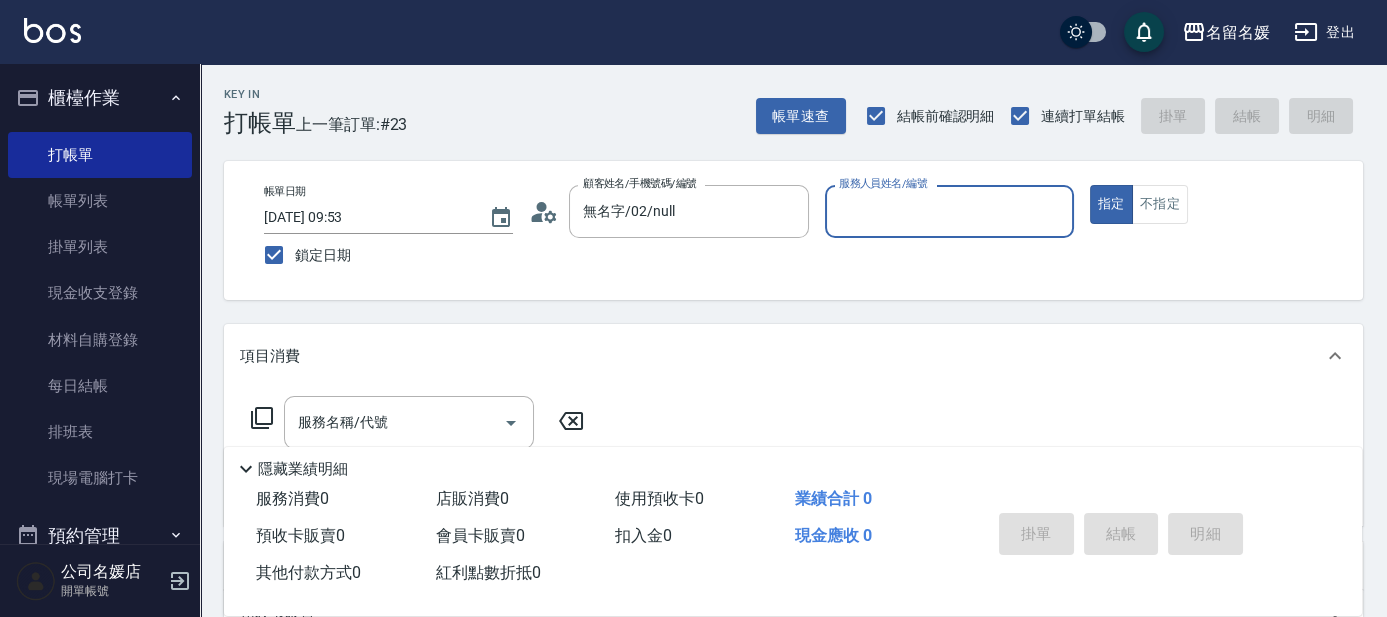 click on "服務人員姓名/編號 服務人員姓名/編號" at bounding box center [949, 211] 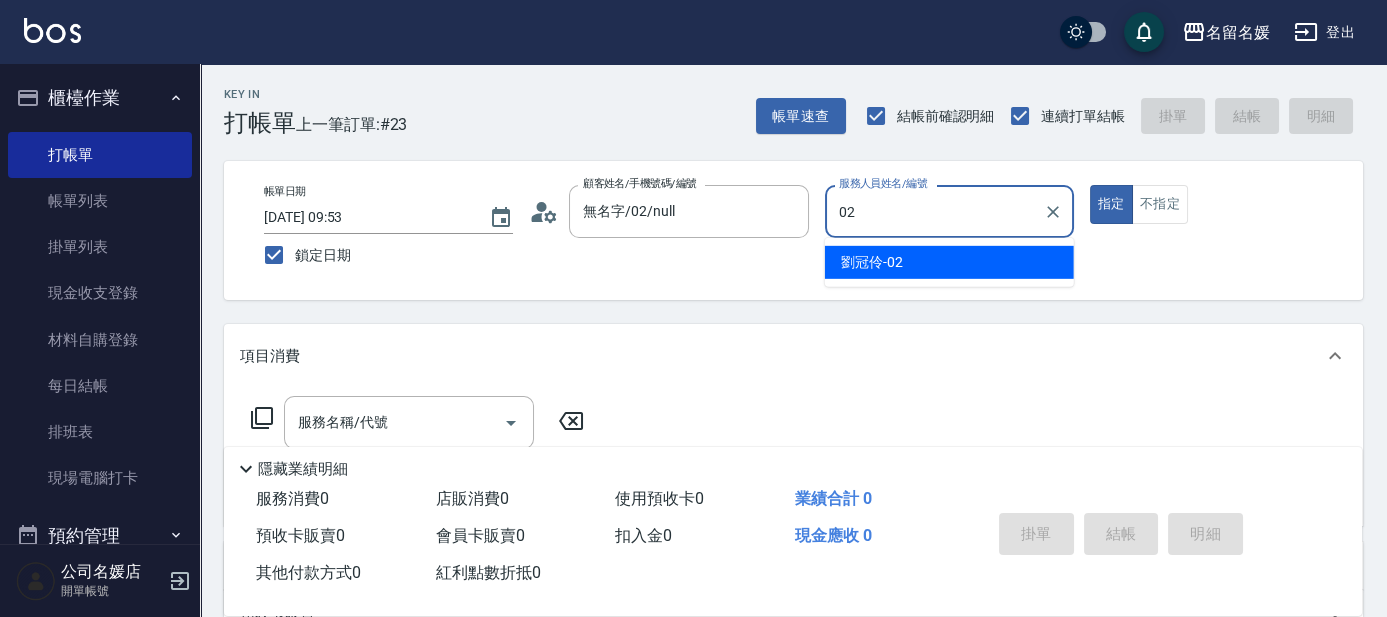 type on "02" 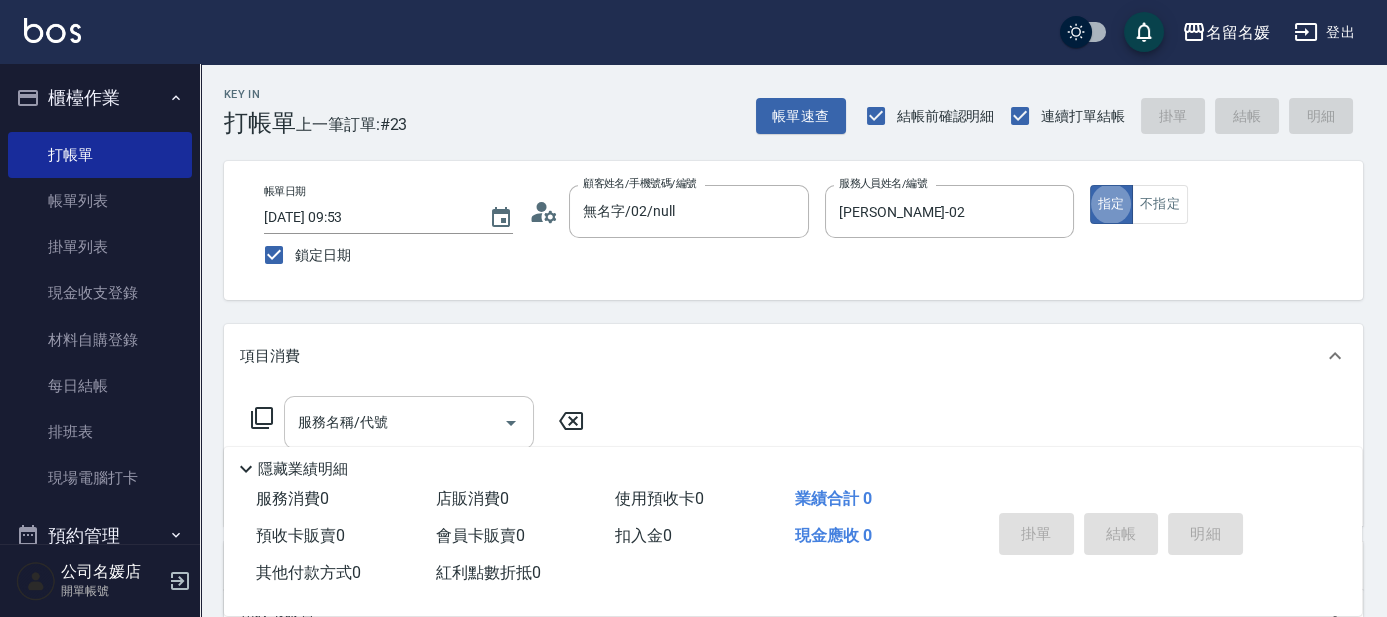 click on "服務名稱/代號 服務名稱/代號" at bounding box center (409, 422) 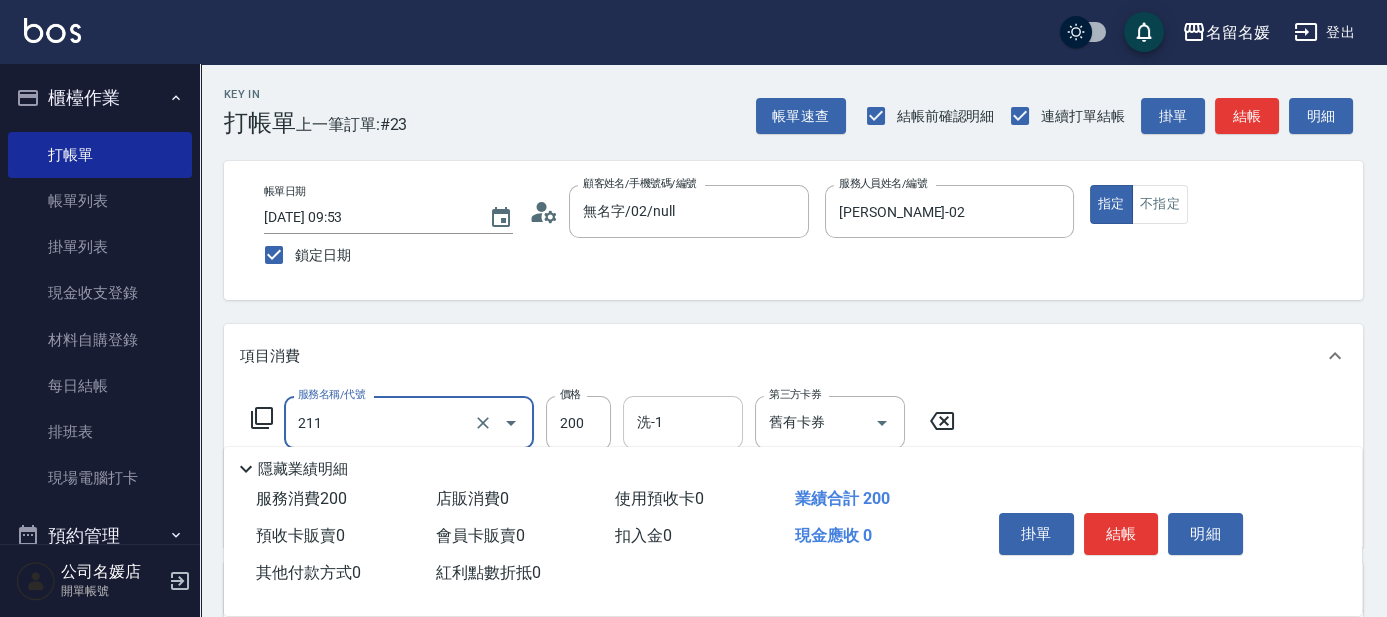 click on "洗-1" at bounding box center [683, 422] 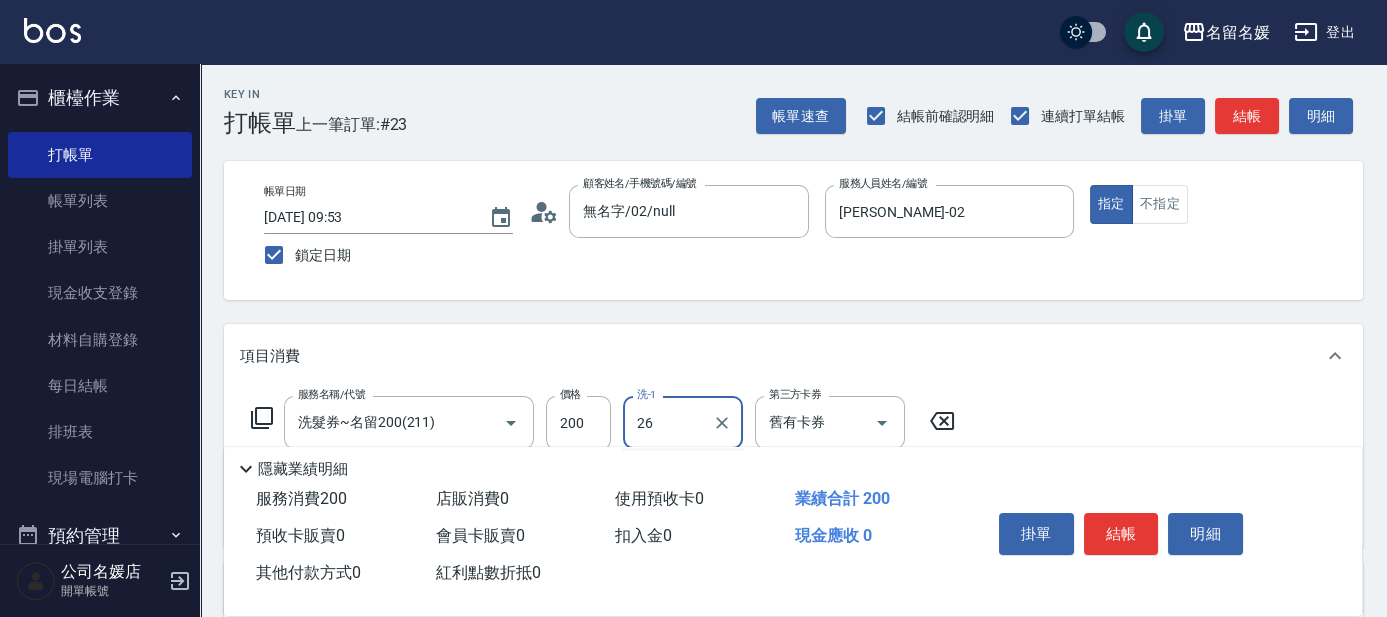 type on "[PERSON_NAME]-26" 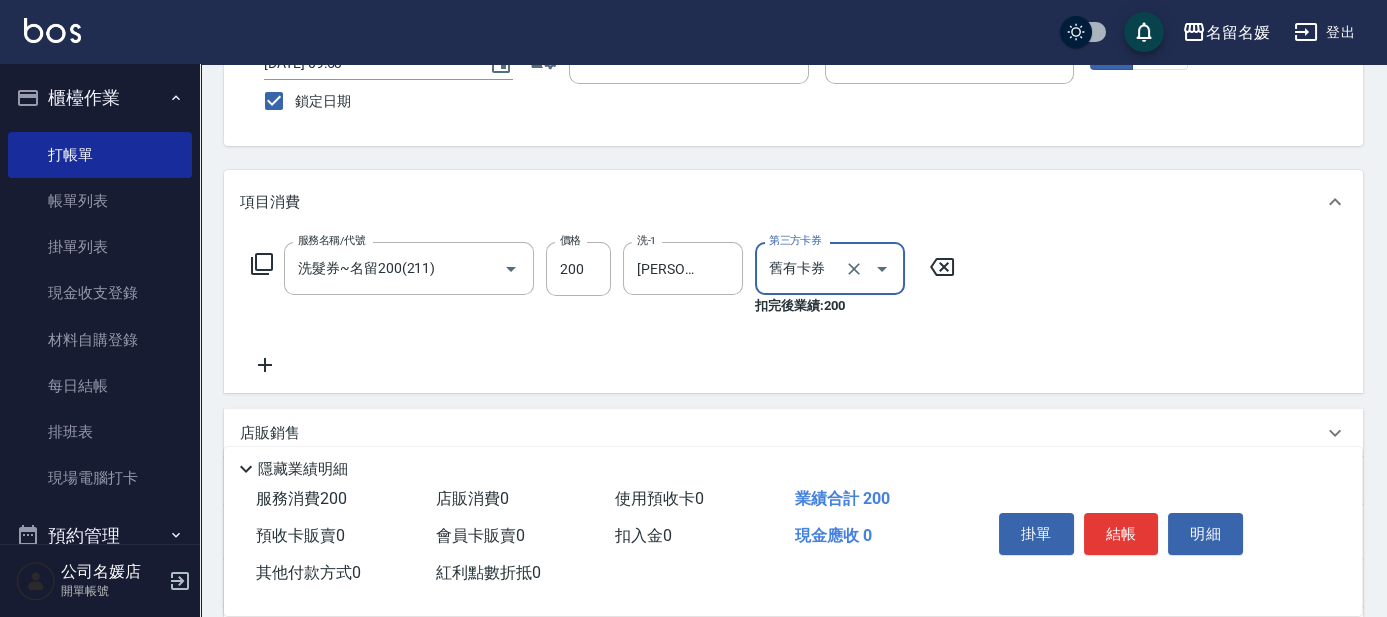 scroll, scrollTop: 272, scrollLeft: 0, axis: vertical 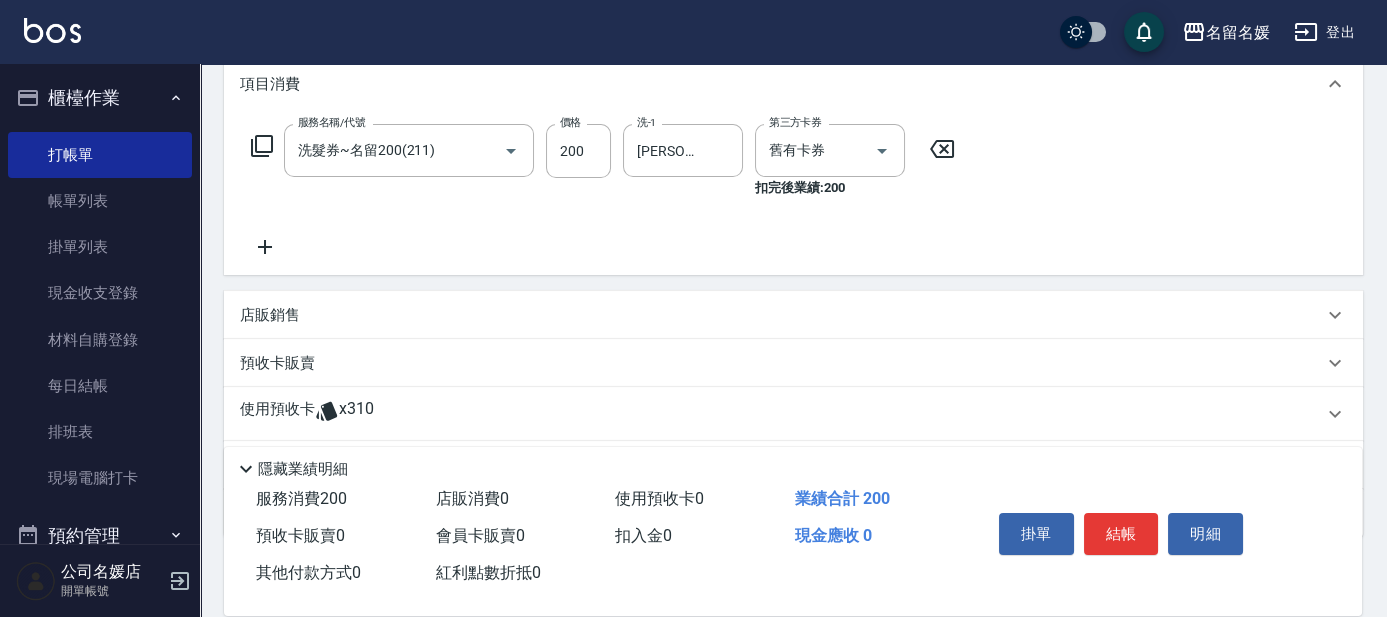 click 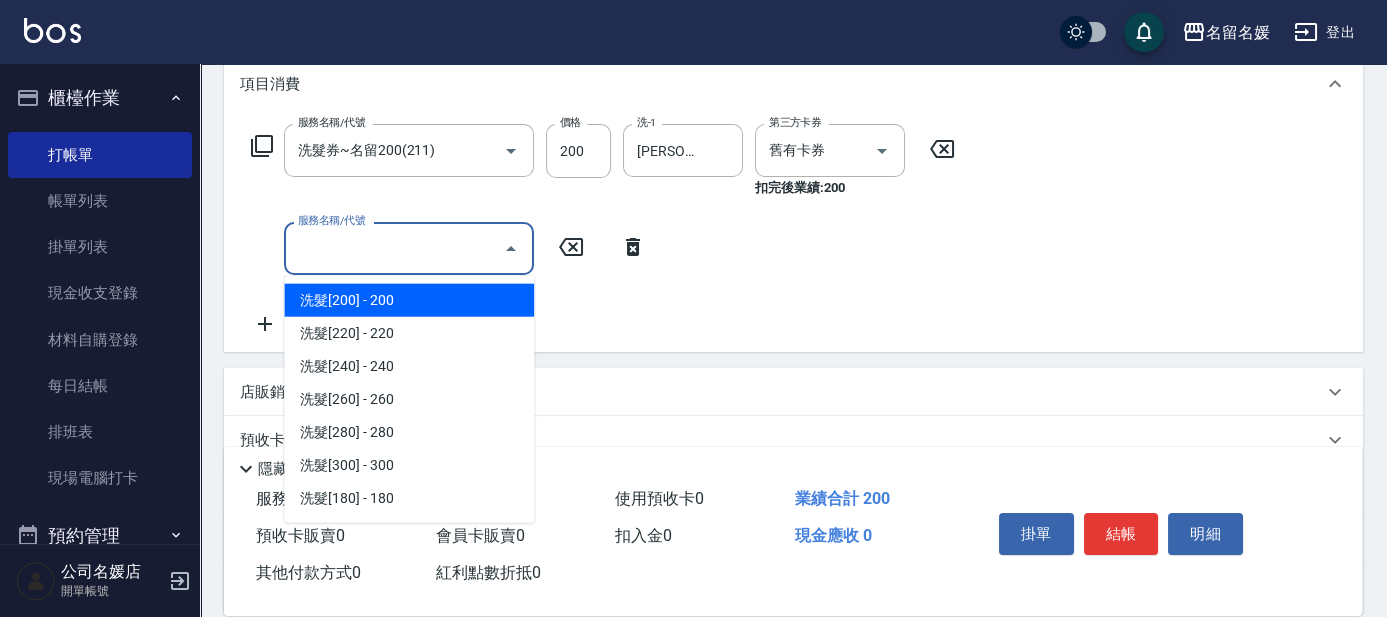 click on "服務名稱/代號" at bounding box center (394, 248) 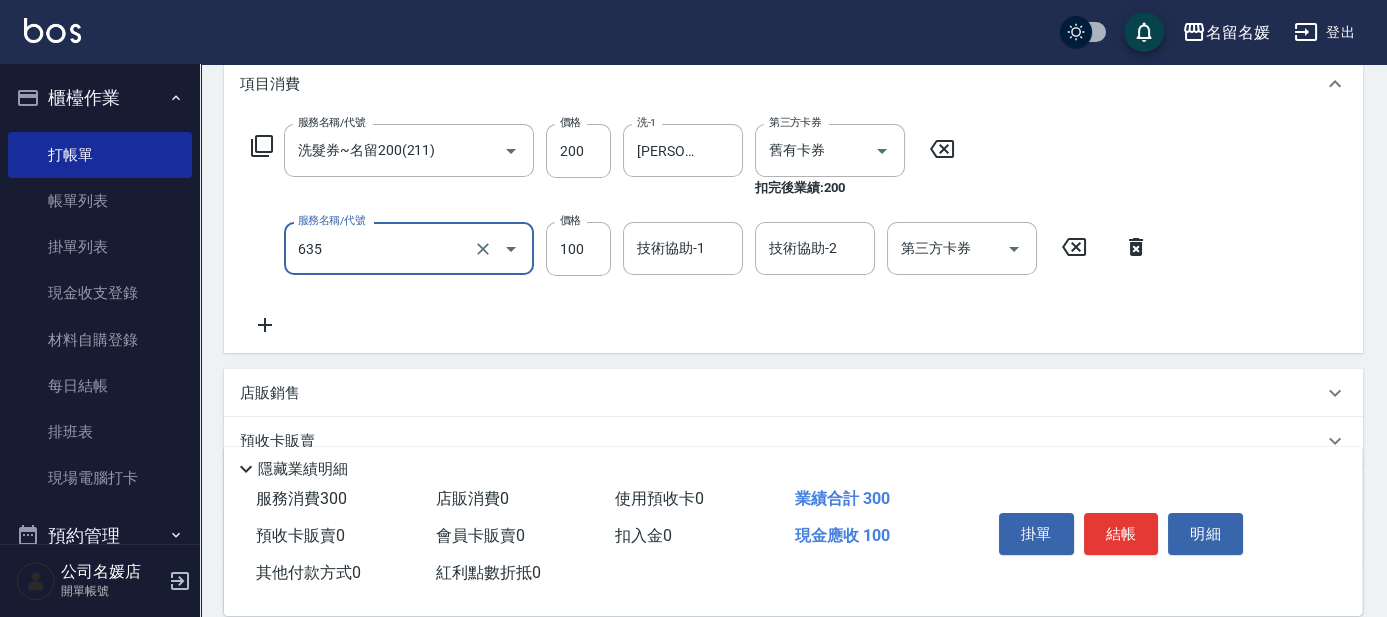 click on "技術協助-1 技術協助-1" at bounding box center [683, 248] 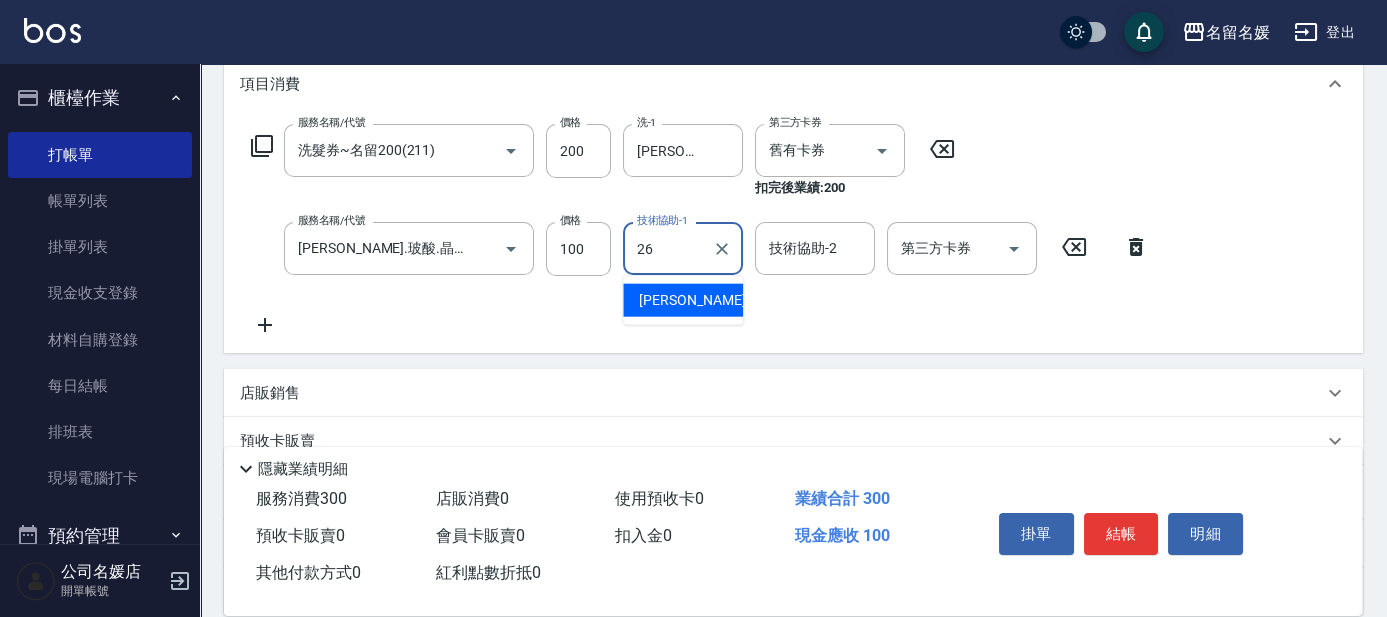 type on "[PERSON_NAME]-26" 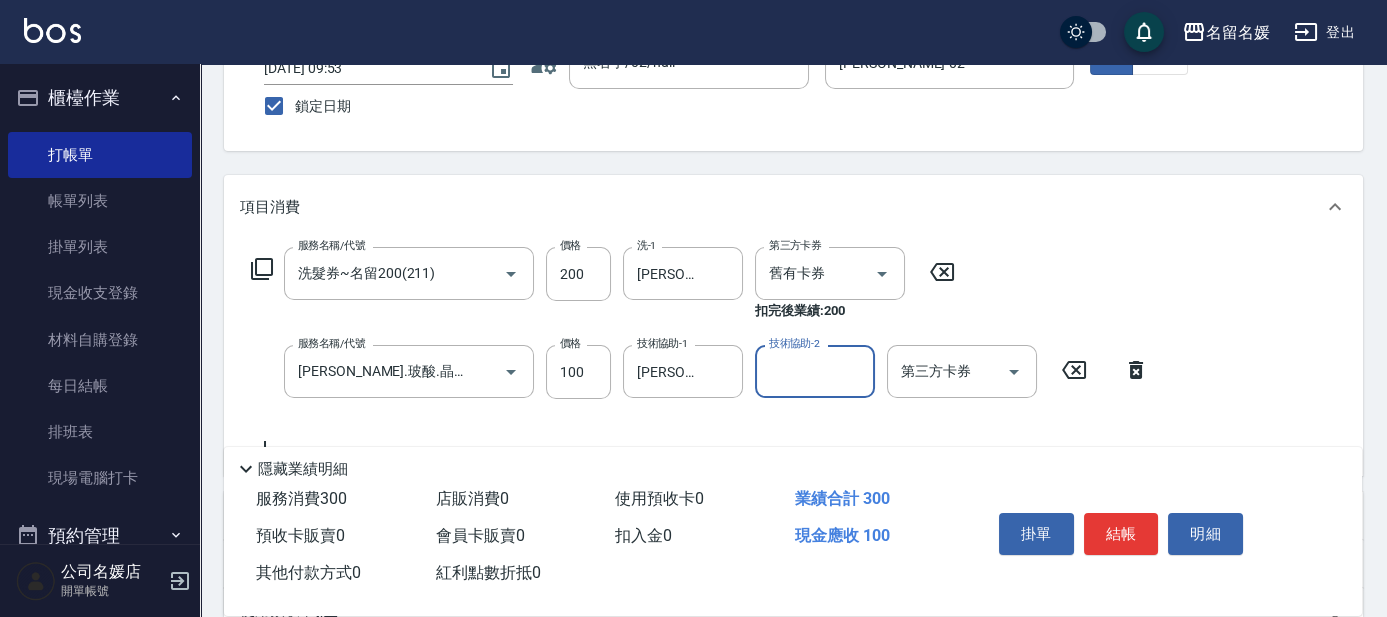 scroll, scrollTop: 181, scrollLeft: 0, axis: vertical 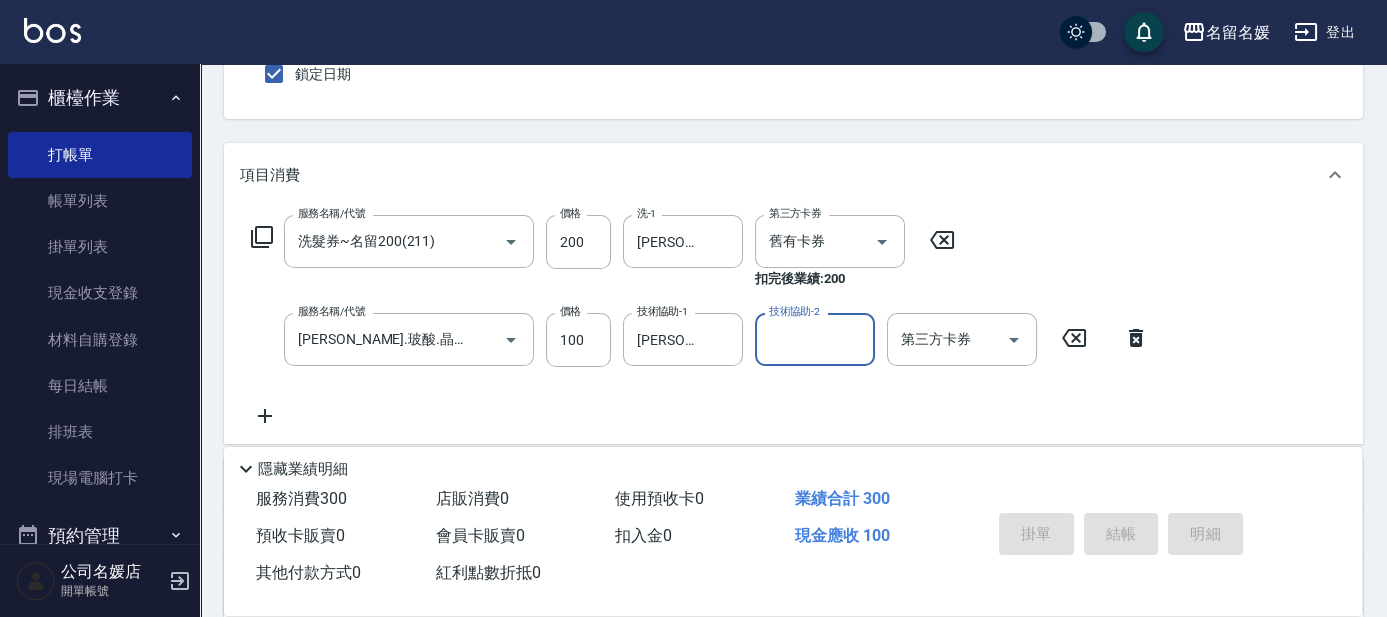 type 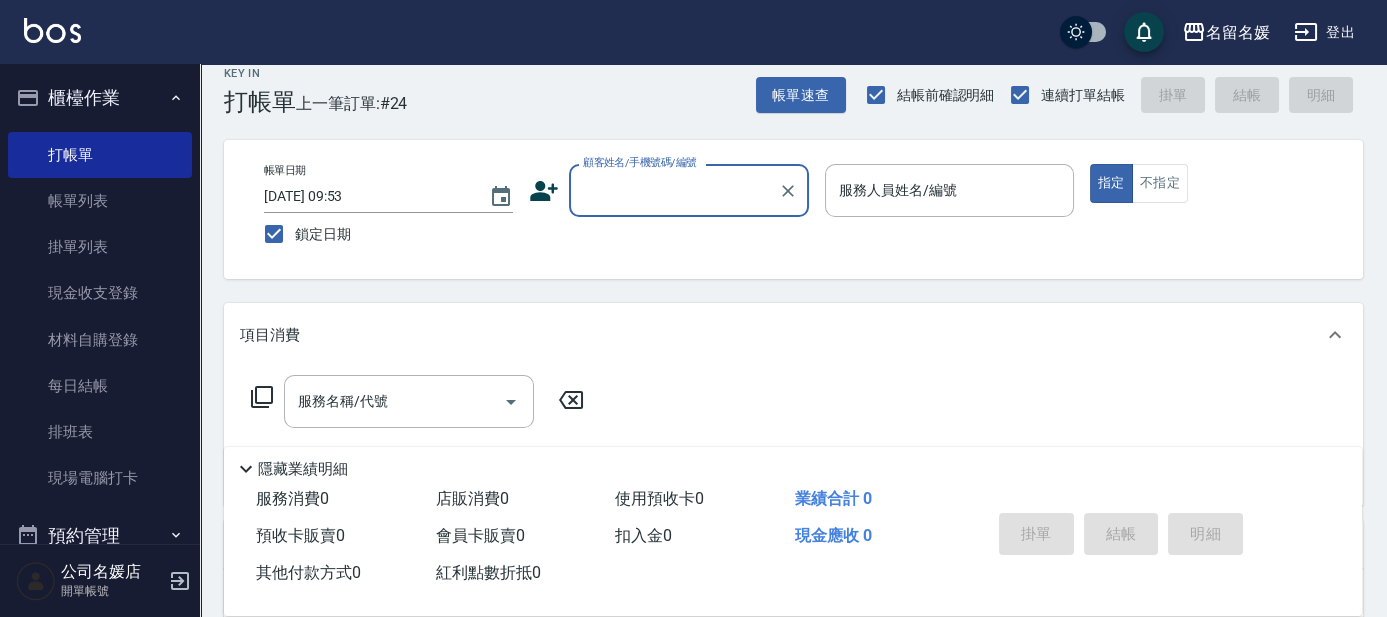scroll, scrollTop: 0, scrollLeft: 0, axis: both 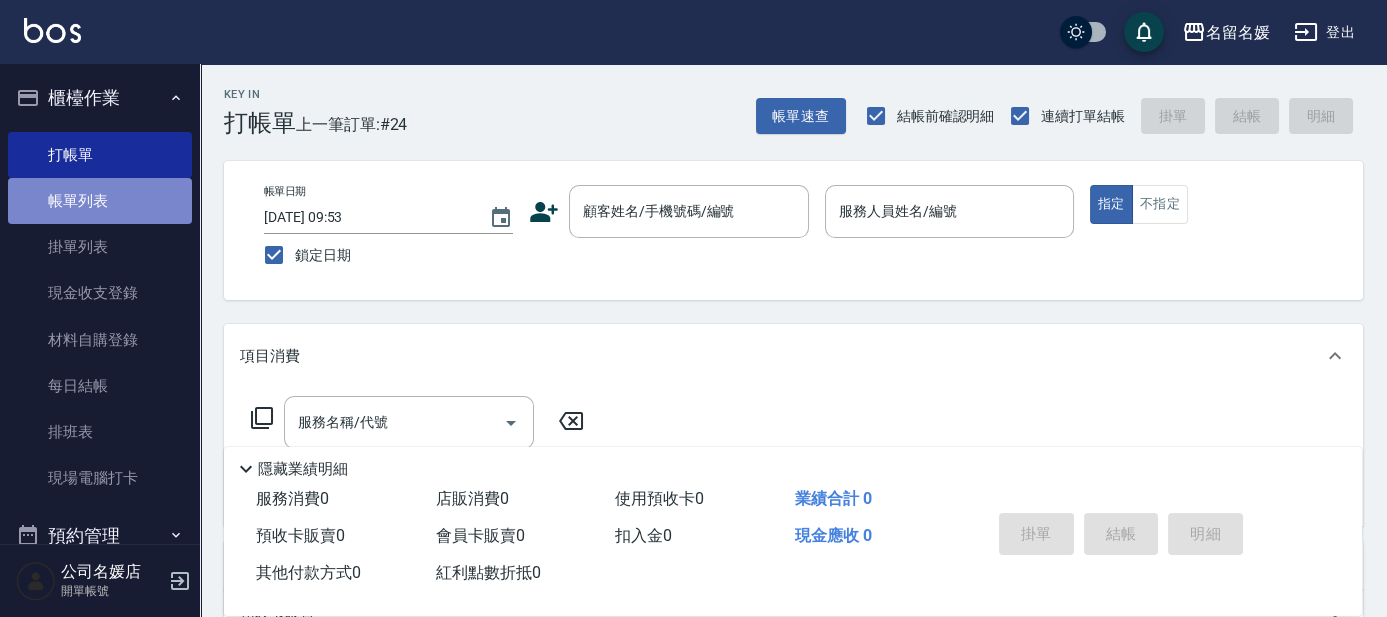 click on "帳單列表" at bounding box center [100, 201] 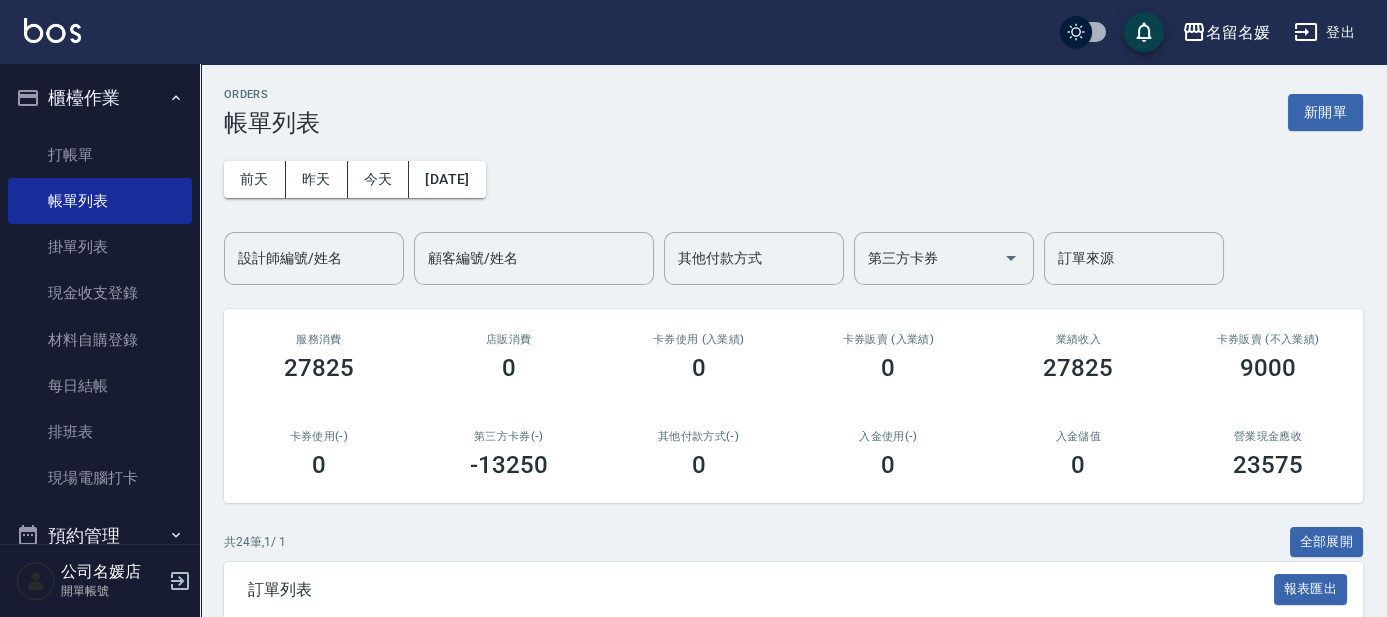 scroll, scrollTop: 284, scrollLeft: 0, axis: vertical 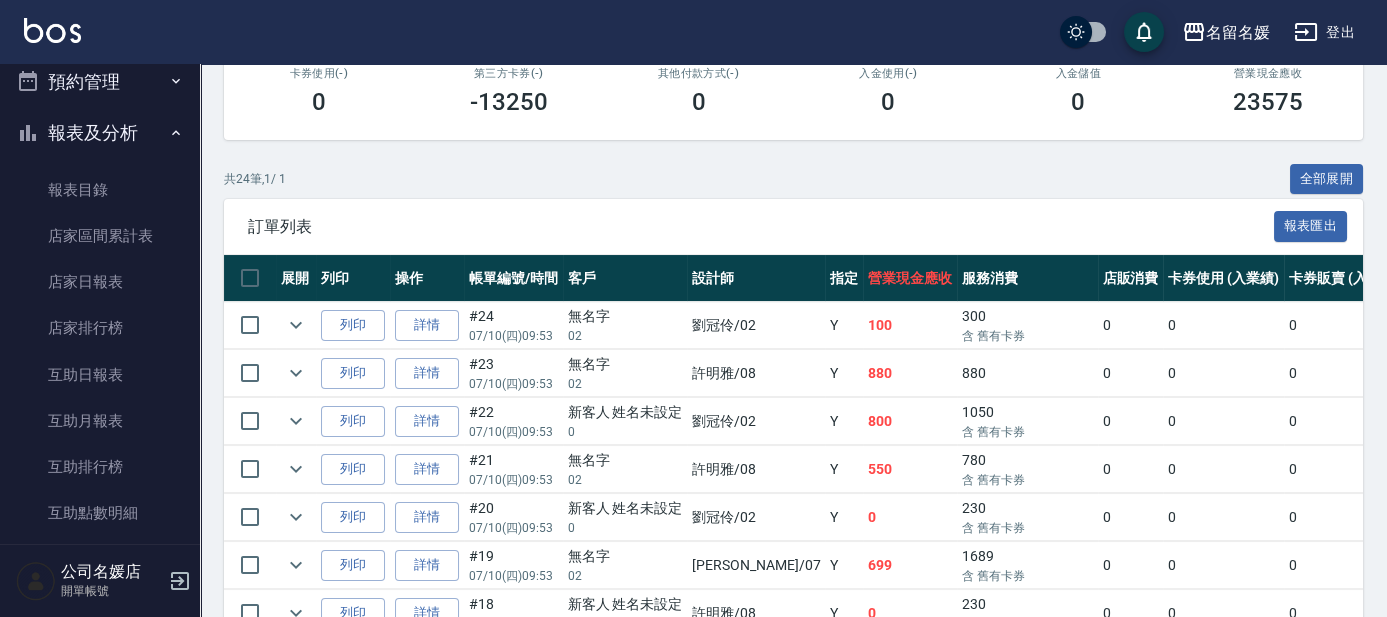 click at bounding box center (296, 325) 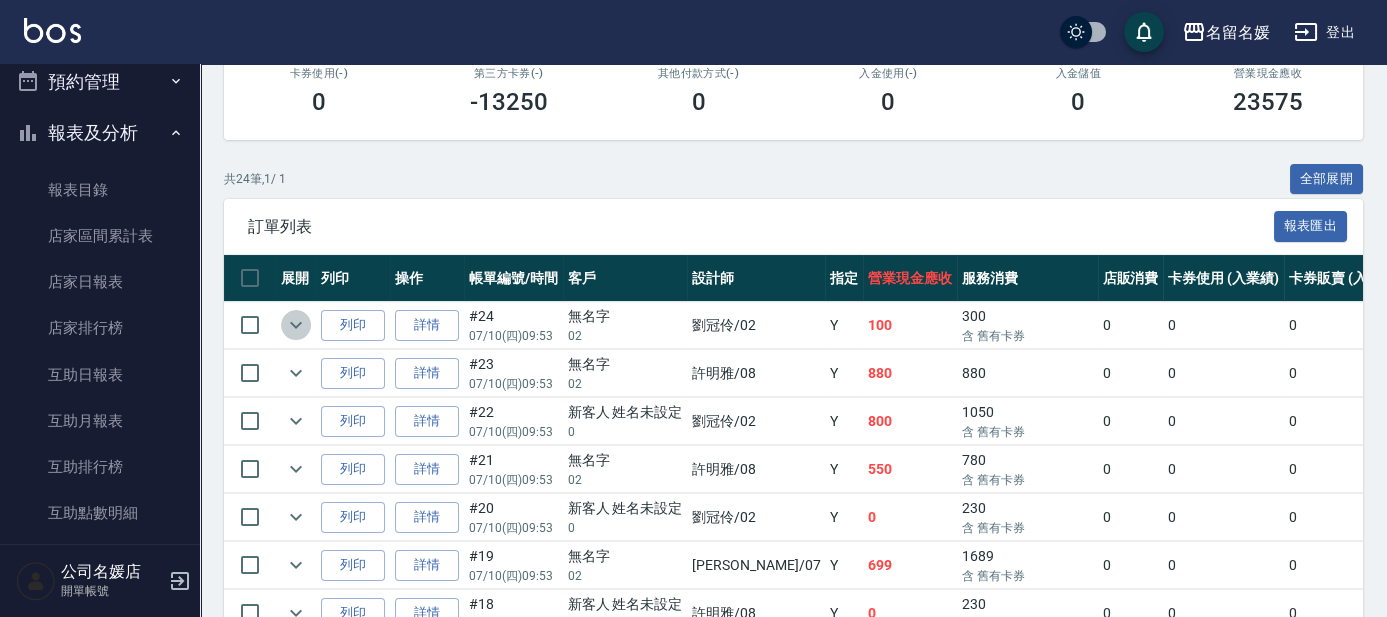 click 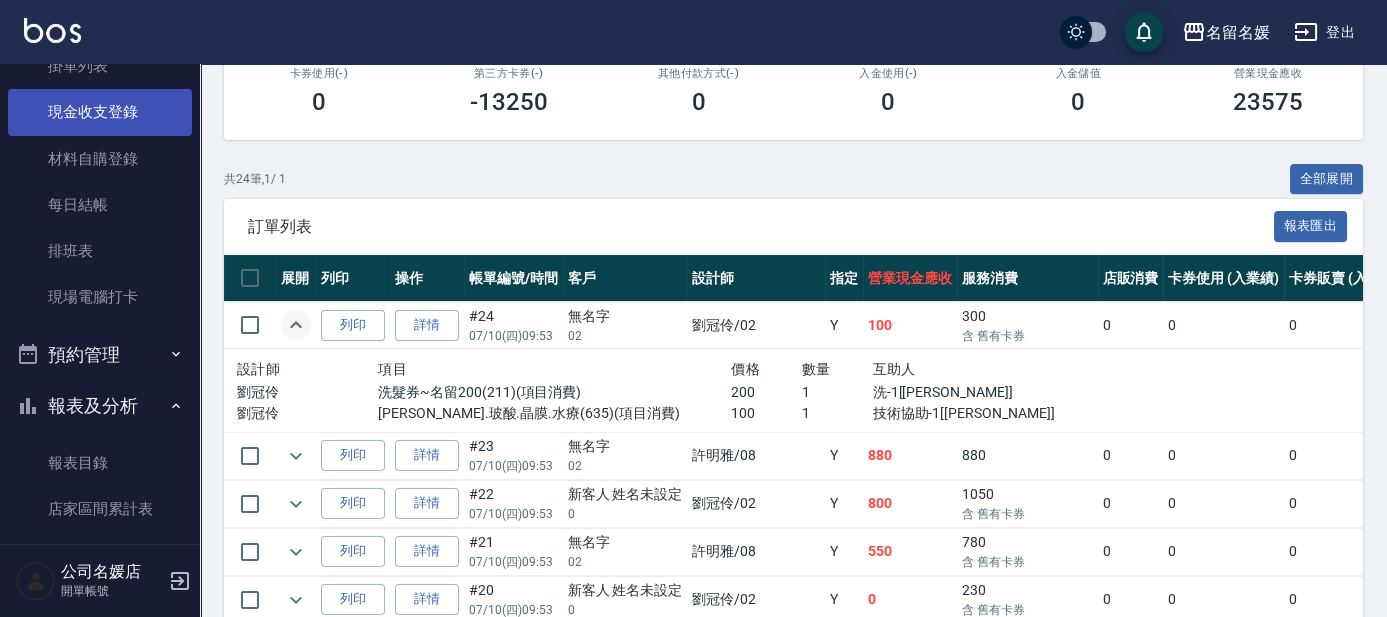 scroll, scrollTop: 0, scrollLeft: 0, axis: both 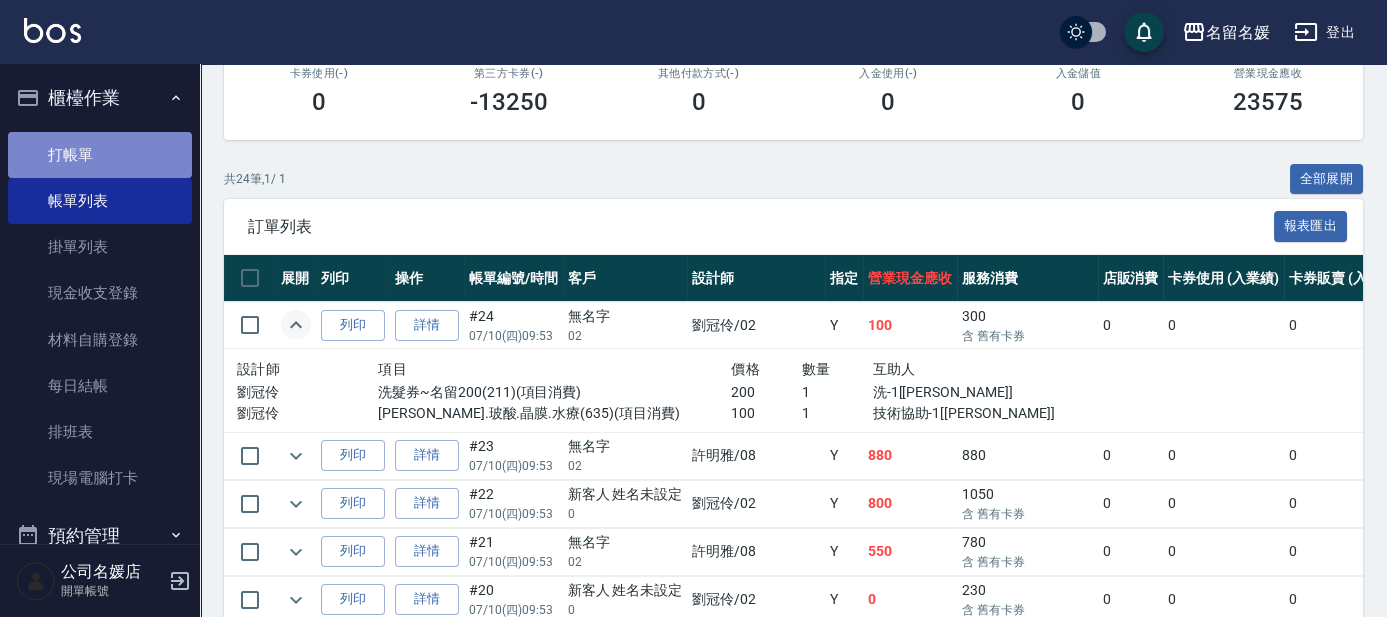 click on "打帳單" at bounding box center [100, 155] 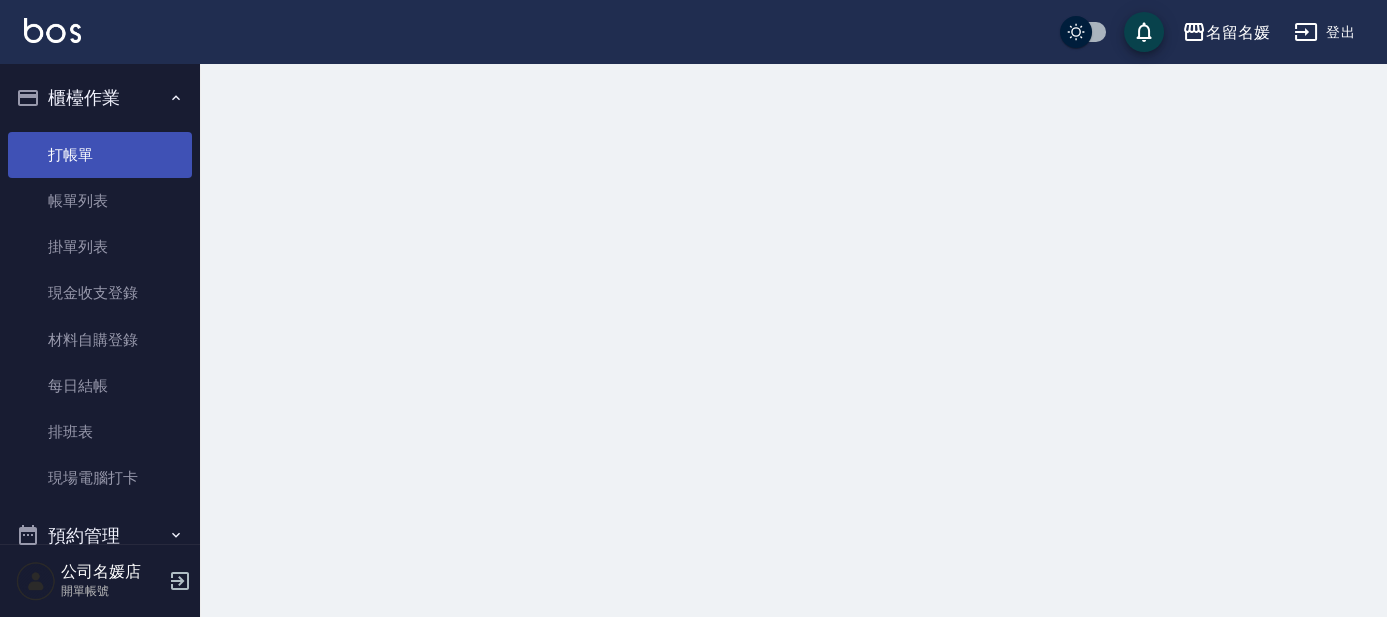 scroll, scrollTop: 0, scrollLeft: 0, axis: both 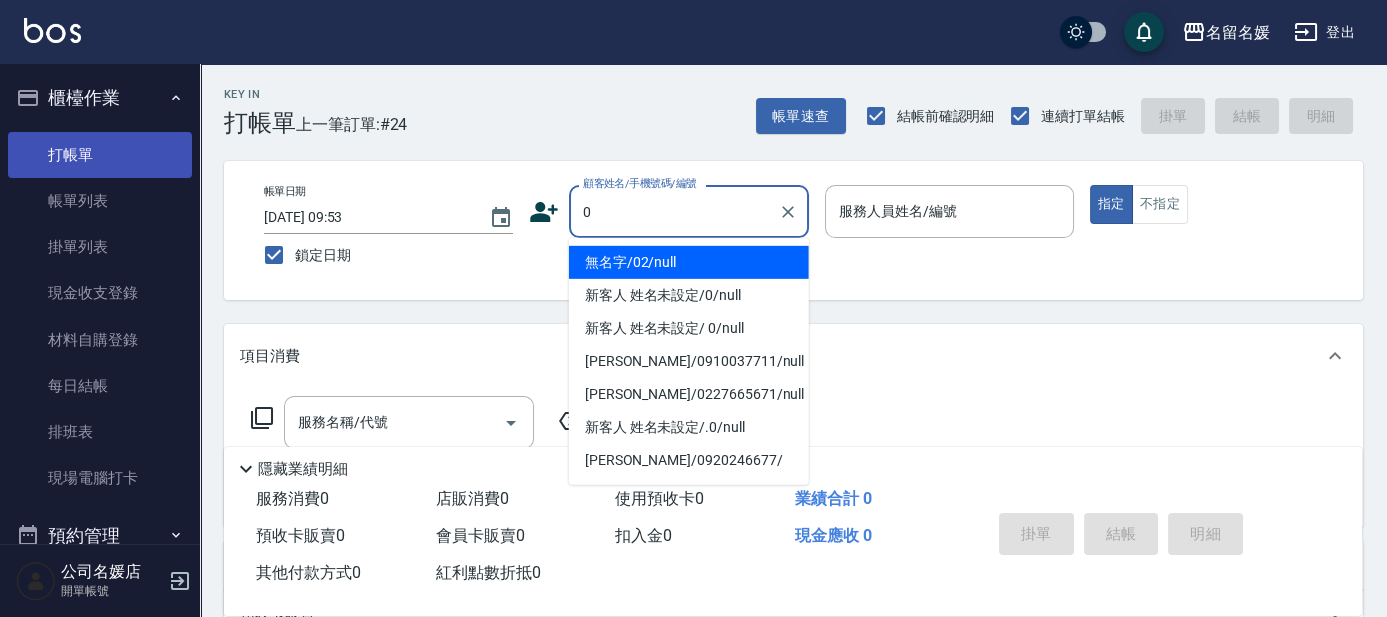type on "0" 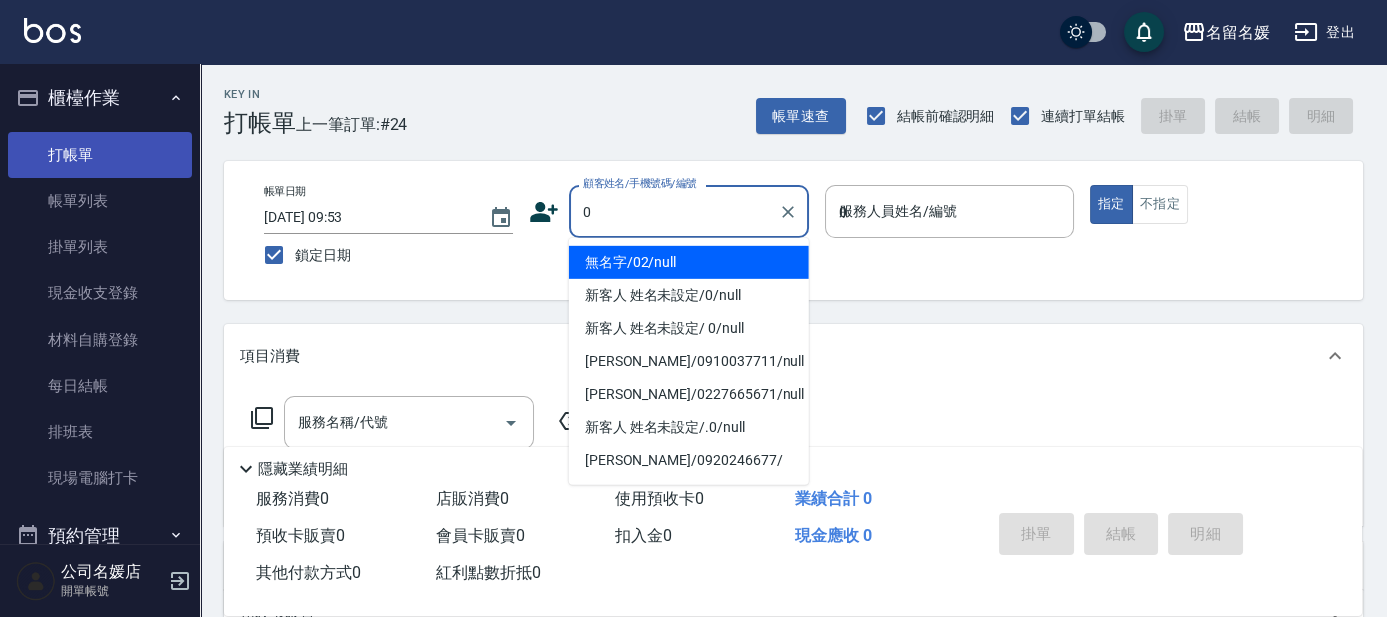 type on "02" 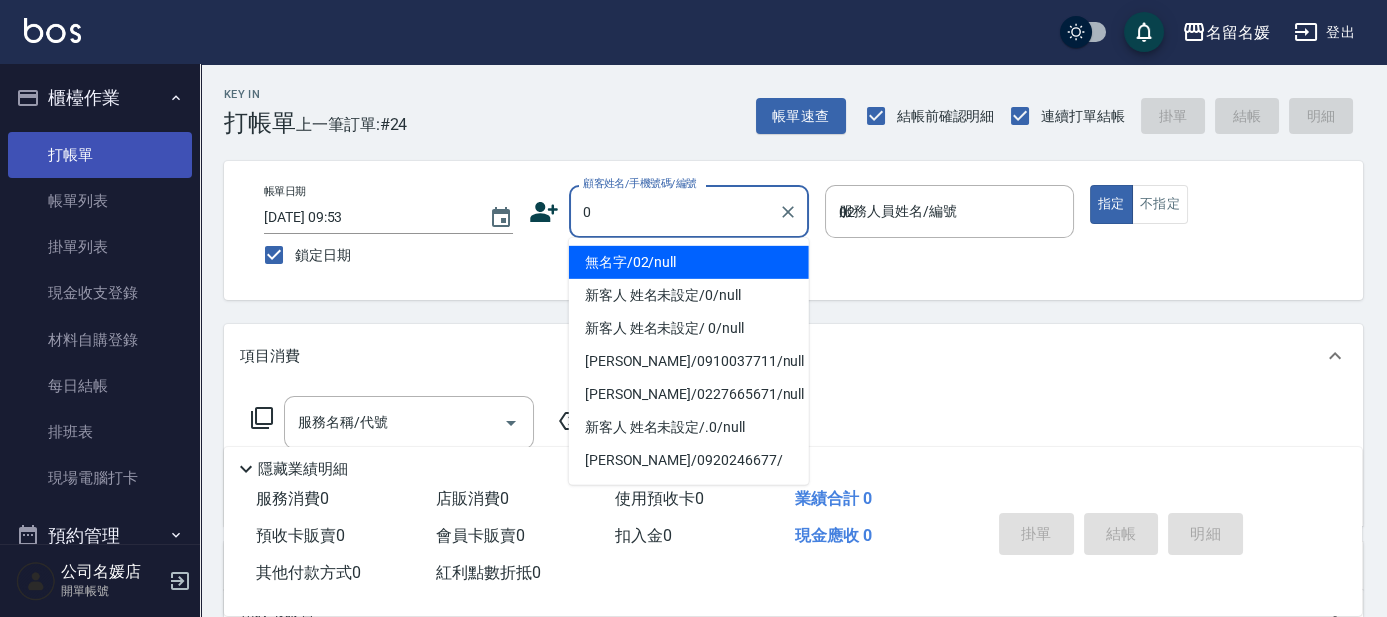 type on "無名字/02/null" 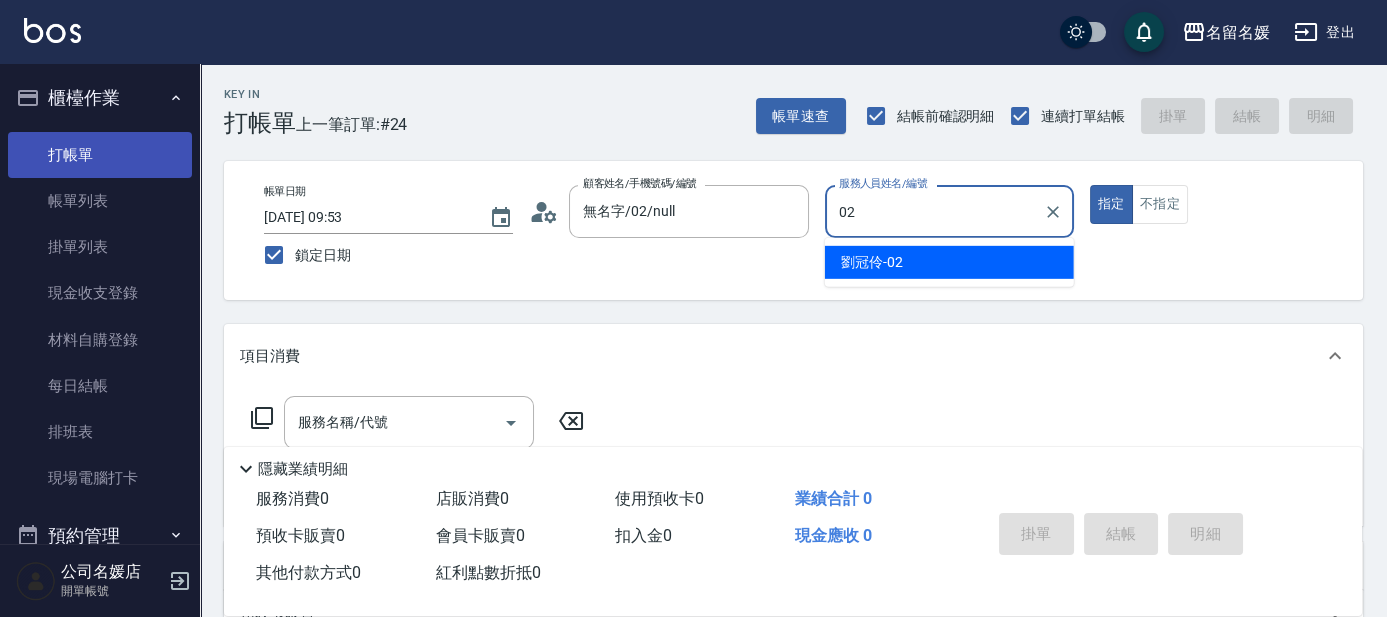 type on "02" 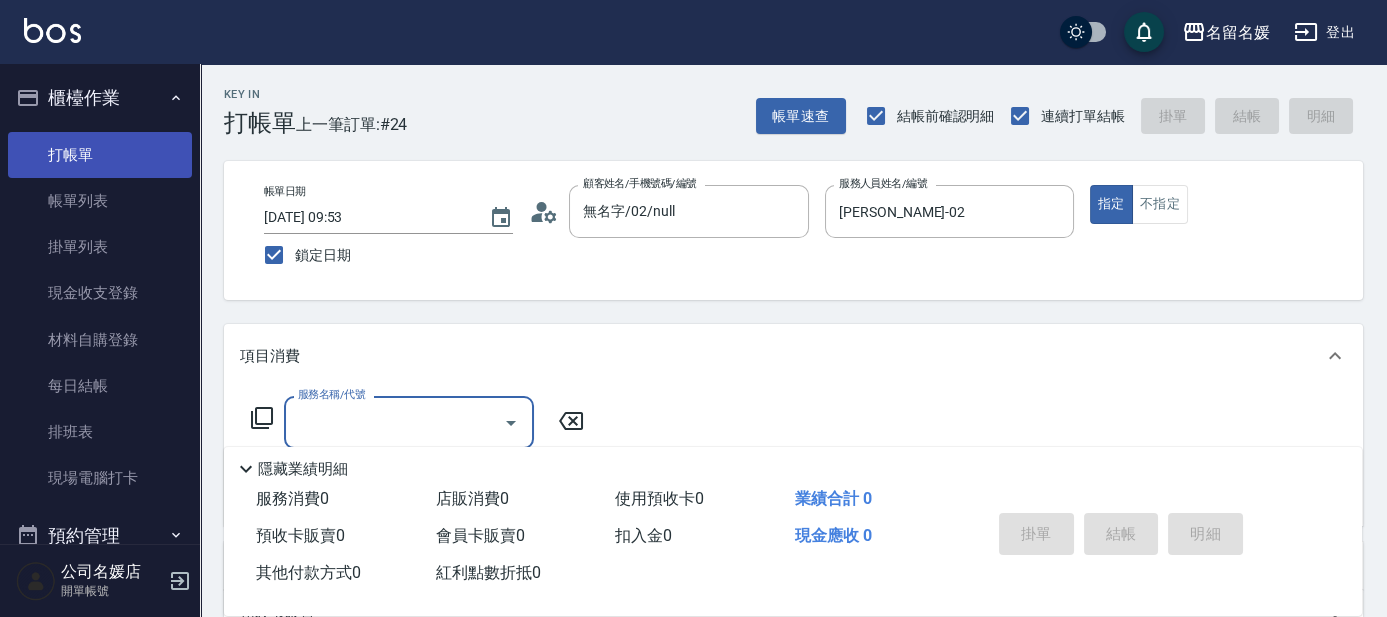type on "2" 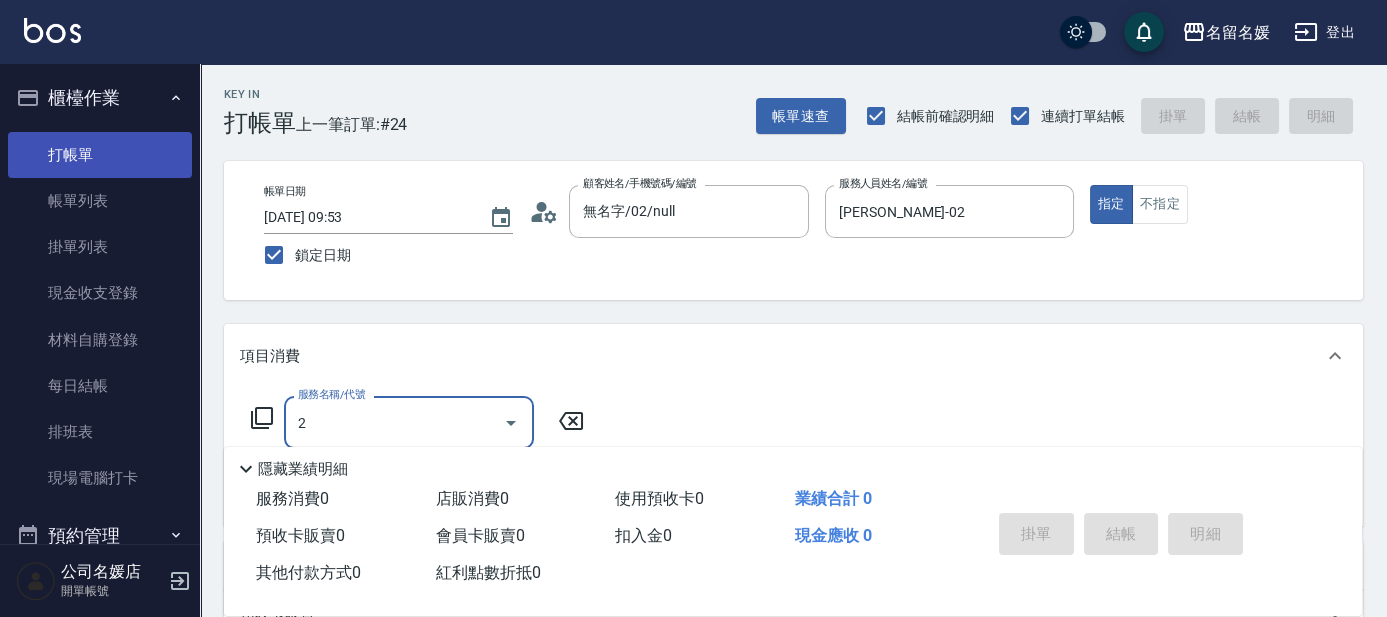 type on "新客人 姓名未設定/0/null" 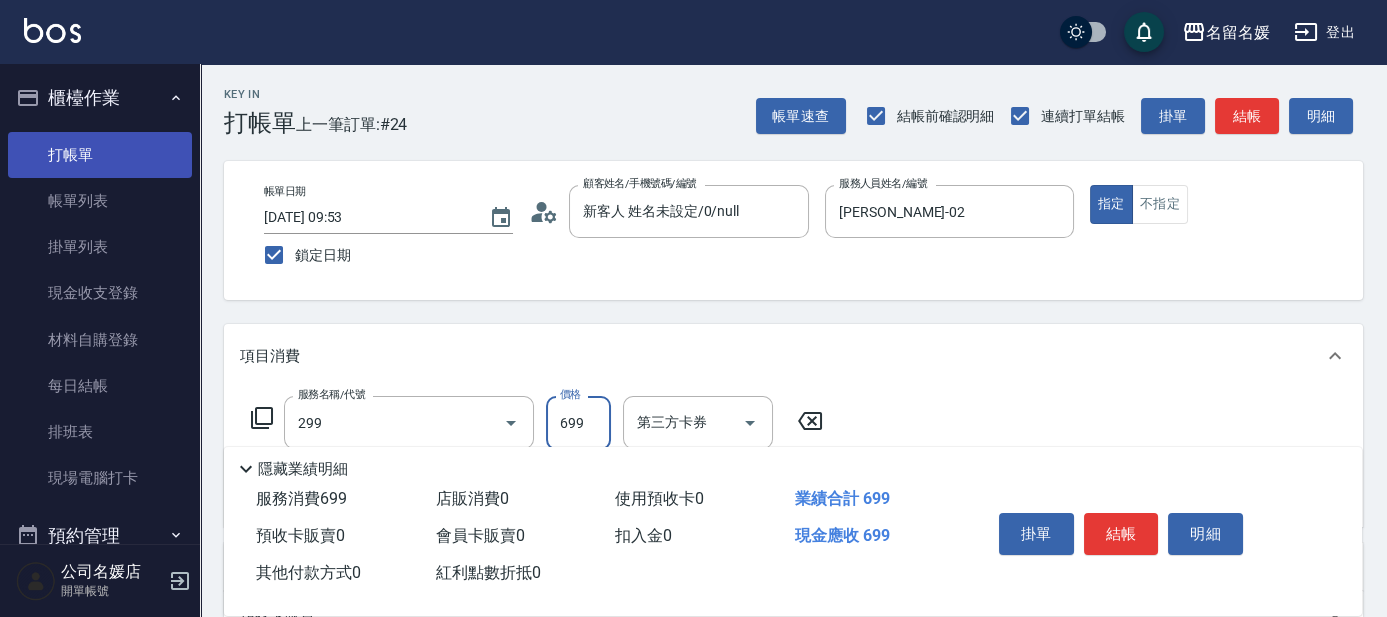 type on "滾珠洗髮699(299)" 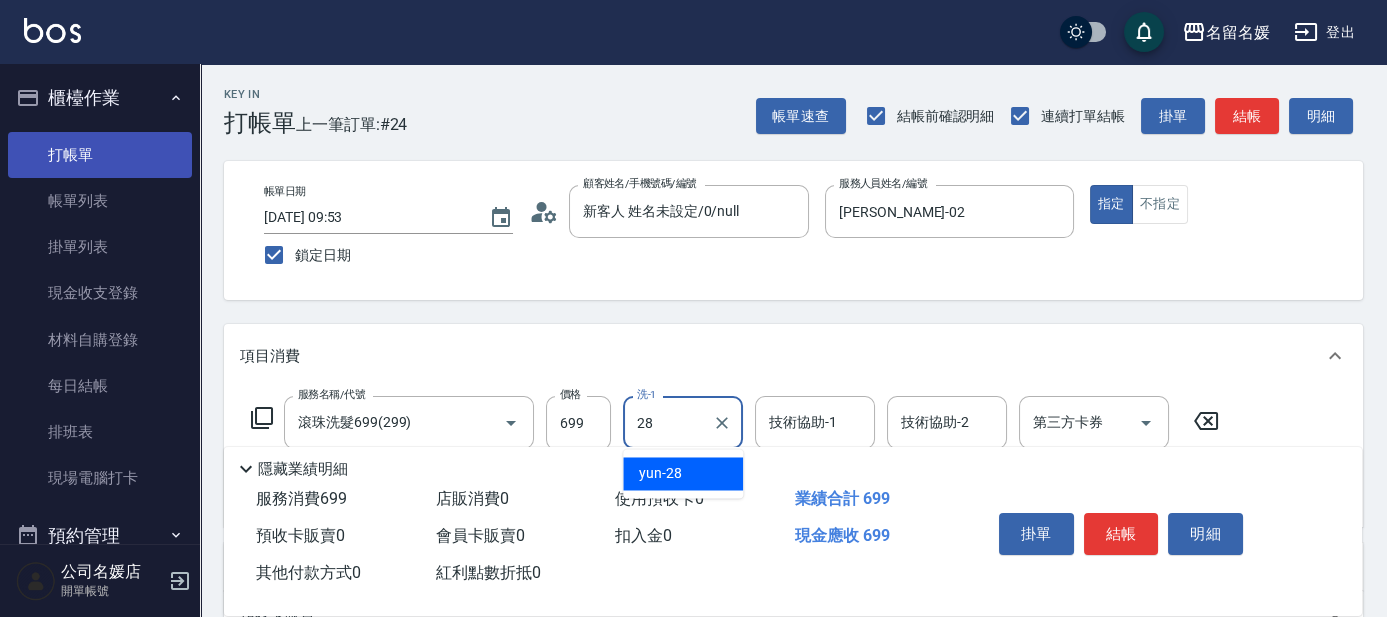 type on "yun-28" 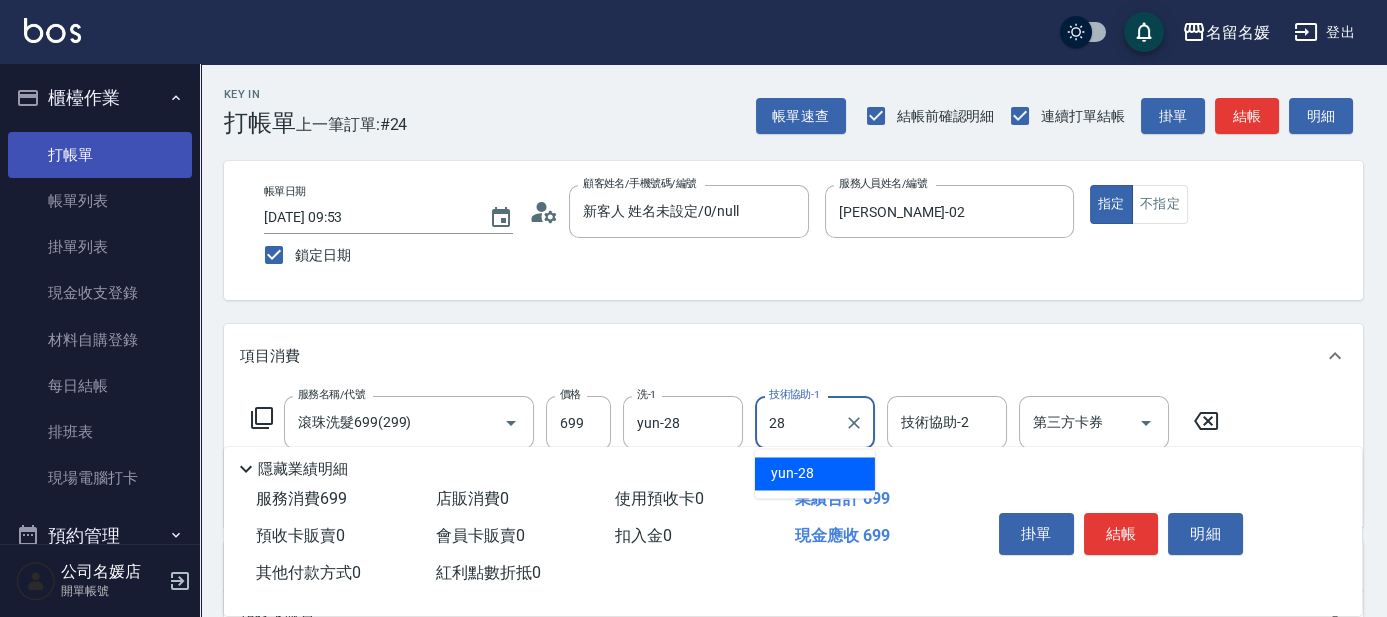 type on "yun-28" 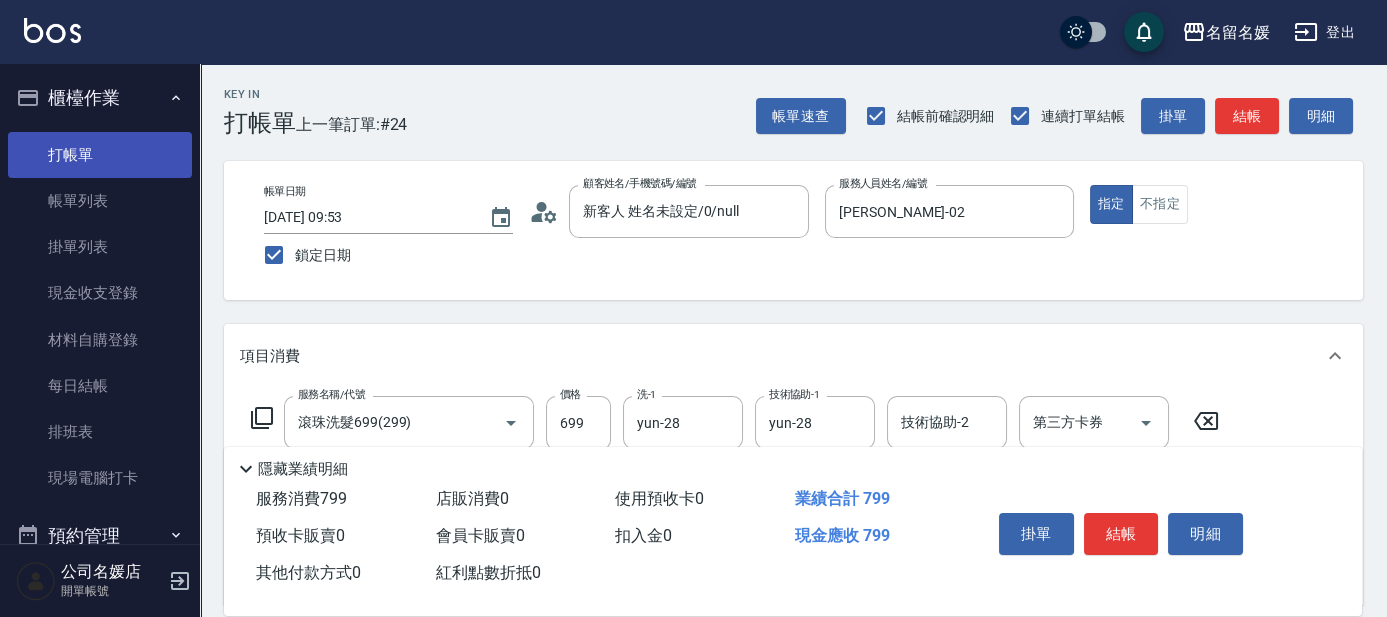 type on "[PERSON_NAME].玻酸.晶膜.水療(635)" 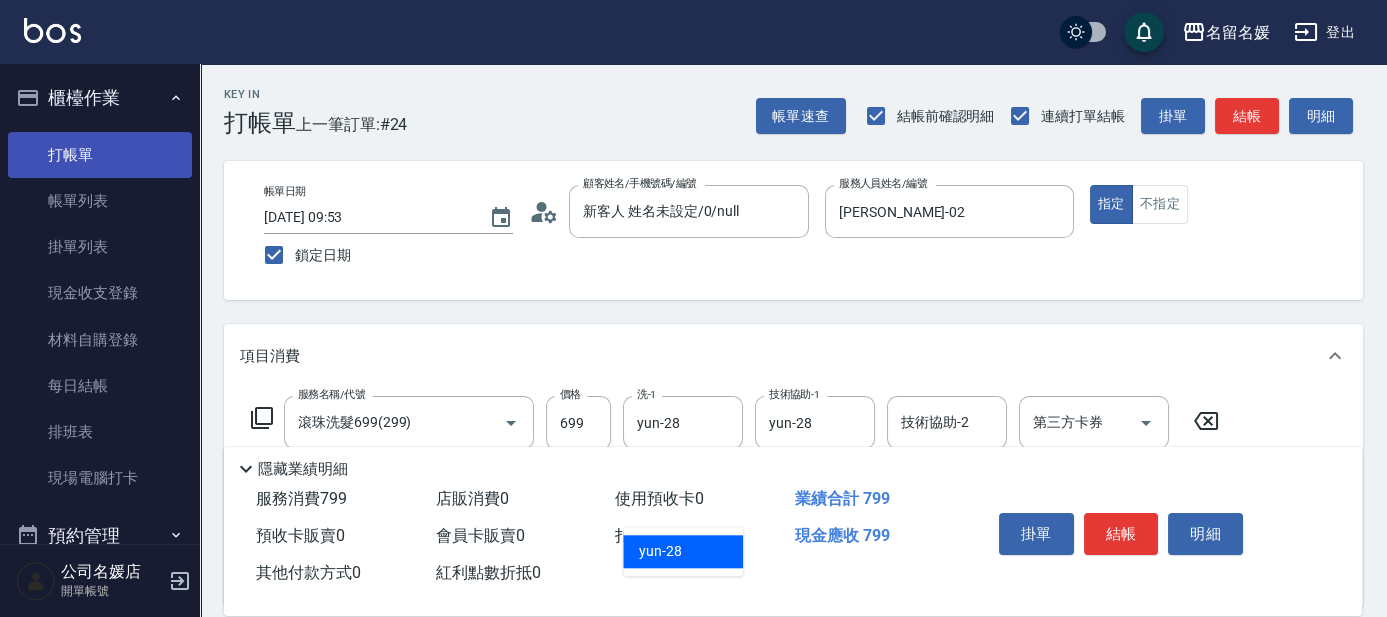 type on "yun-28" 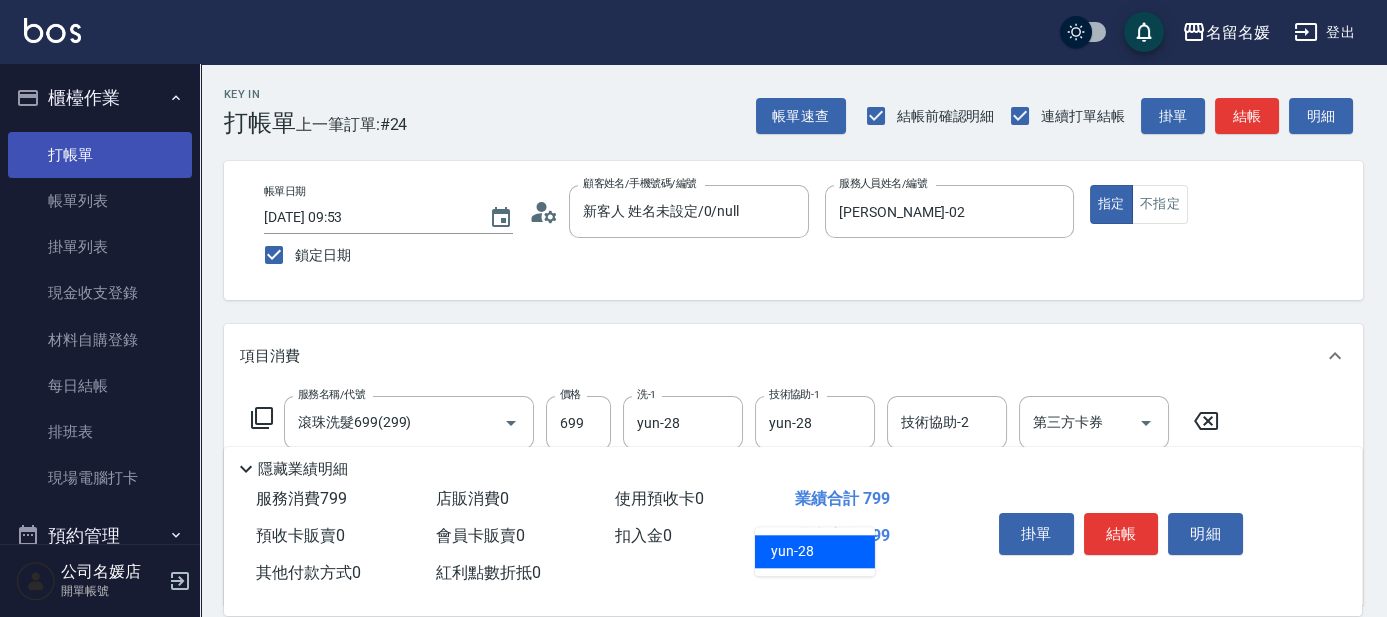 type on "2" 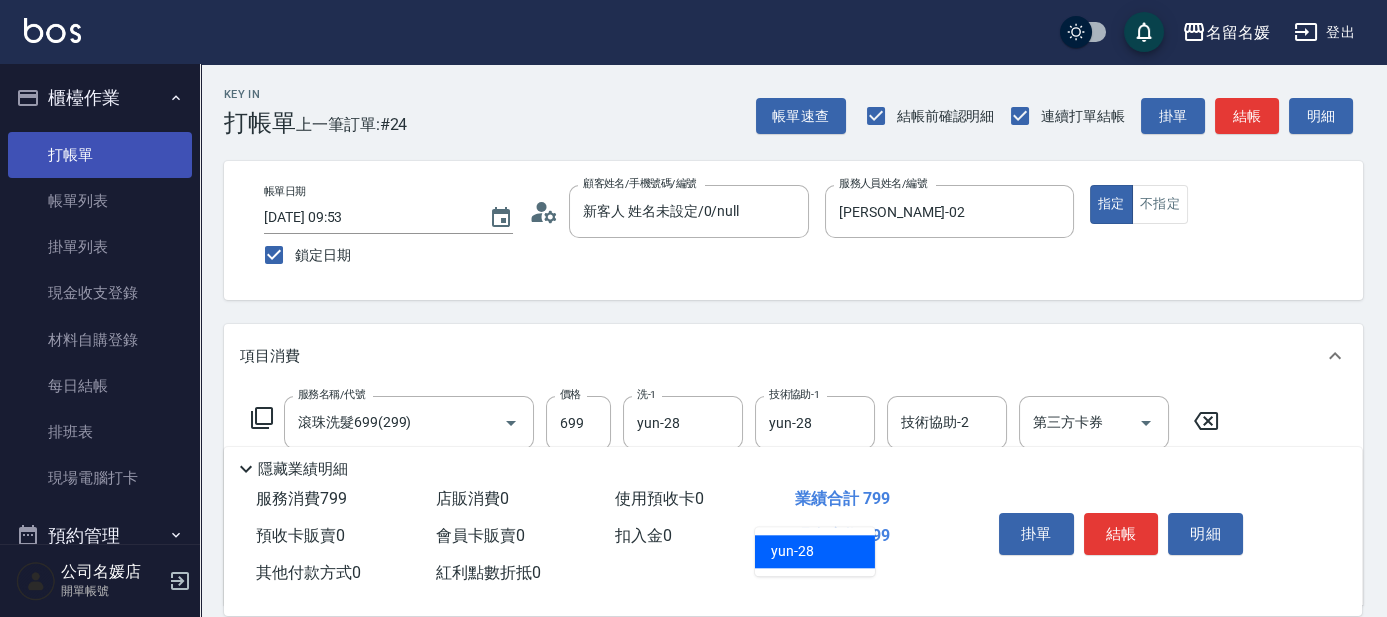 type 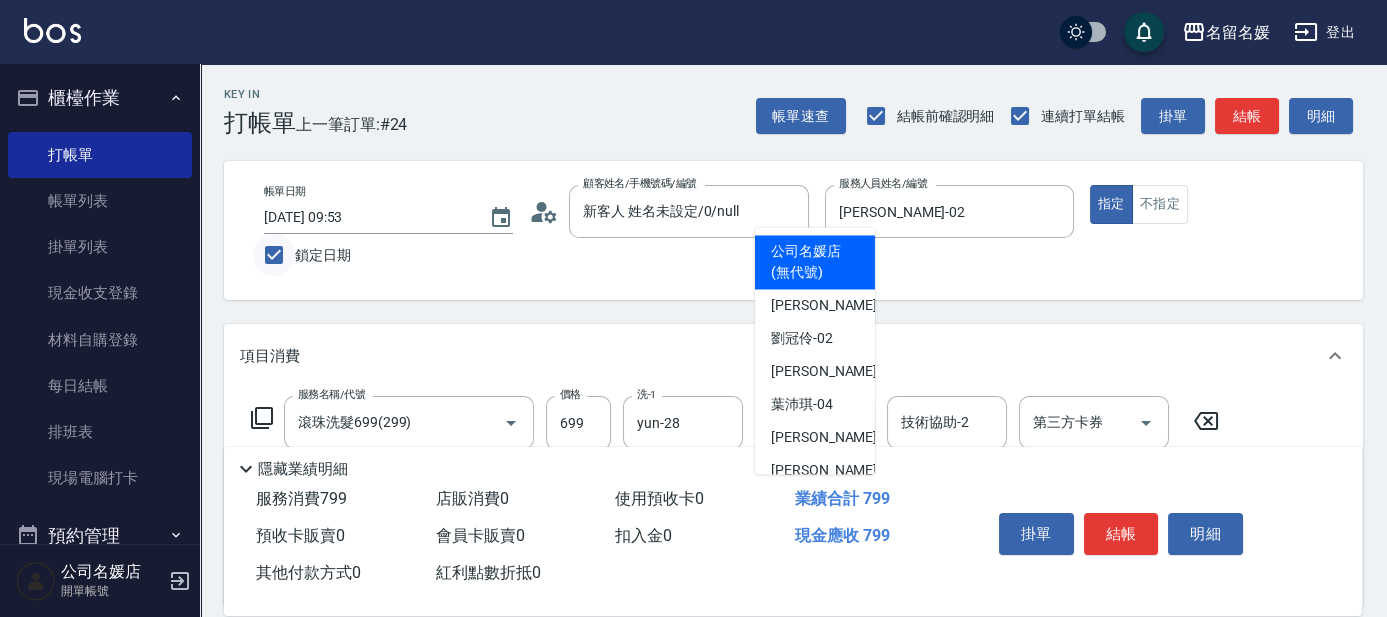 scroll, scrollTop: 90, scrollLeft: 0, axis: vertical 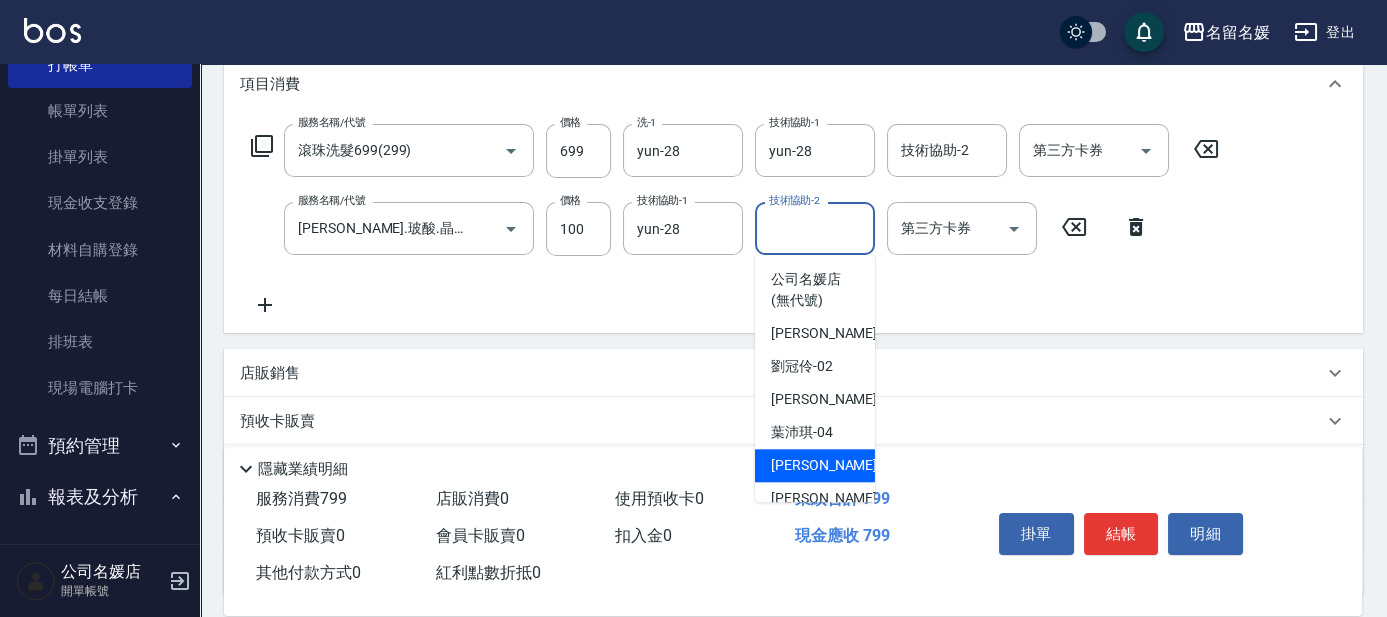 click on "服務名稱/代號 滾珠洗髮699(299) 服務名稱/代號 價格 699 價格 洗-1 yun-28 洗-1 技術協助-1 yun-28 技術協助-1 技術協助-2 技術協助-2 第三方卡券 第三方卡券 服務名稱/代號 煥彩.玻酸.晶膜.水療(635) 服務名稱/代號 價格 100 價格 技術協助-1 yun-28 技術協助-1 技術協助-2 技術協助-2 第三方卡券 第三方卡券" at bounding box center (735, 220) 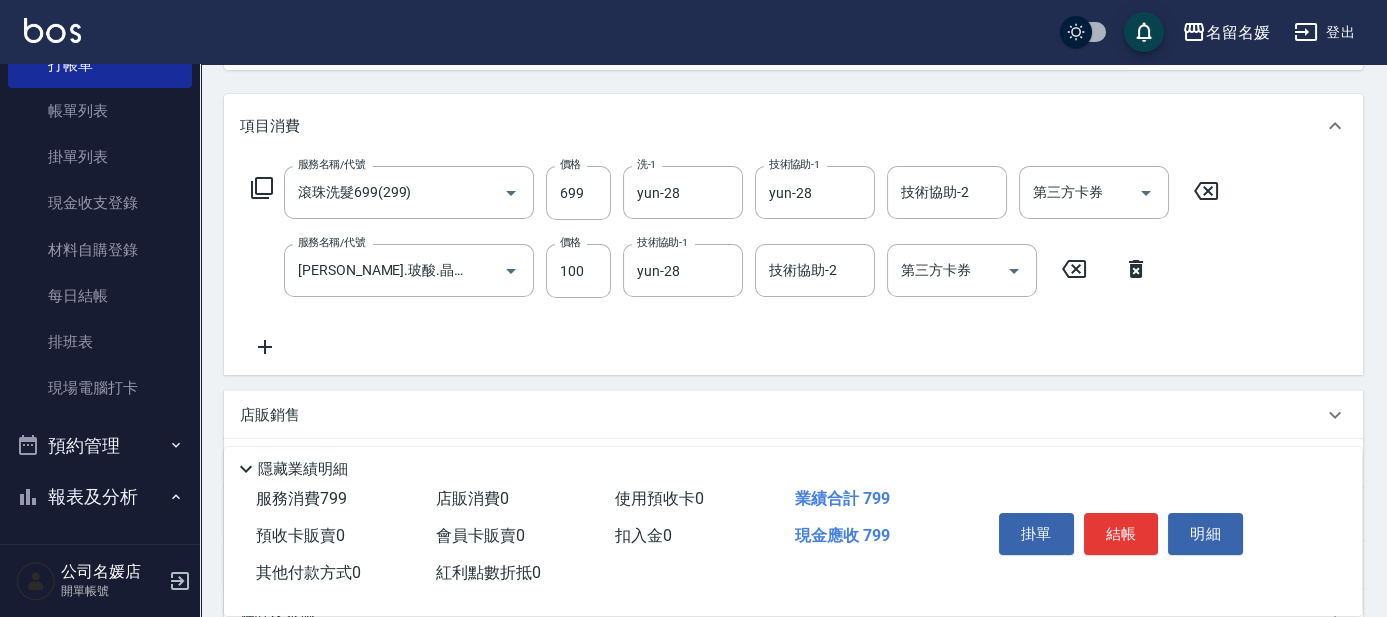 scroll, scrollTop: 0, scrollLeft: 0, axis: both 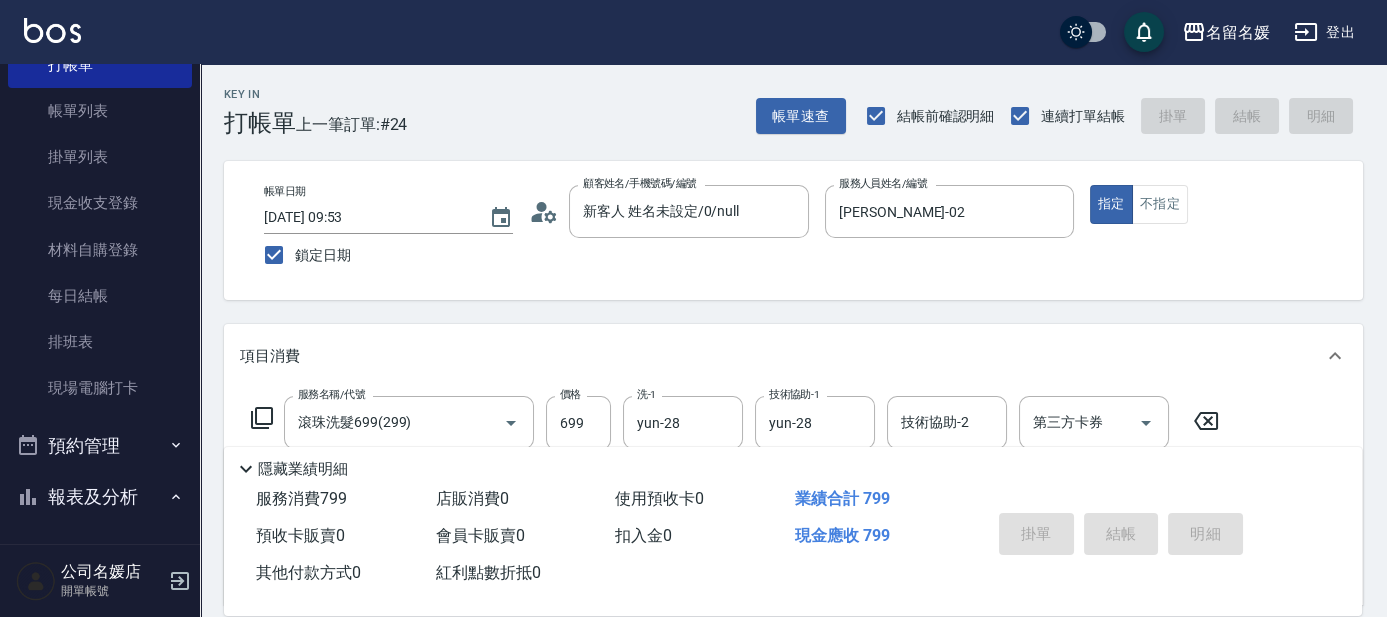 type 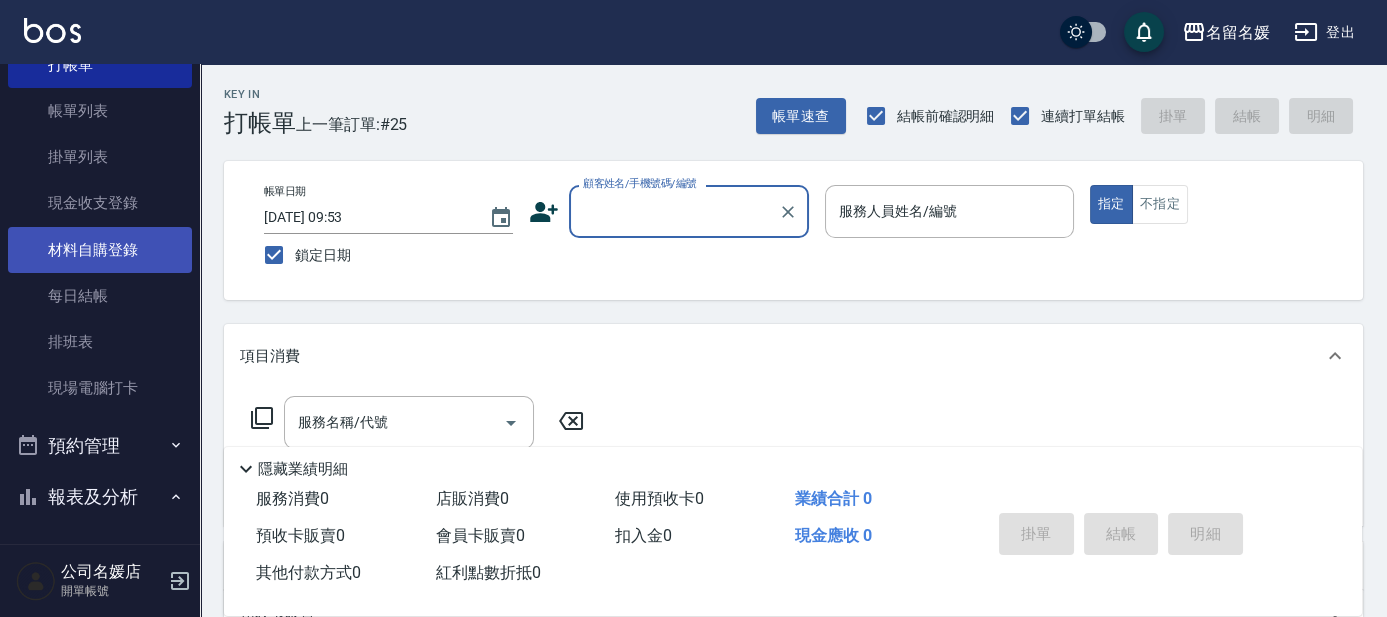 scroll, scrollTop: 0, scrollLeft: 0, axis: both 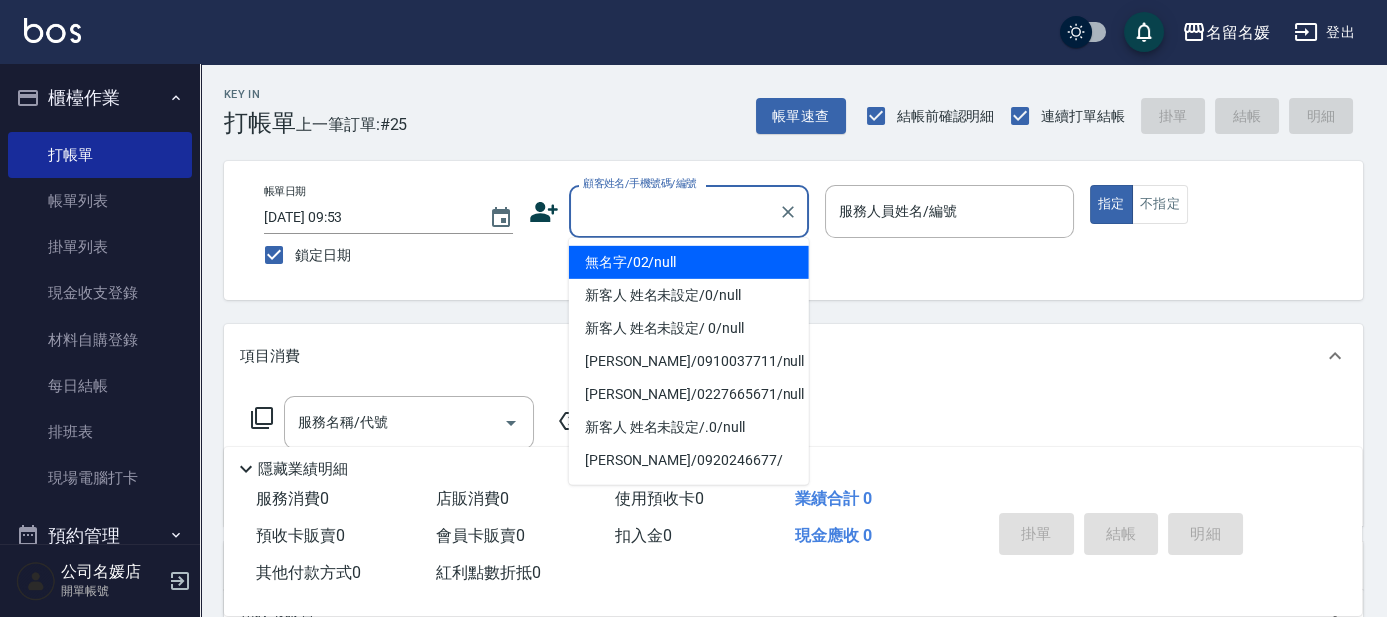 type on "無名字/02/null" 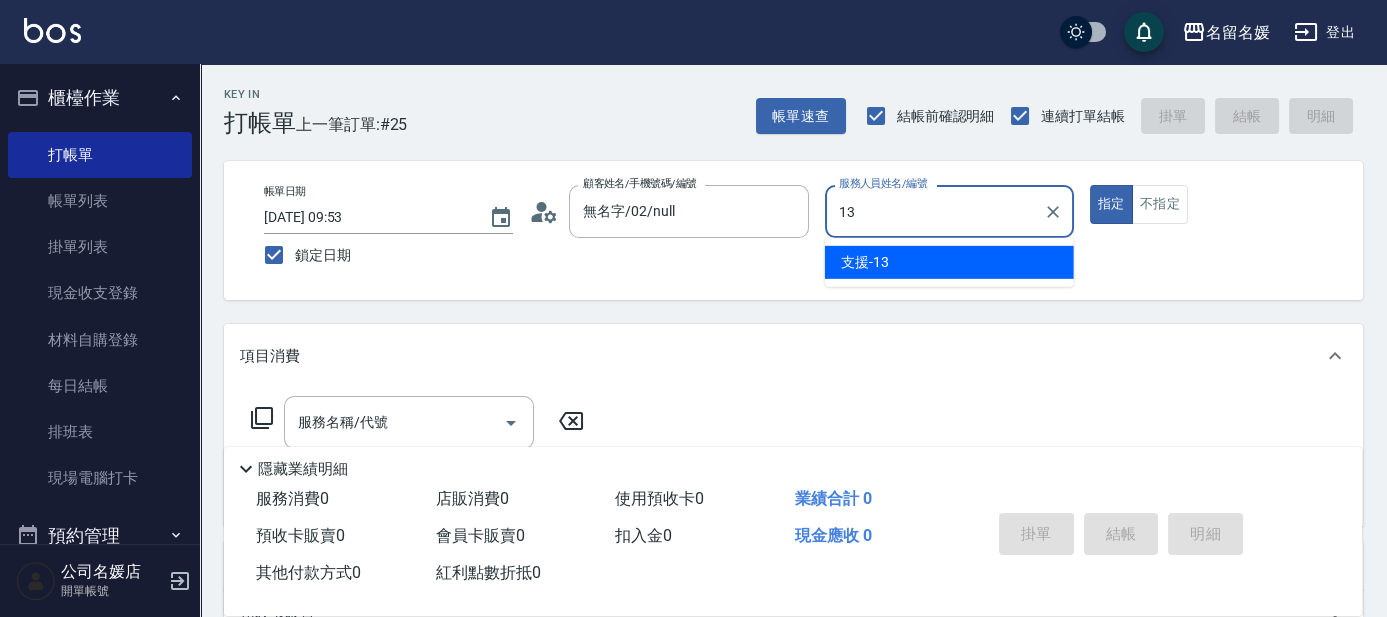 type on "支援-13" 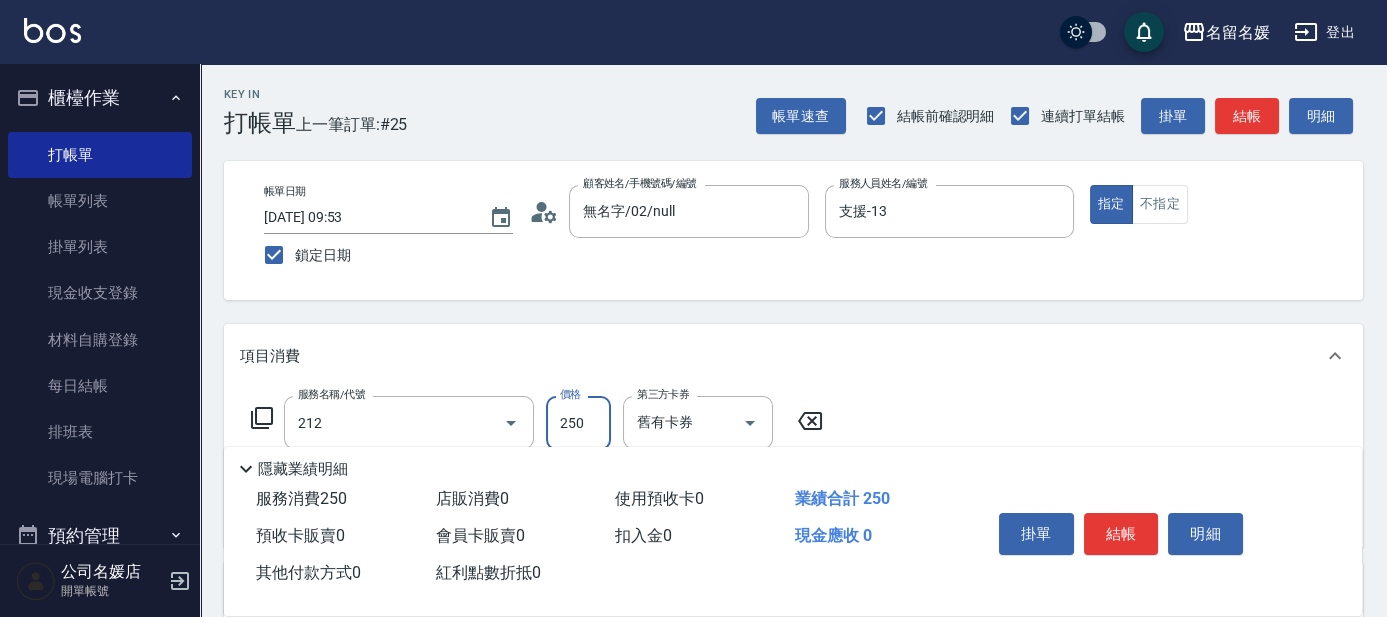 type on "洗髮券-(卡)250(212)" 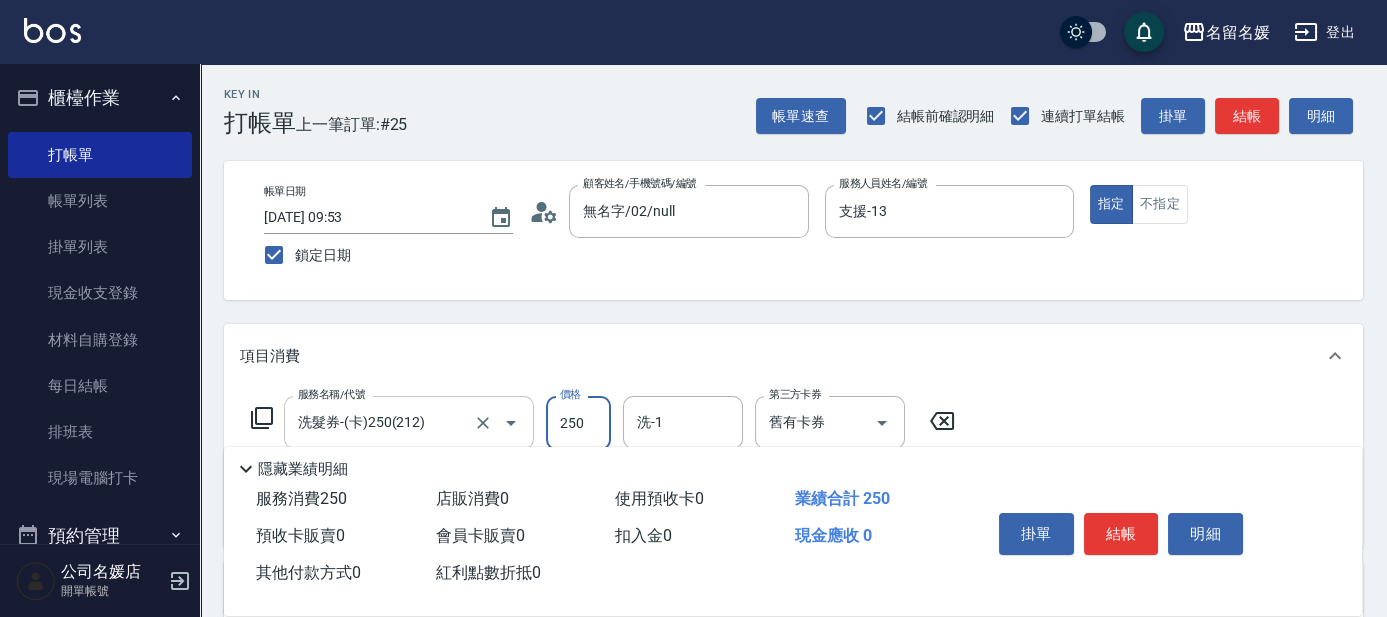 click at bounding box center [497, 422] 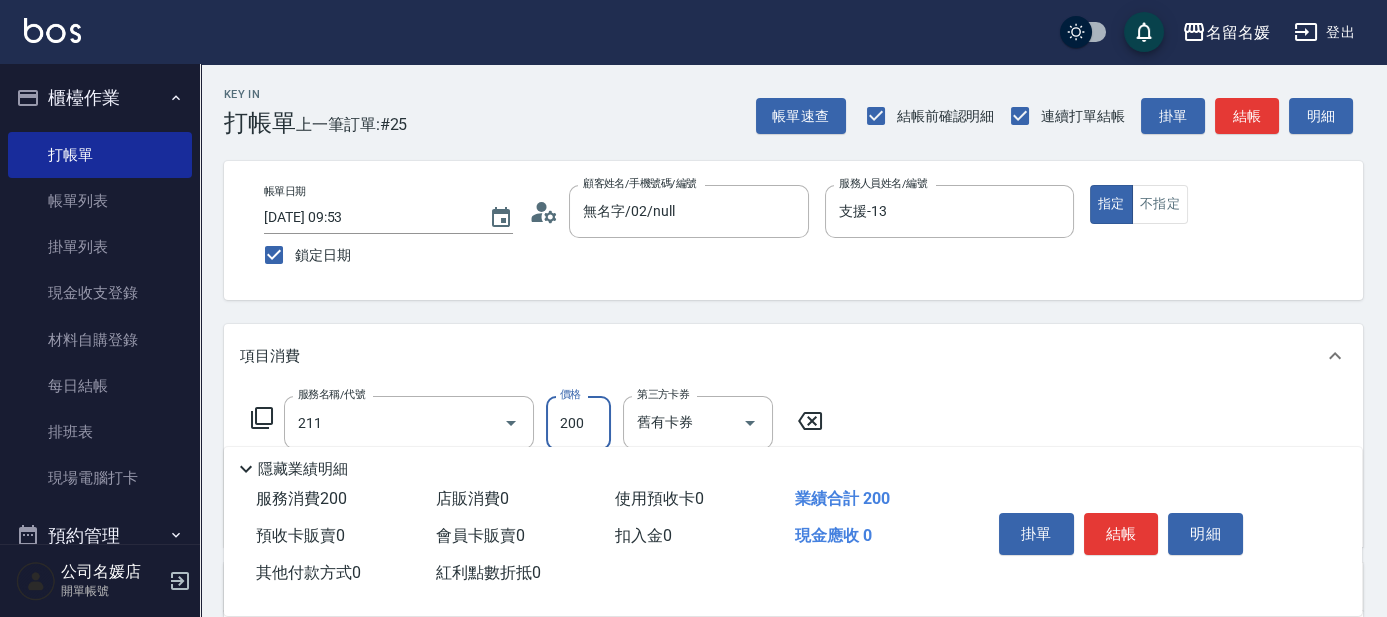type on "洗髮券~名留200(211)" 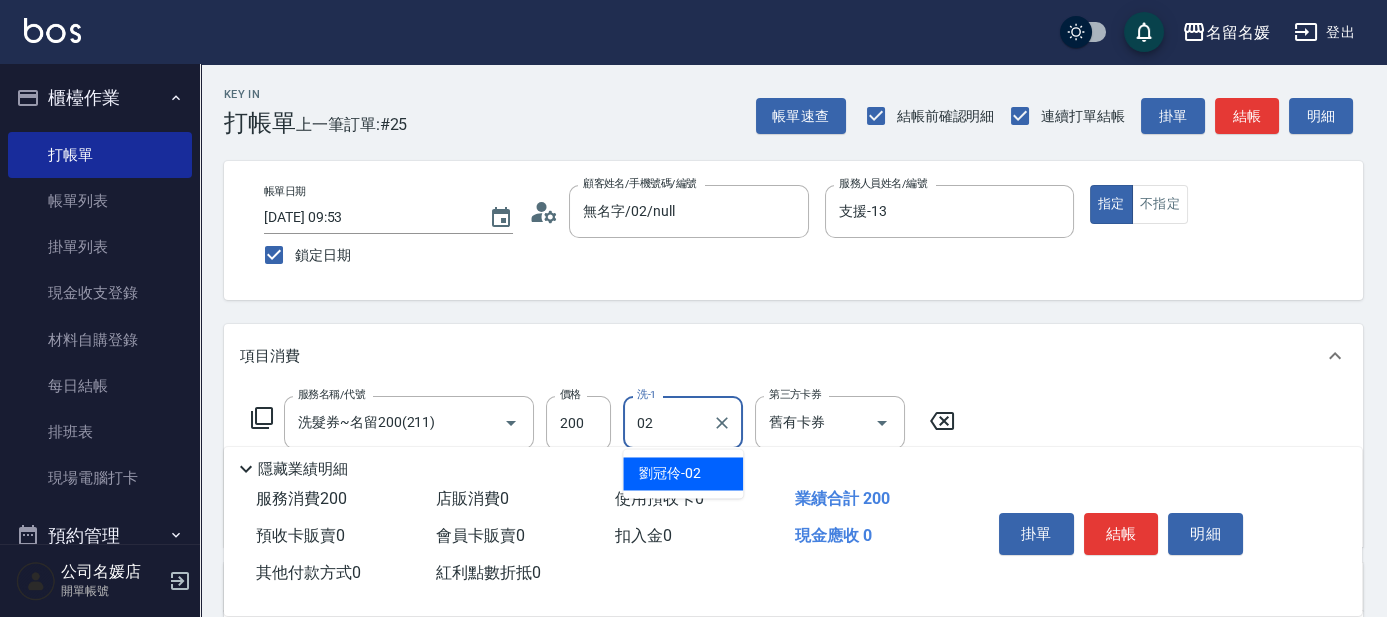 type on "[PERSON_NAME]-02" 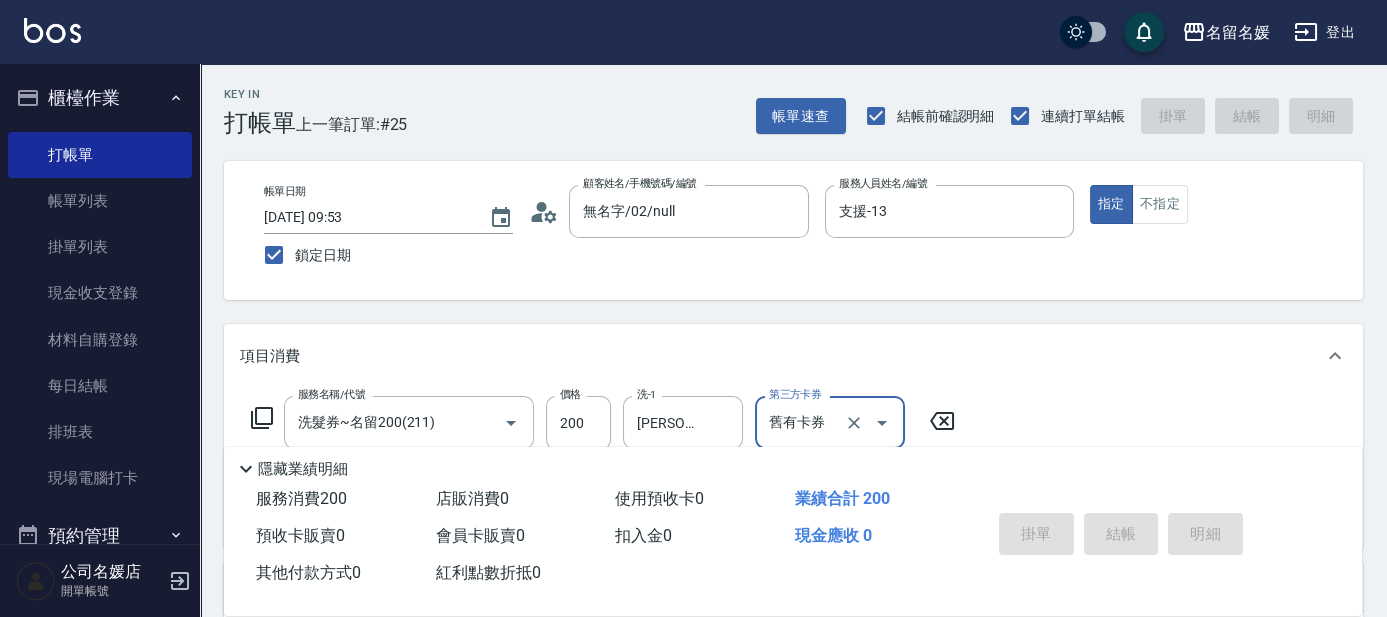 type 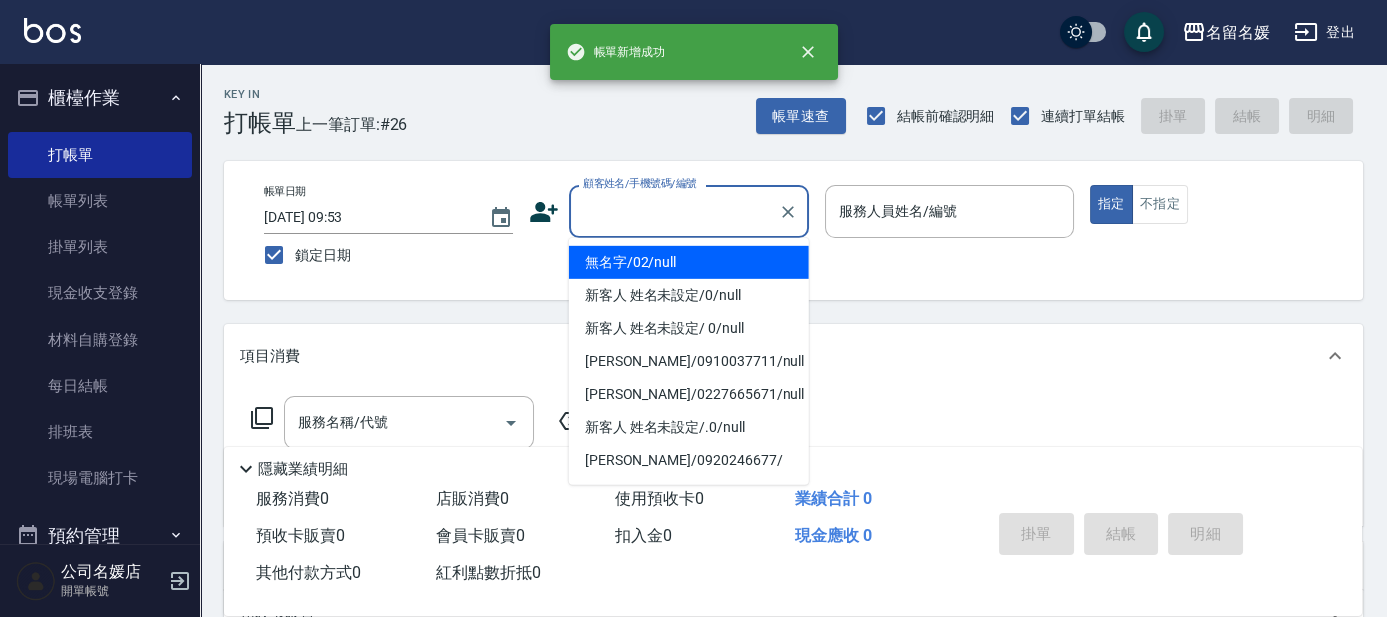 type on "無名字/02/null" 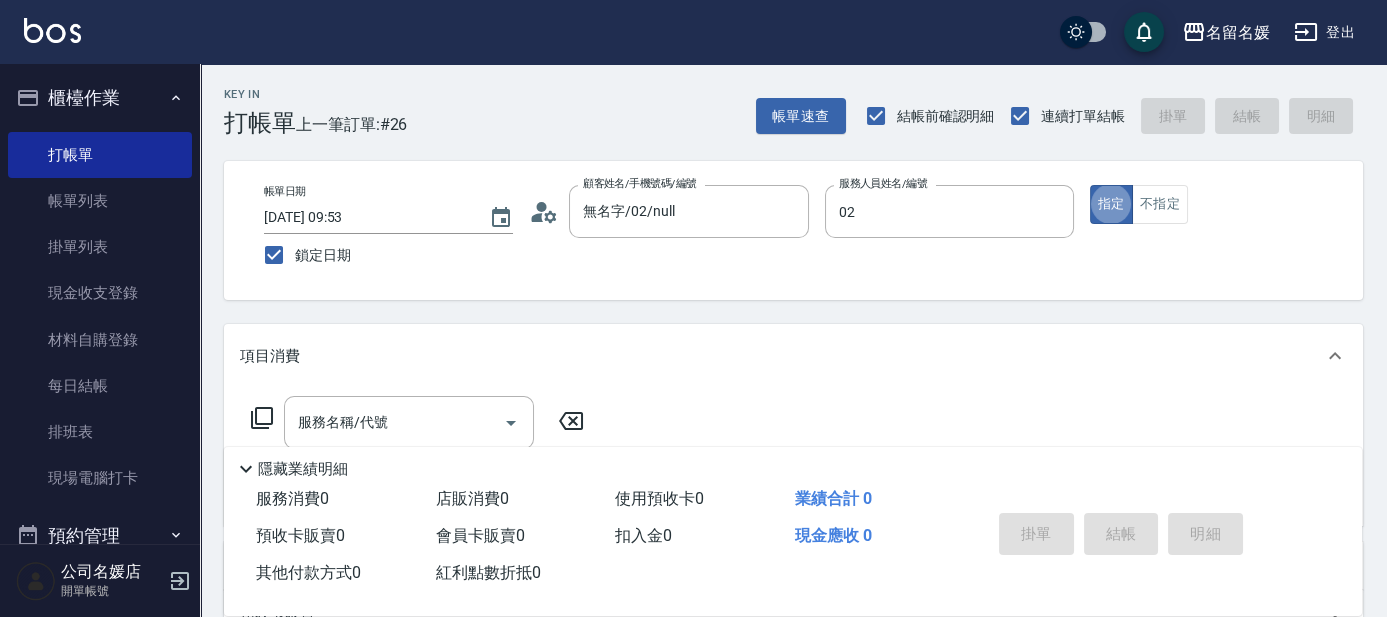 type on "[PERSON_NAME]-02" 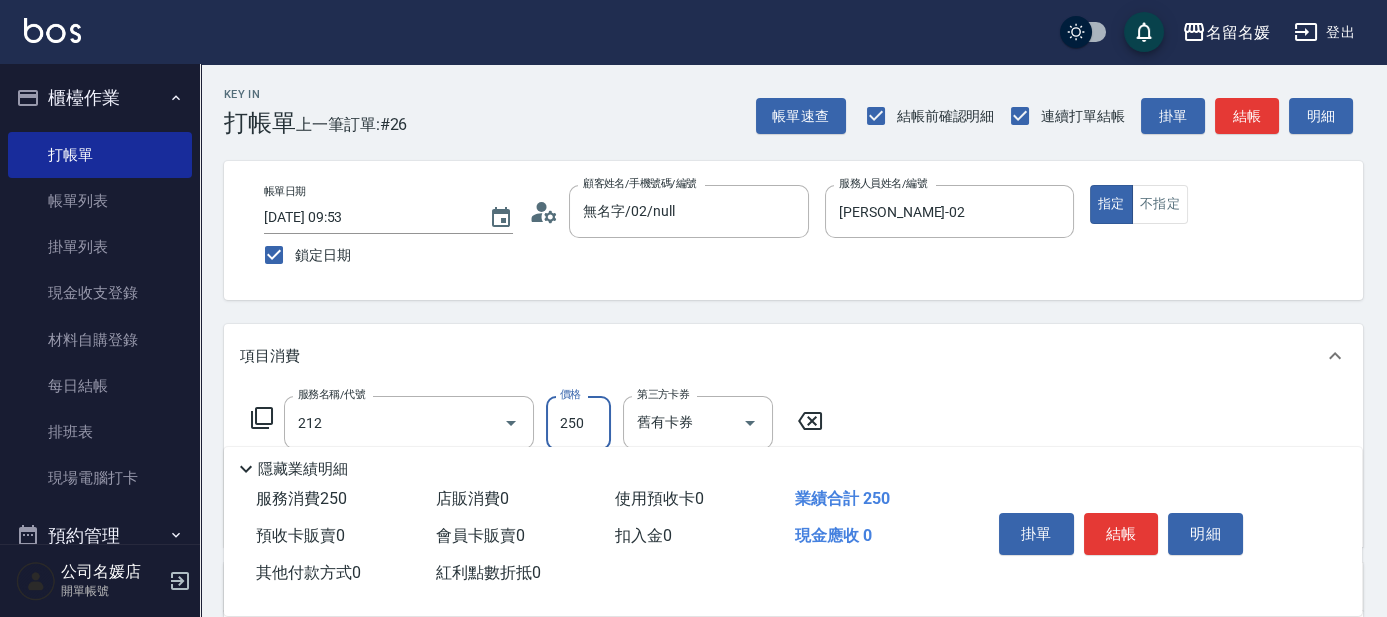 type on "洗髮券-(卡)250(212)" 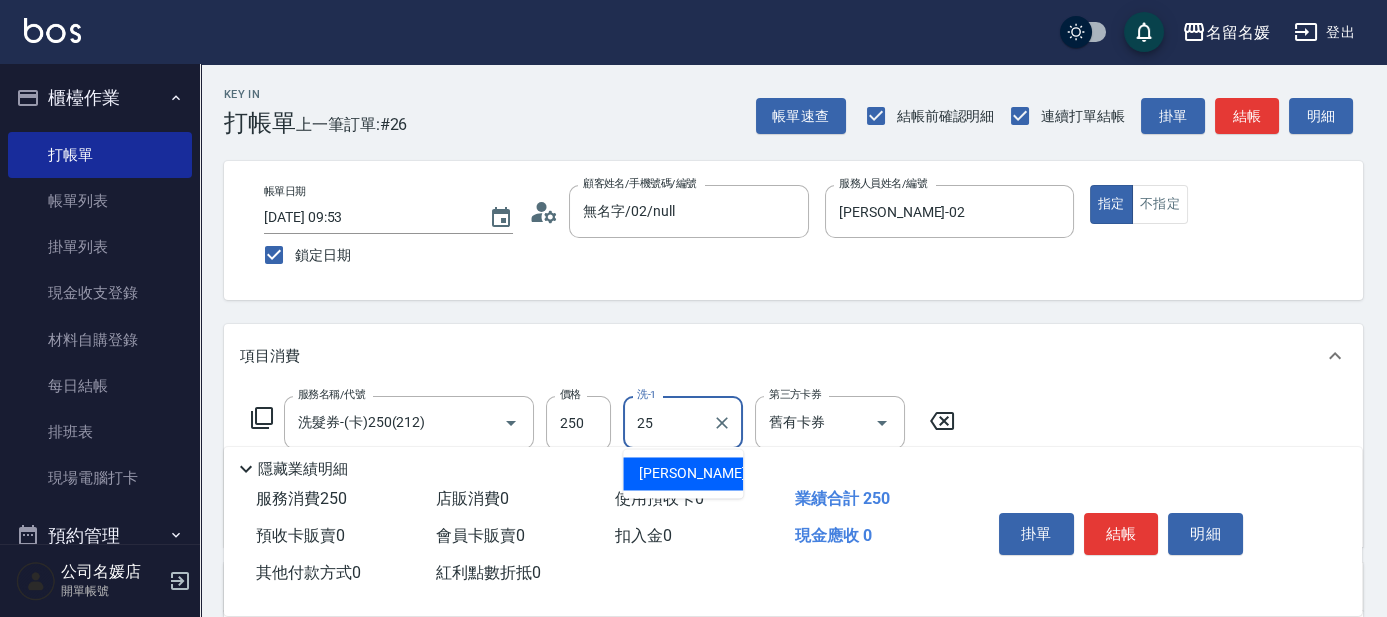 type on "[PERSON_NAME]-25" 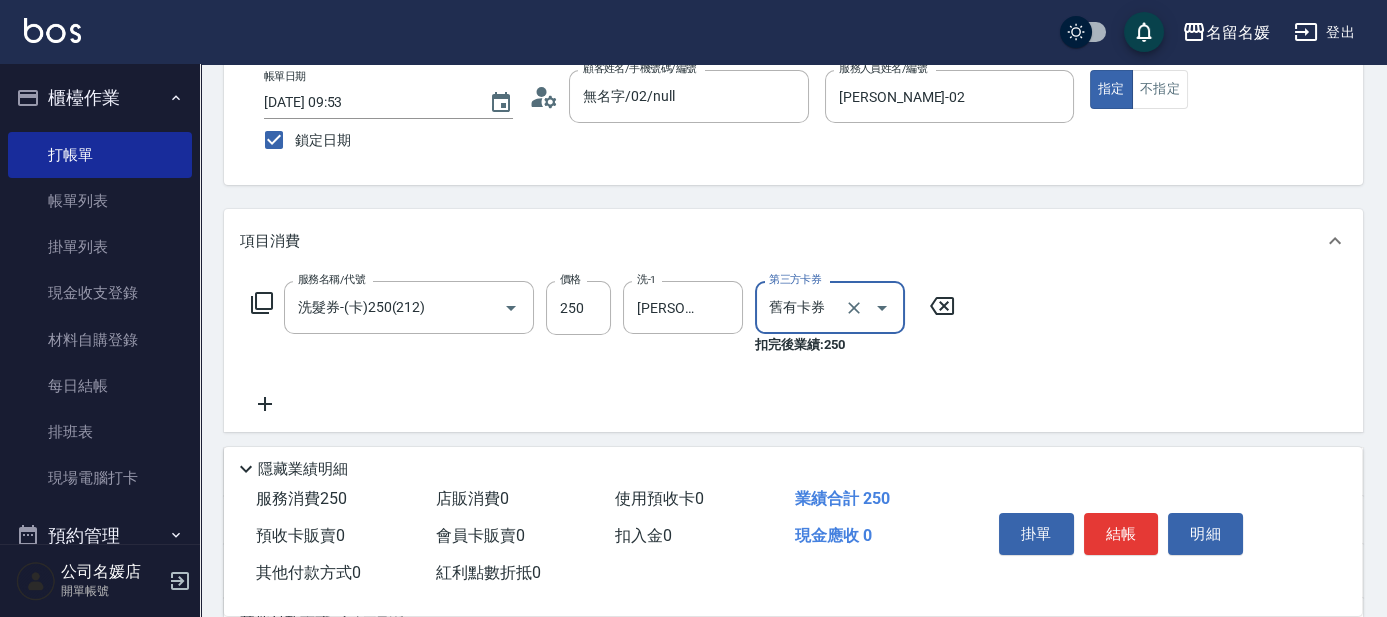 scroll, scrollTop: 181, scrollLeft: 0, axis: vertical 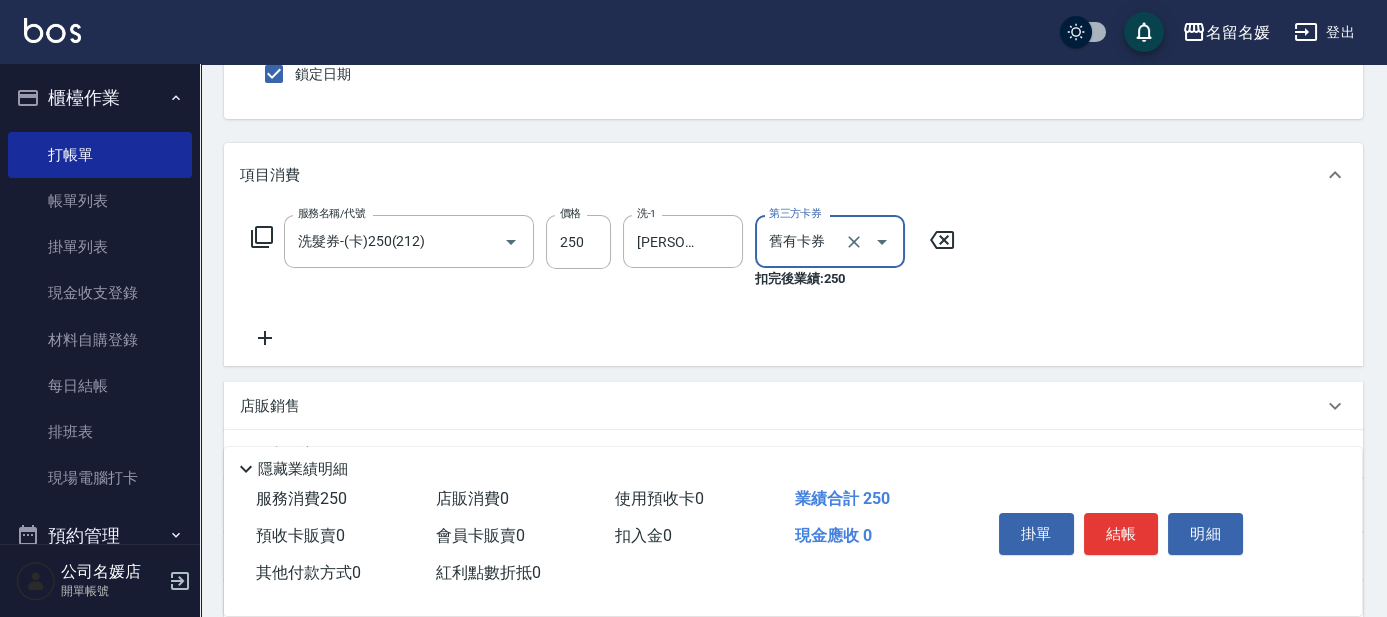 type on "舊有卡券" 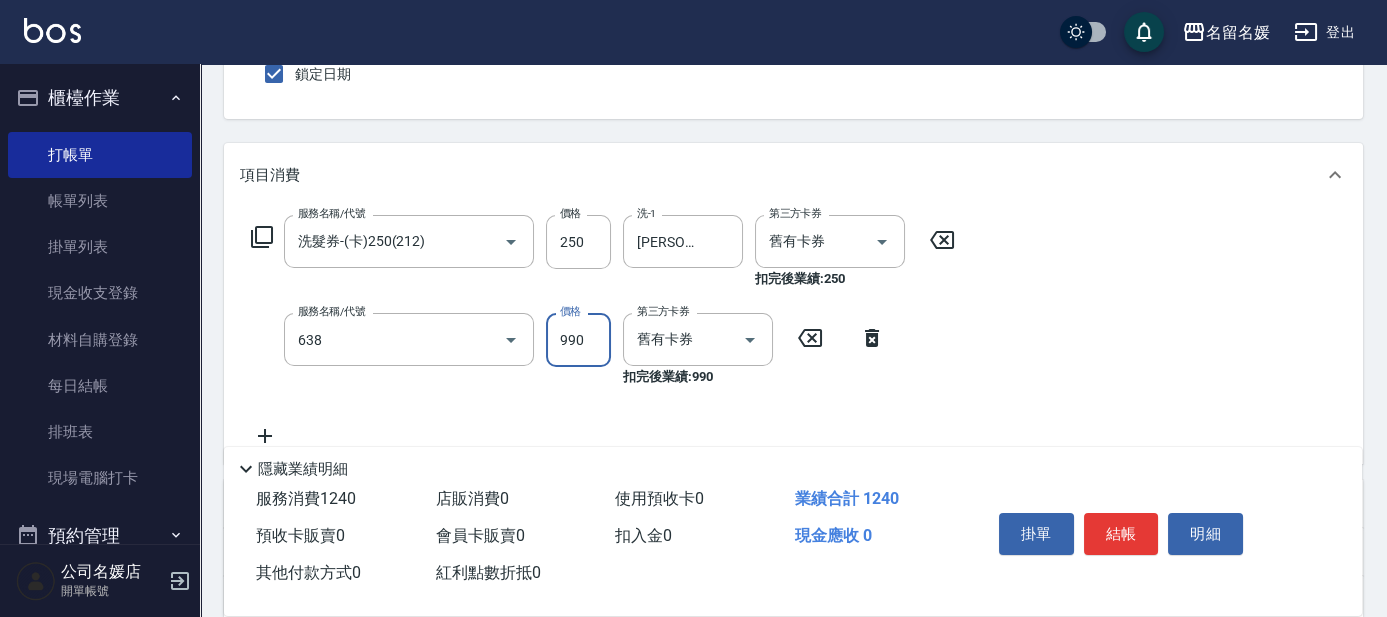 type on "(芙)頭皮養護套卡(638)" 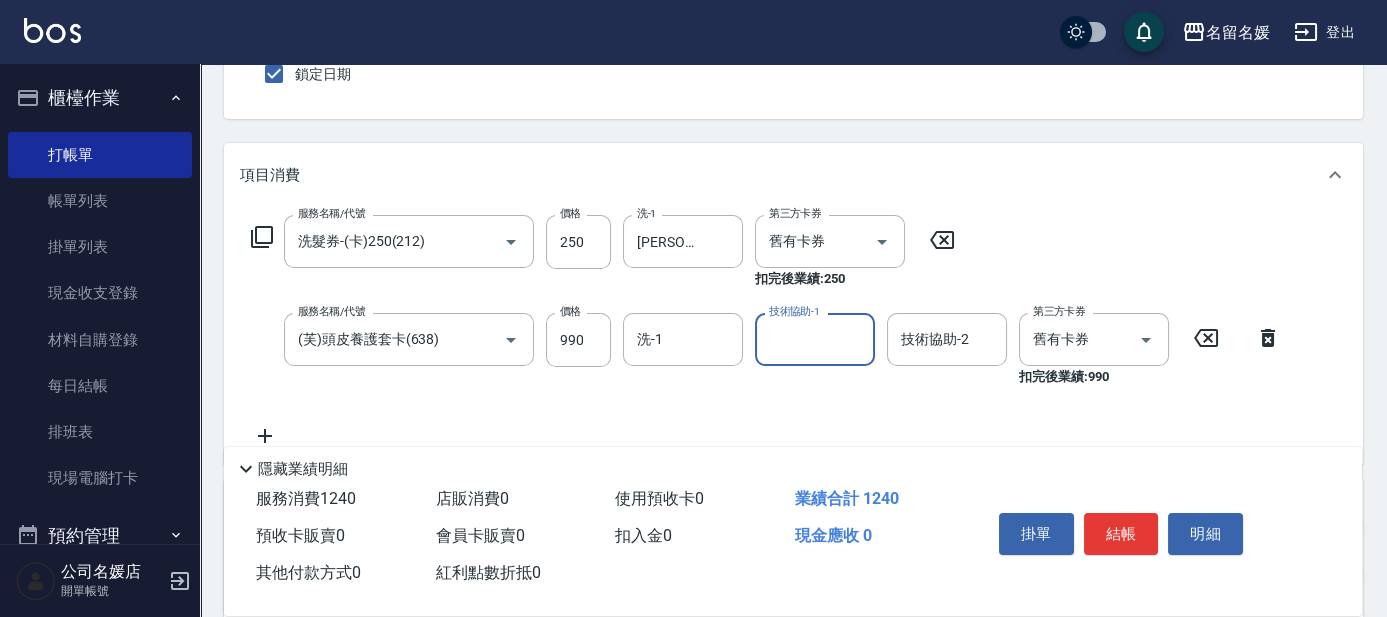 click on "洗-1 洗-1" at bounding box center (683, 339) 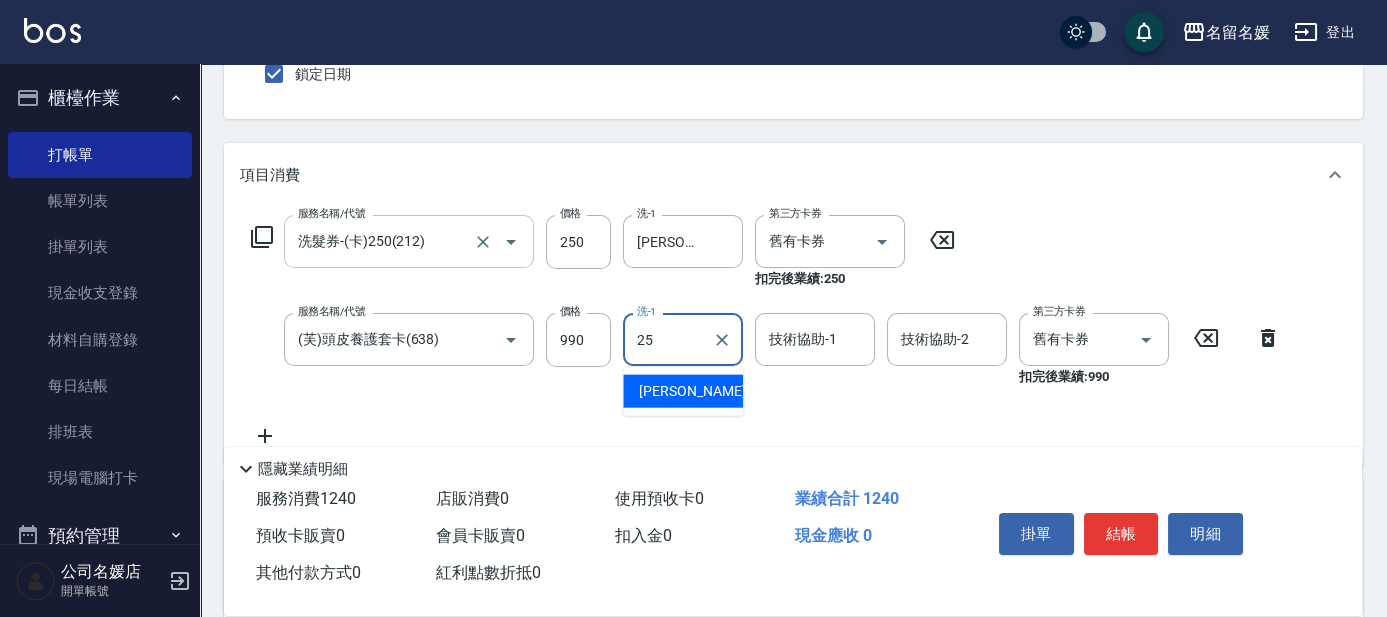 type on "[PERSON_NAME]-25" 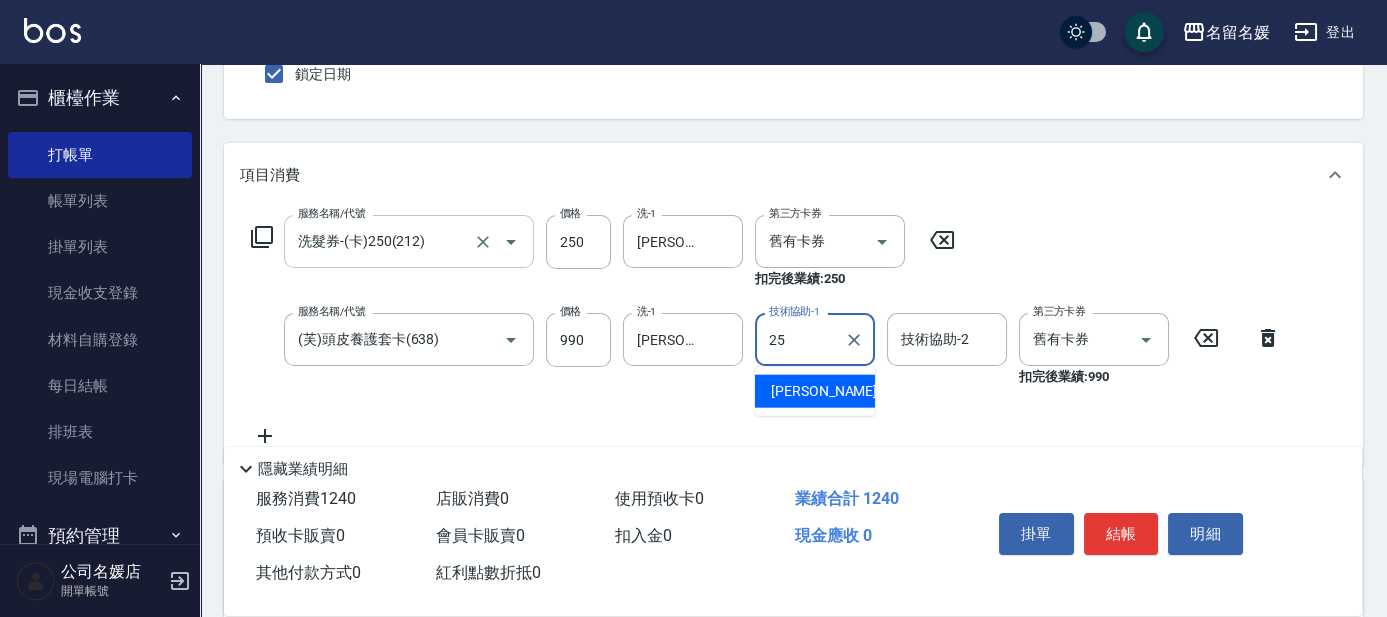 type on "[PERSON_NAME]-25" 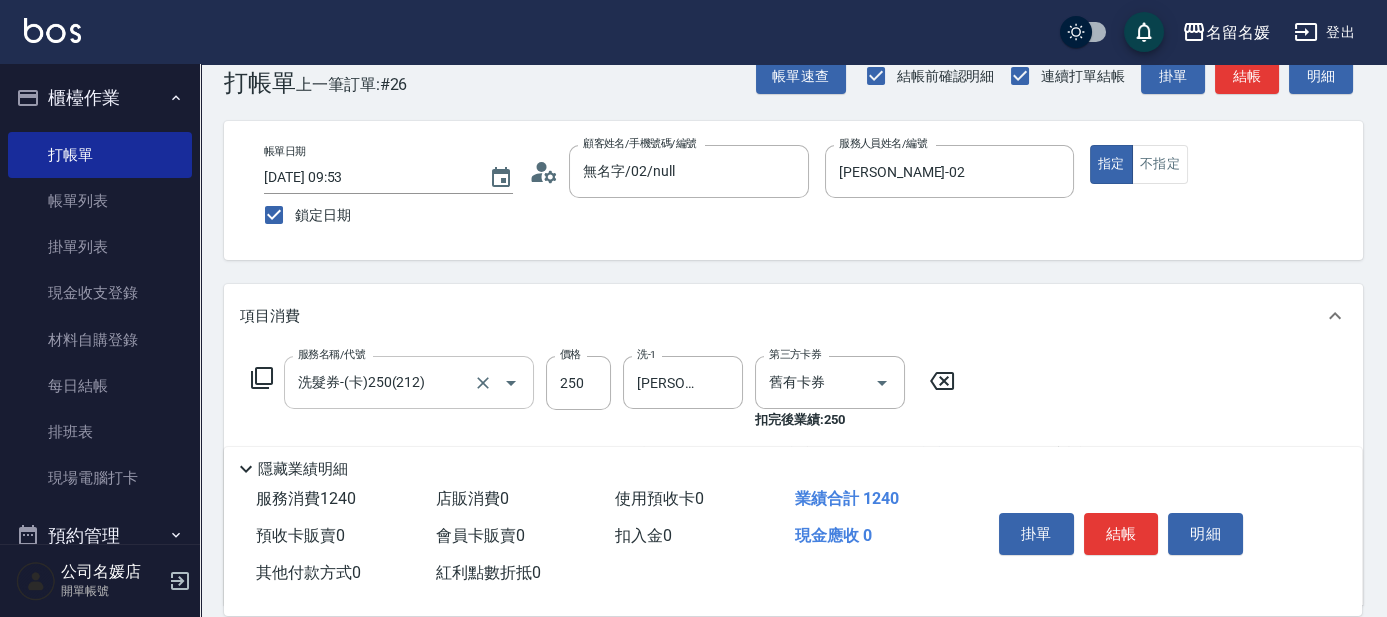 scroll, scrollTop: 0, scrollLeft: 0, axis: both 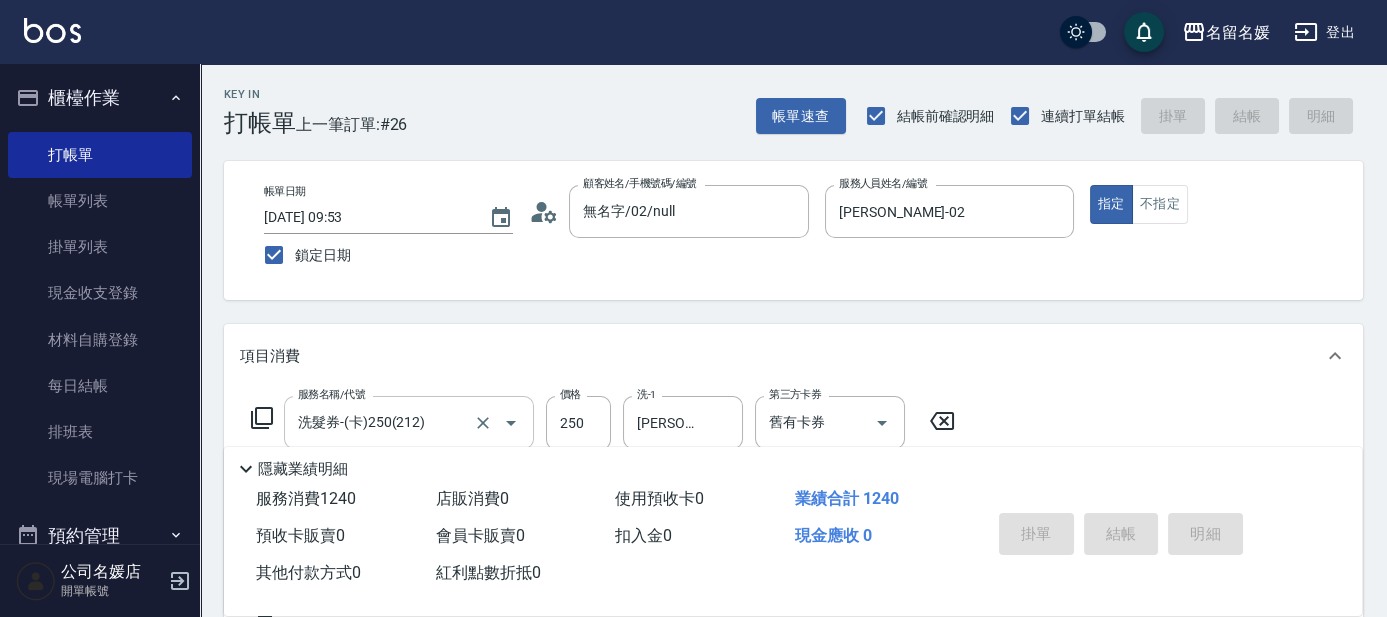 type 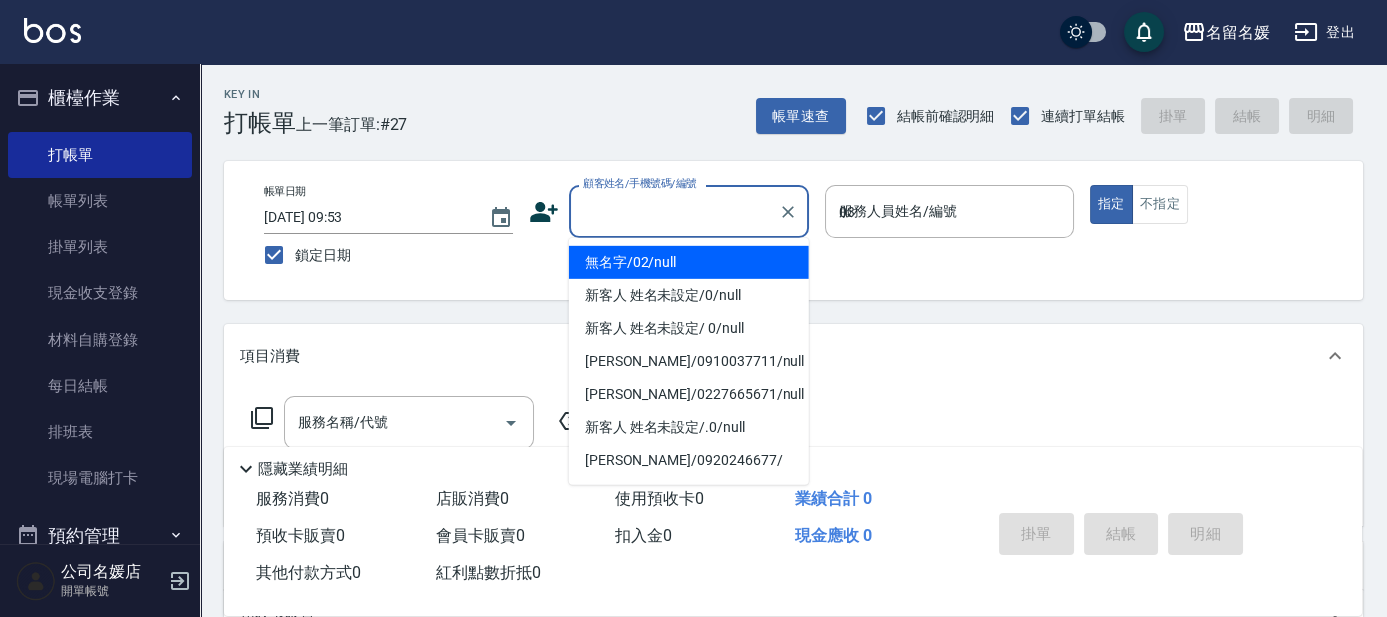 type on "03" 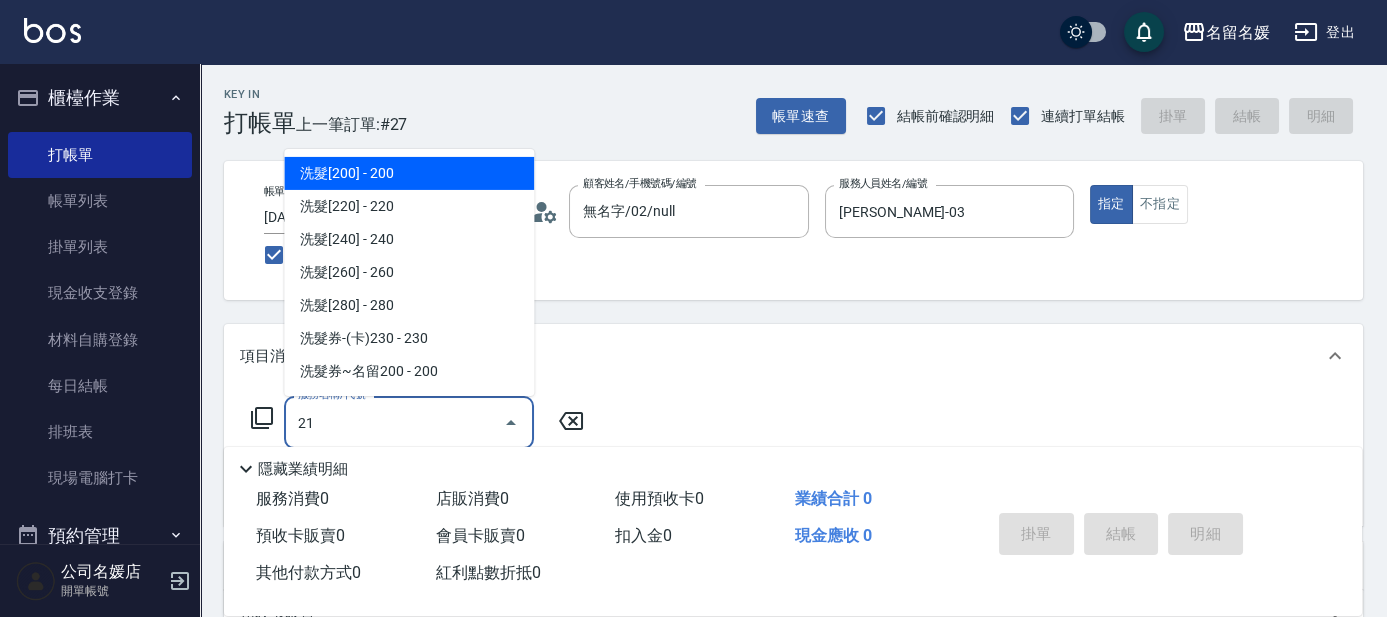 type on "210" 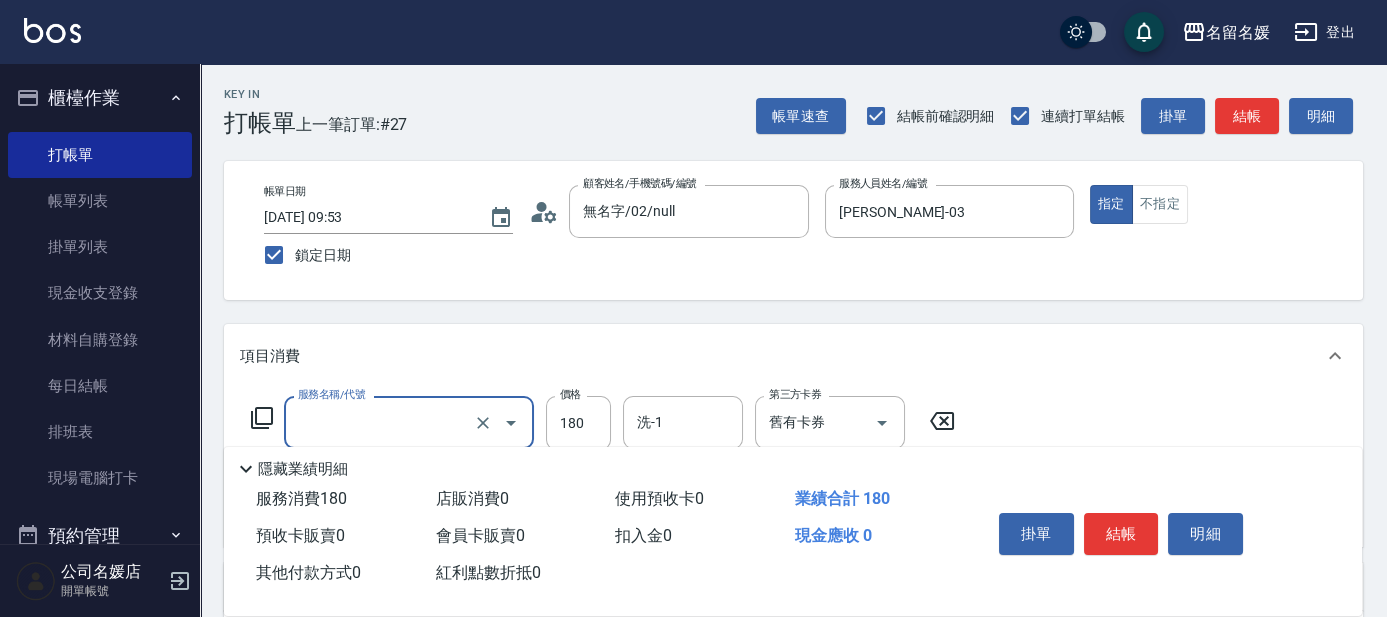 type on "1" 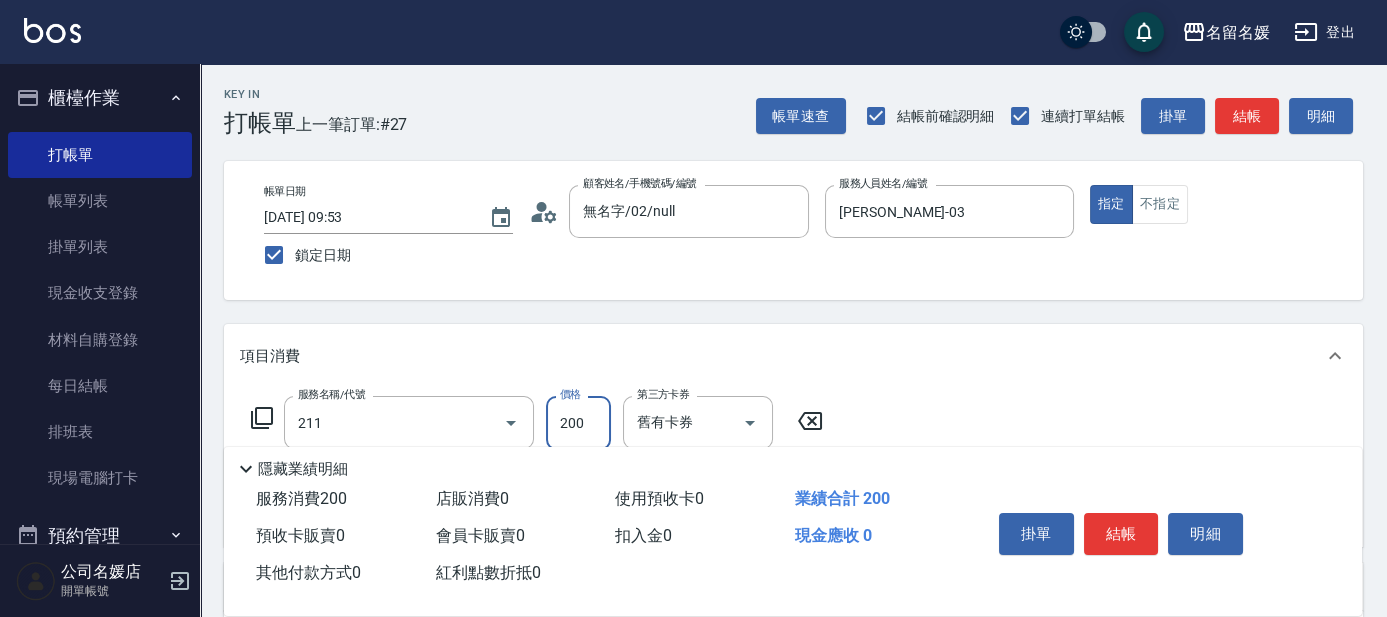type on "洗髮券~名留200(211)" 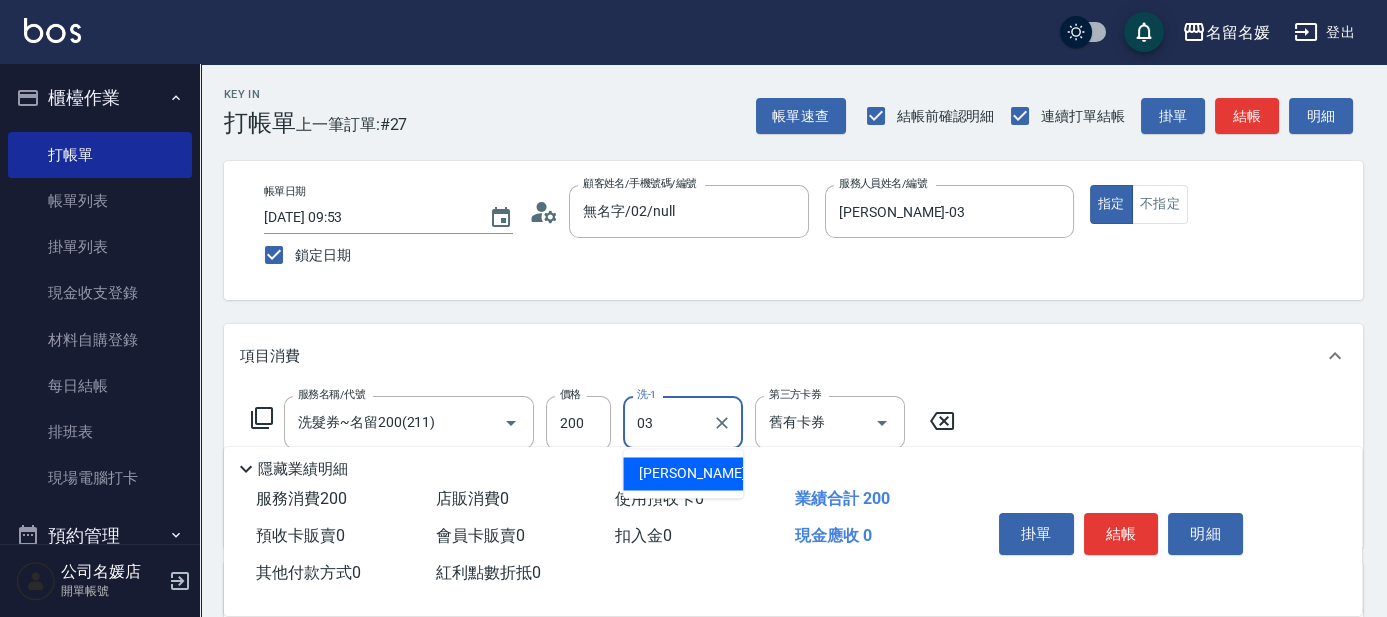 type on "[PERSON_NAME]-03" 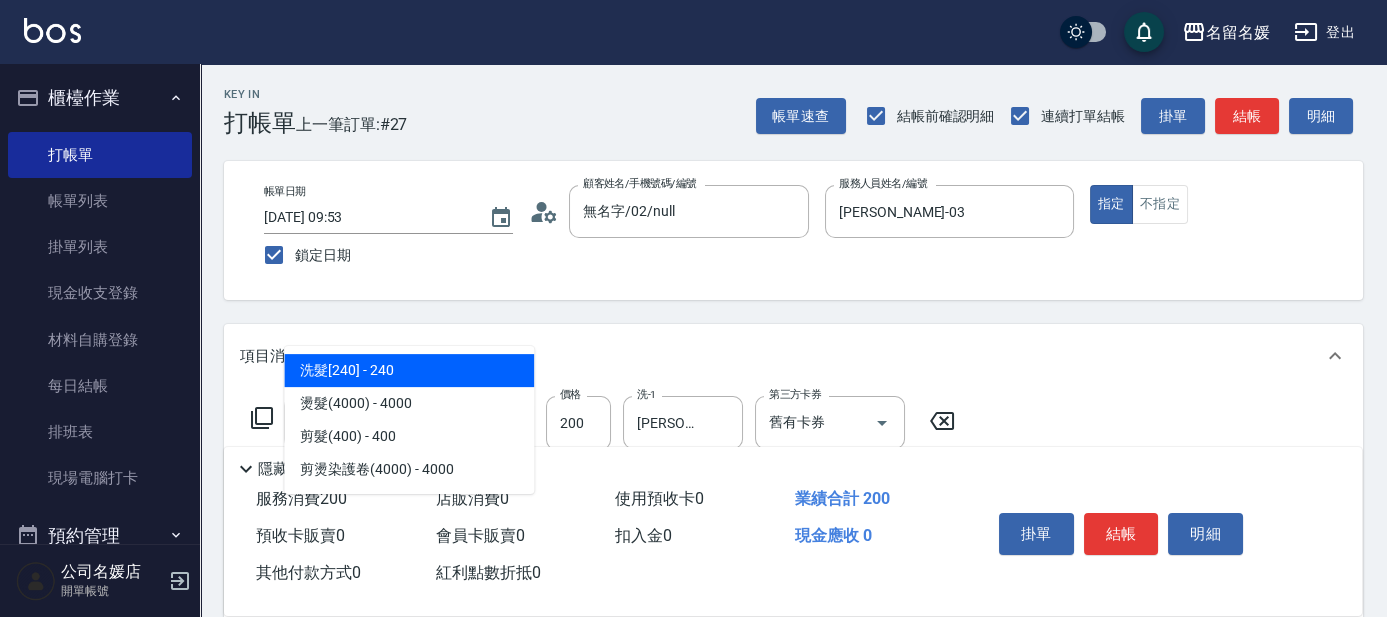 type on "剪髮(580)(408)" 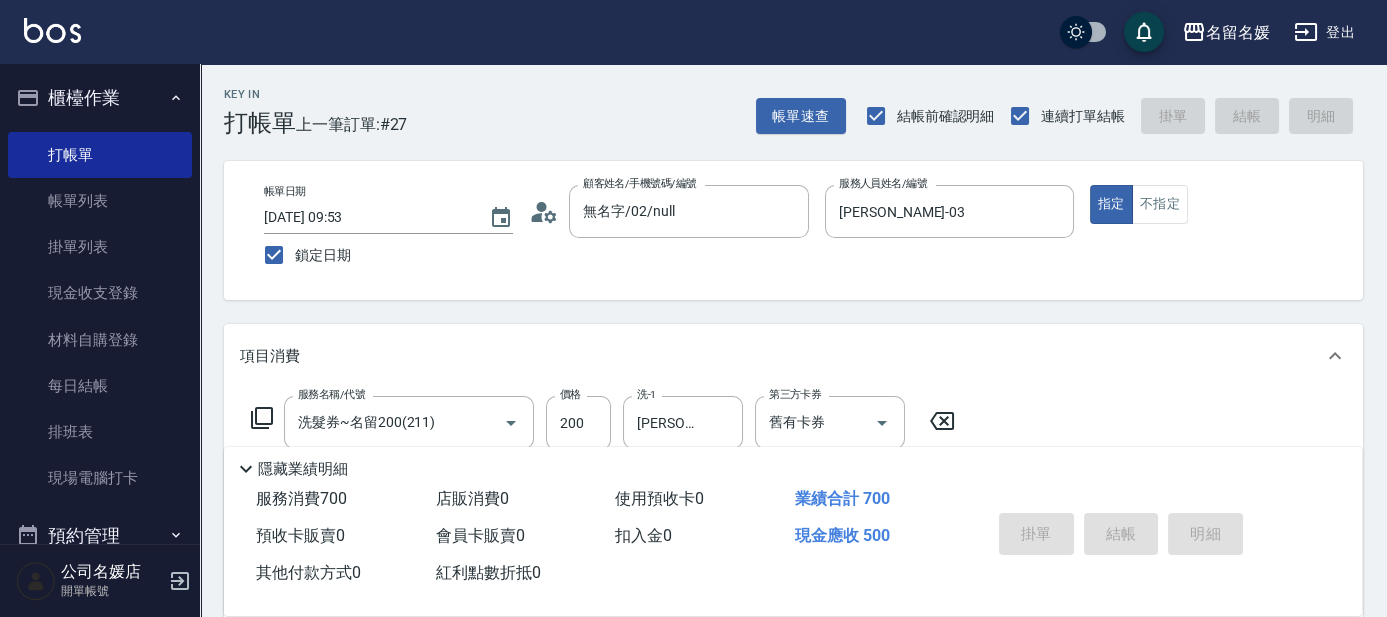 type 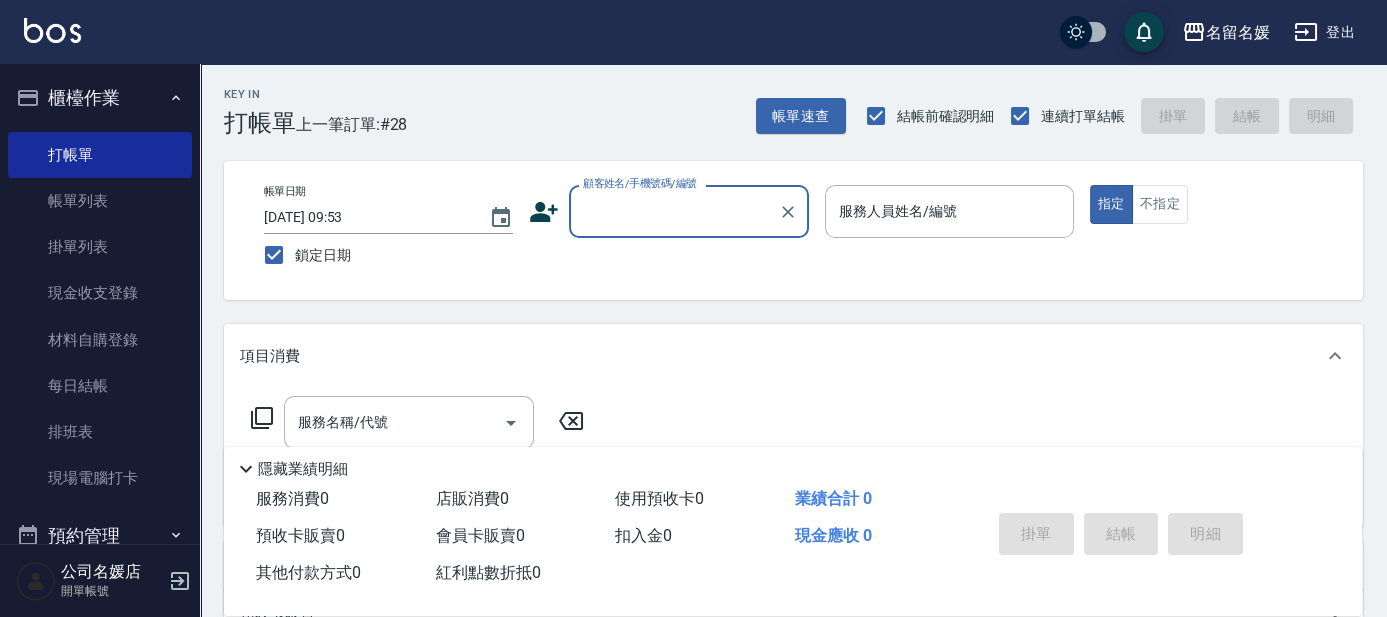 type on "0" 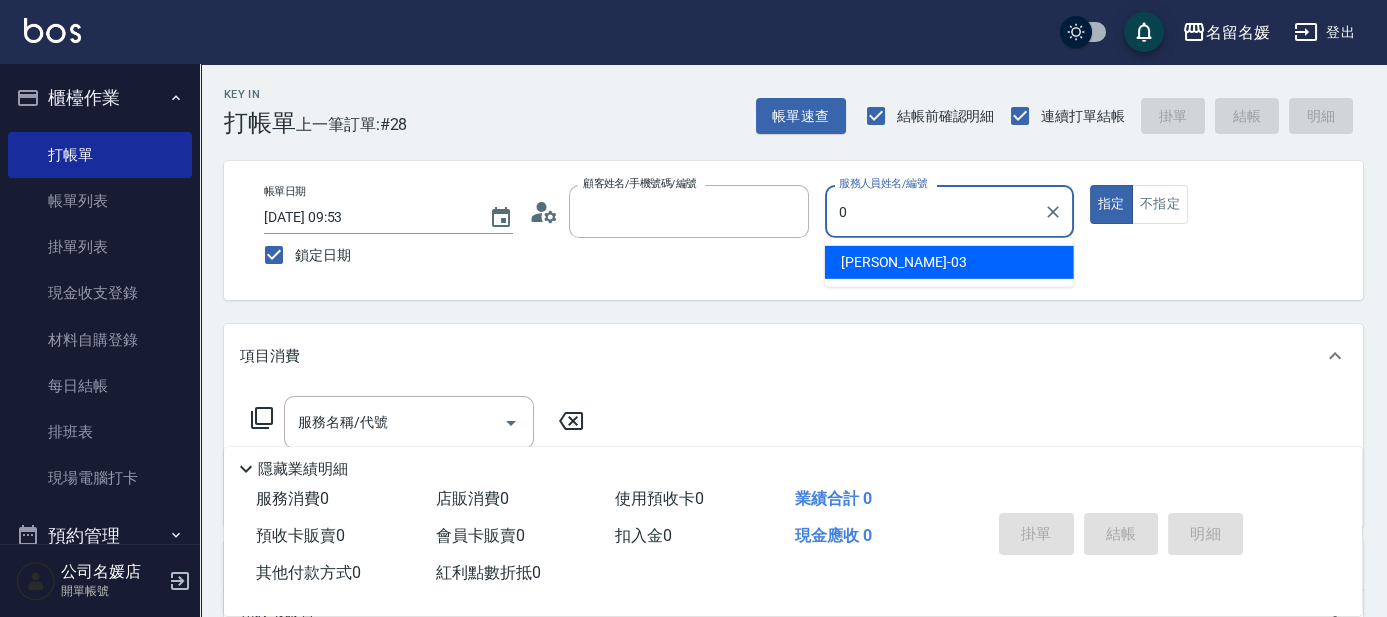 type on "無名字/02/null" 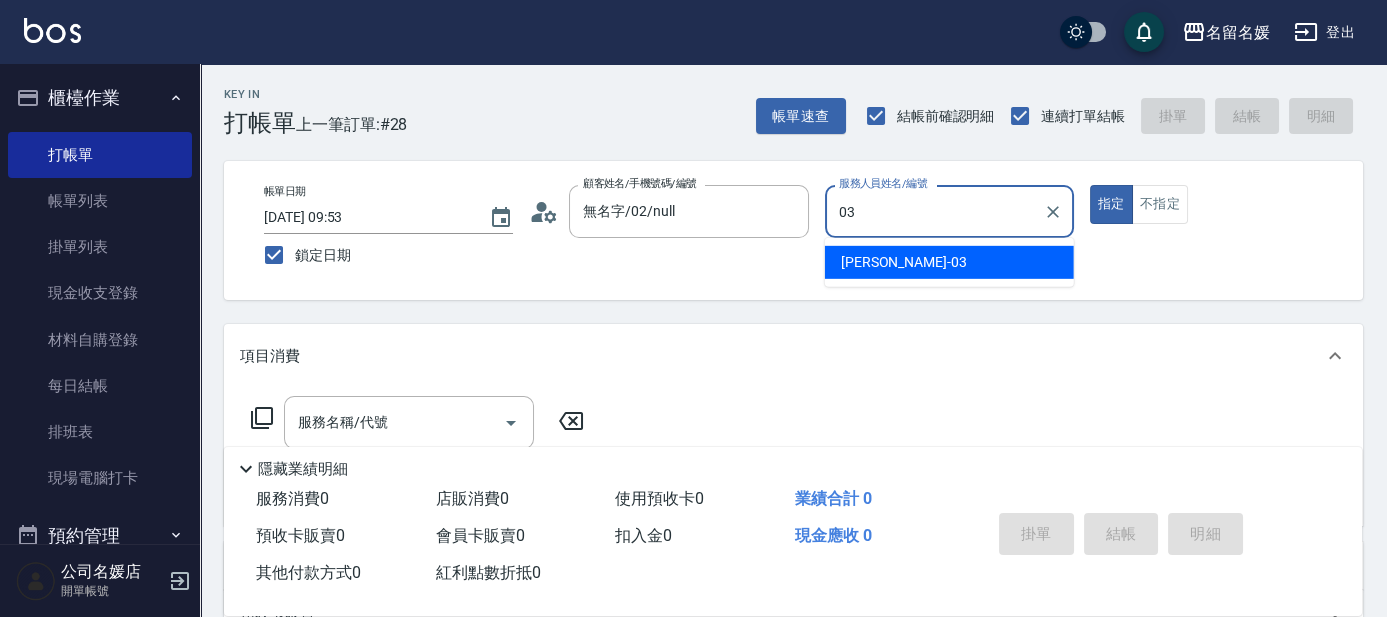 type on "[PERSON_NAME]-03" 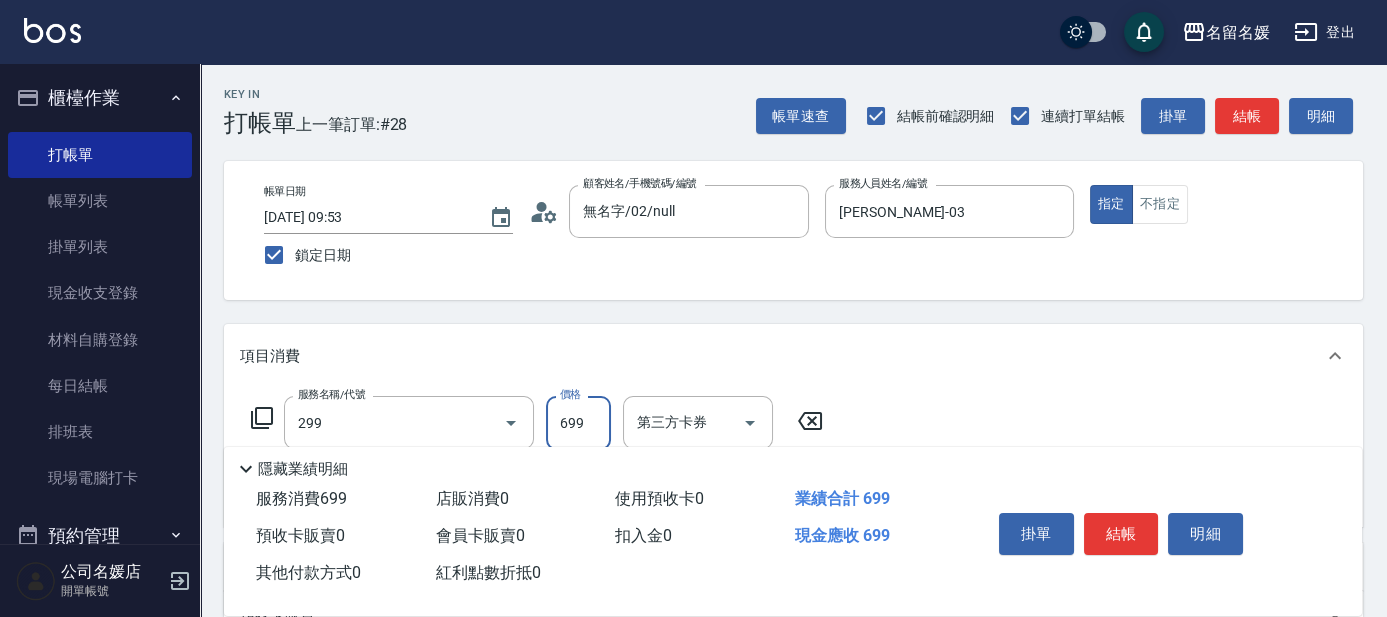 type on "滾珠洗髮699(299)" 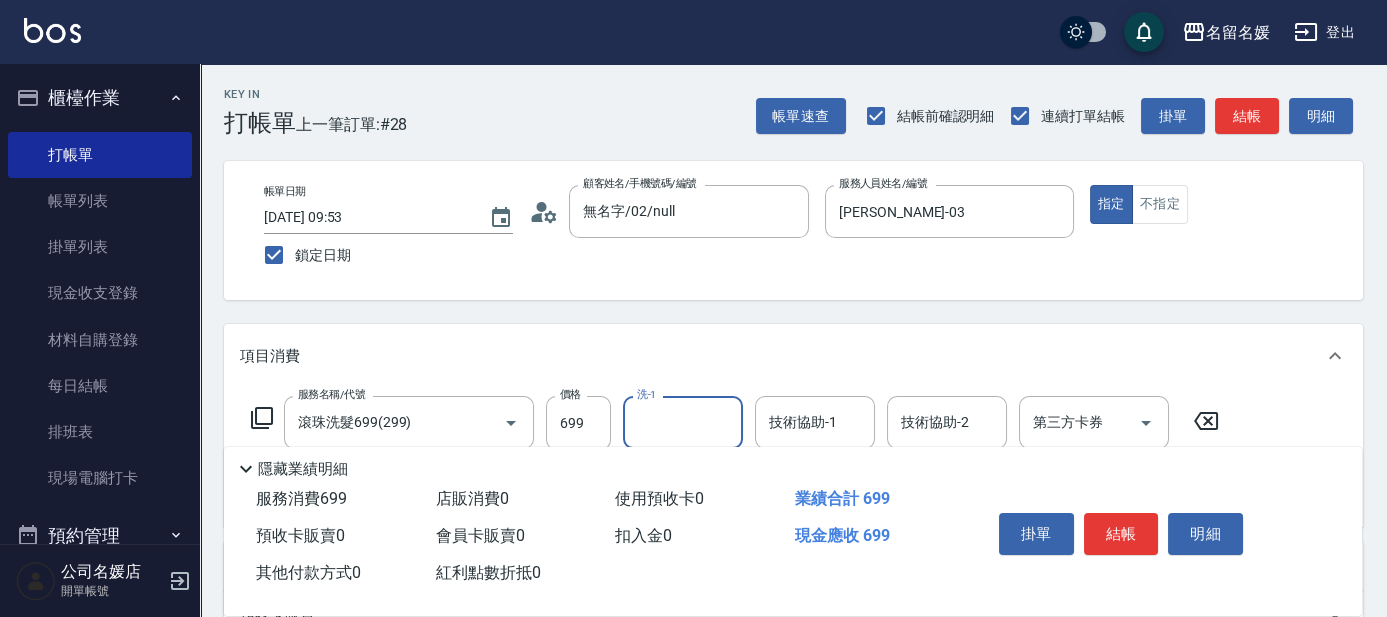 type on "2" 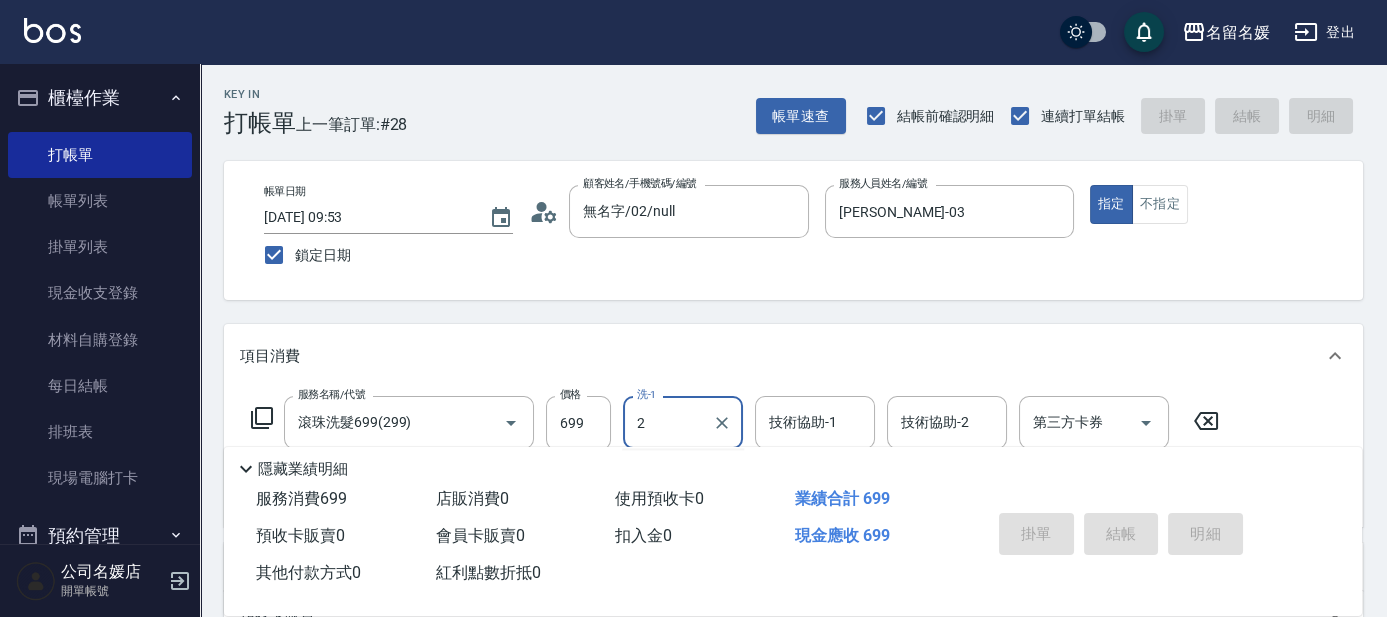 type 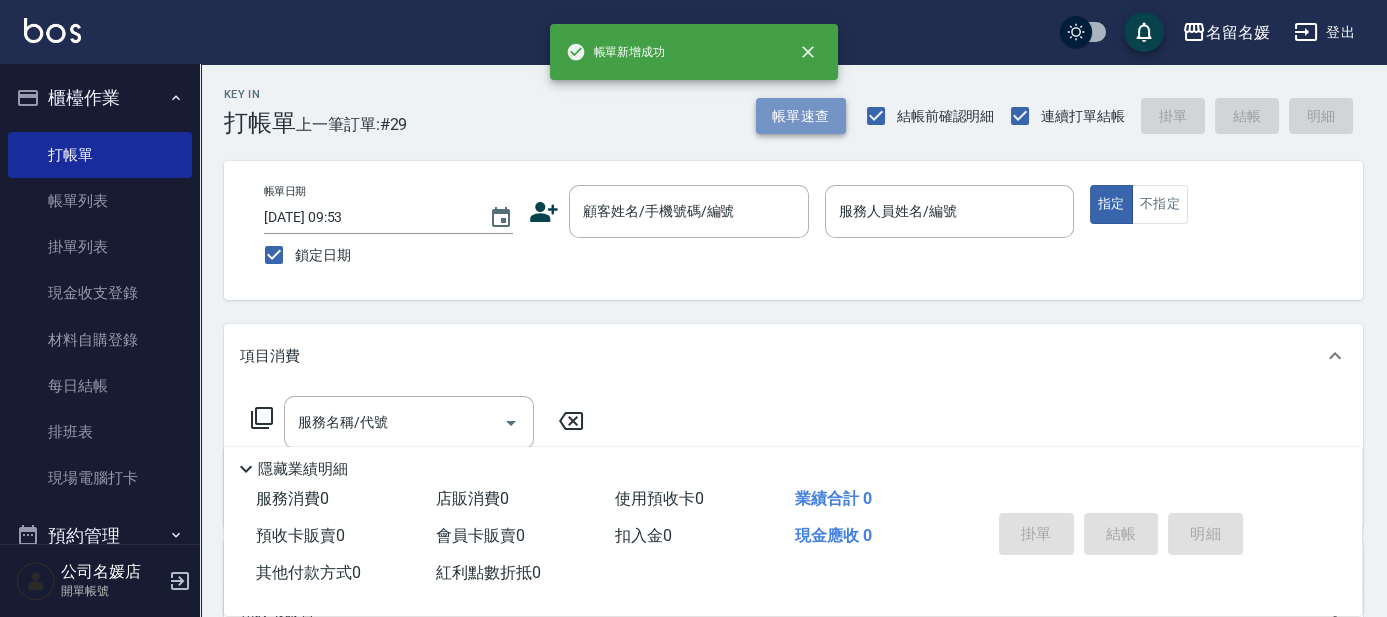 click on "帳單速查" at bounding box center [801, 116] 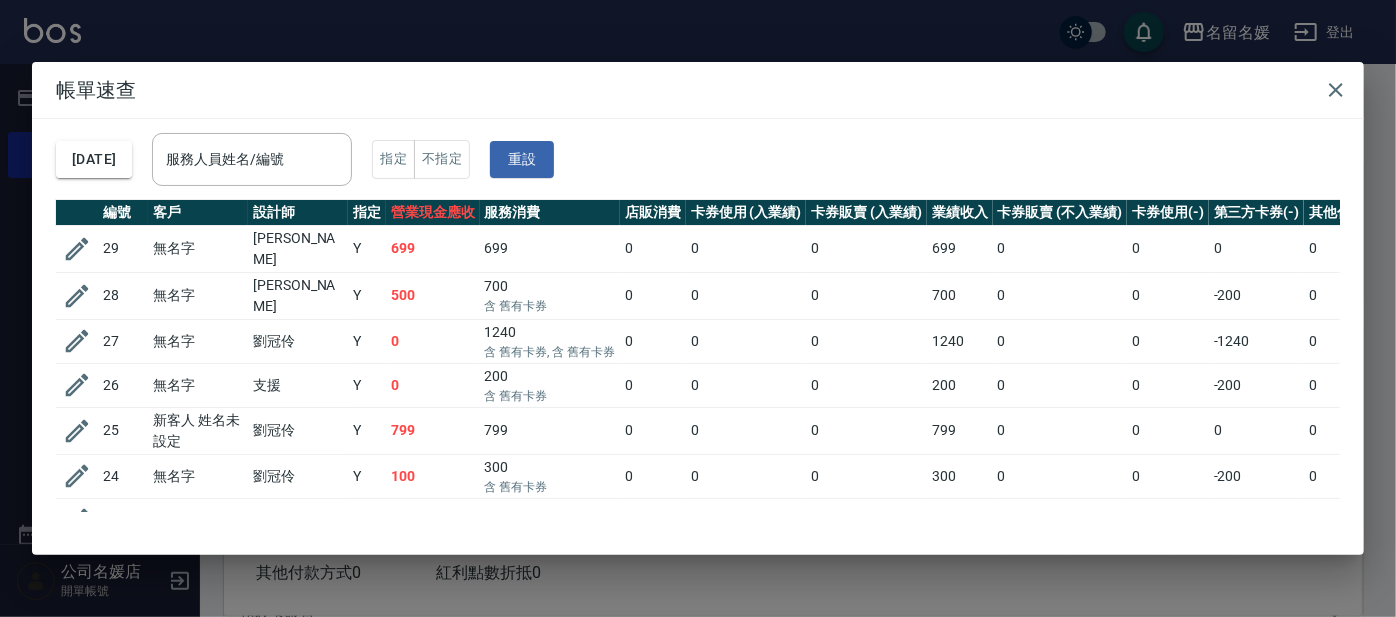 click at bounding box center (77, 248) 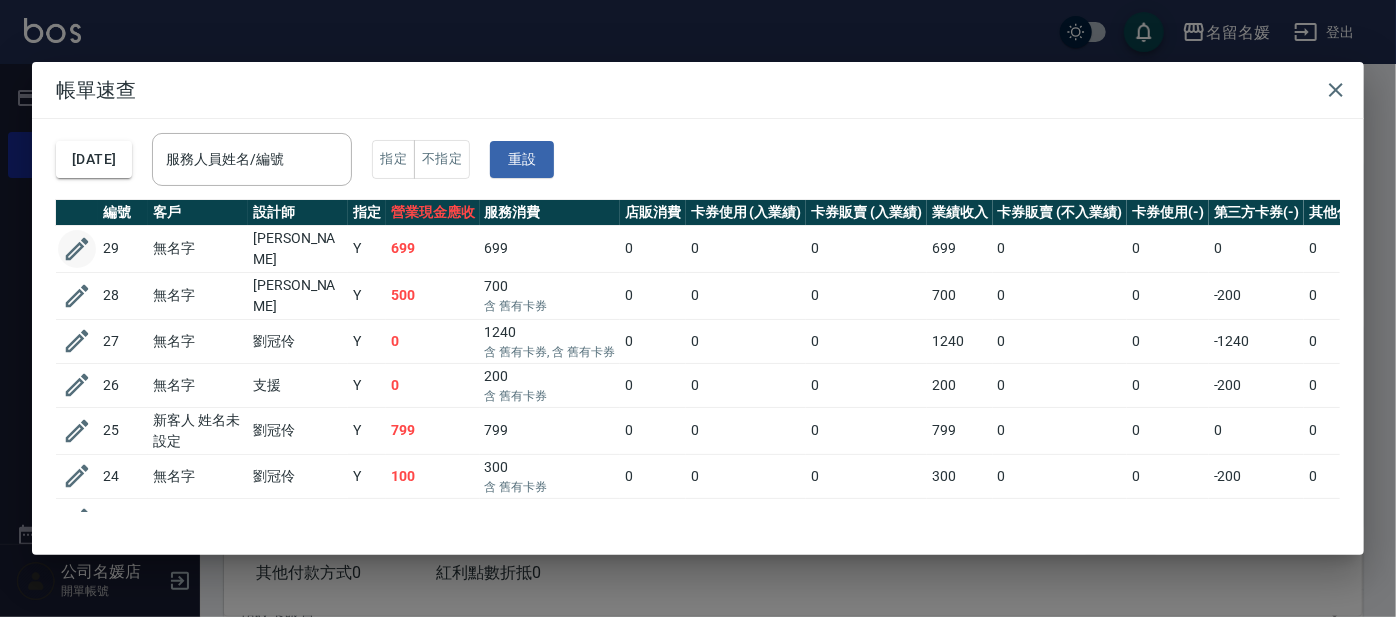 click 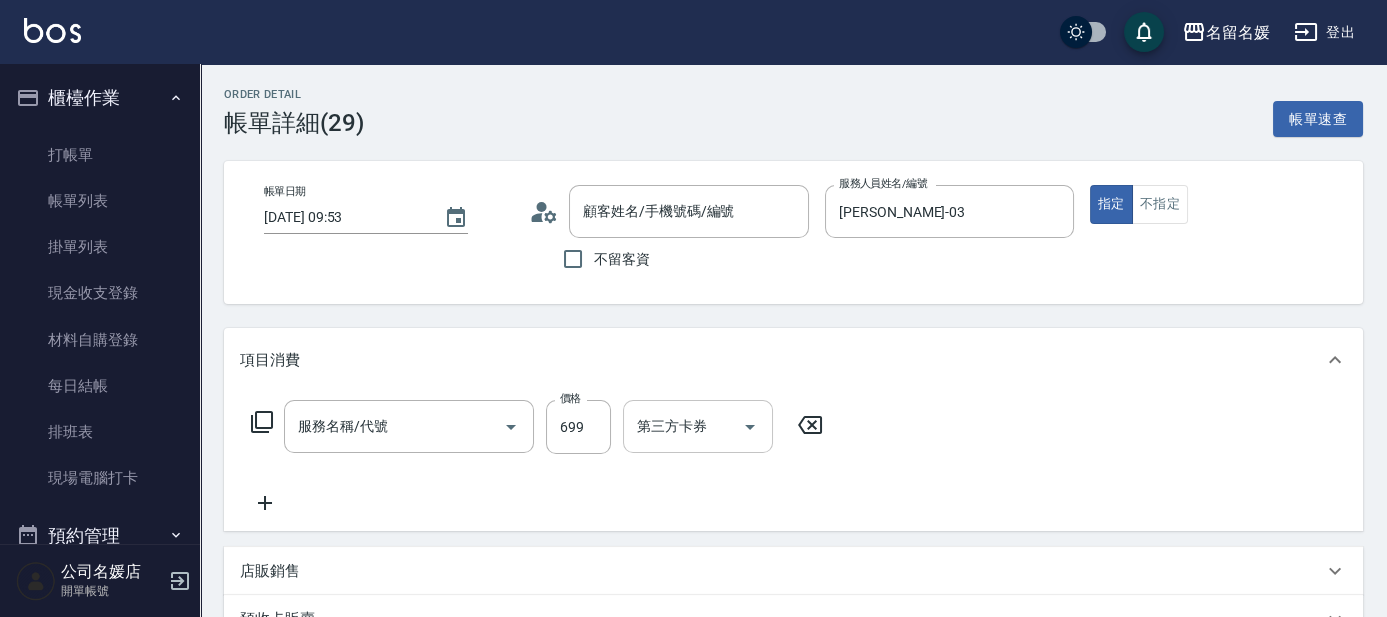 type on "[DATE] 09:53" 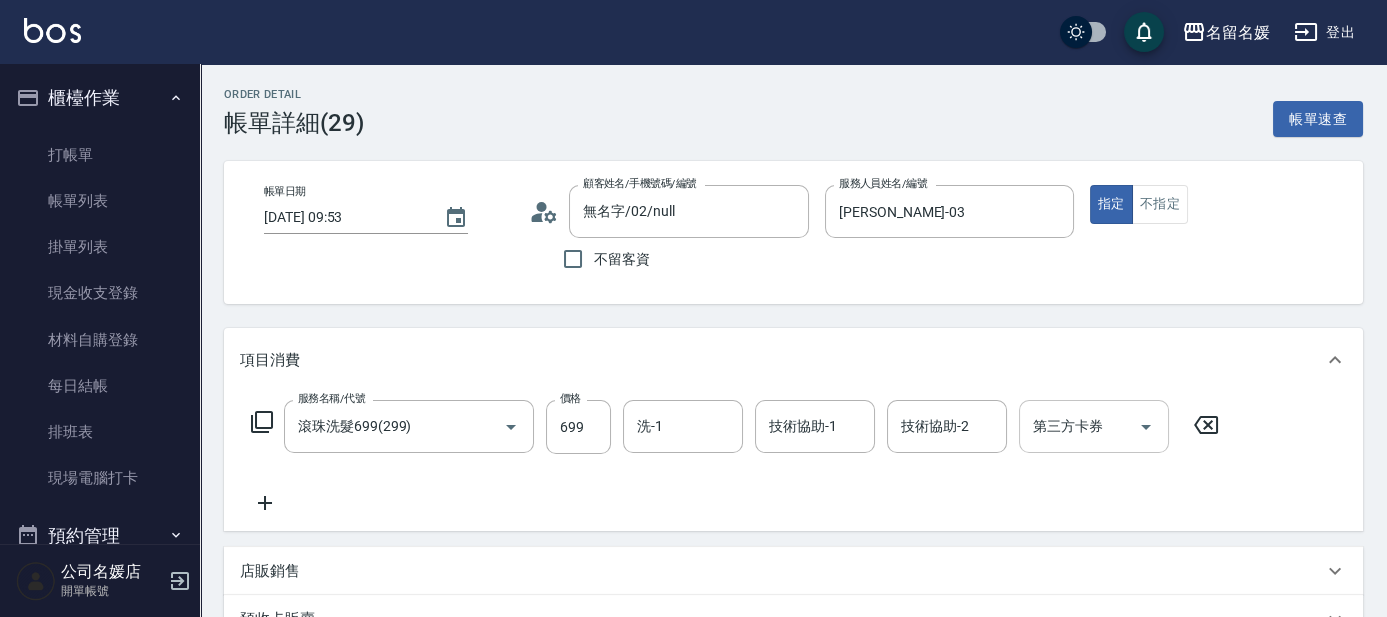 type on "無名字/02/null" 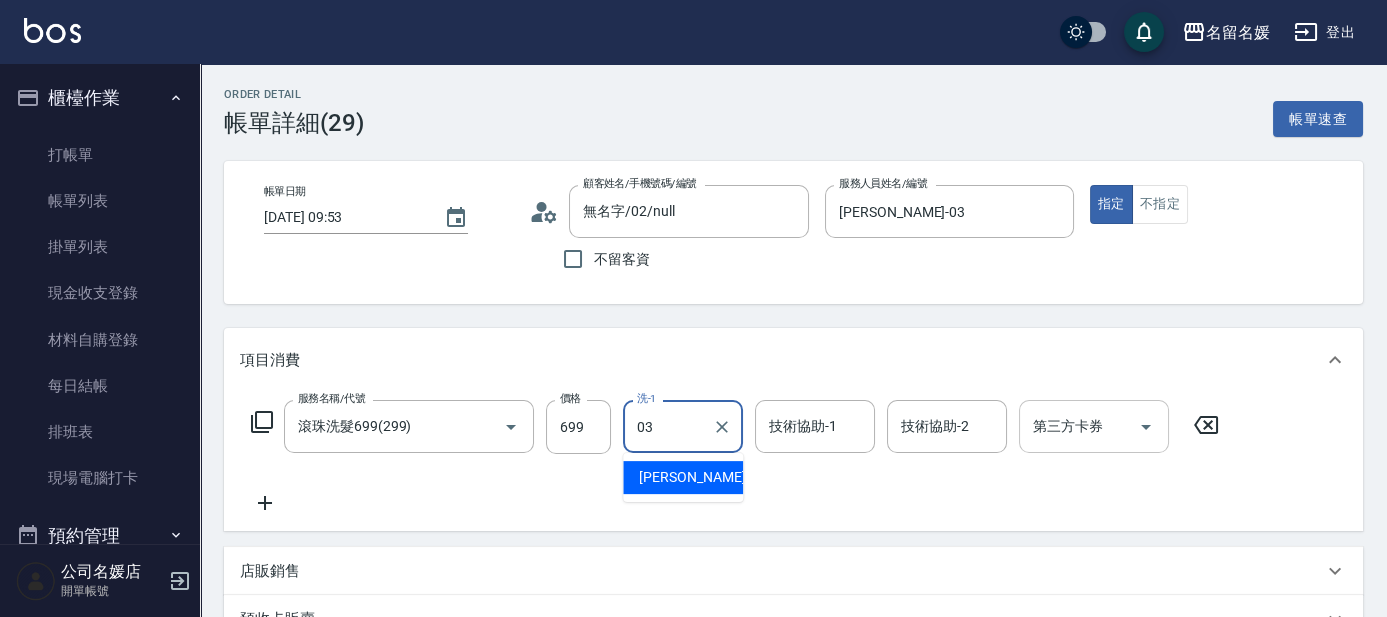 type on "[PERSON_NAME]-03" 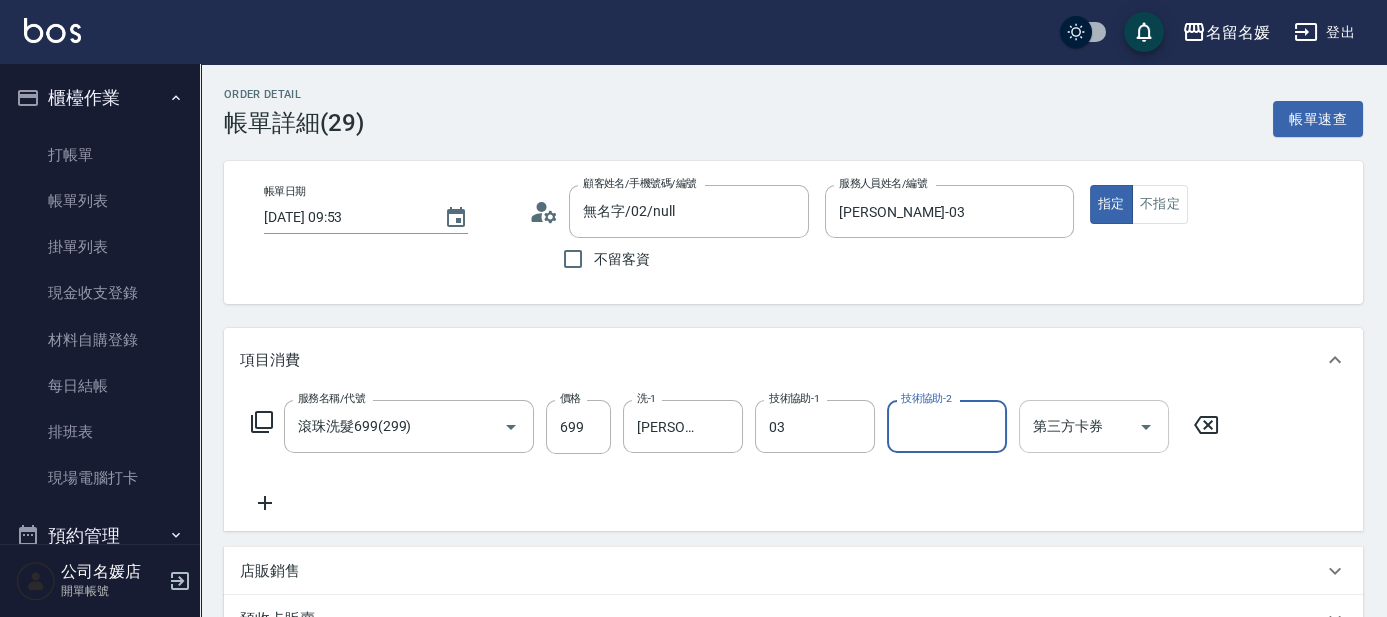 type on "[PERSON_NAME]-03" 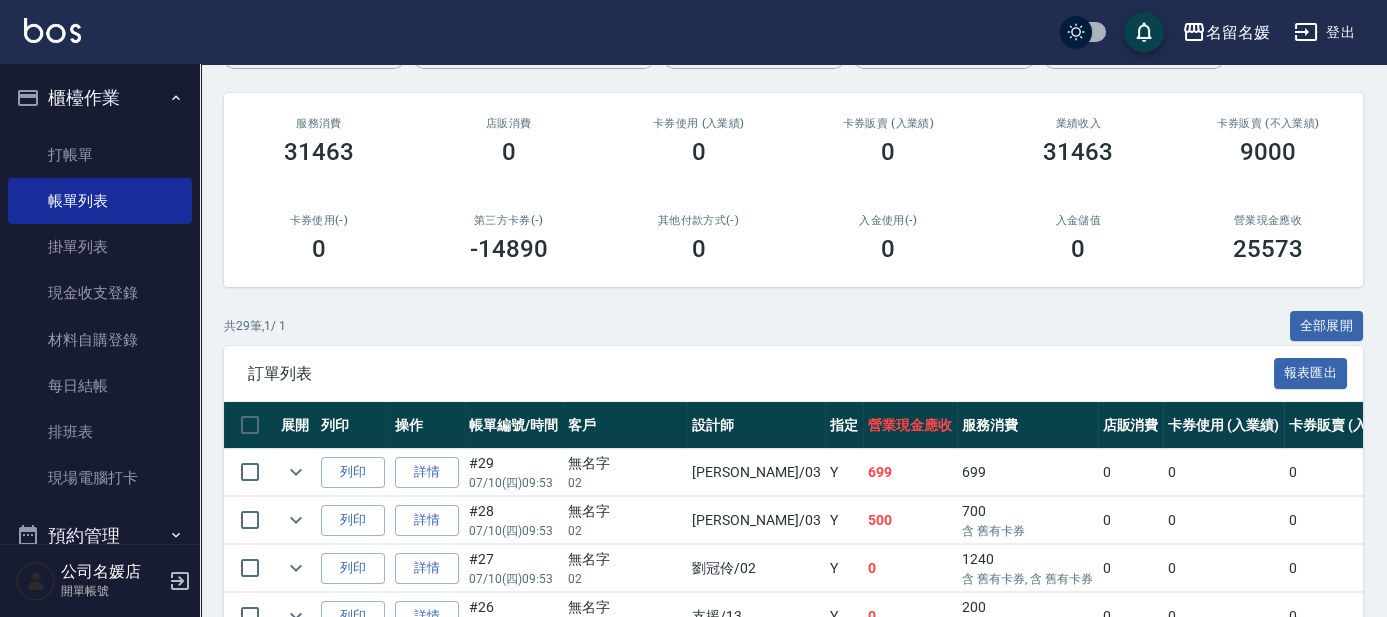 scroll, scrollTop: 272, scrollLeft: 0, axis: vertical 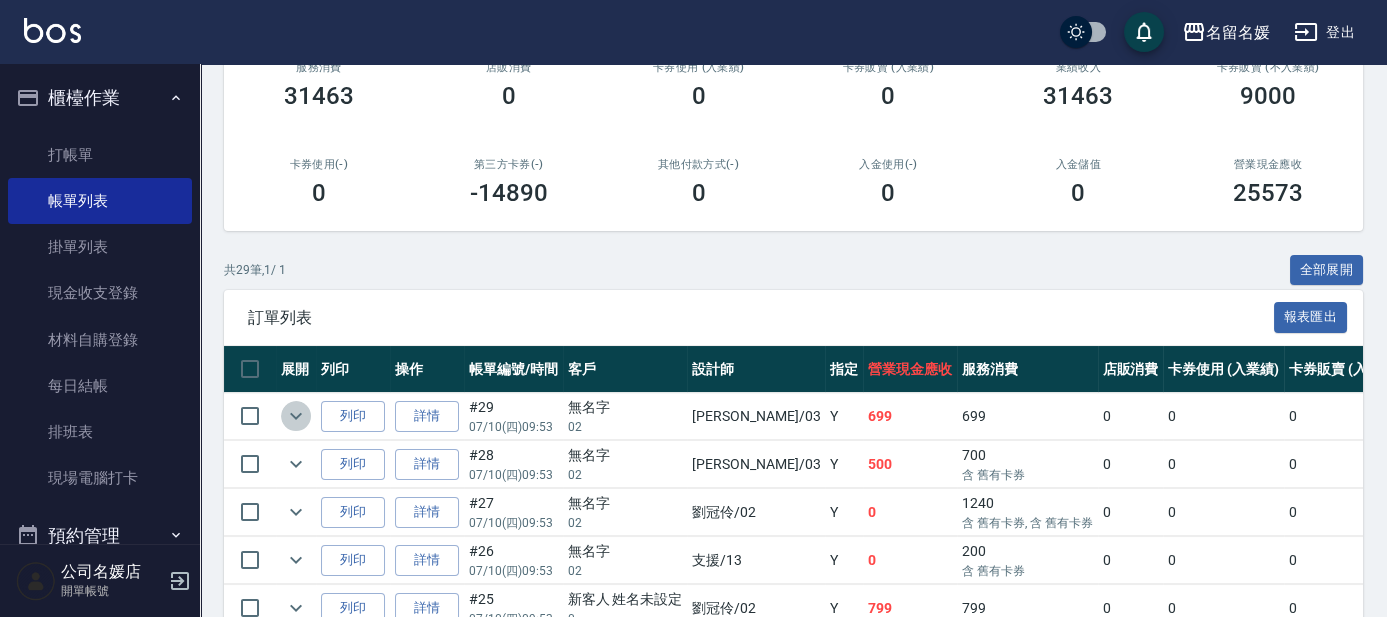 click 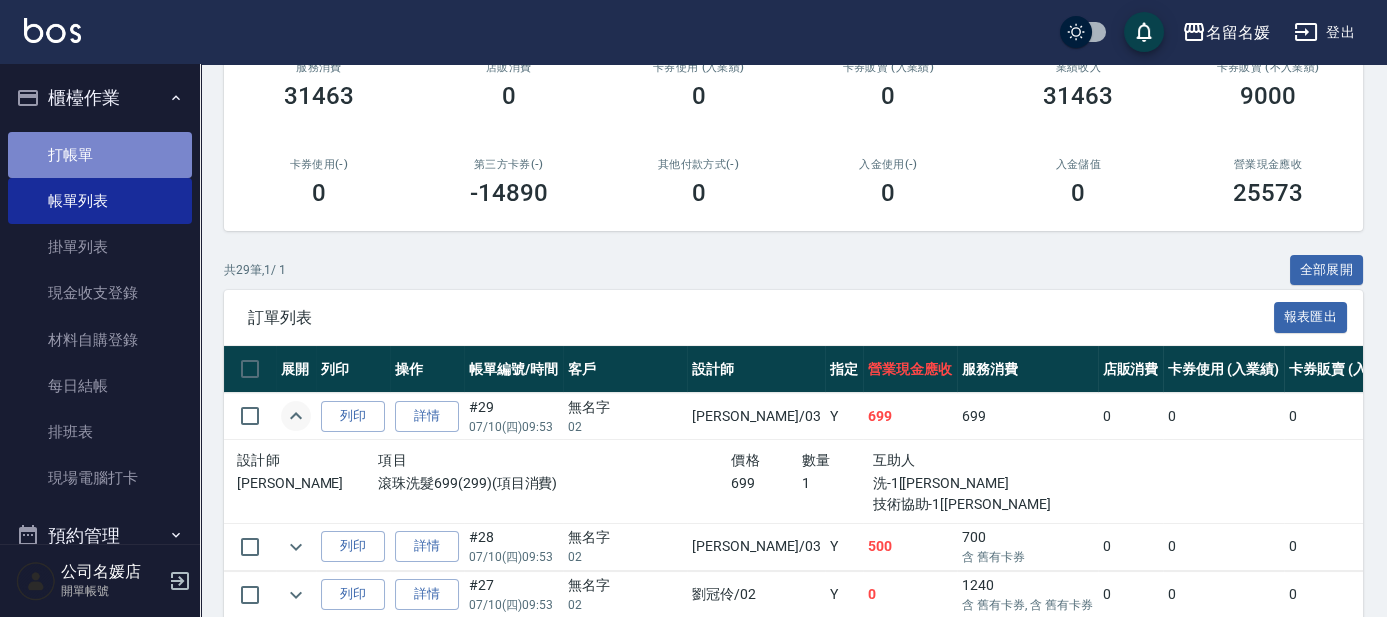 click on "打帳單" at bounding box center [100, 155] 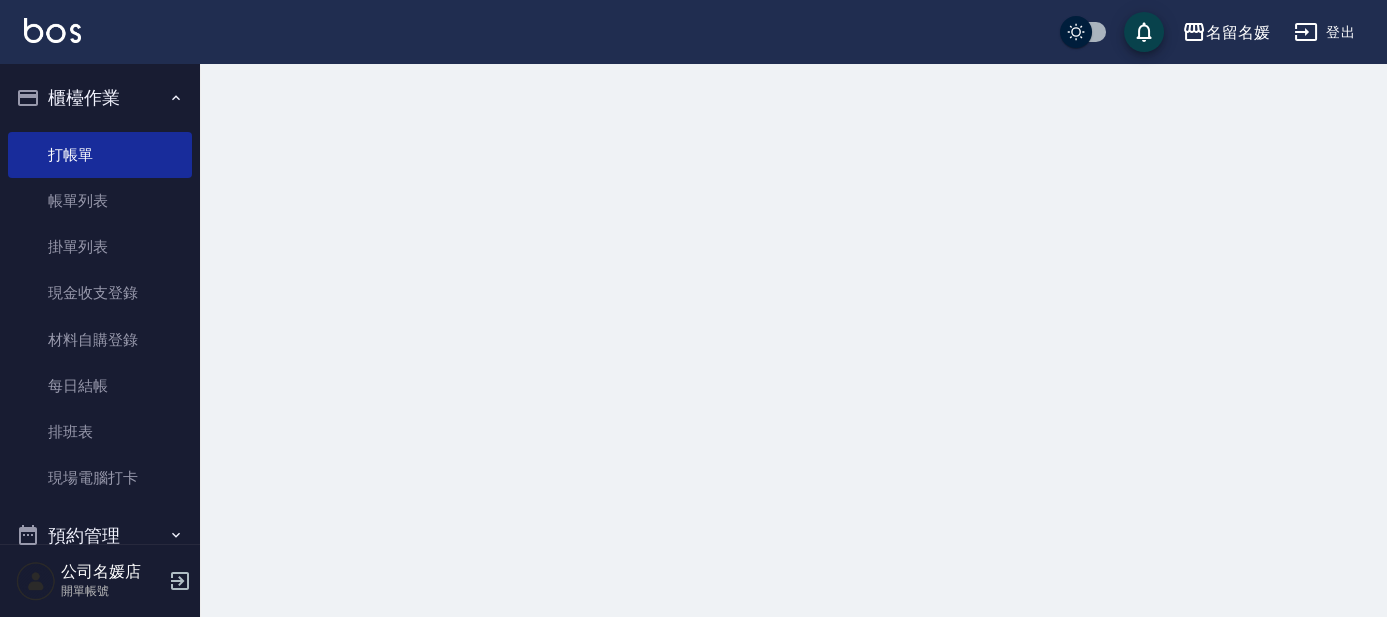 scroll, scrollTop: 0, scrollLeft: 0, axis: both 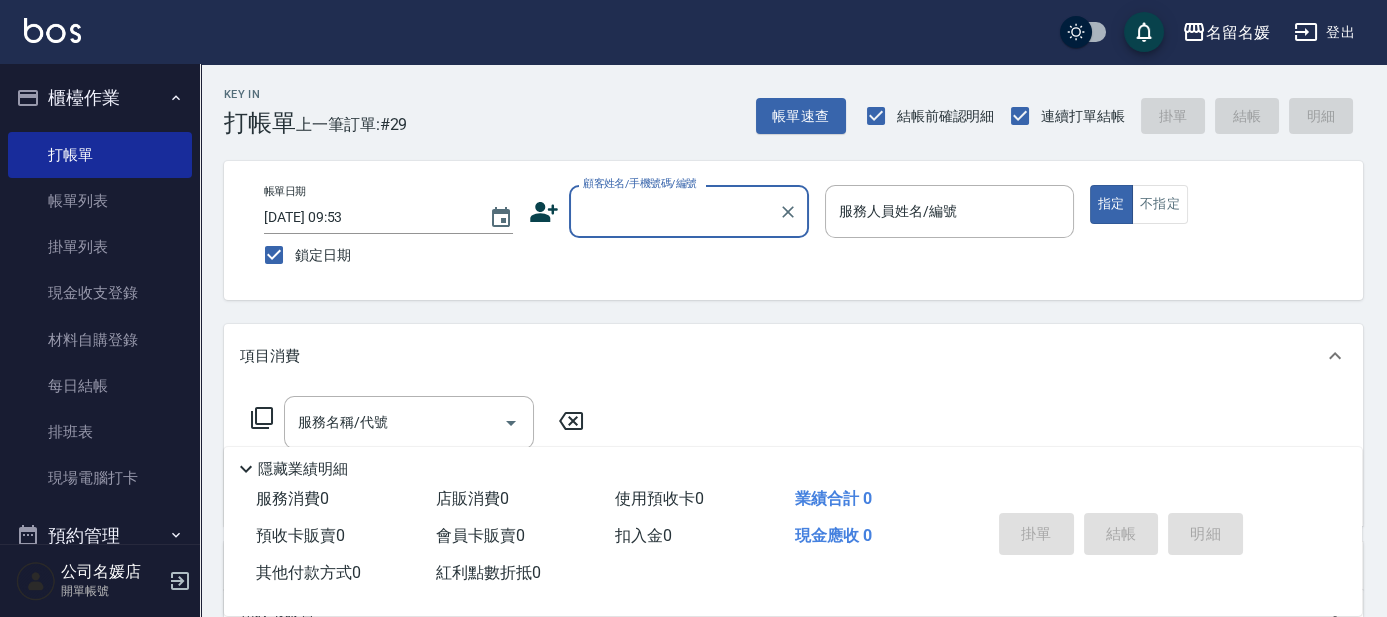 drag, startPoint x: 637, startPoint y: 211, endPoint x: 636, endPoint y: 232, distance: 21.023796 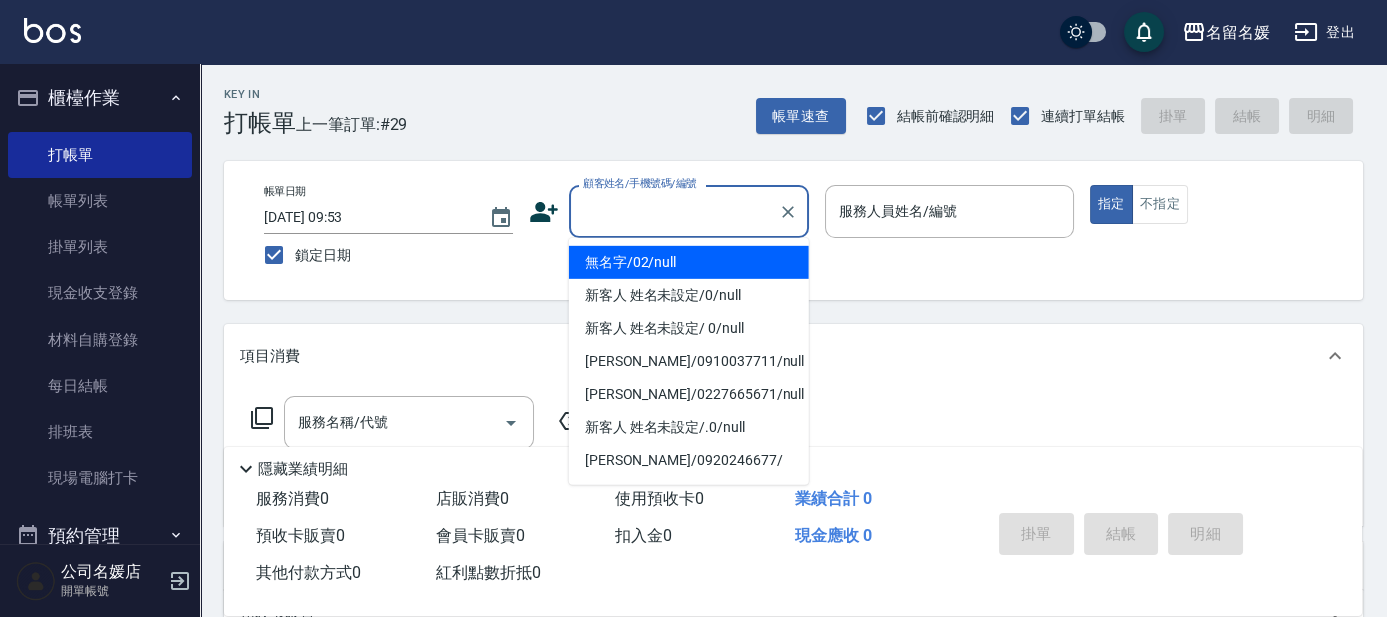 click on "無名字/02/null" at bounding box center (689, 262) 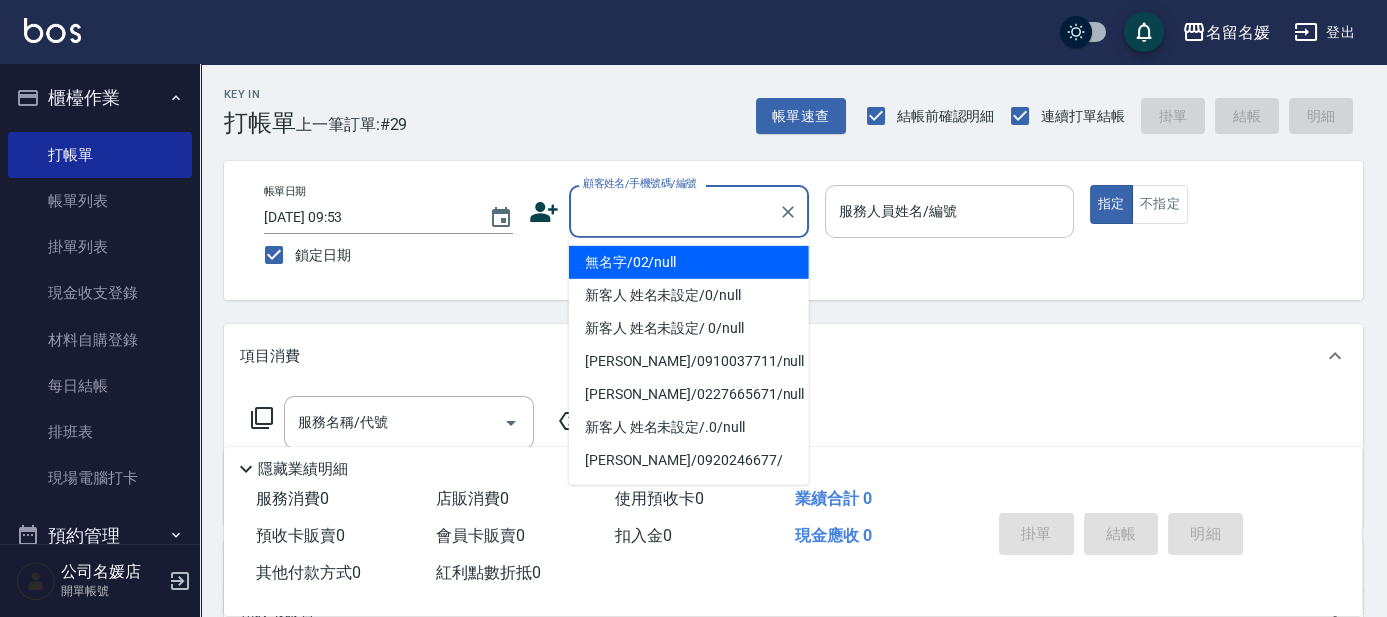 type on "無名字/02/null" 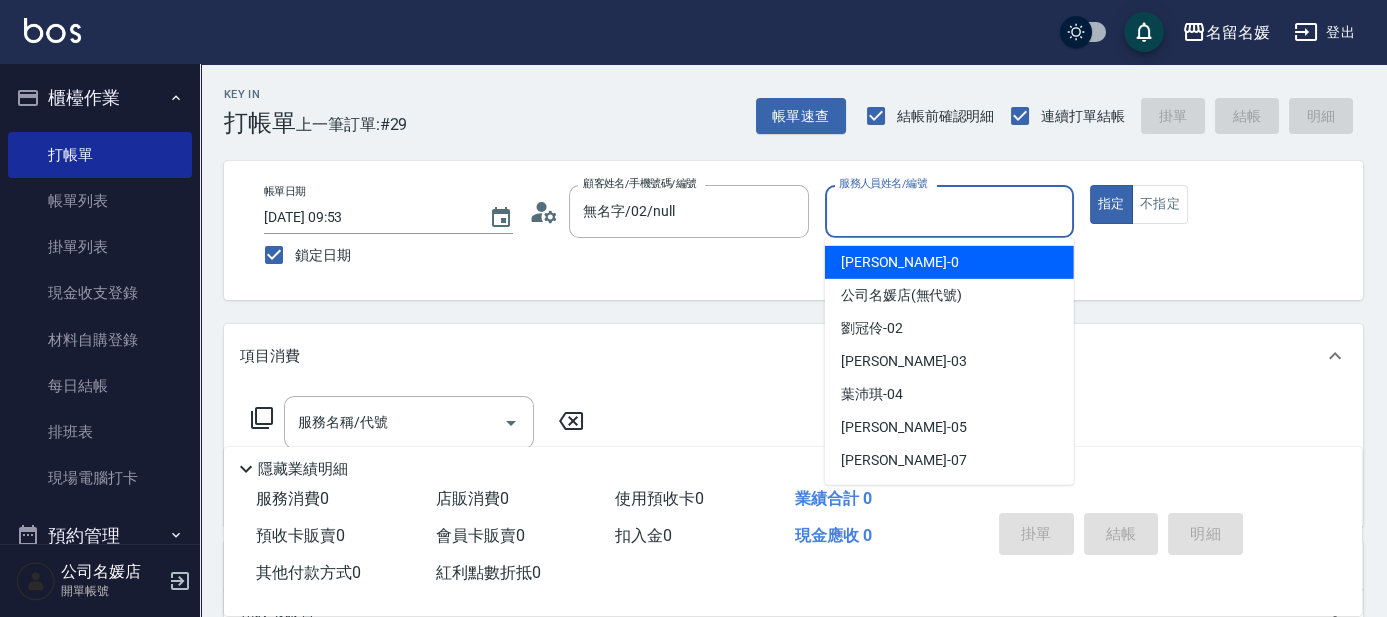 click on "服務人員姓名/編號" at bounding box center [949, 211] 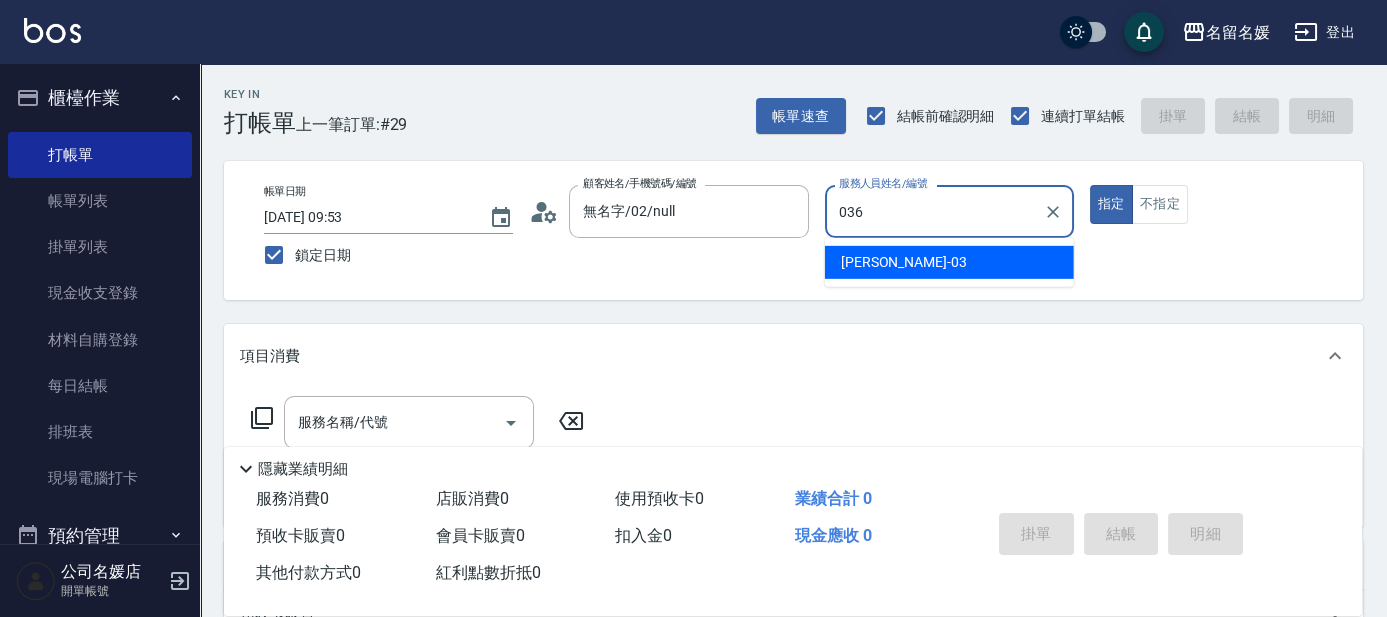type on "036" 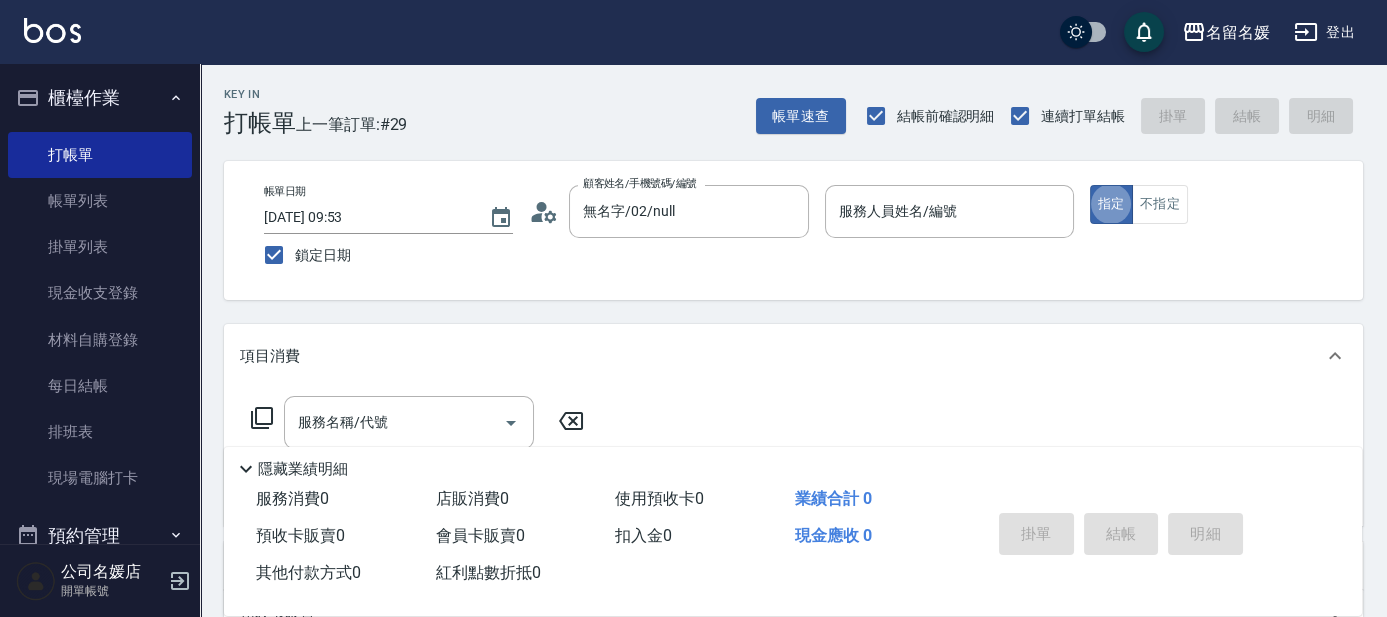 drag, startPoint x: 927, startPoint y: 230, endPoint x: 947, endPoint y: 217, distance: 23.853722 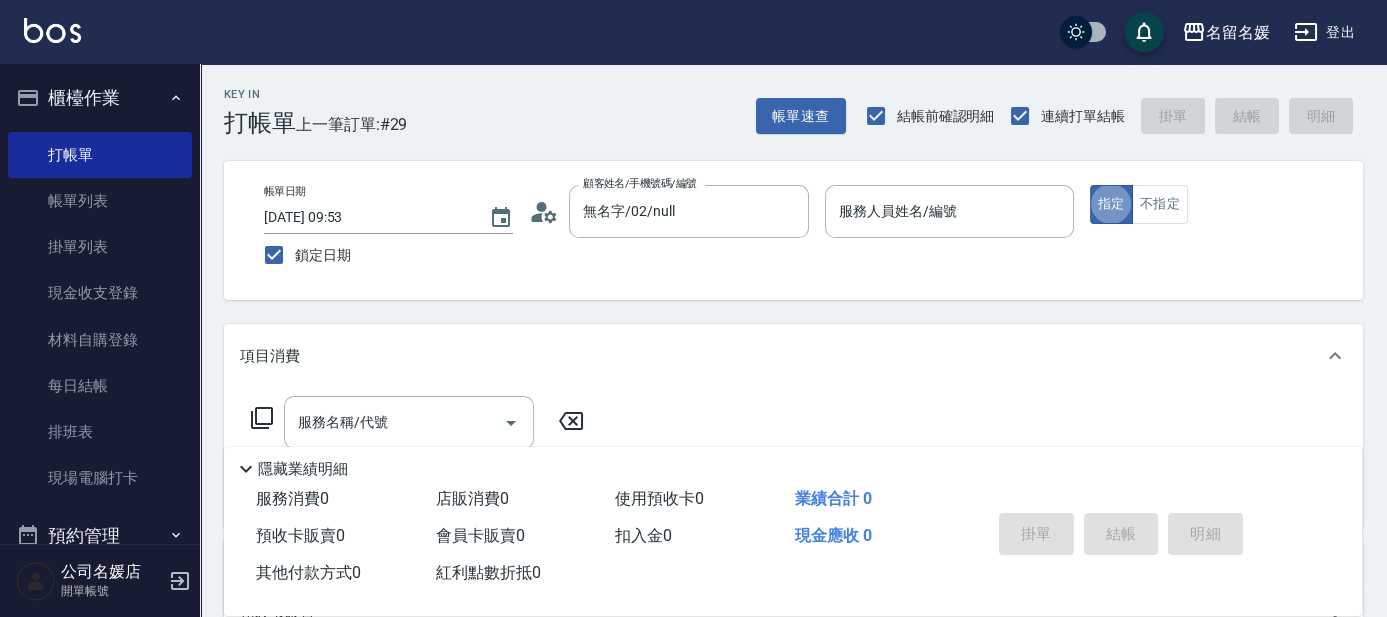 click on "服務人員姓名/編號" at bounding box center (949, 211) 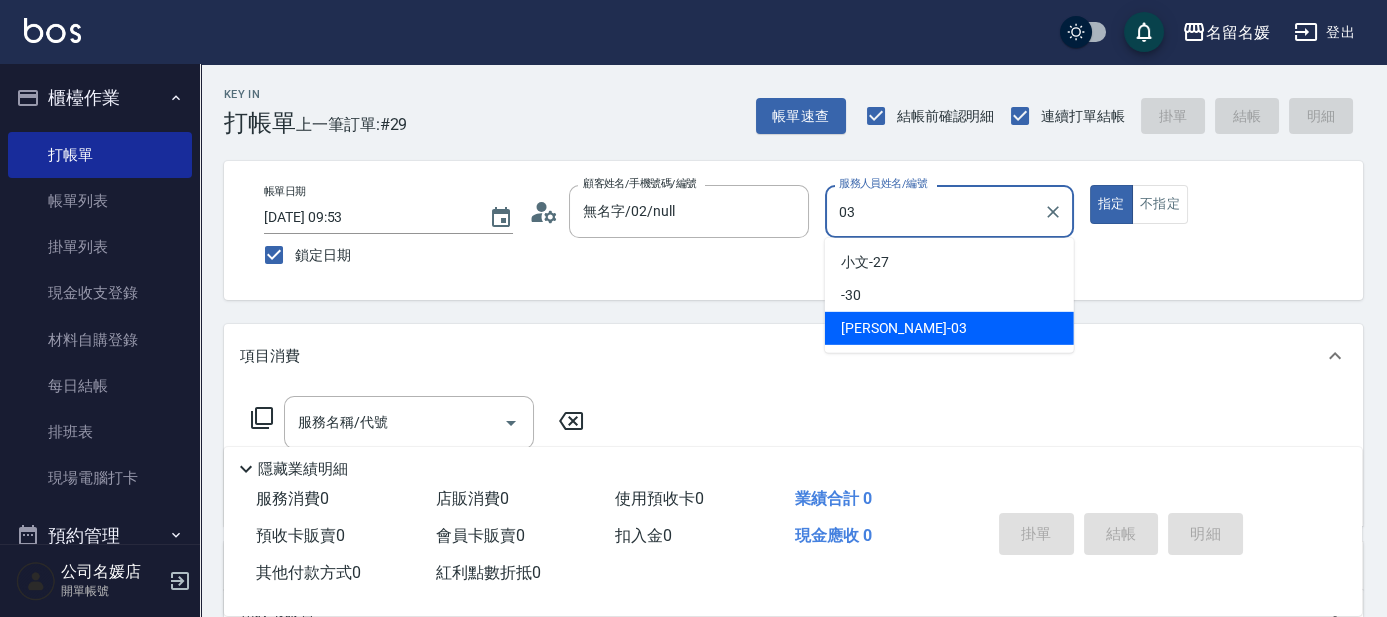 type on "[PERSON_NAME]-03" 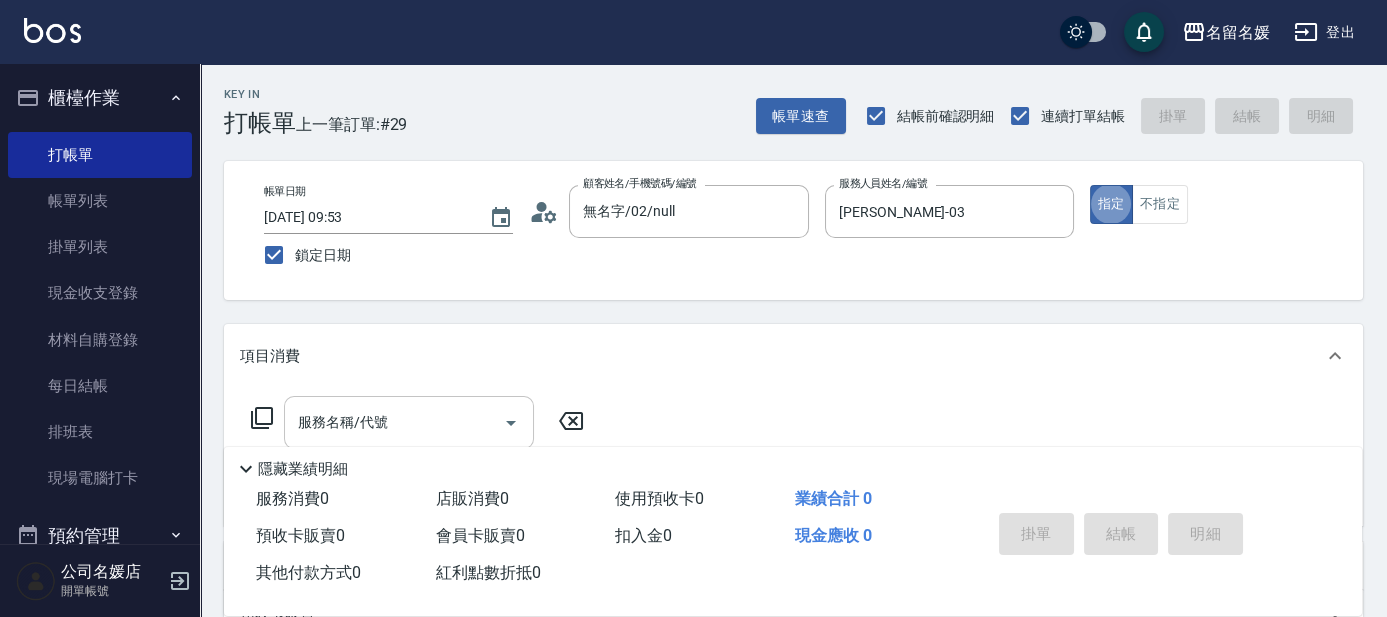 click on "服務名稱/代號" at bounding box center [394, 422] 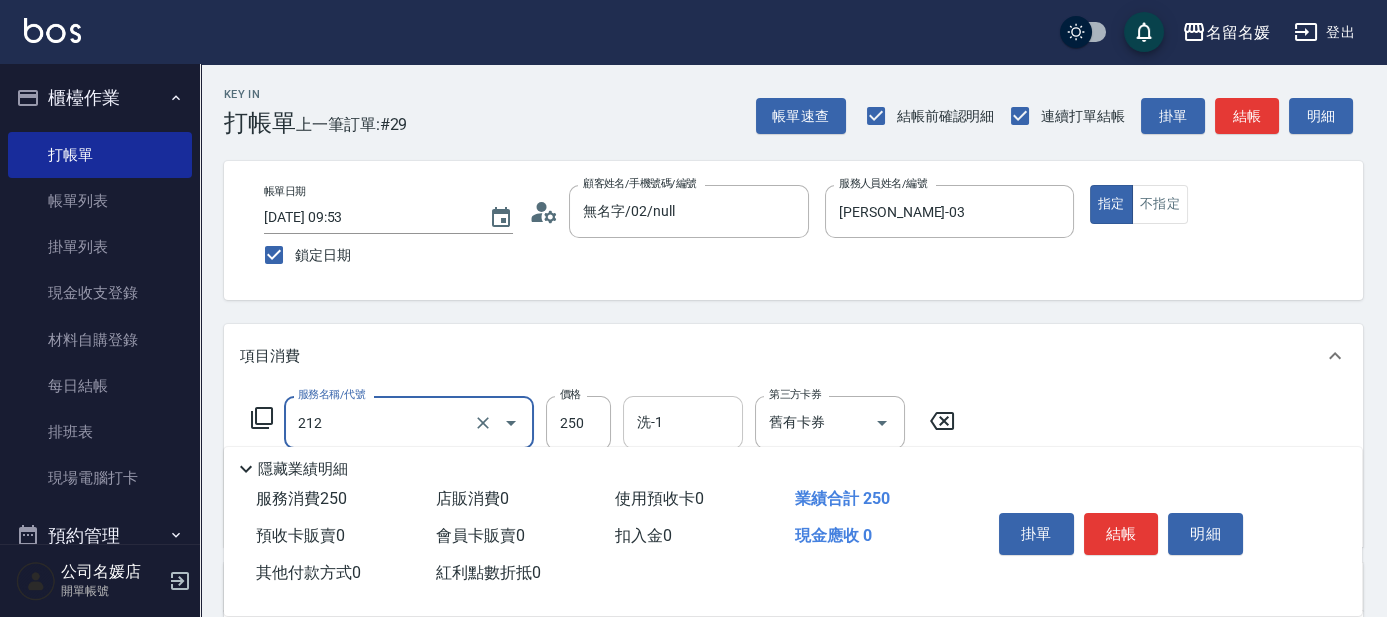 type on "洗髮券-(卡)250(212)" 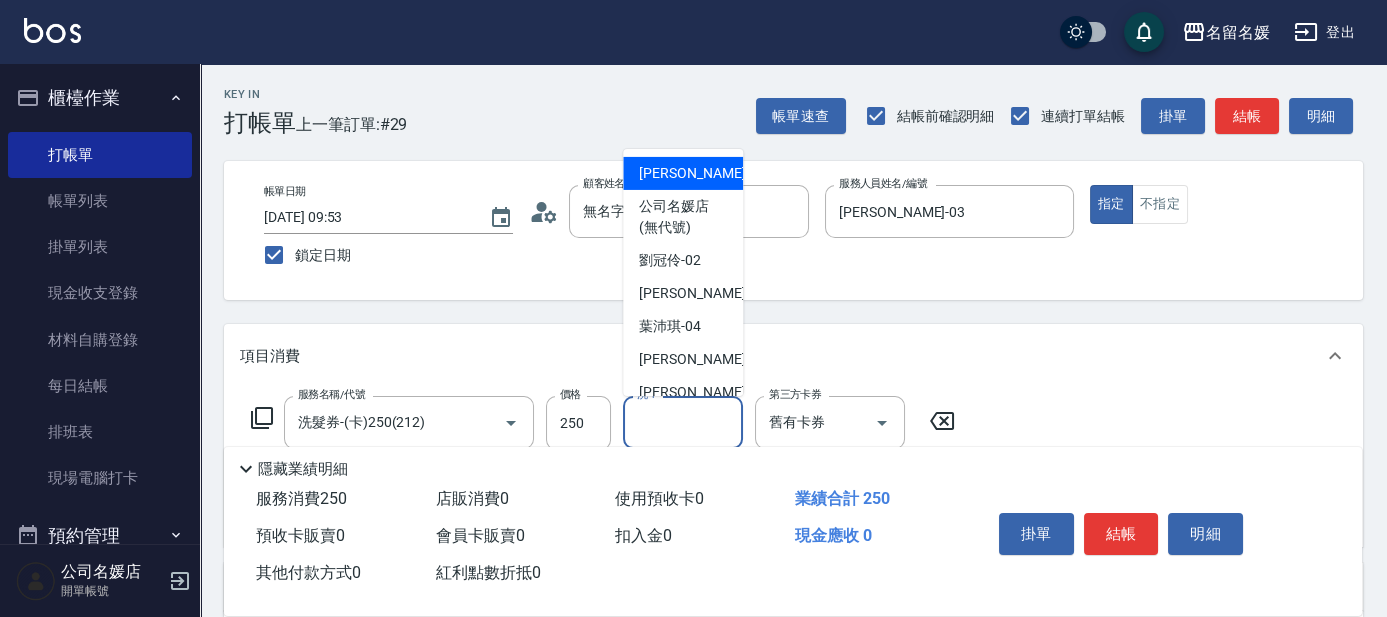 click on "洗-1" at bounding box center [683, 422] 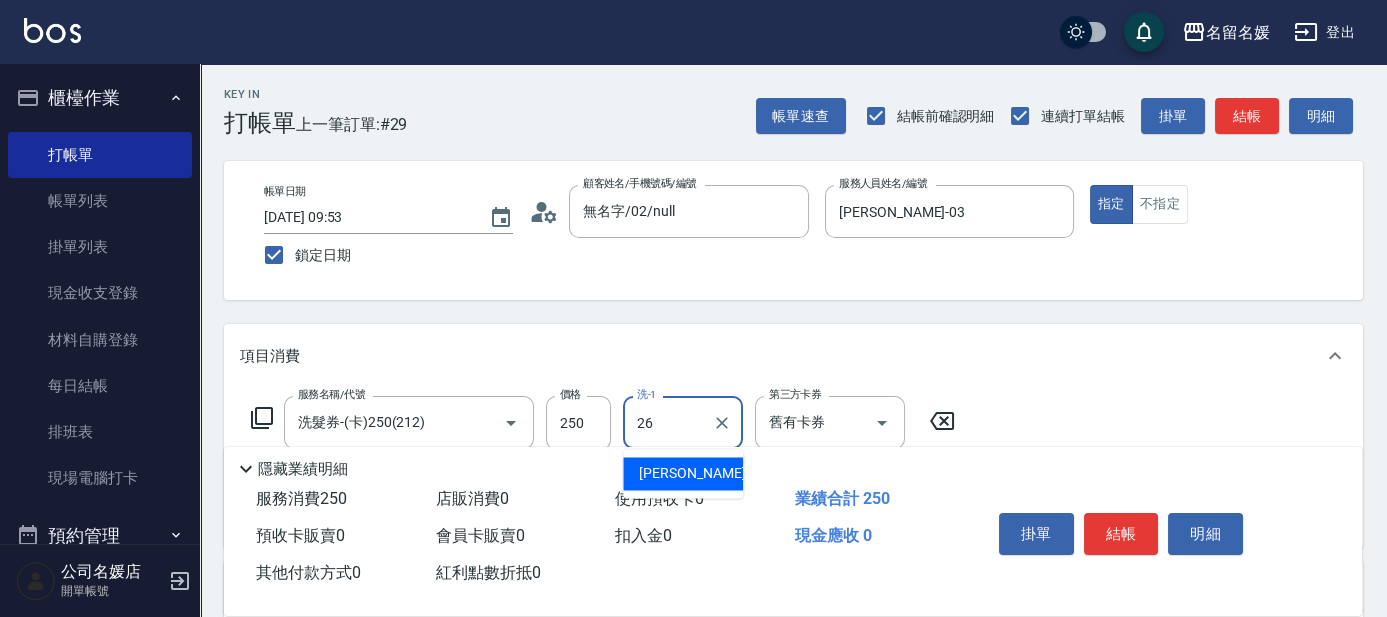 type on "[PERSON_NAME]-26" 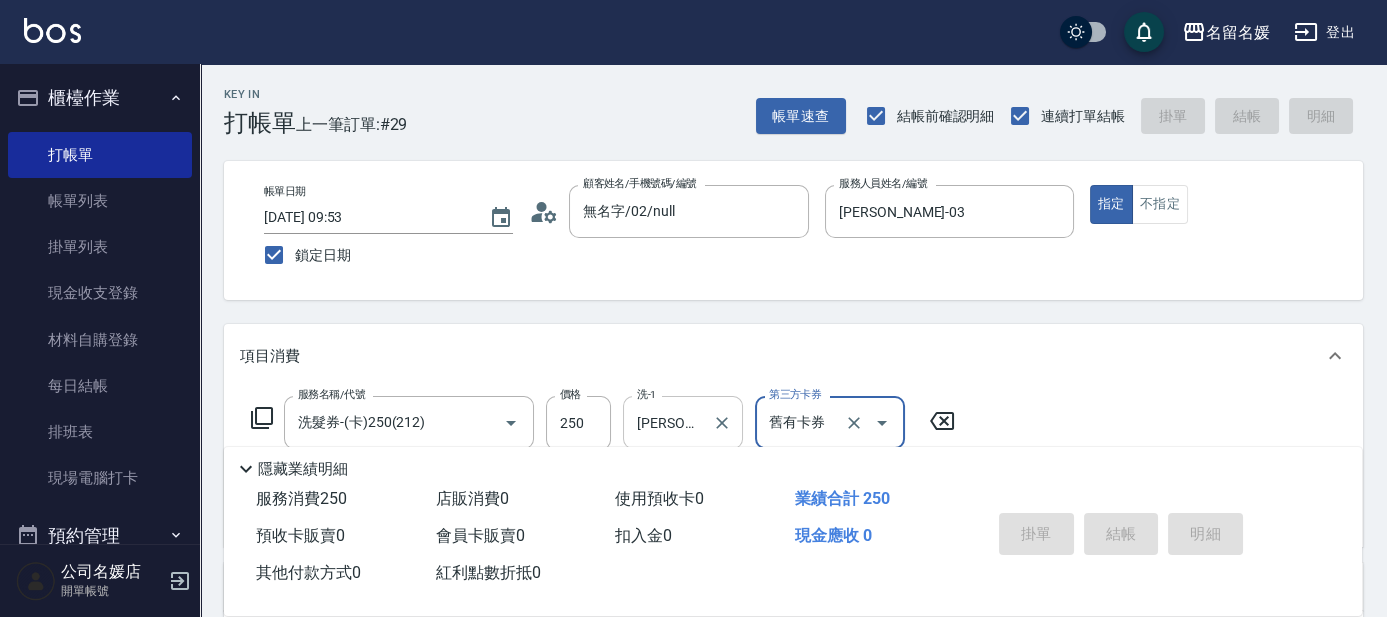 type 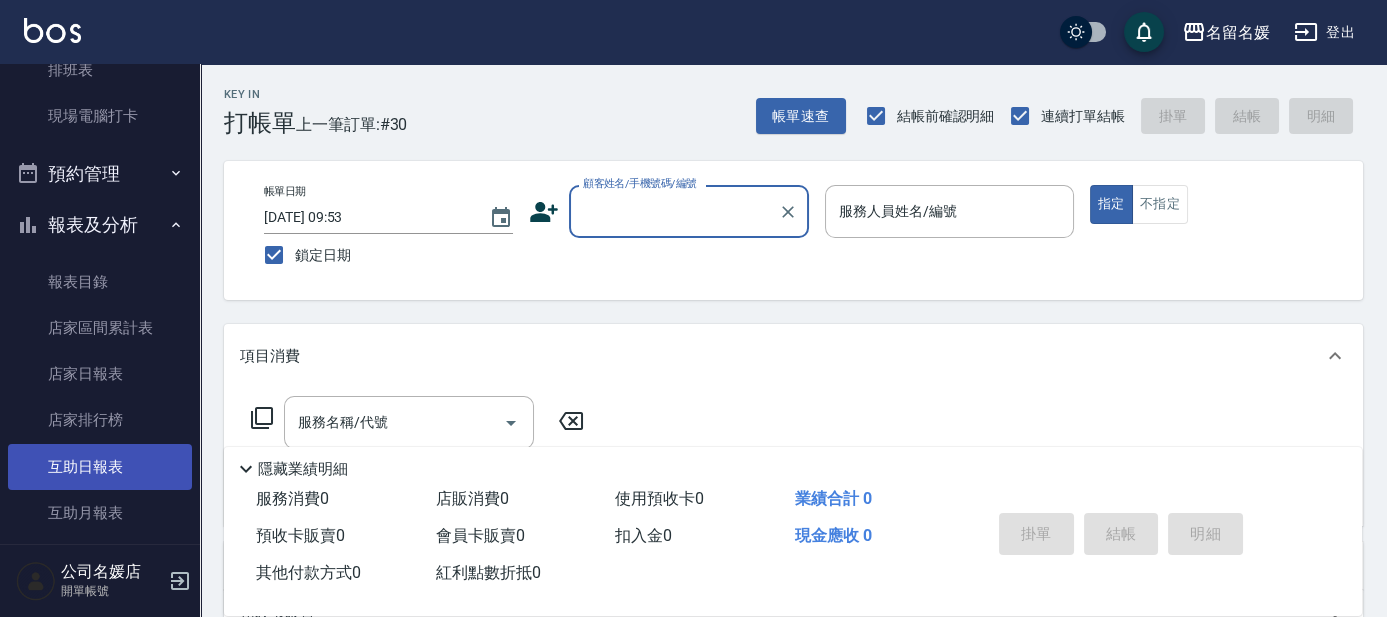 scroll, scrollTop: 363, scrollLeft: 0, axis: vertical 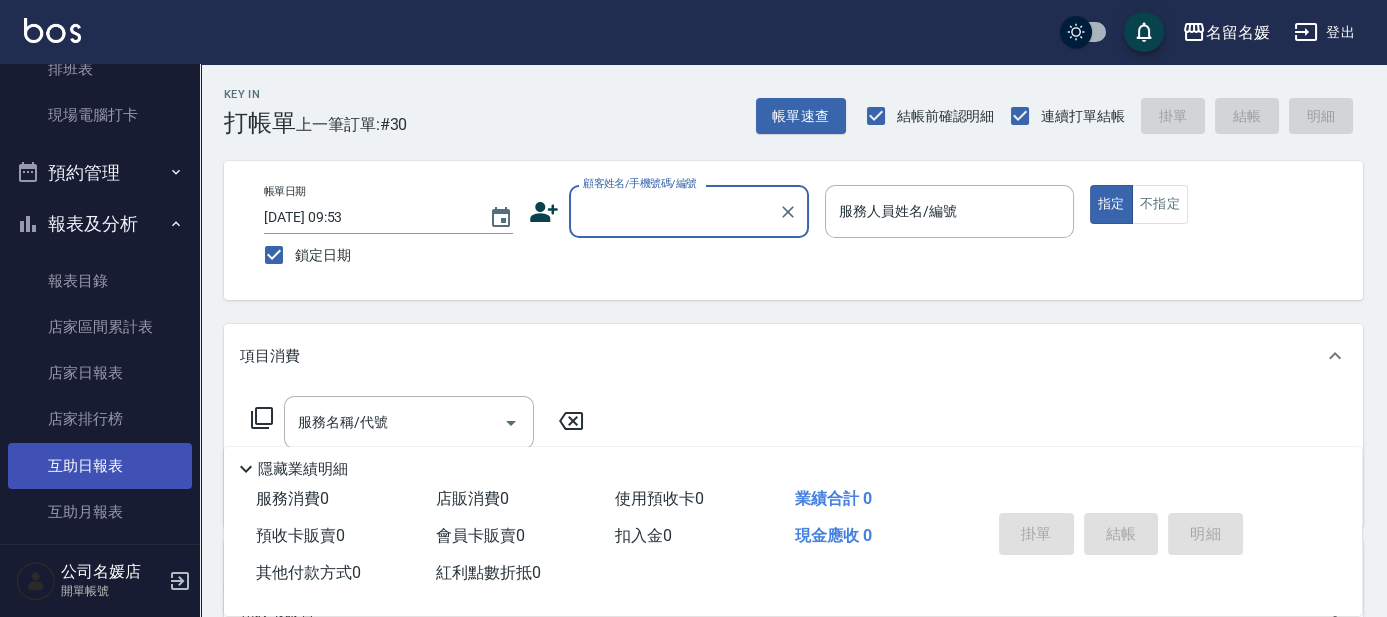 click on "互助日報表" at bounding box center (100, 466) 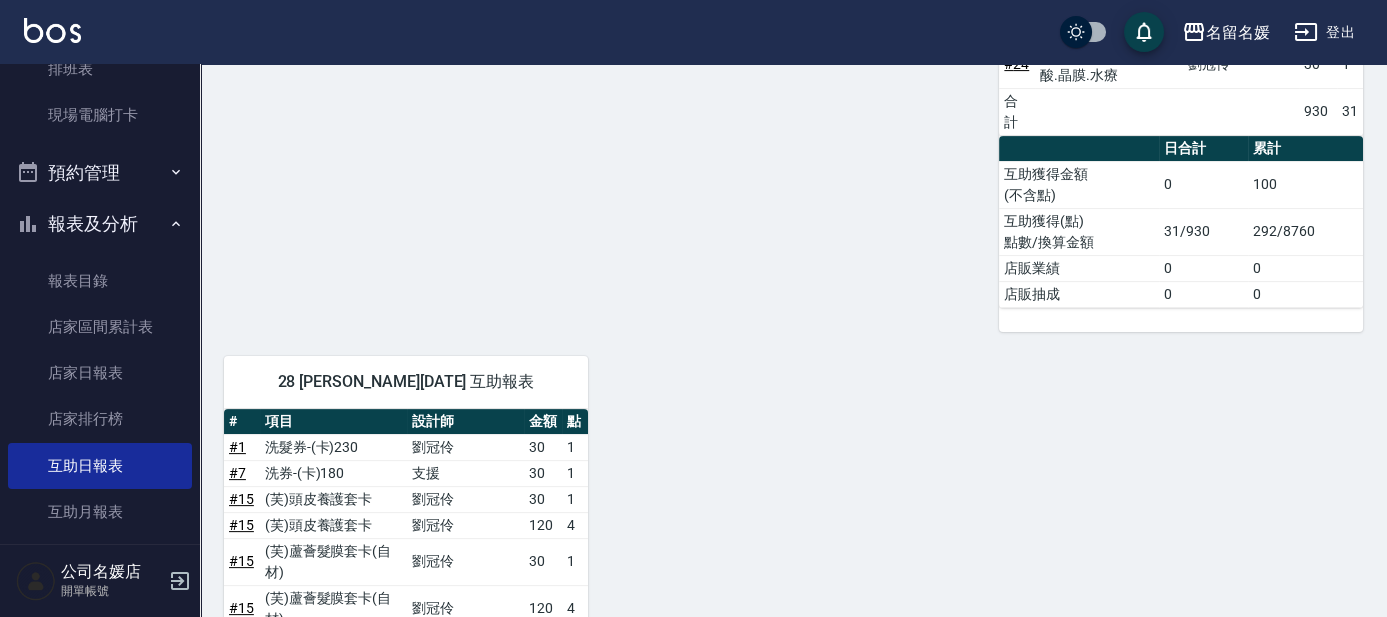 scroll, scrollTop: 1454, scrollLeft: 0, axis: vertical 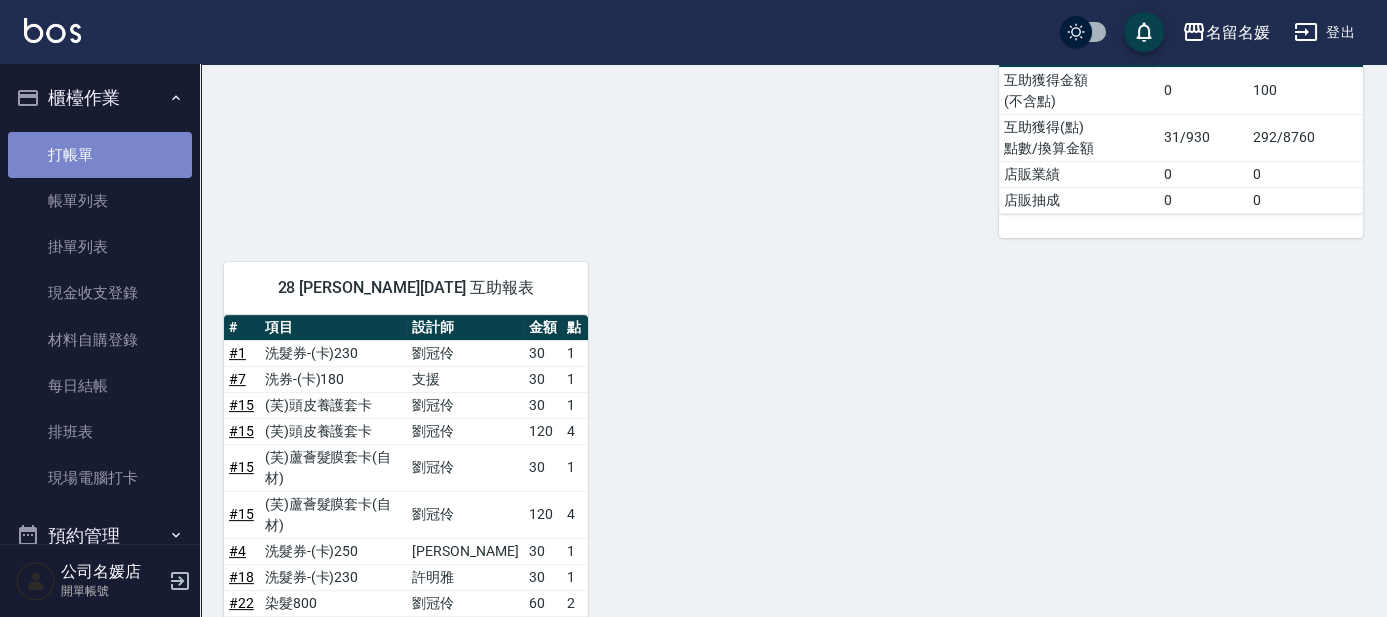 click on "打帳單" at bounding box center [100, 155] 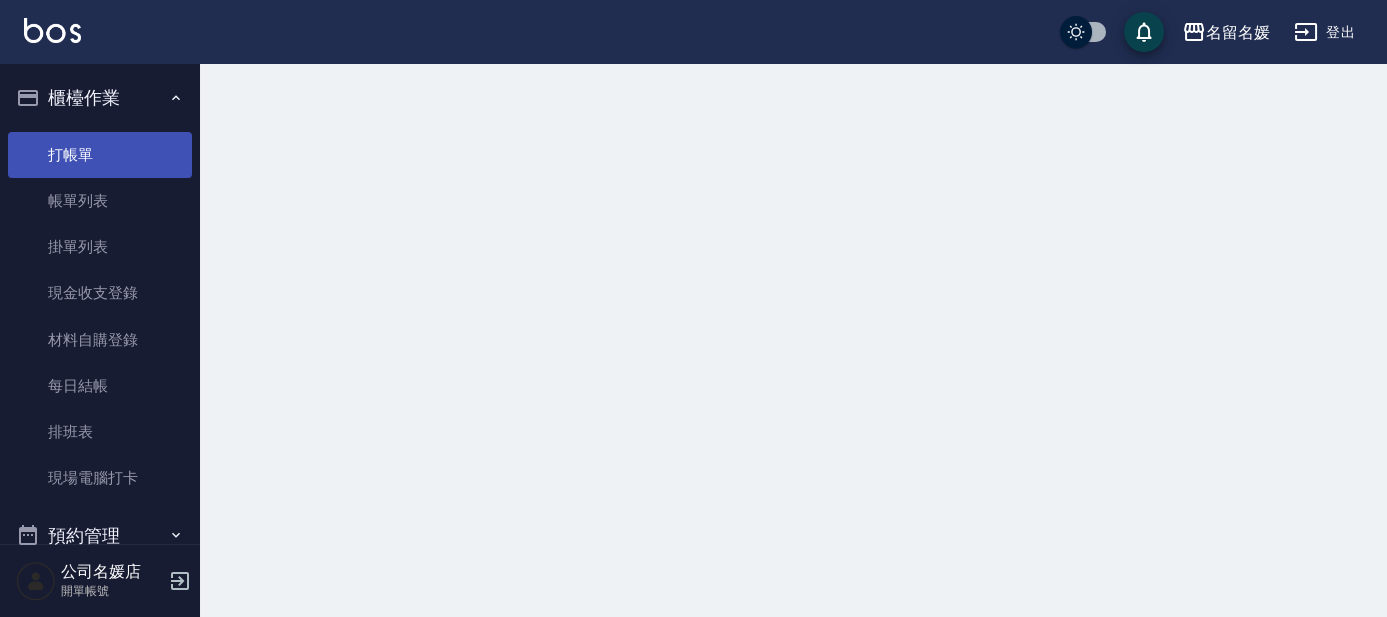 scroll, scrollTop: 0, scrollLeft: 0, axis: both 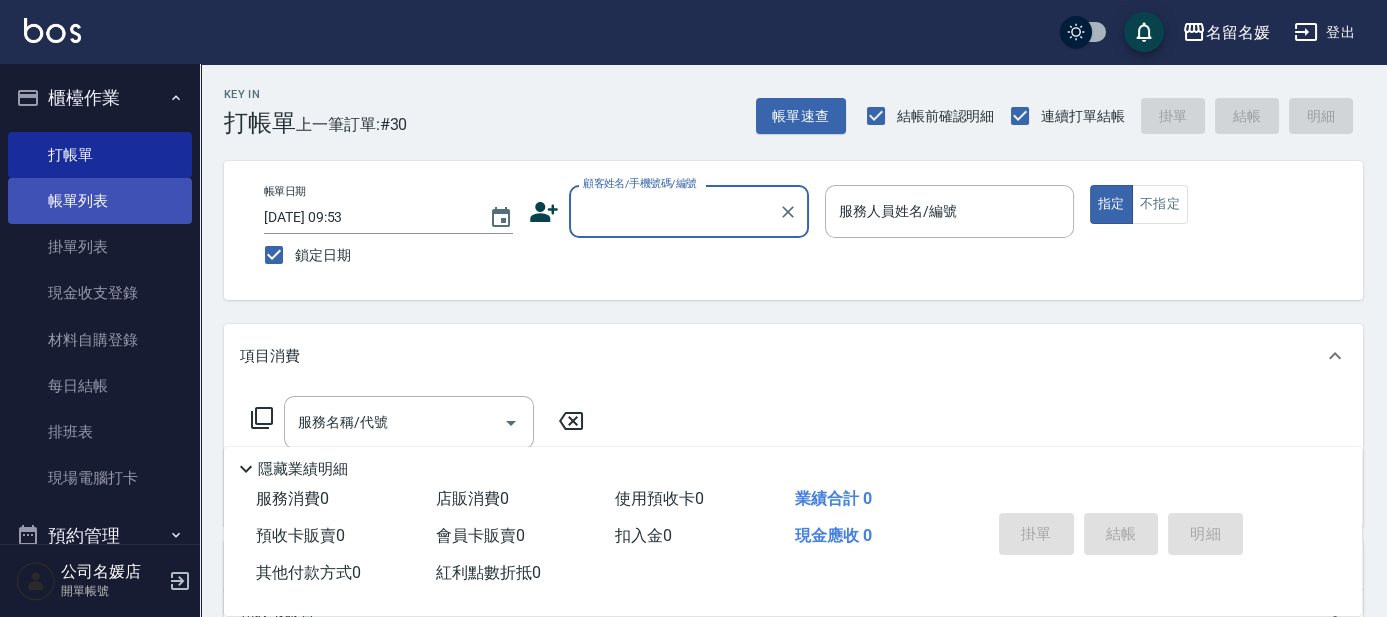click on "帳單列表" at bounding box center (100, 201) 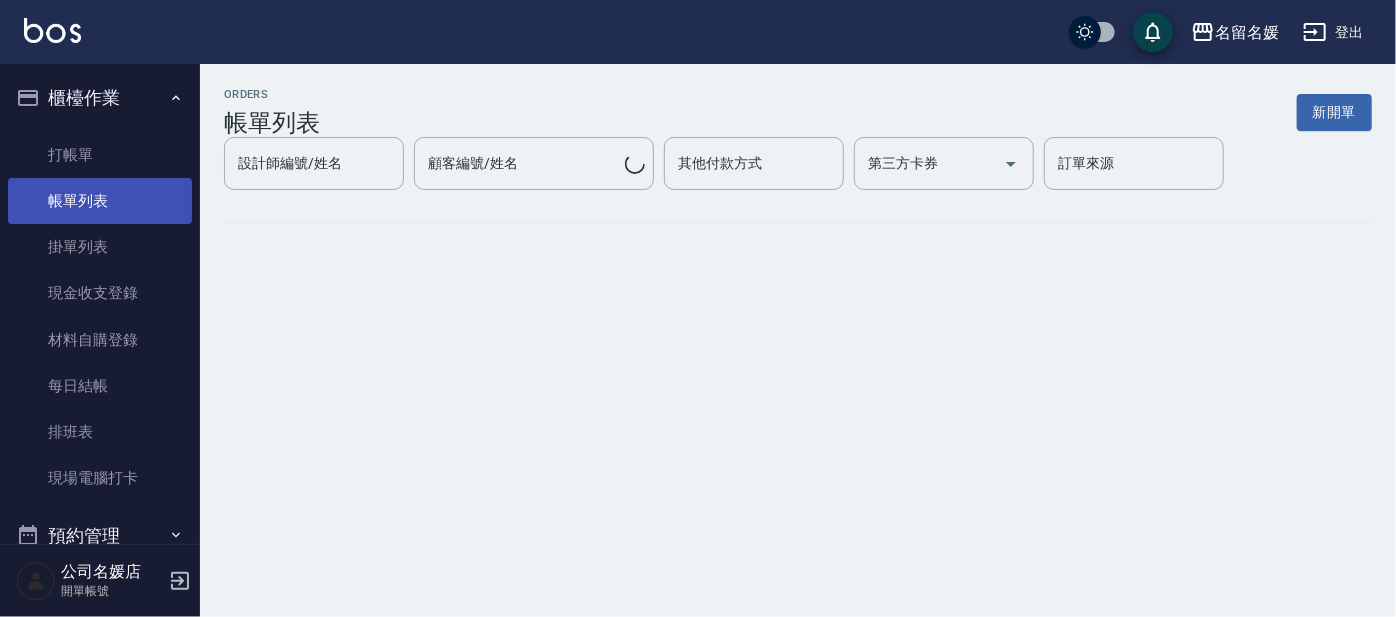 click on "帳單列表" at bounding box center [100, 201] 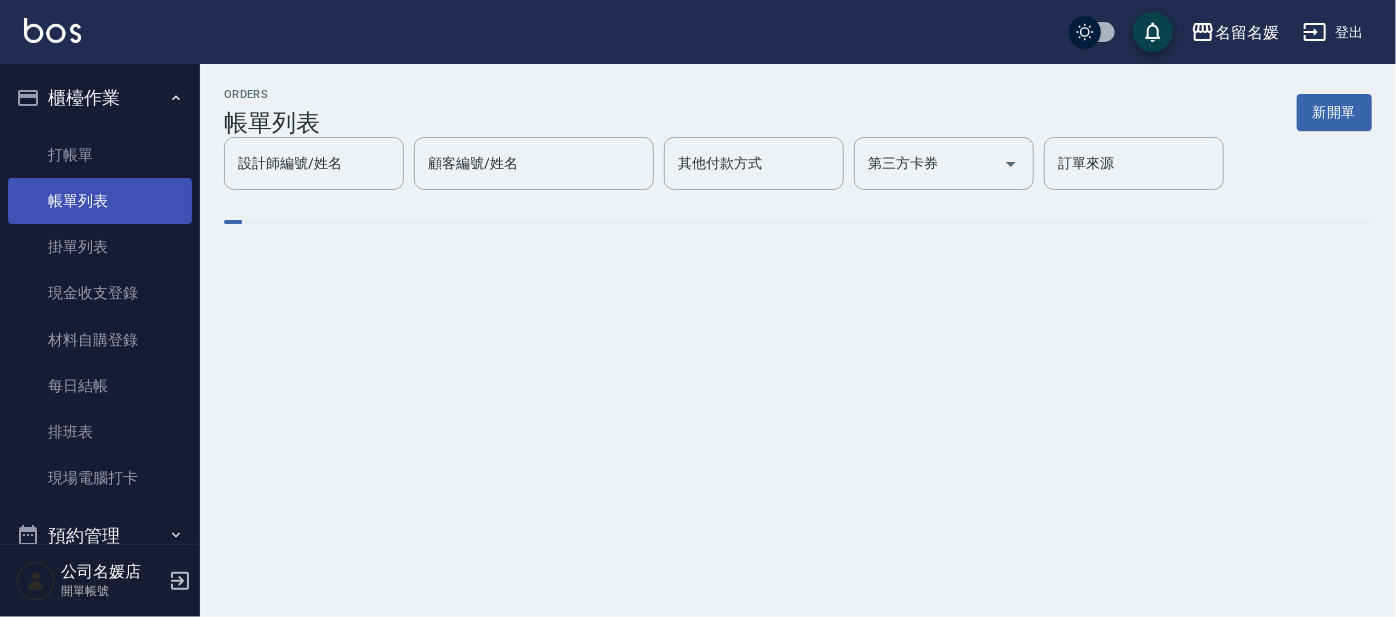 click on "帳單列表" at bounding box center (100, 201) 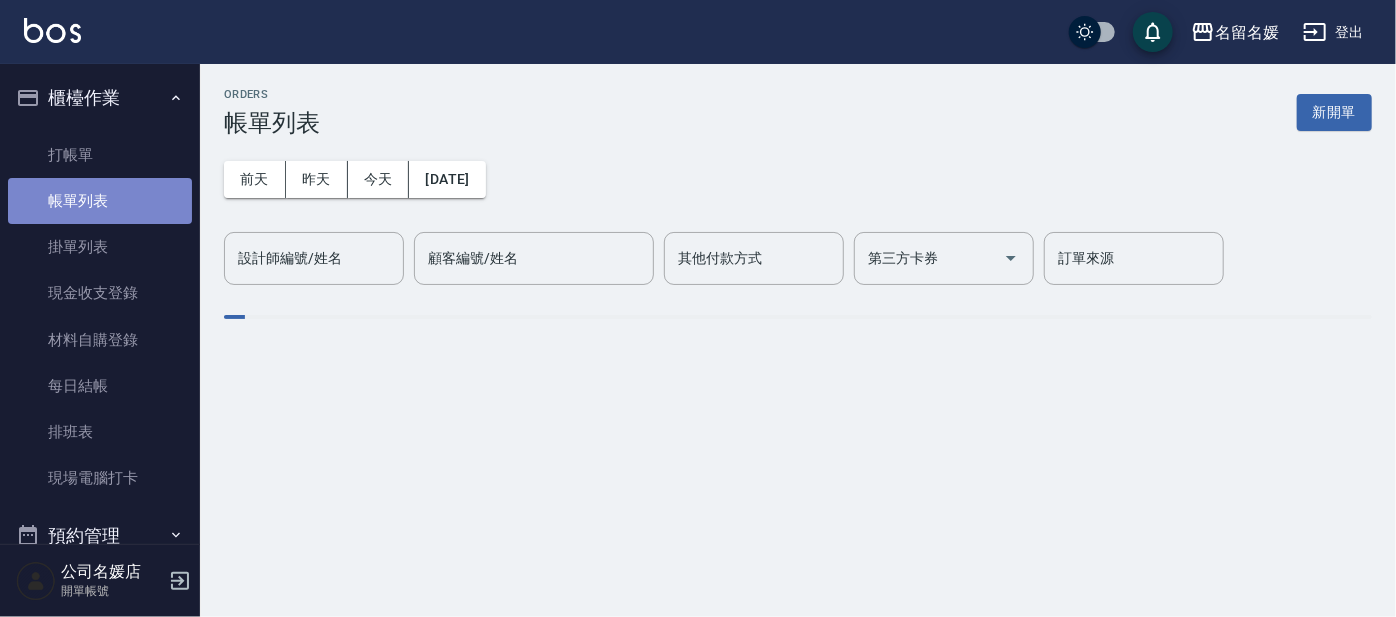 click on "帳單列表" at bounding box center [100, 201] 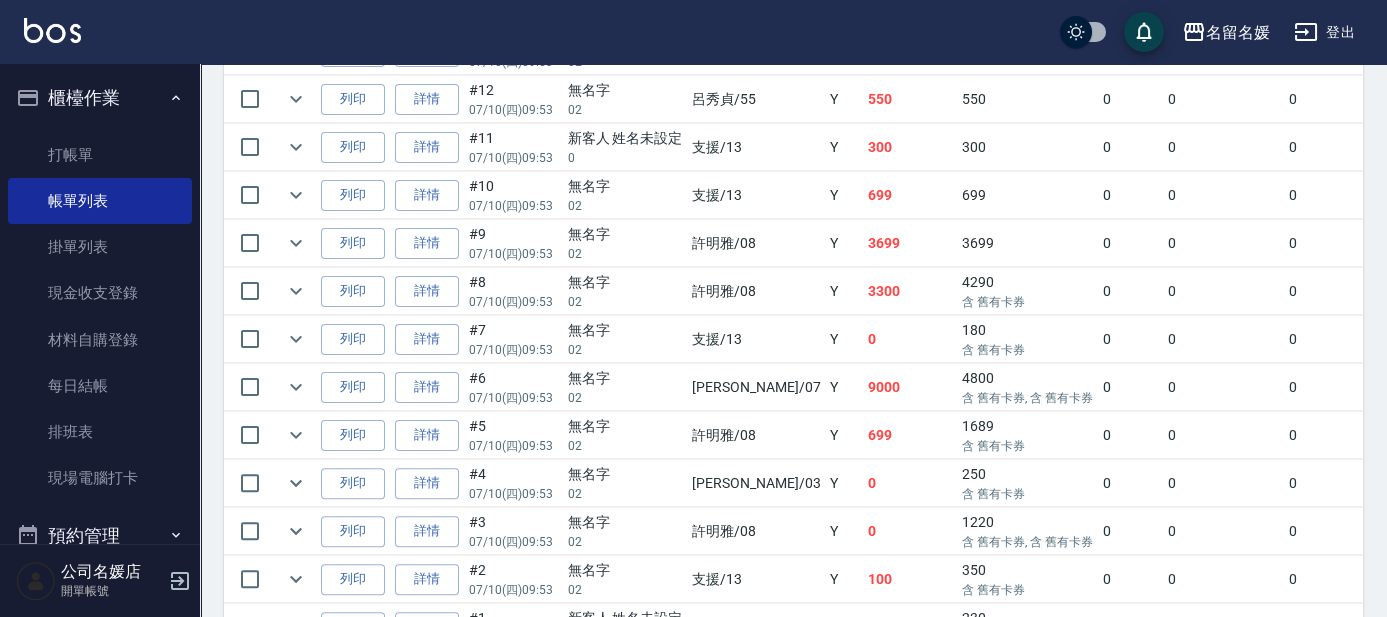 scroll, scrollTop: 1454, scrollLeft: 0, axis: vertical 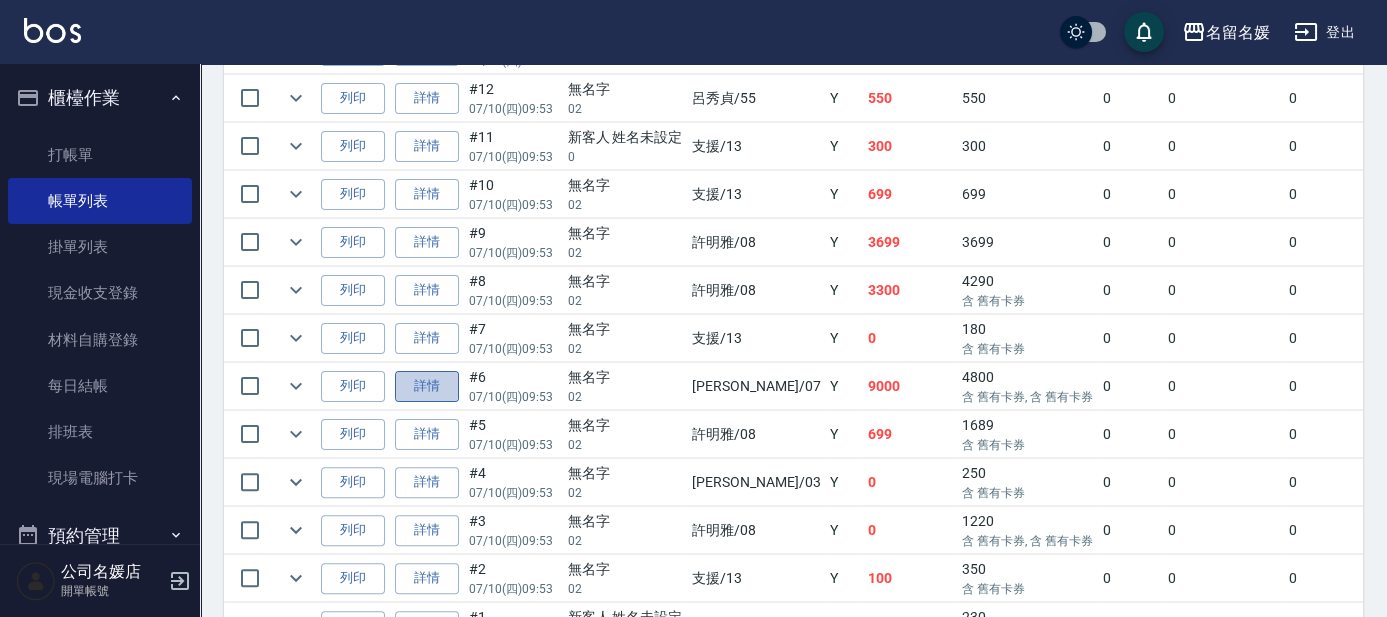 click on "詳情" at bounding box center [427, 386] 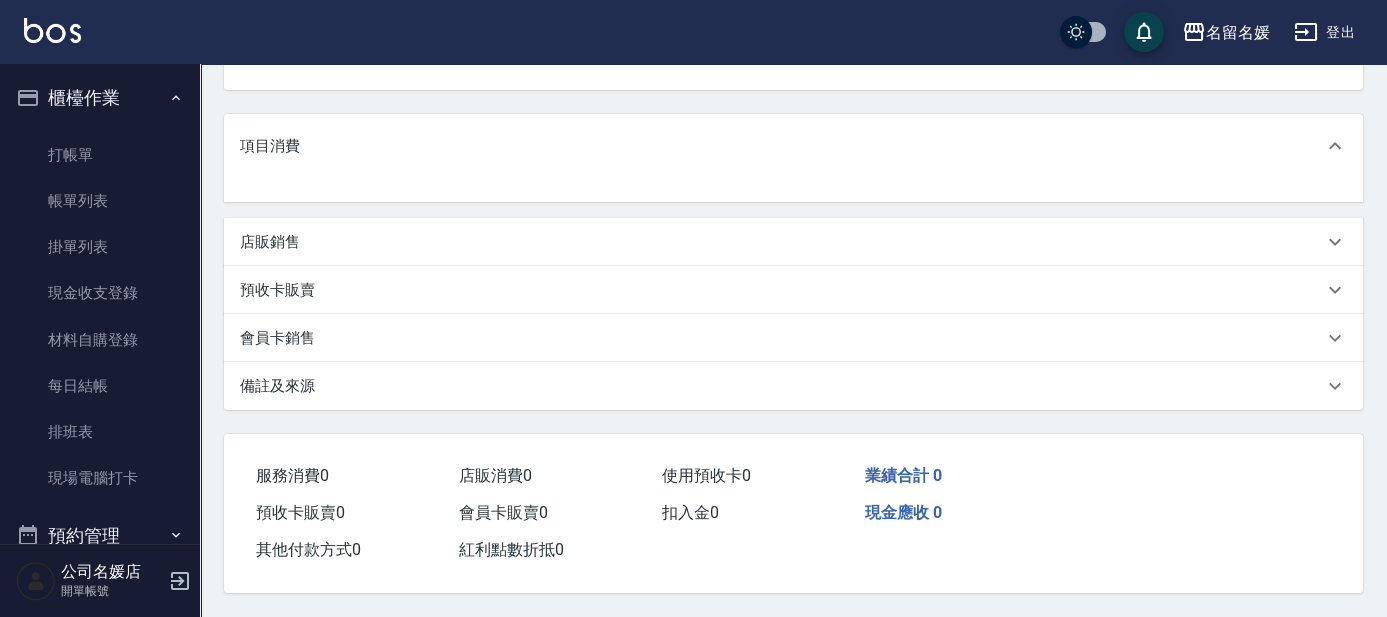 scroll, scrollTop: 0, scrollLeft: 0, axis: both 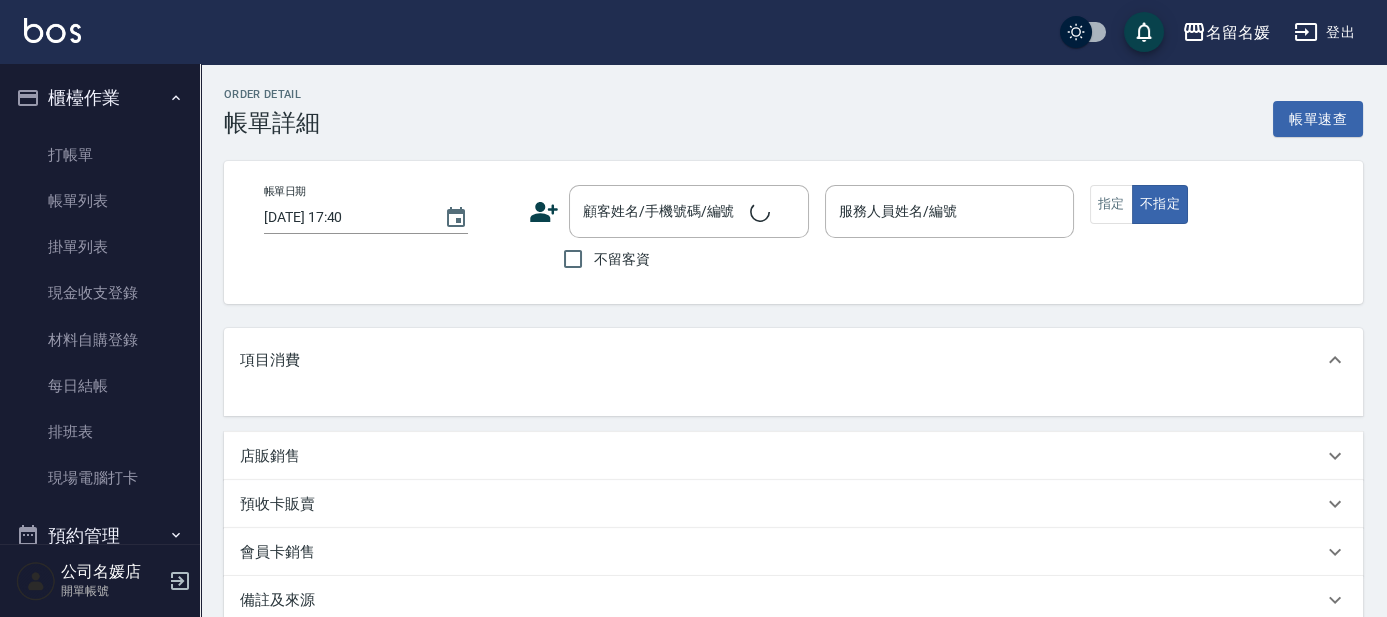 type on "[DATE] 09:53" 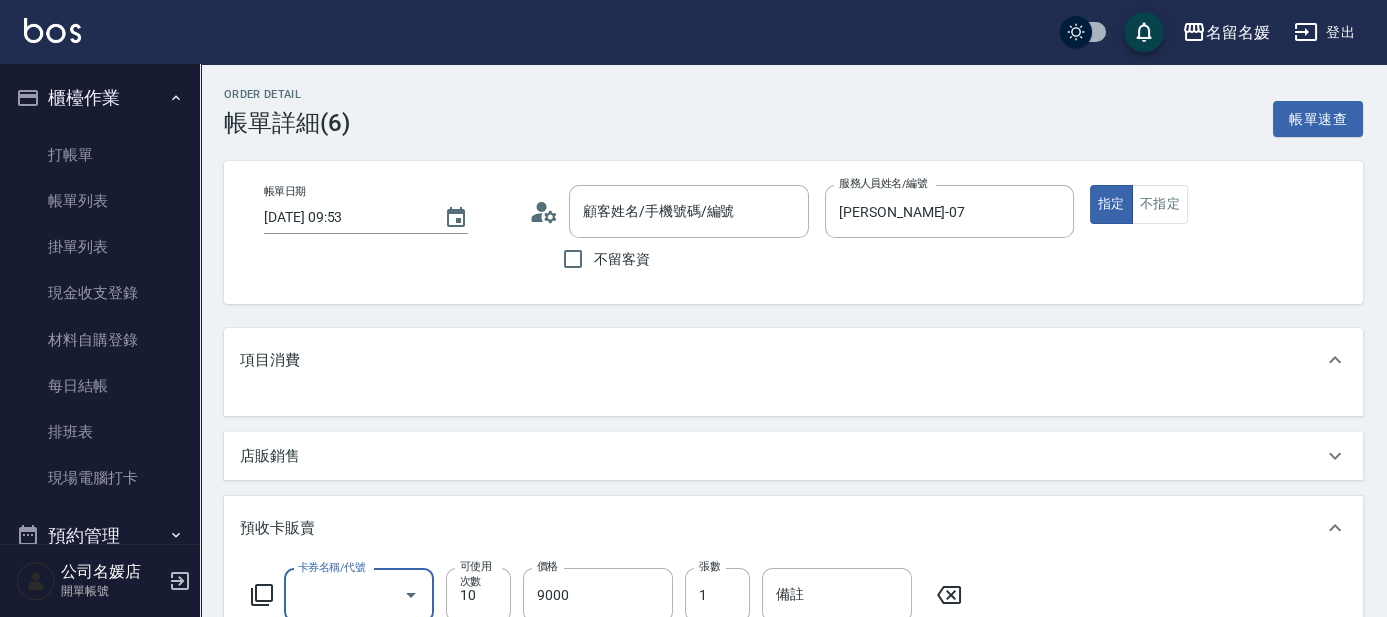 scroll, scrollTop: 0, scrollLeft: 0, axis: both 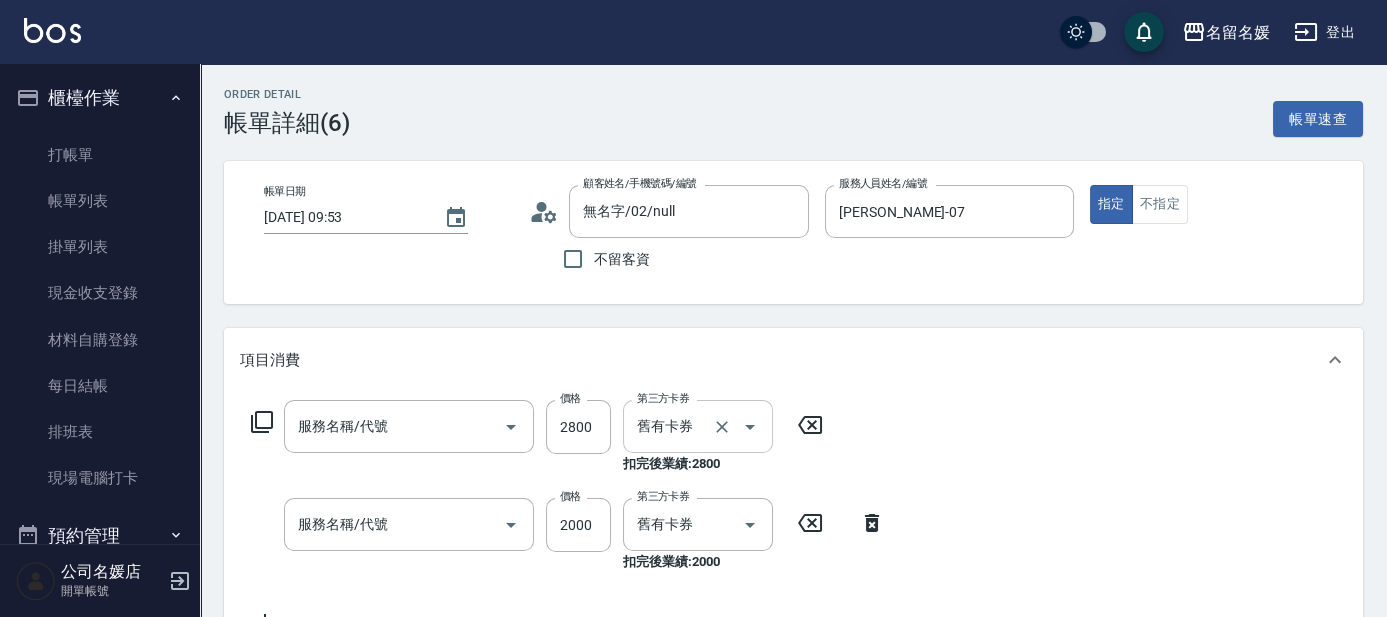 type on "無名字/02/null" 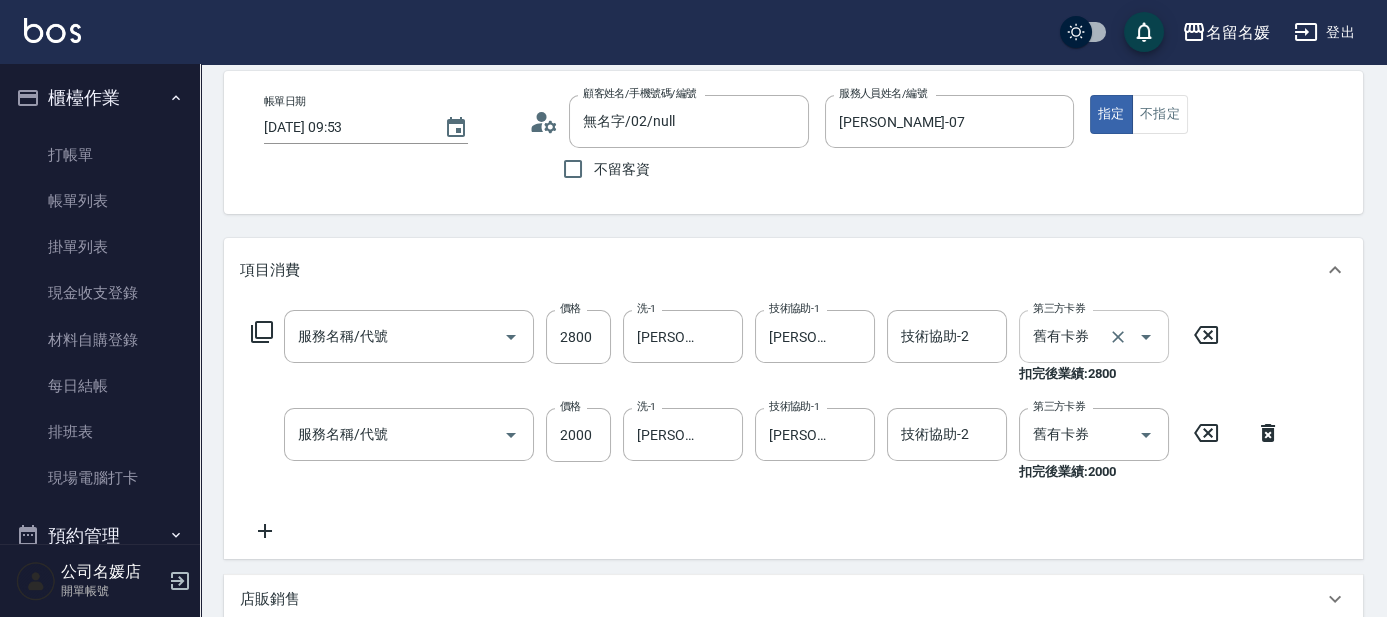 type on "PSA燙卷(2800自材(629)" 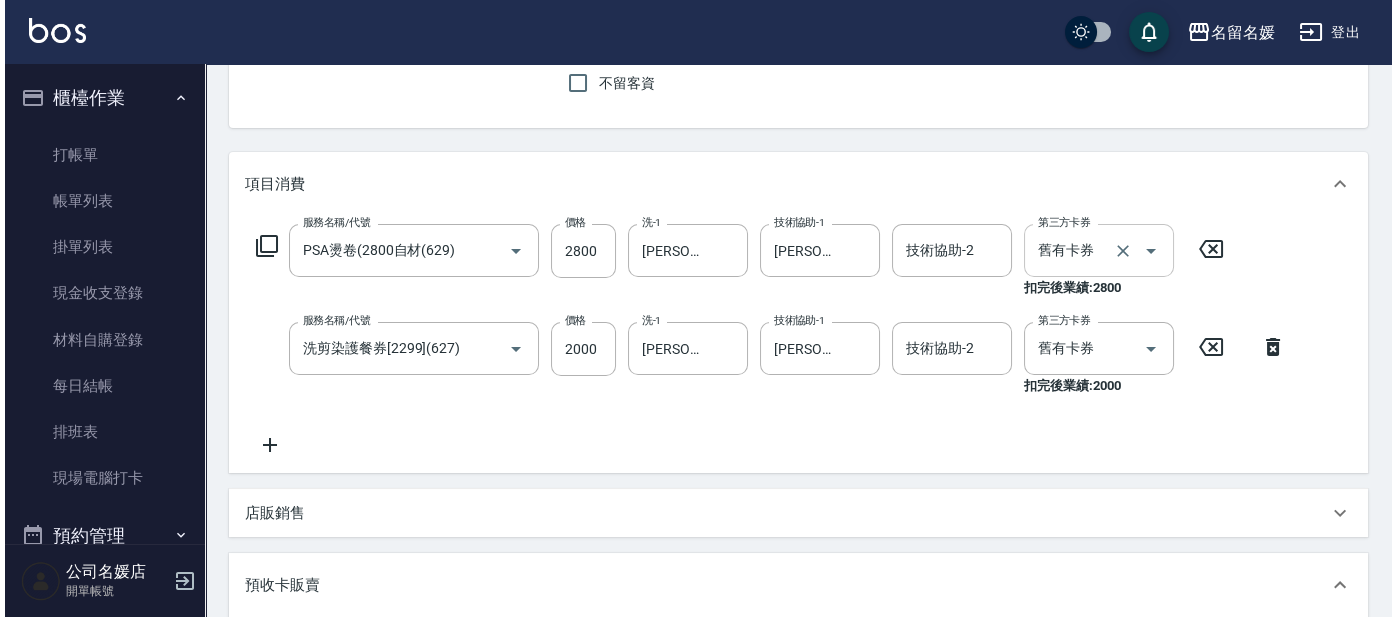 scroll, scrollTop: 181, scrollLeft: 0, axis: vertical 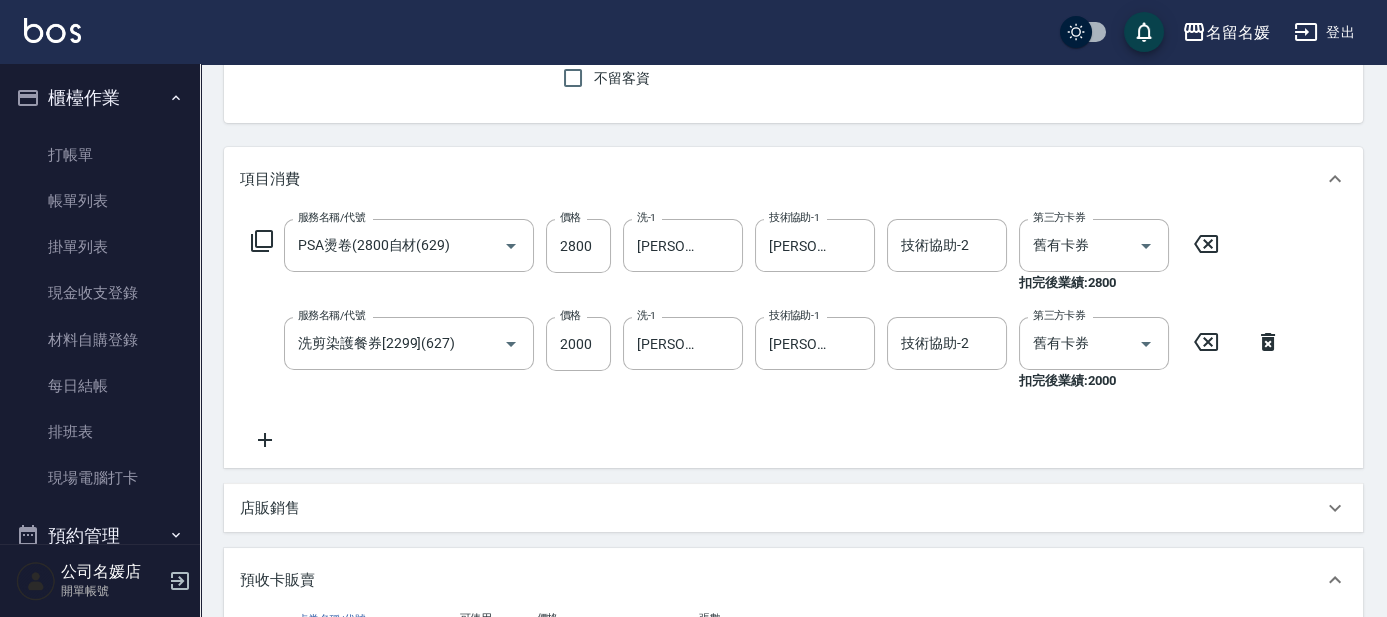 click 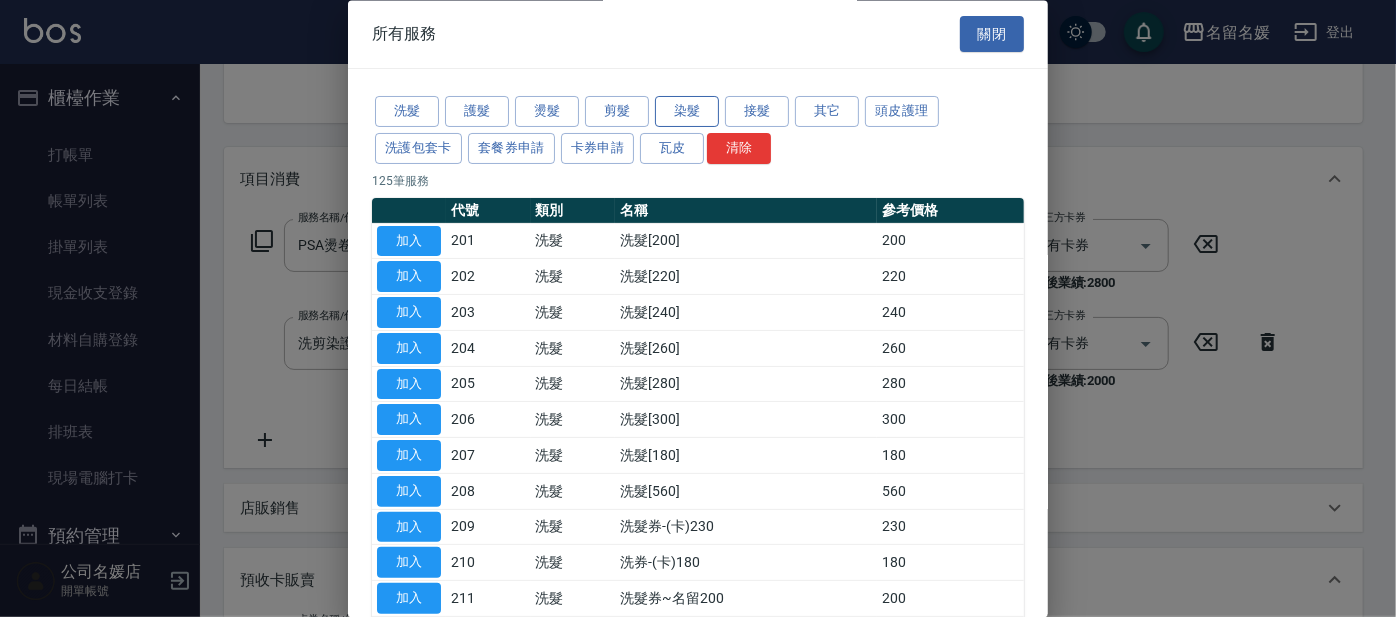 click on "染髮" at bounding box center [687, 112] 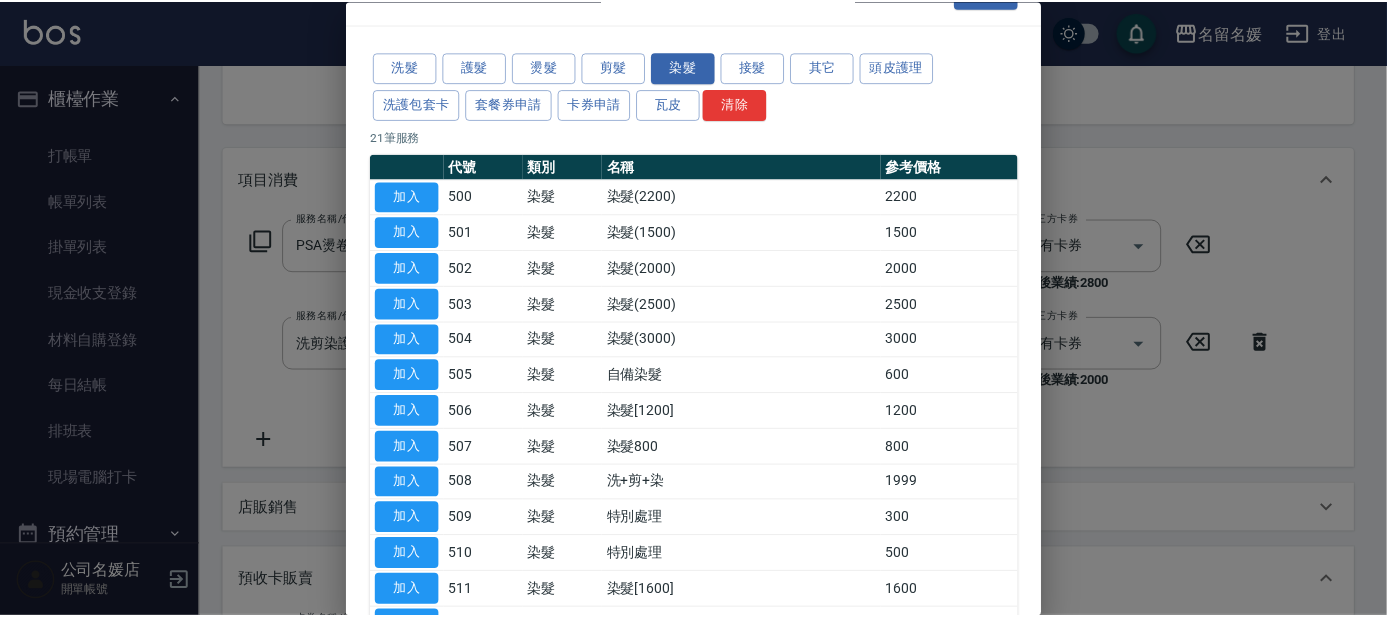 scroll, scrollTop: 0, scrollLeft: 0, axis: both 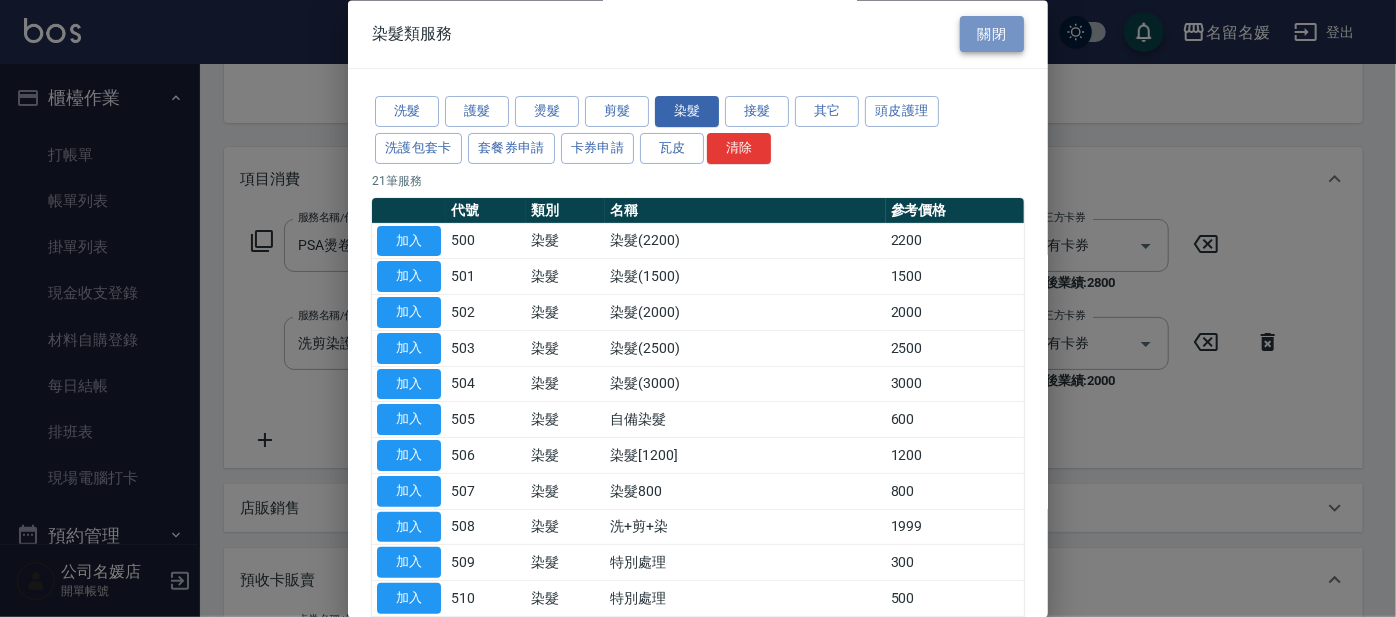 click on "關閉" at bounding box center (992, 34) 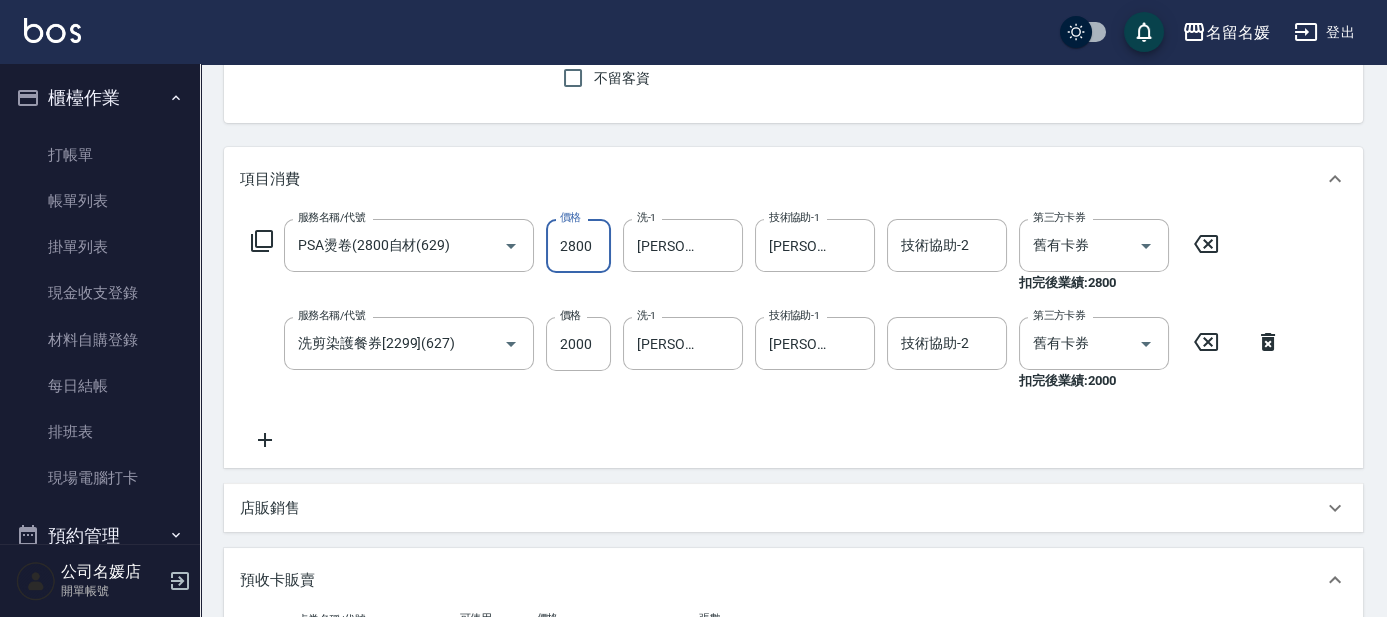 click on "2800" at bounding box center (578, 246) 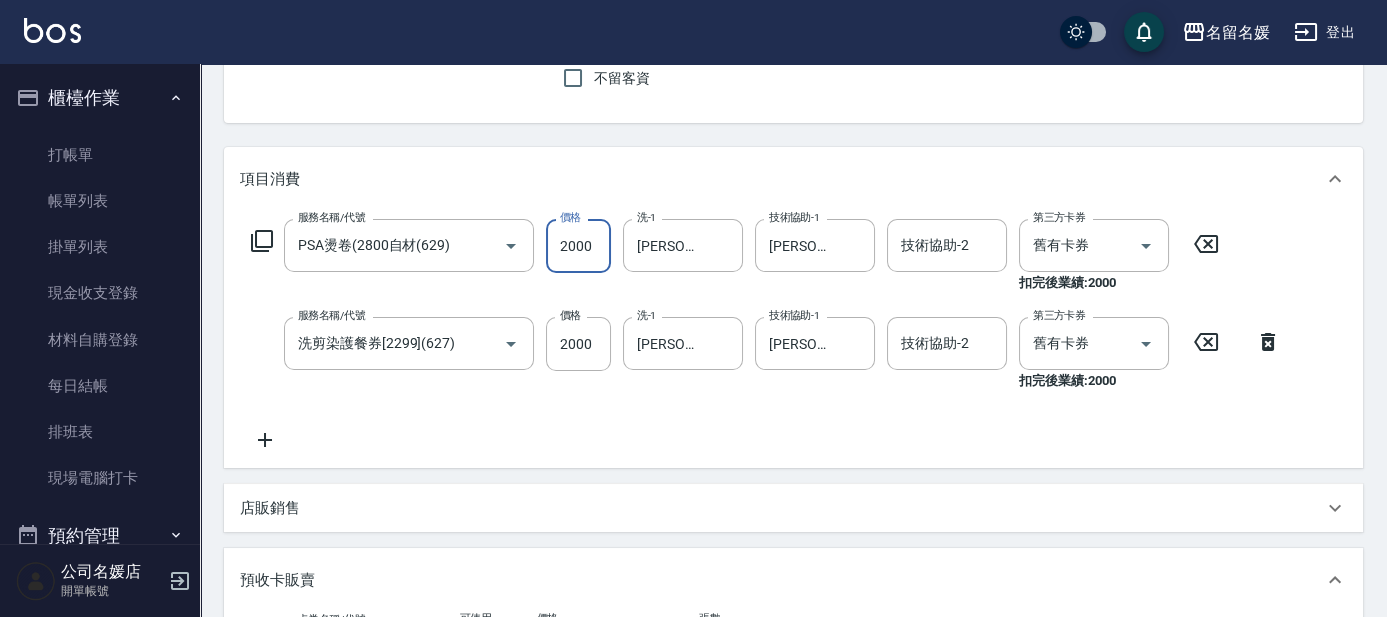 type on "2000" 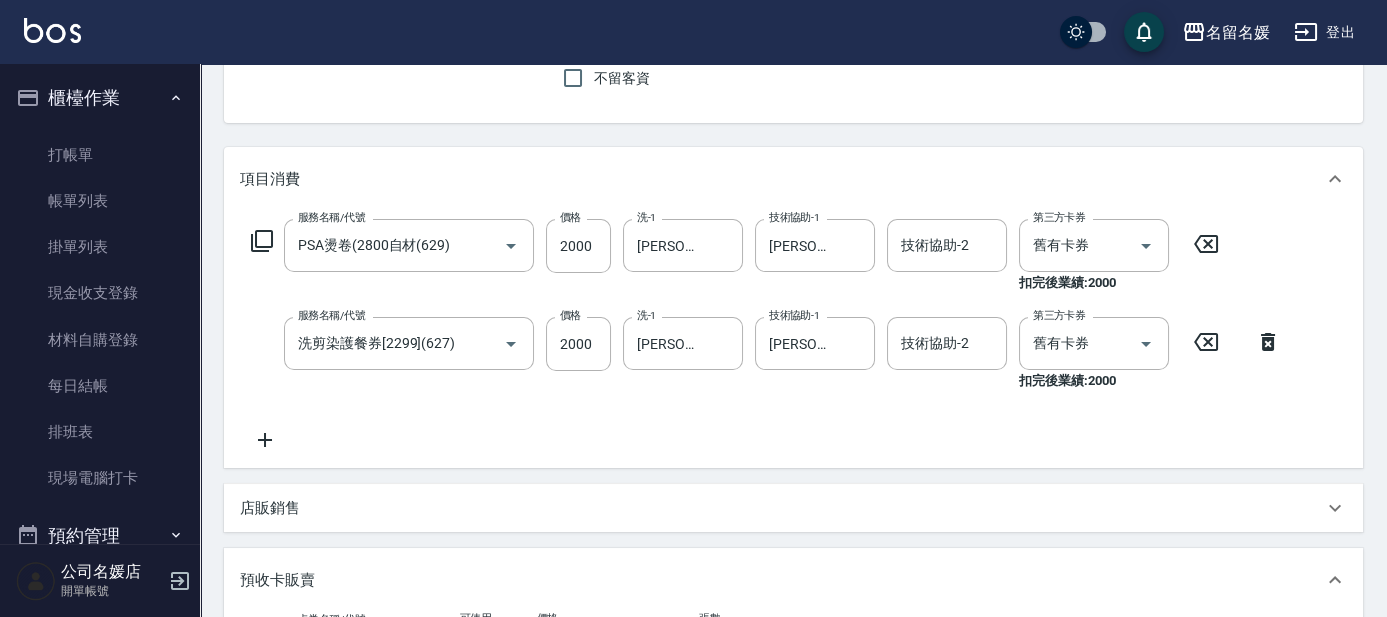 click on "服務名稱/代號 PSA燙卷(2800自材(629) 服務名稱/代號 價格 2000 價格 洗-1 [PERSON_NAME]-07 洗-1 技術協助-1 [PERSON_NAME]-07 技術協助-1 技術協助-2 技術協助-2 第三方卡券 舊有卡券 第三方卡券 扣完後業績: 2000 服務名稱/代號 洗剪染護餐券[2299](627) 服務名稱/代號 價格 2000 價格 洗-1 [PERSON_NAME]-07 洗-1 技術協助-1 [PERSON_NAME]-07 技術協助-1 技術協助-2 技術協助-2 第三方卡券 舊有卡券 第三方卡券 扣完後業績: 2000" at bounding box center (766, 335) 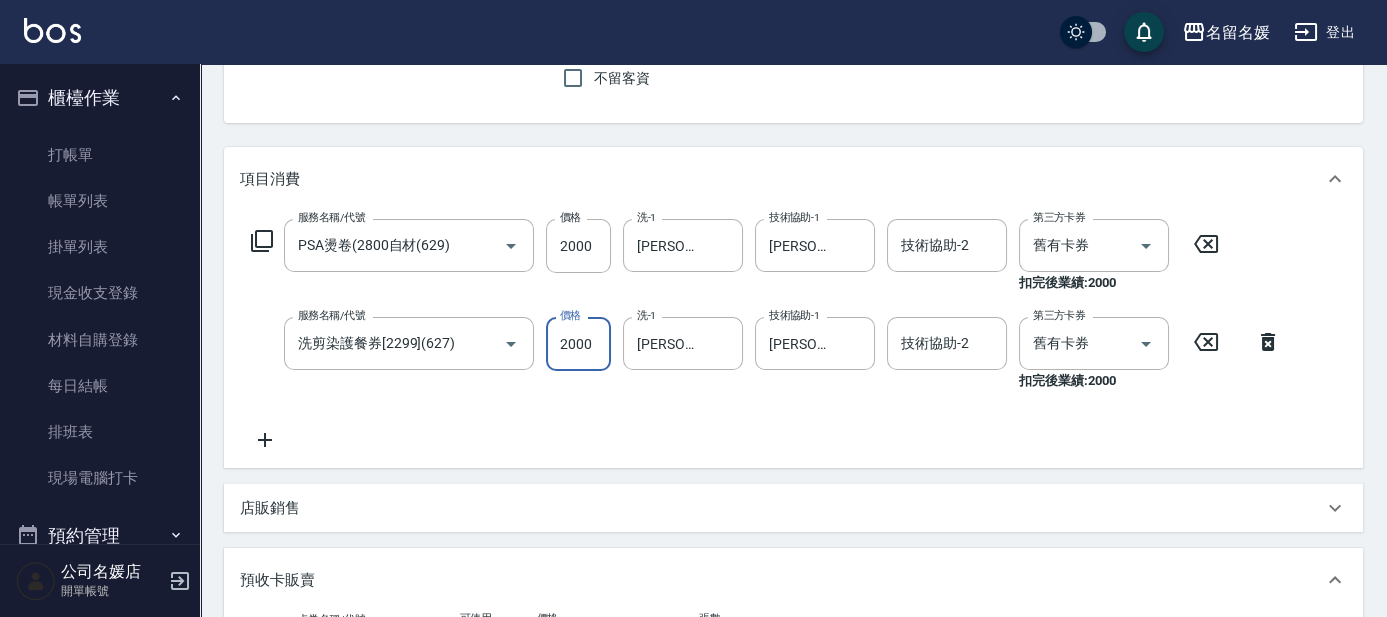 click on "2000" at bounding box center (578, 344) 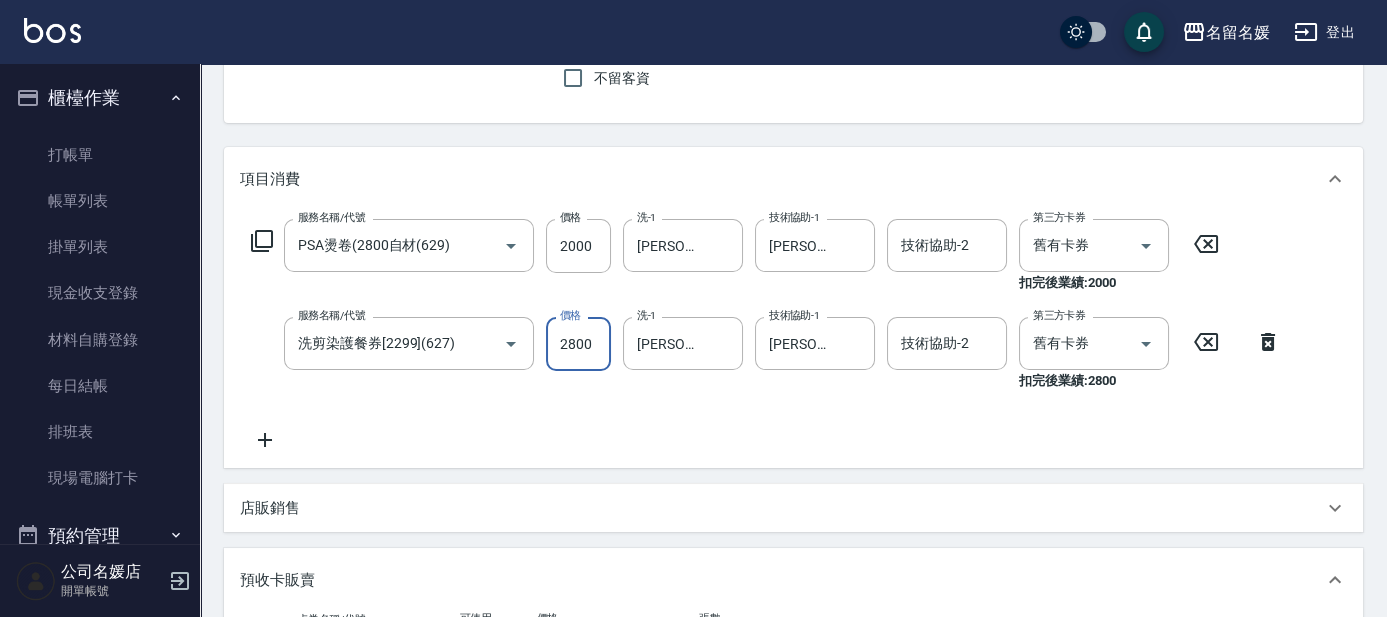 drag, startPoint x: 850, startPoint y: 234, endPoint x: 880, endPoint y: 310, distance: 81.706795 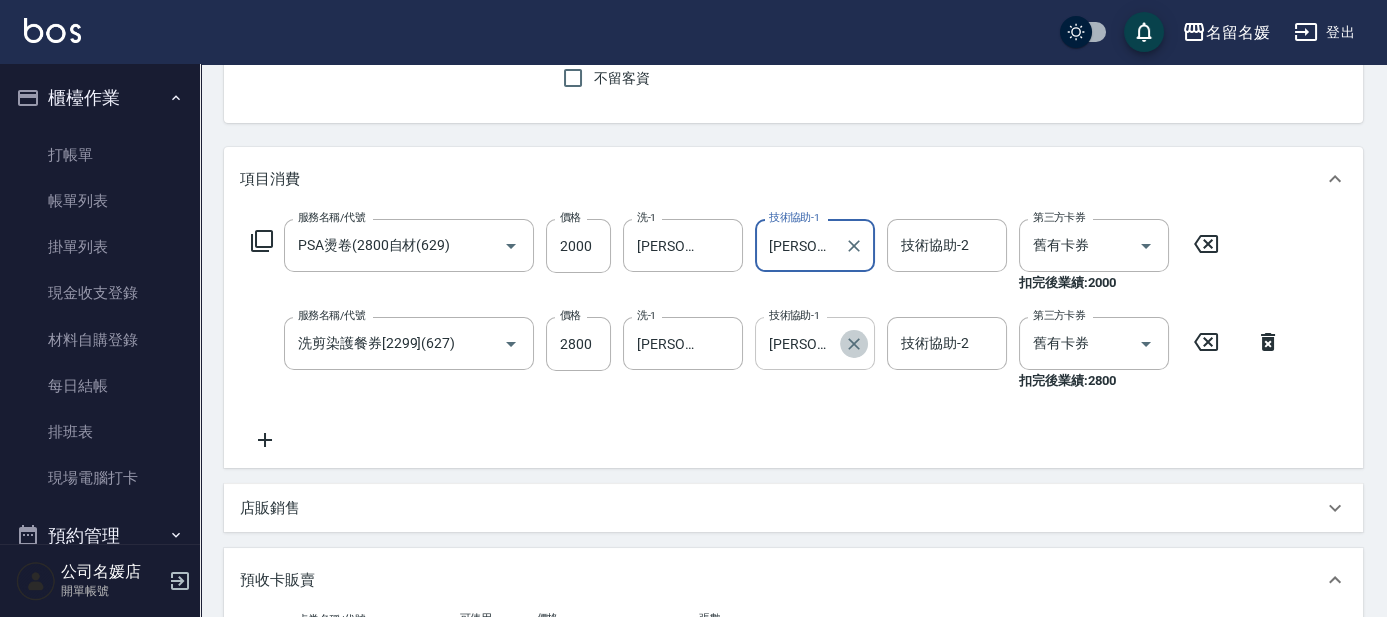 click 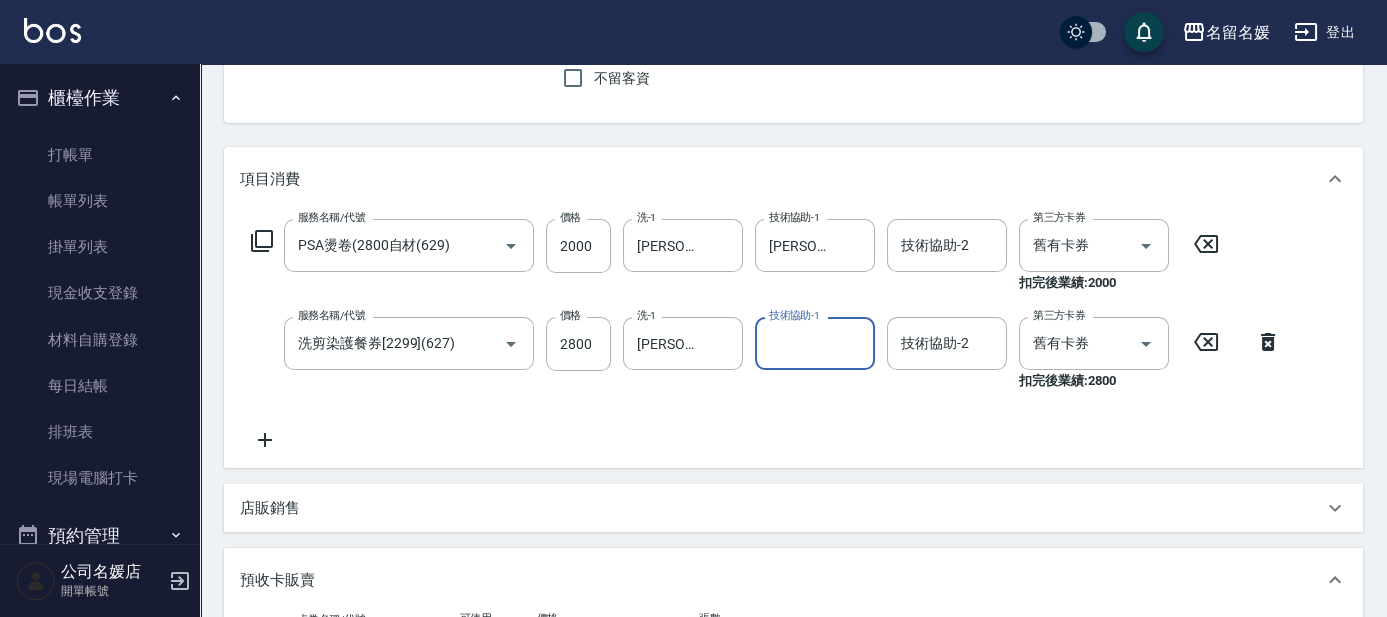 drag, startPoint x: 723, startPoint y: 246, endPoint x: 723, endPoint y: 278, distance: 32 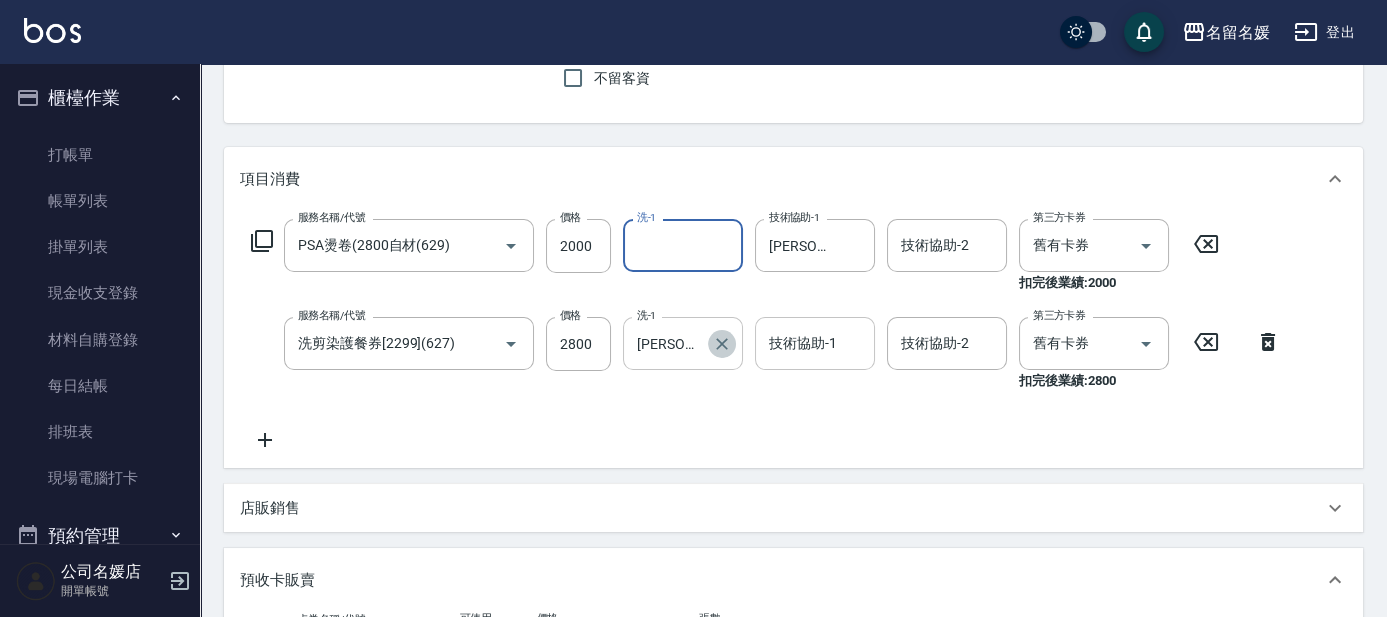 click 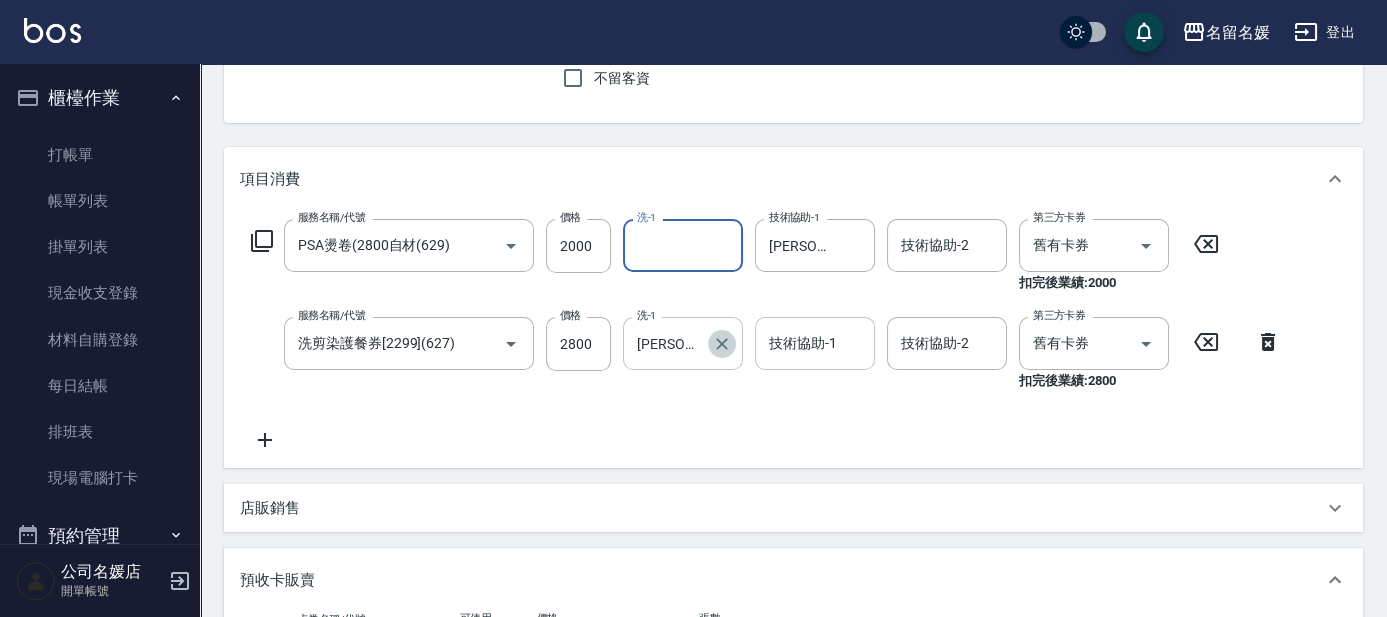 type 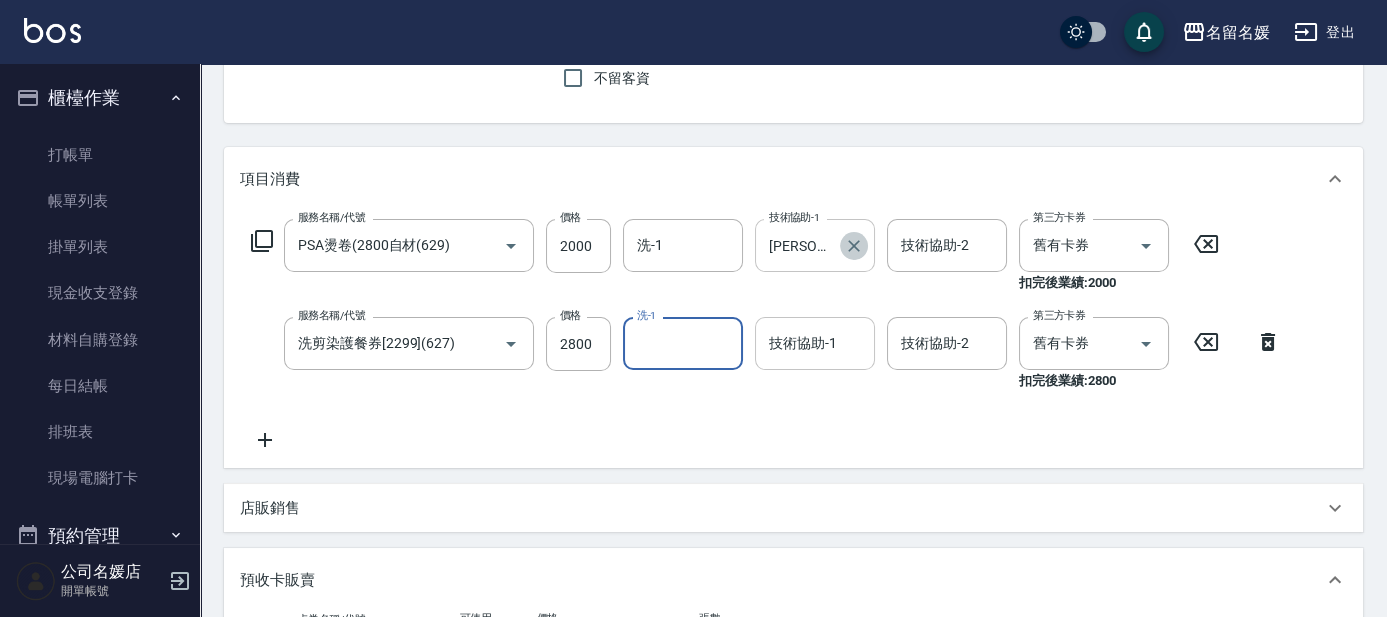 click 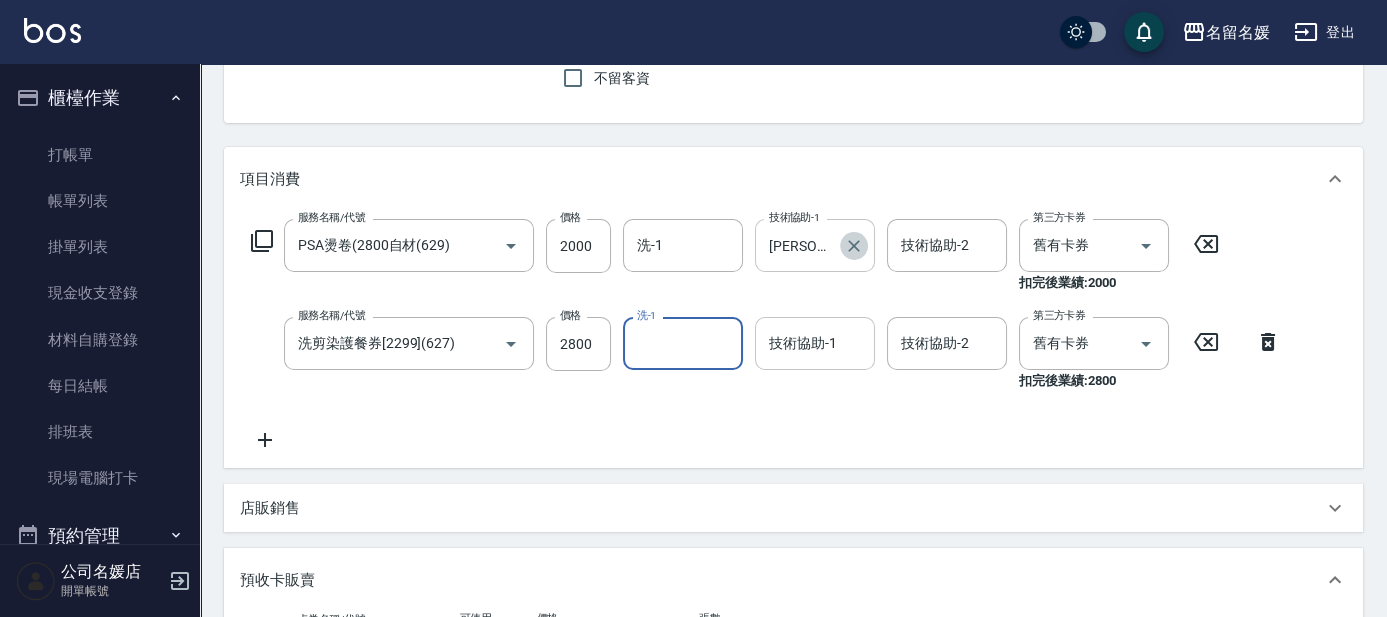 type 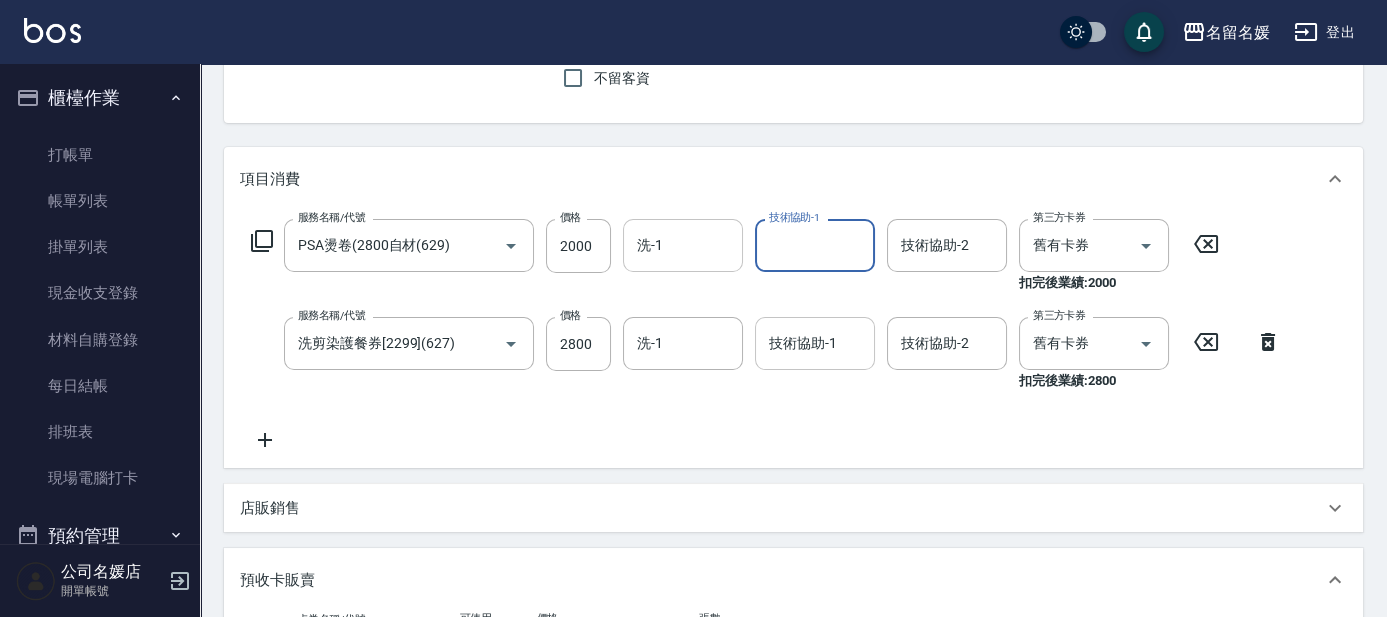click on "洗-1" at bounding box center (683, 245) 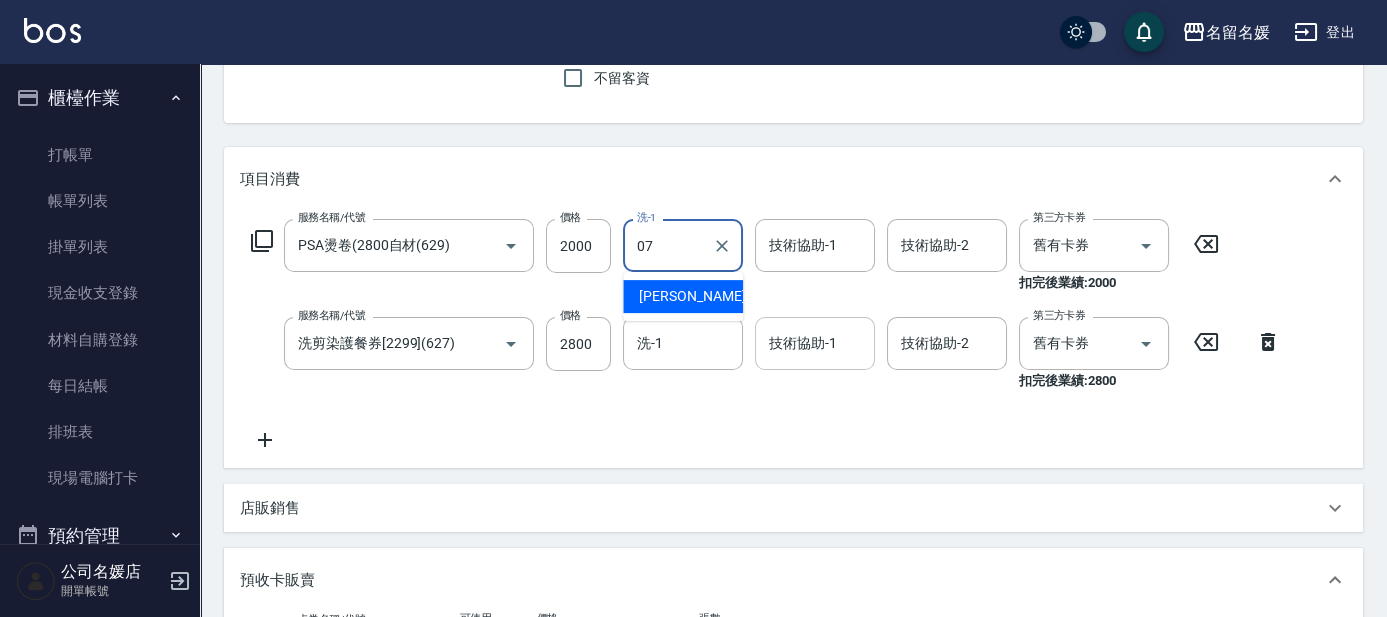 type on "[PERSON_NAME]-07" 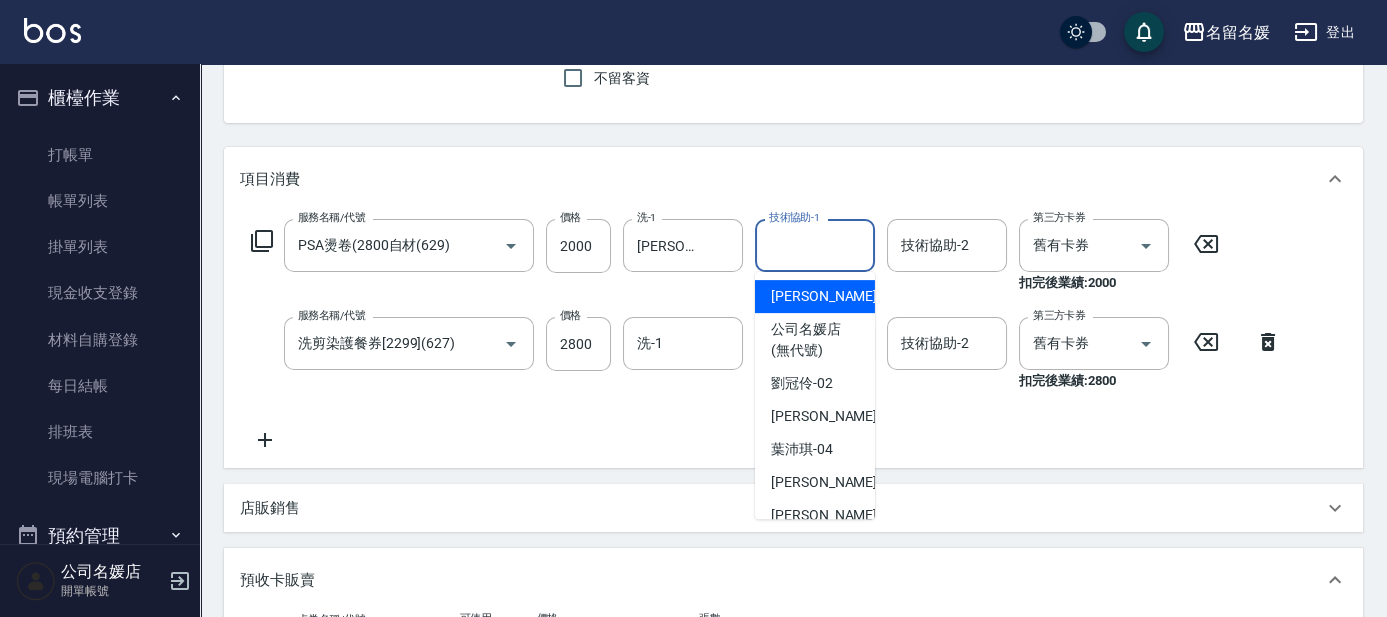 click on "技術協助-1" at bounding box center (815, 245) 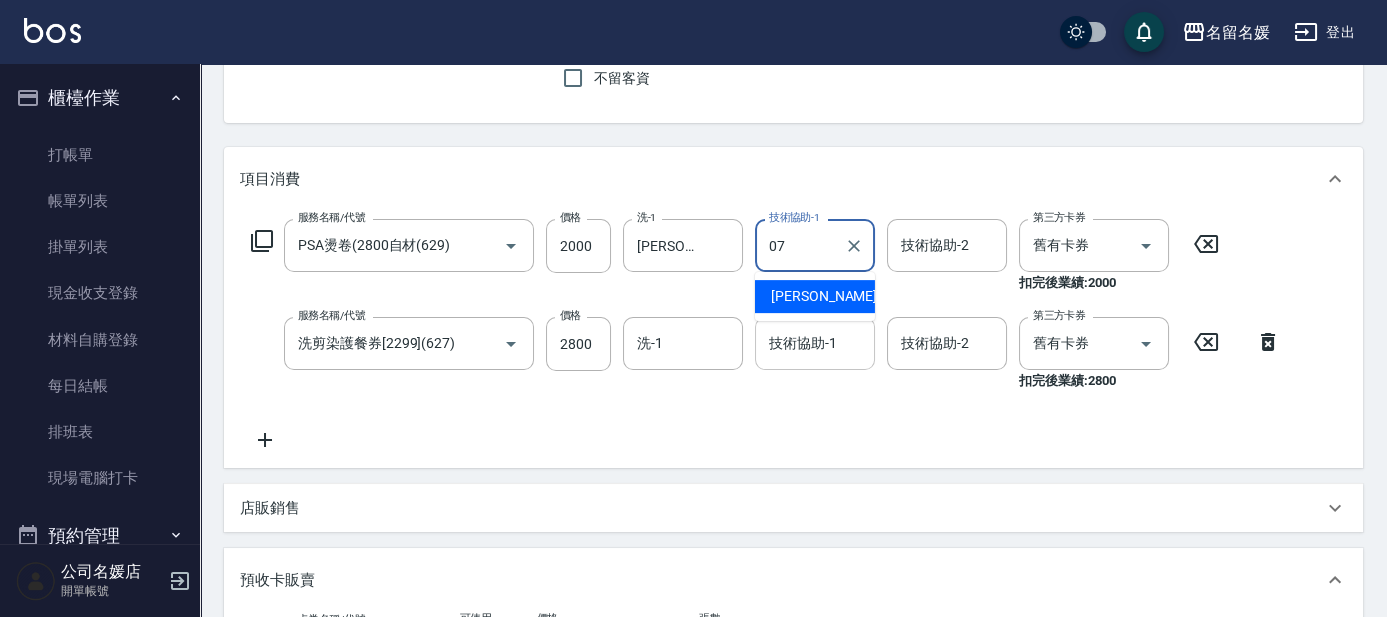 type on "[PERSON_NAME]-07" 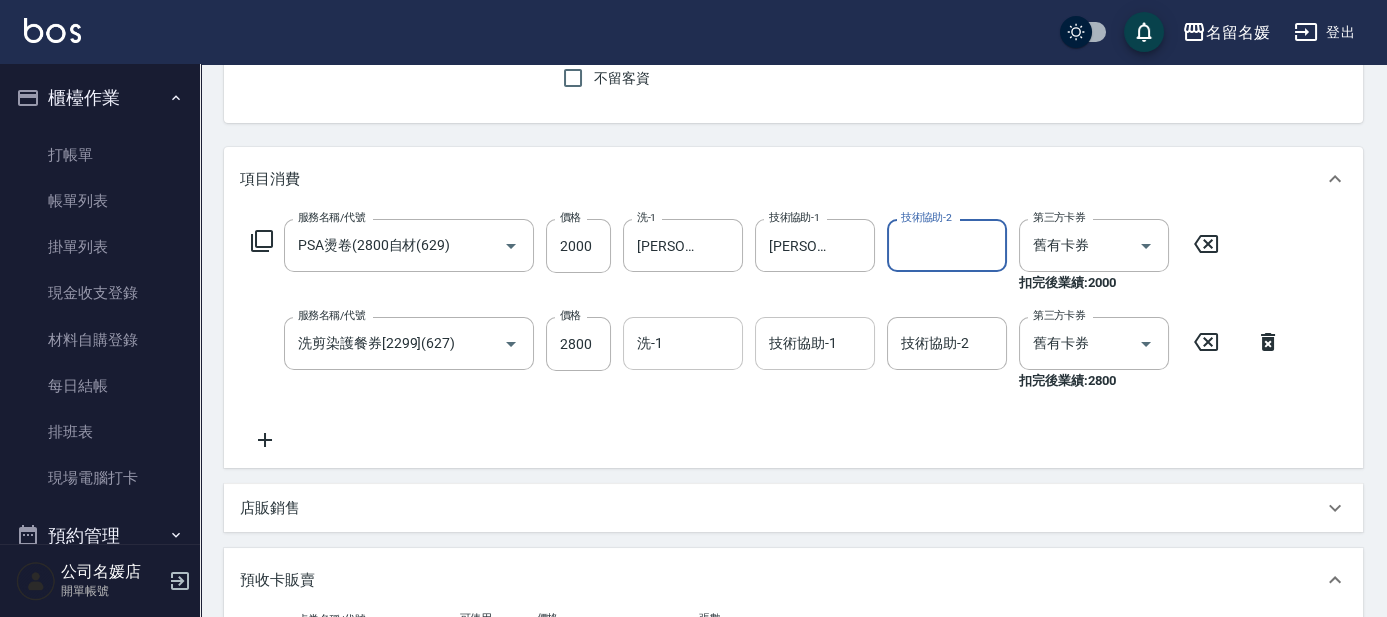 click on "洗-1" at bounding box center (683, 343) 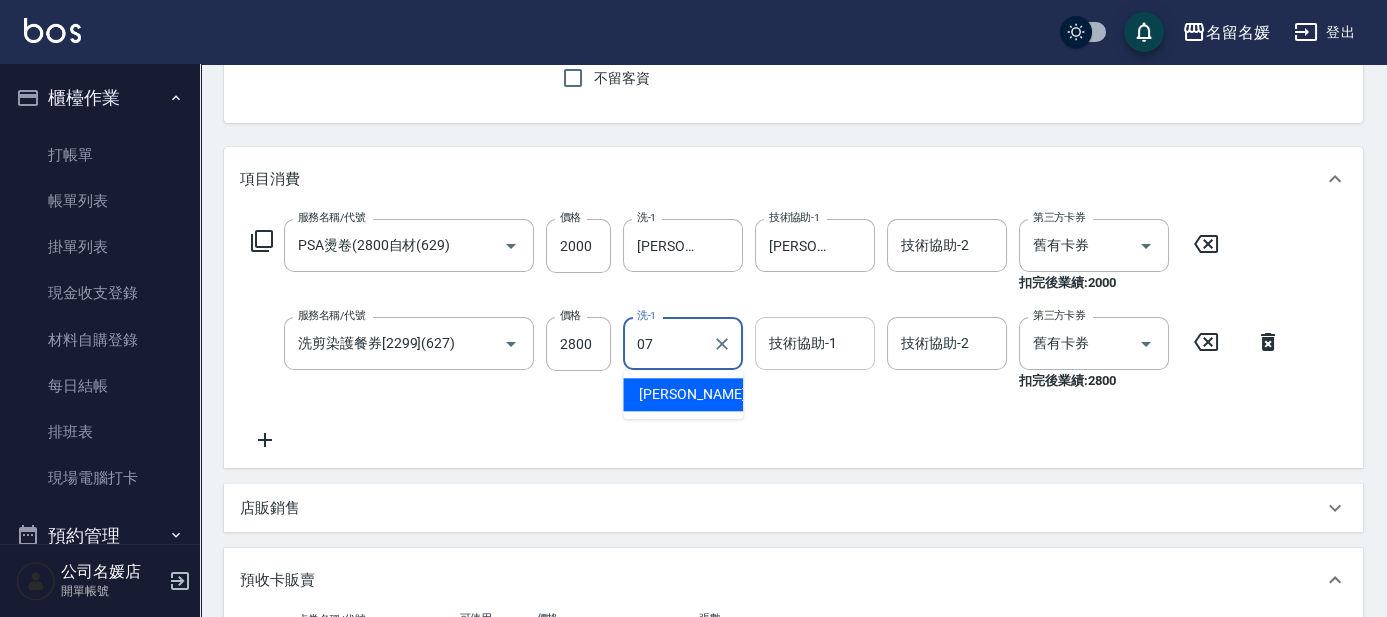 type on "[PERSON_NAME]-07" 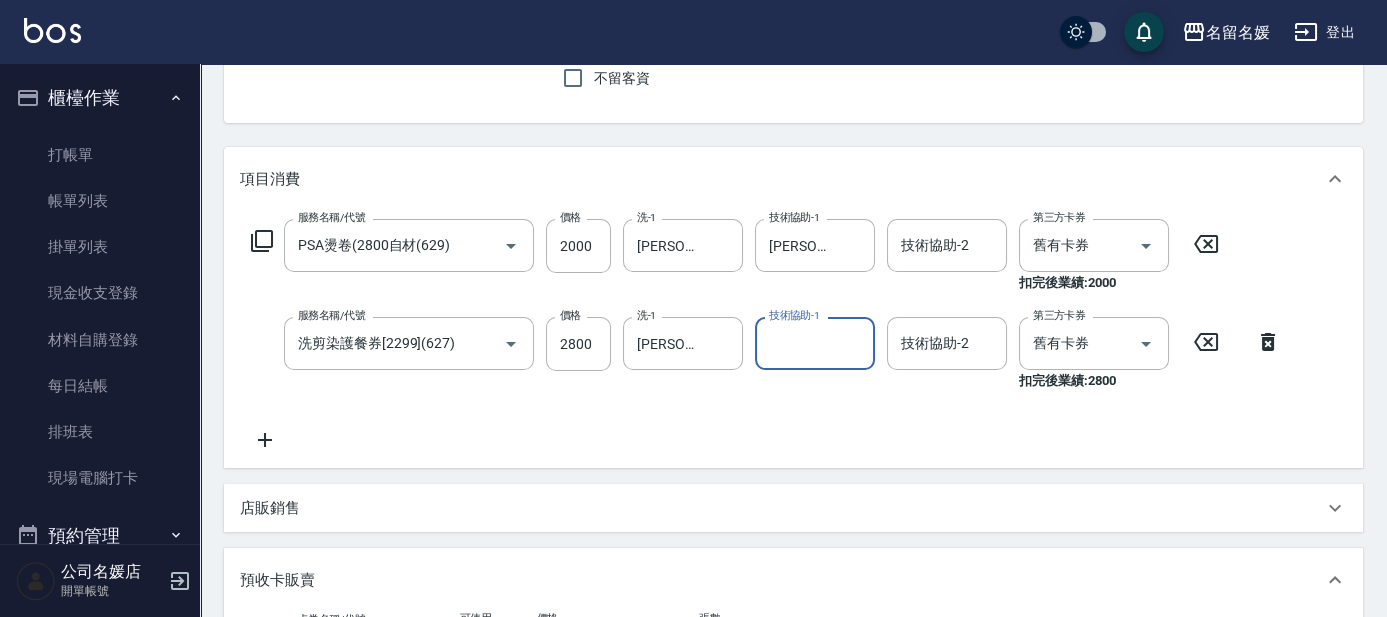 click on "技術協助-1" at bounding box center (815, 343) 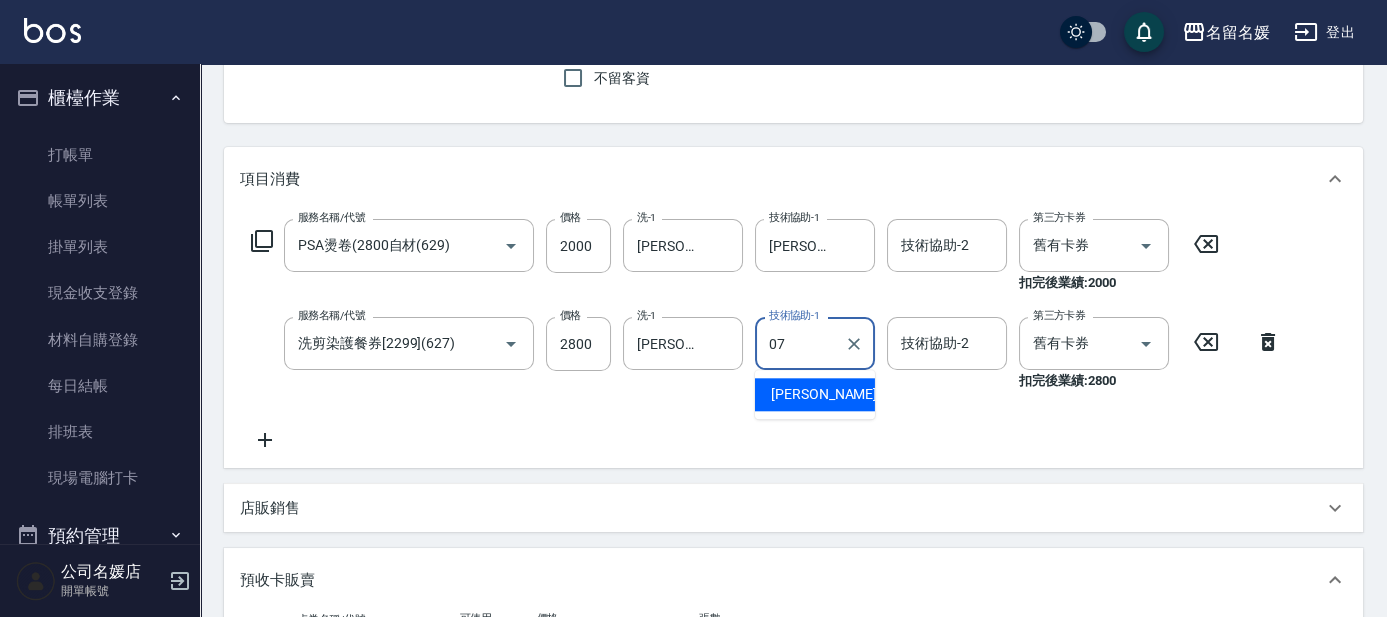 type on "[PERSON_NAME]-07" 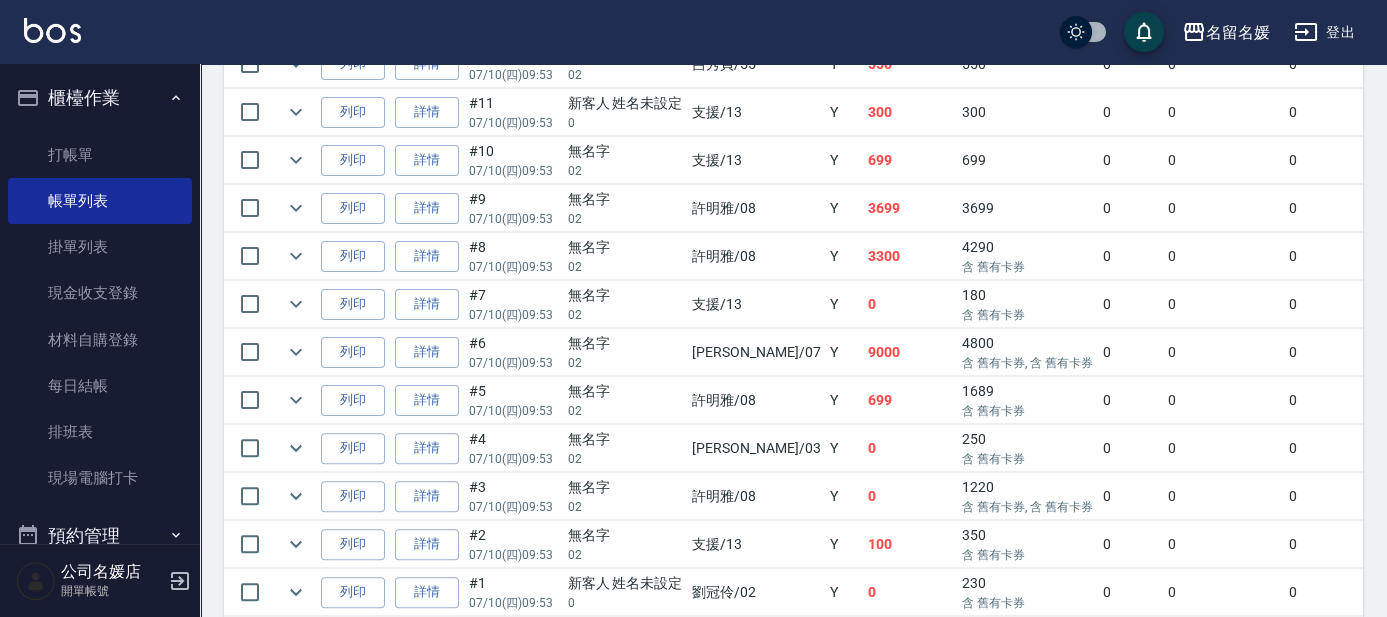 scroll, scrollTop: 1565, scrollLeft: 0, axis: vertical 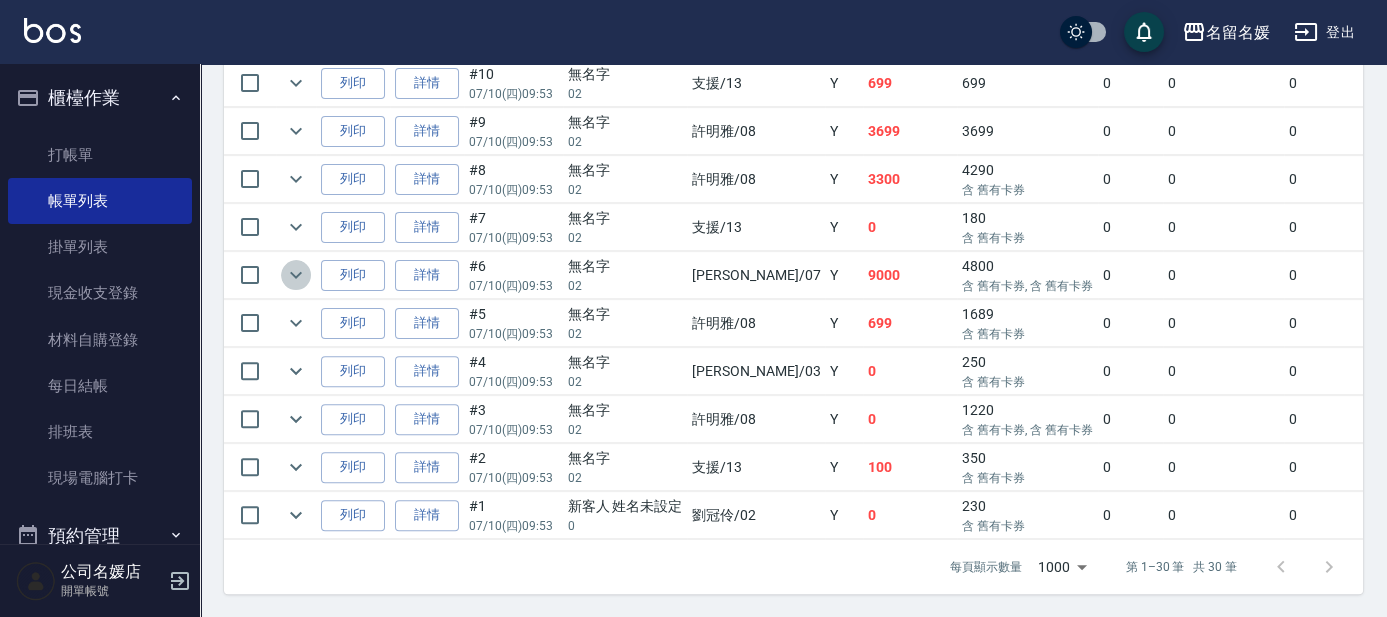 click 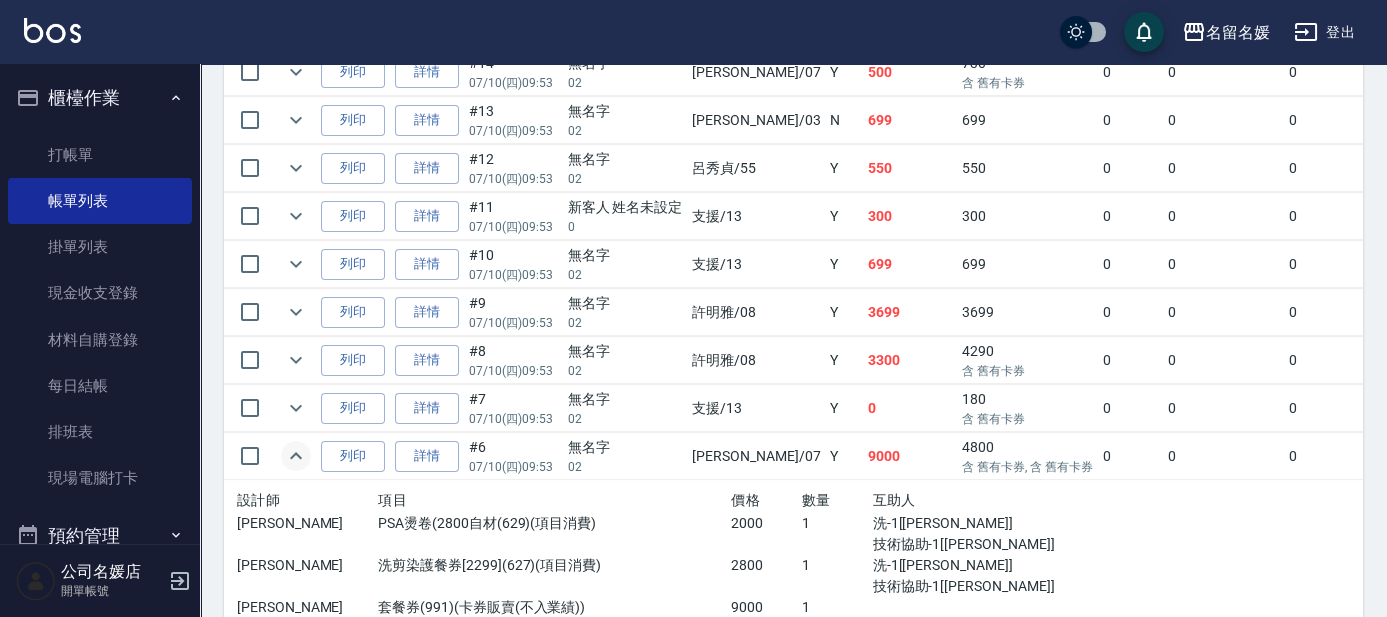 scroll, scrollTop: 1383, scrollLeft: 0, axis: vertical 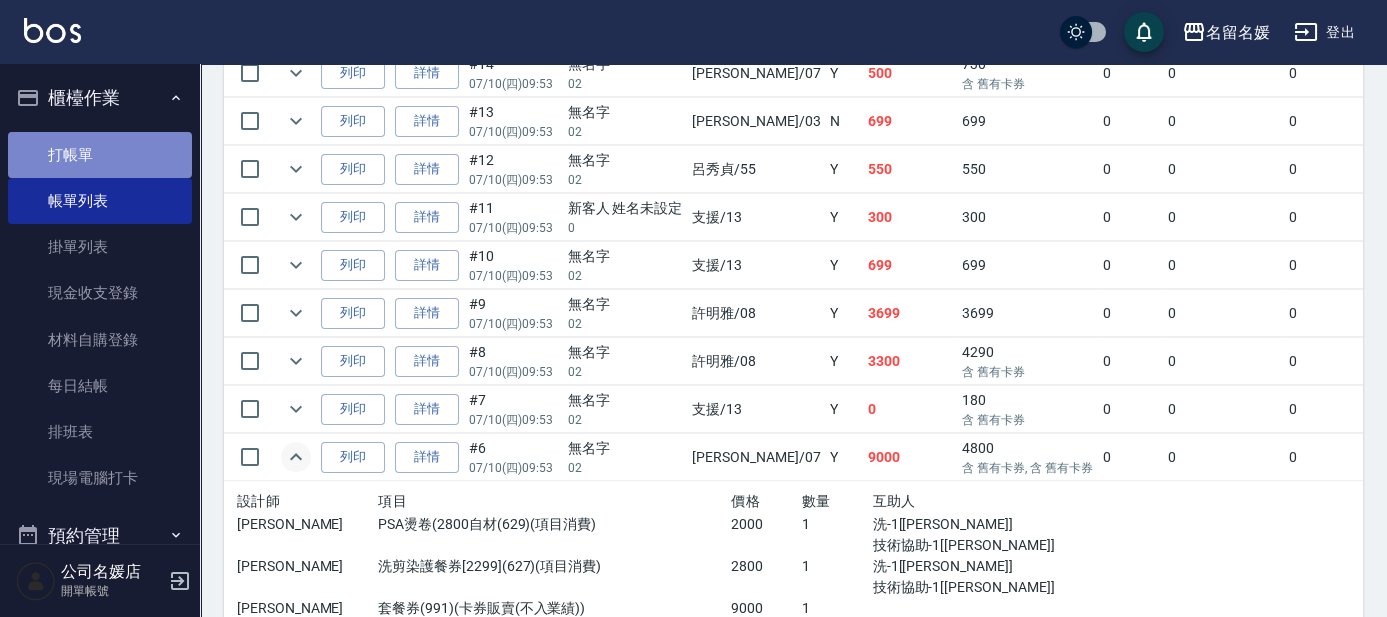 click on "打帳單" at bounding box center (100, 155) 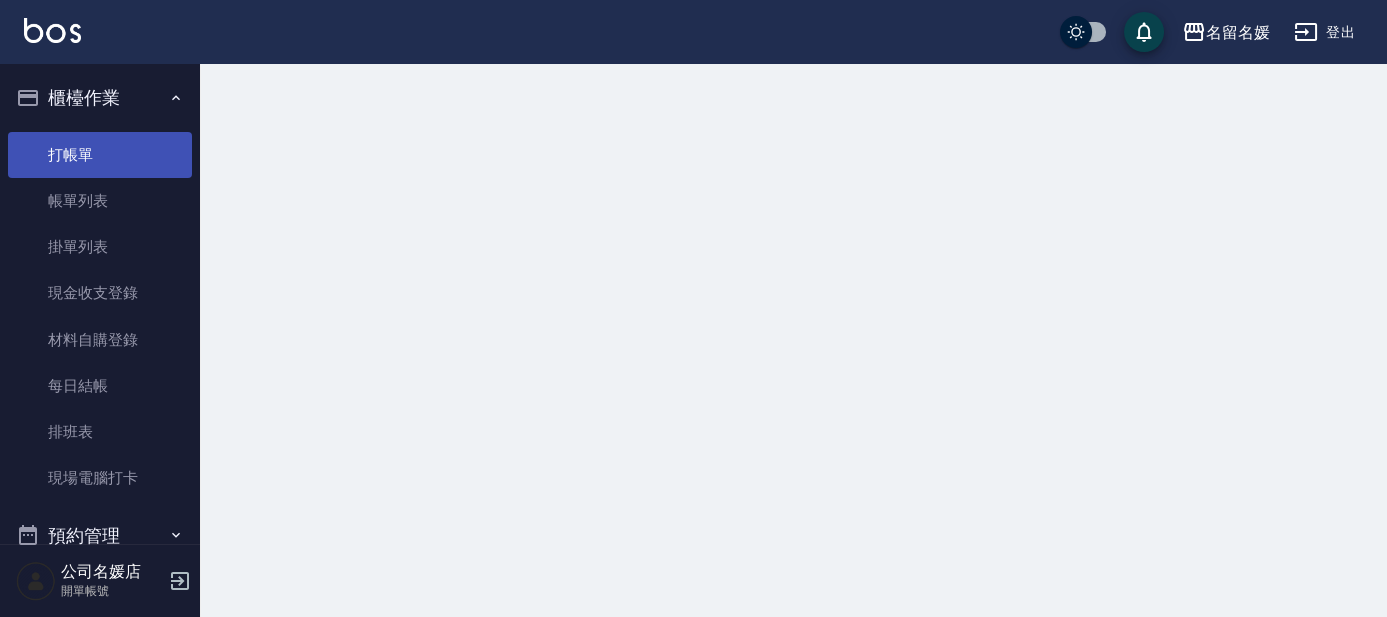 scroll, scrollTop: 0, scrollLeft: 0, axis: both 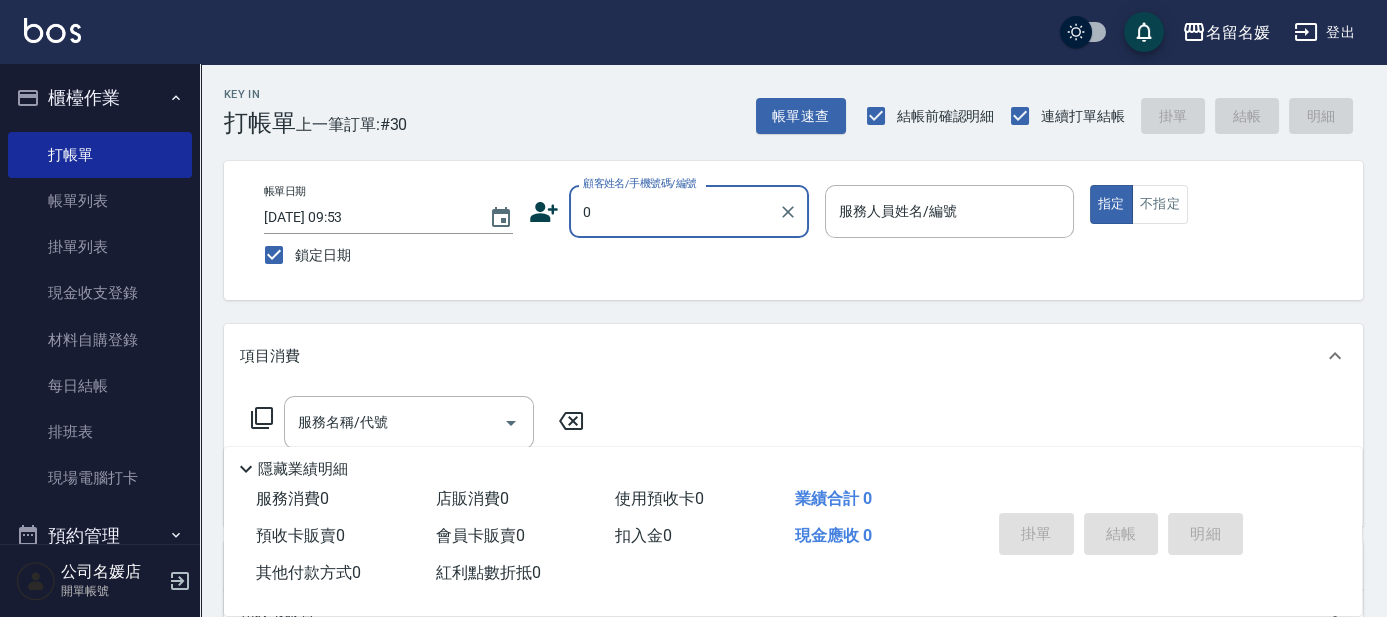 type on "無名字/02/null" 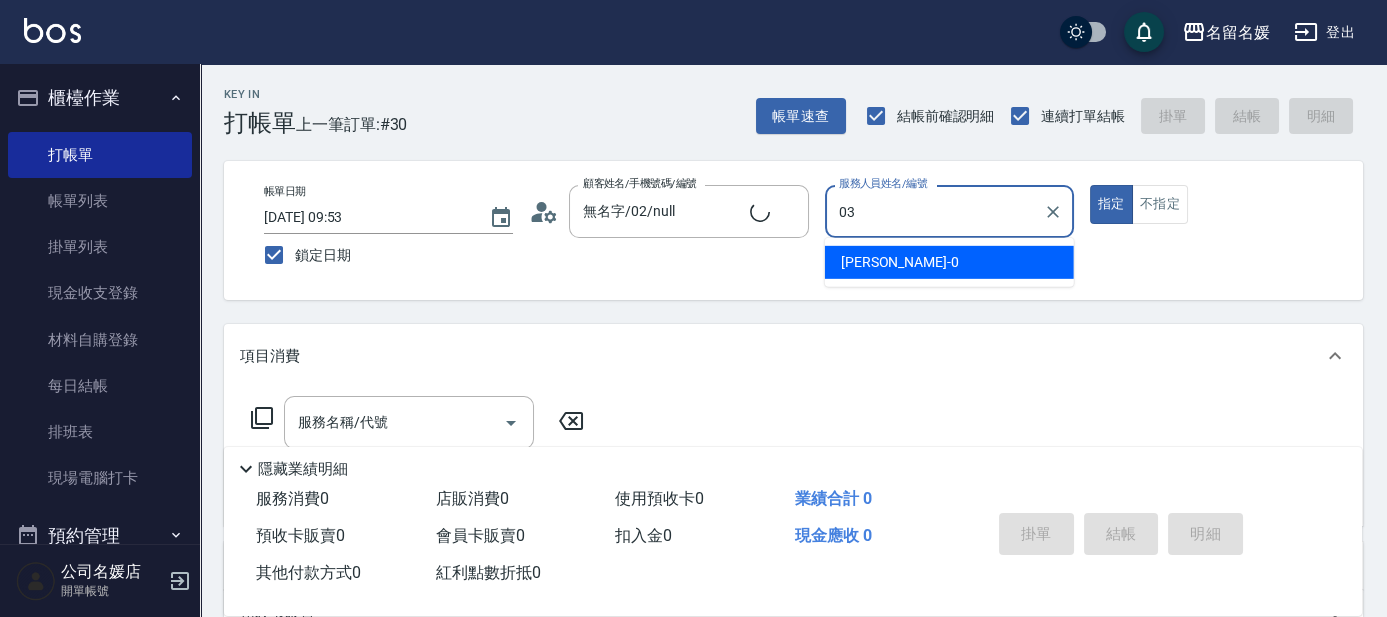 type on "03" 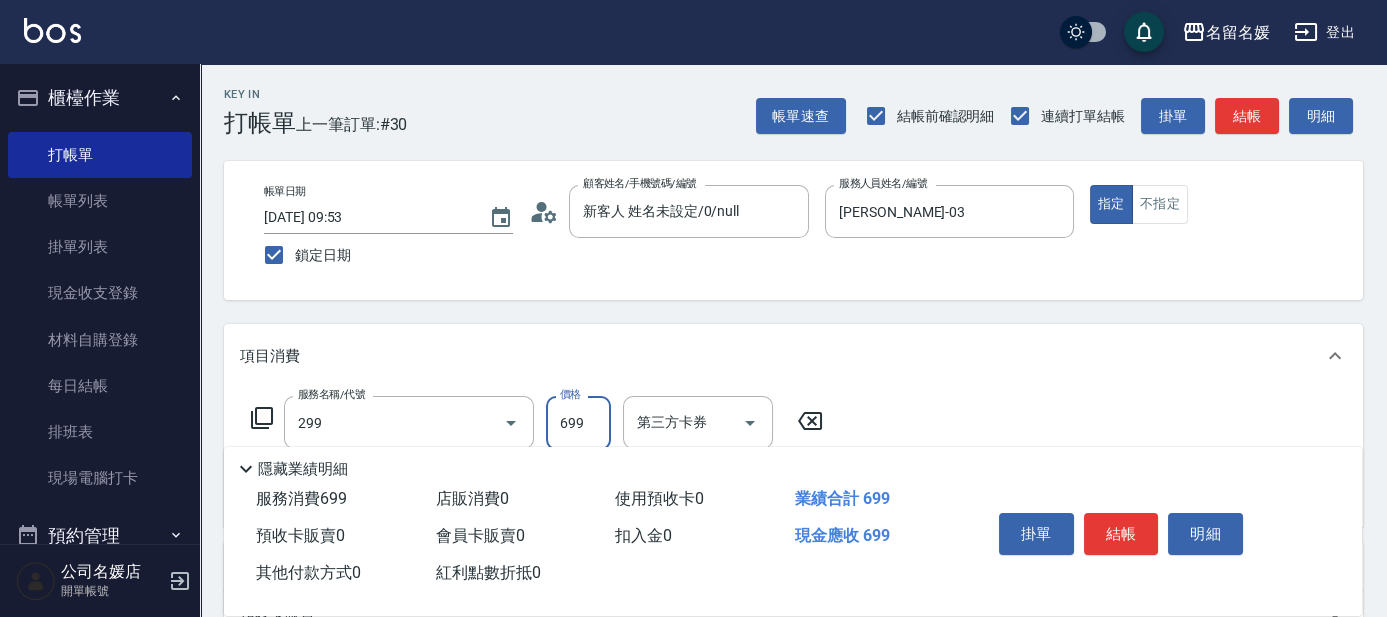 type on "滾珠洗髮699(299)" 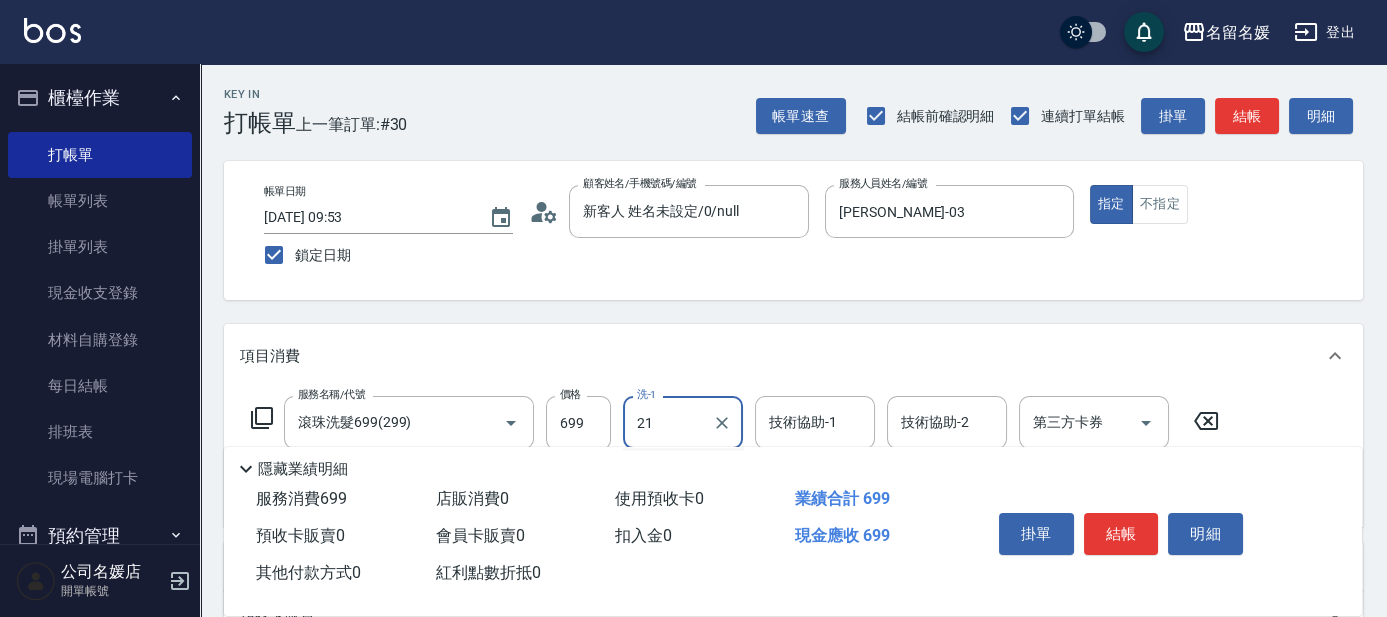 type on "21" 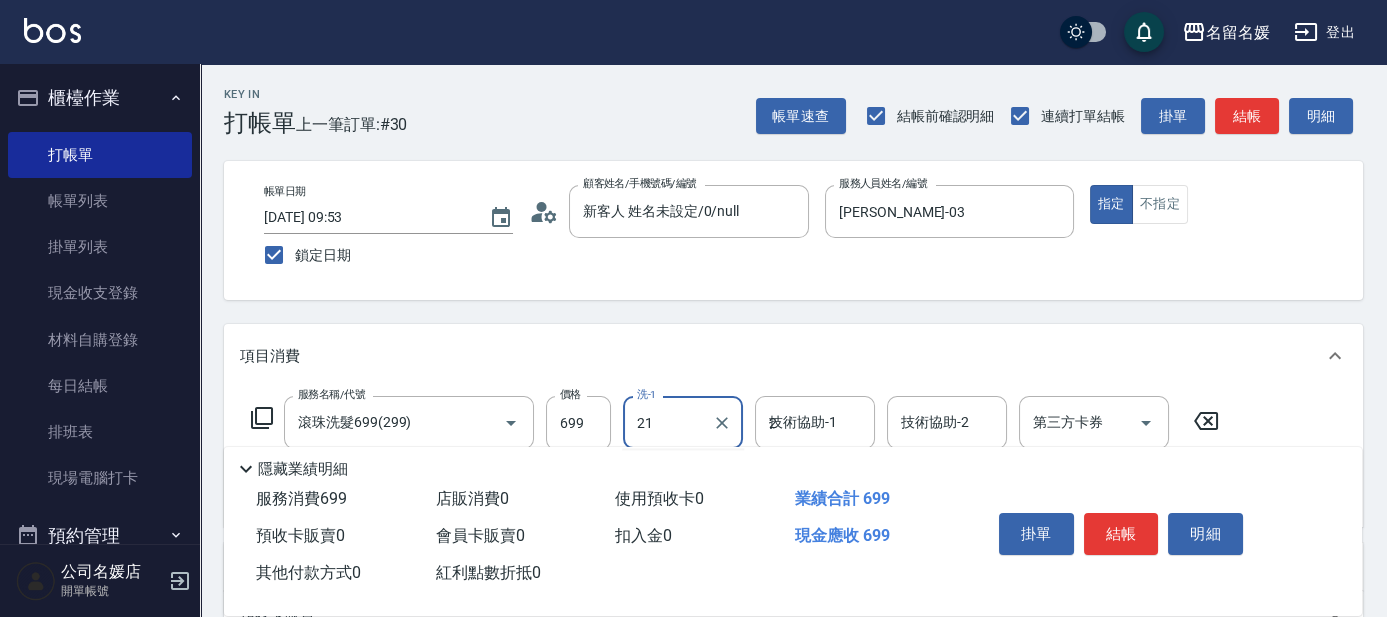 type on "[PERSON_NAME]-21" 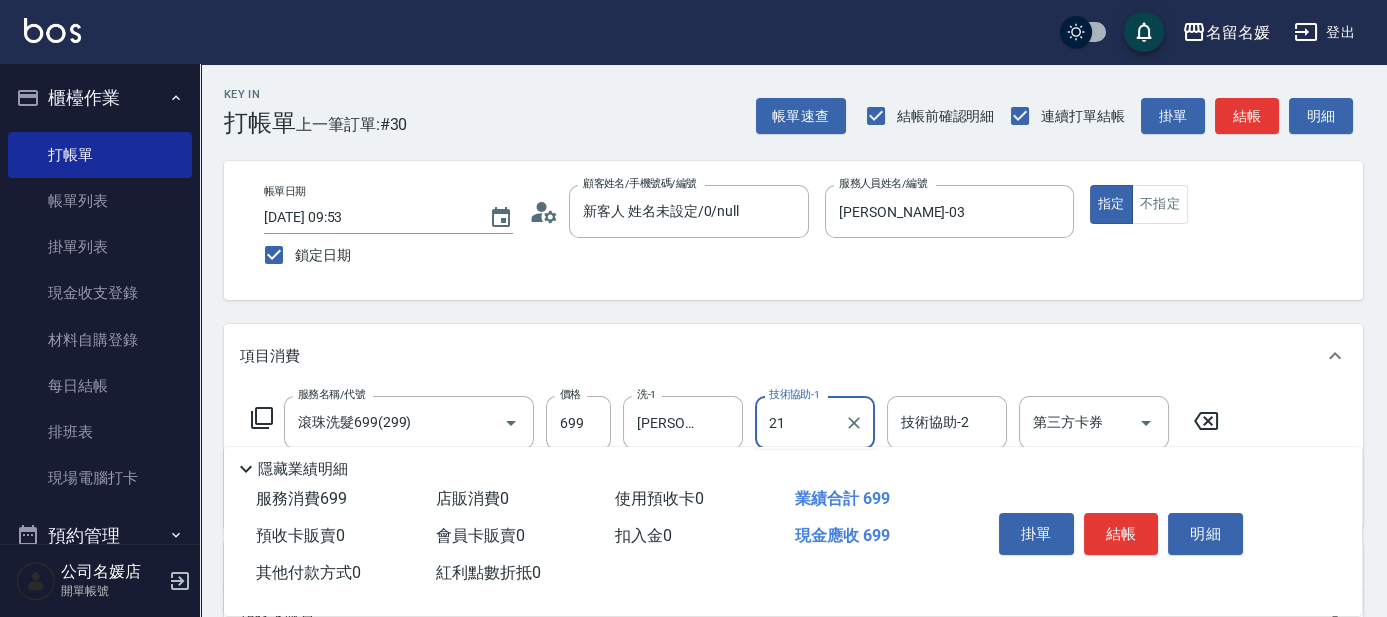 type on "21" 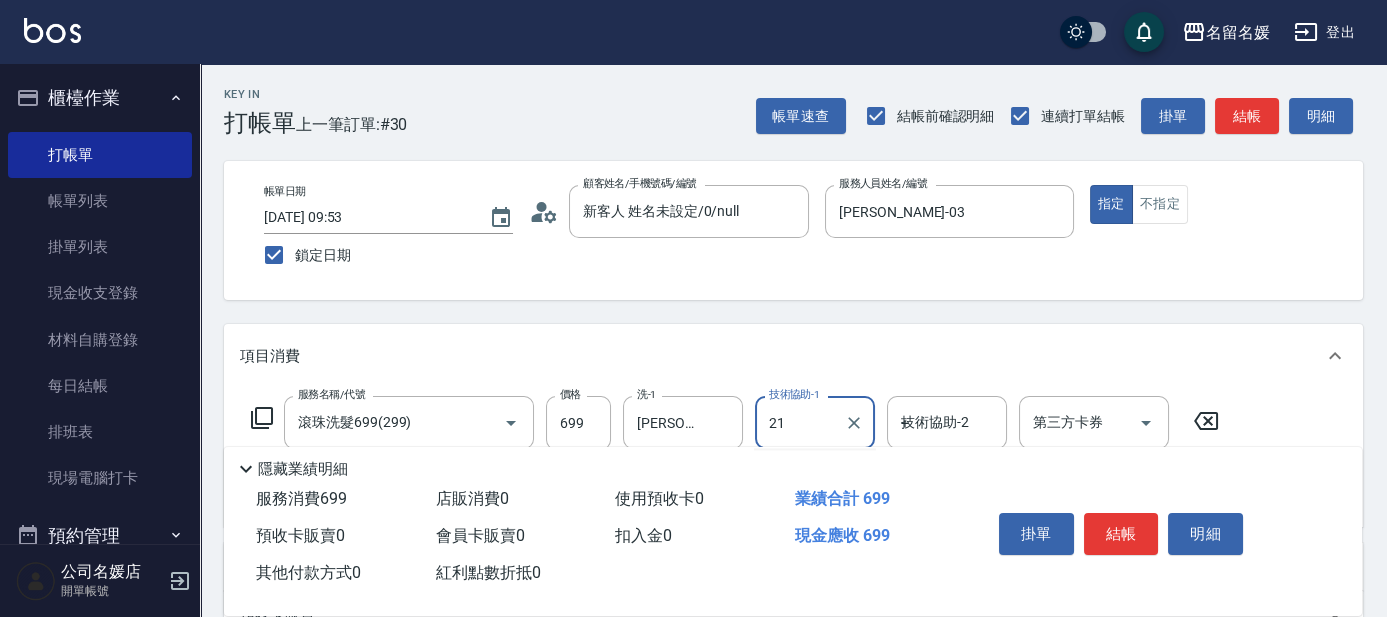 type on "[PERSON_NAME]-21" 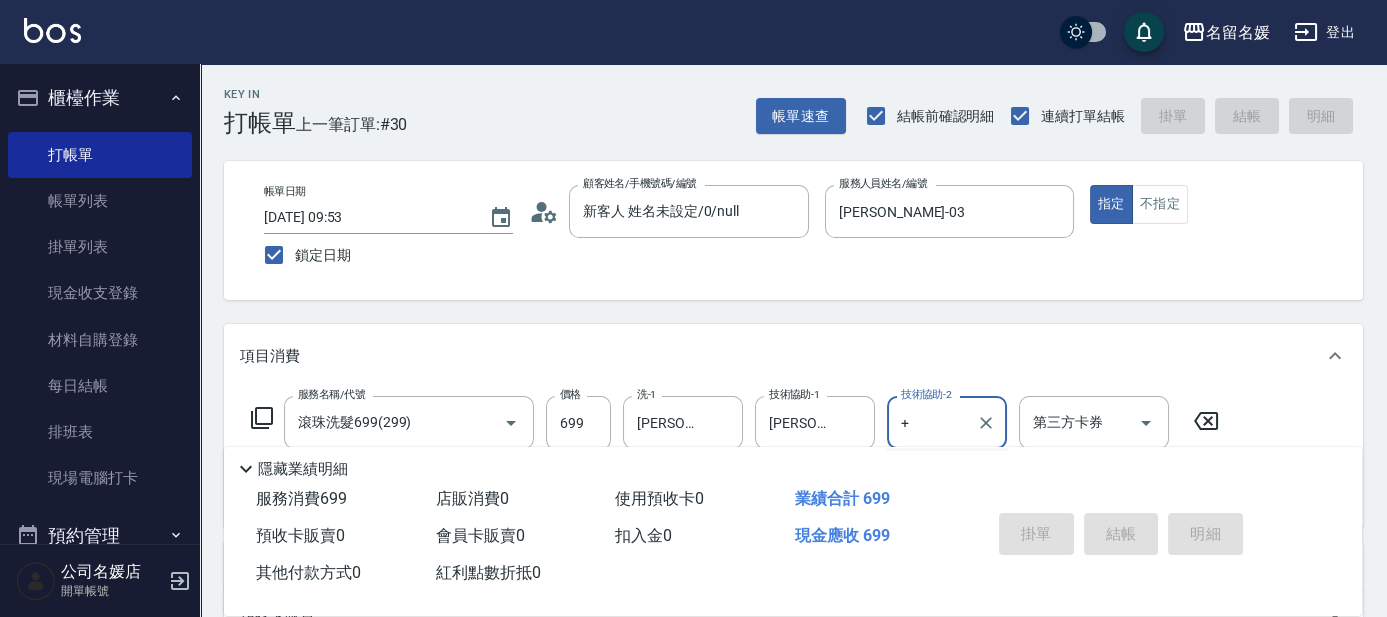 type 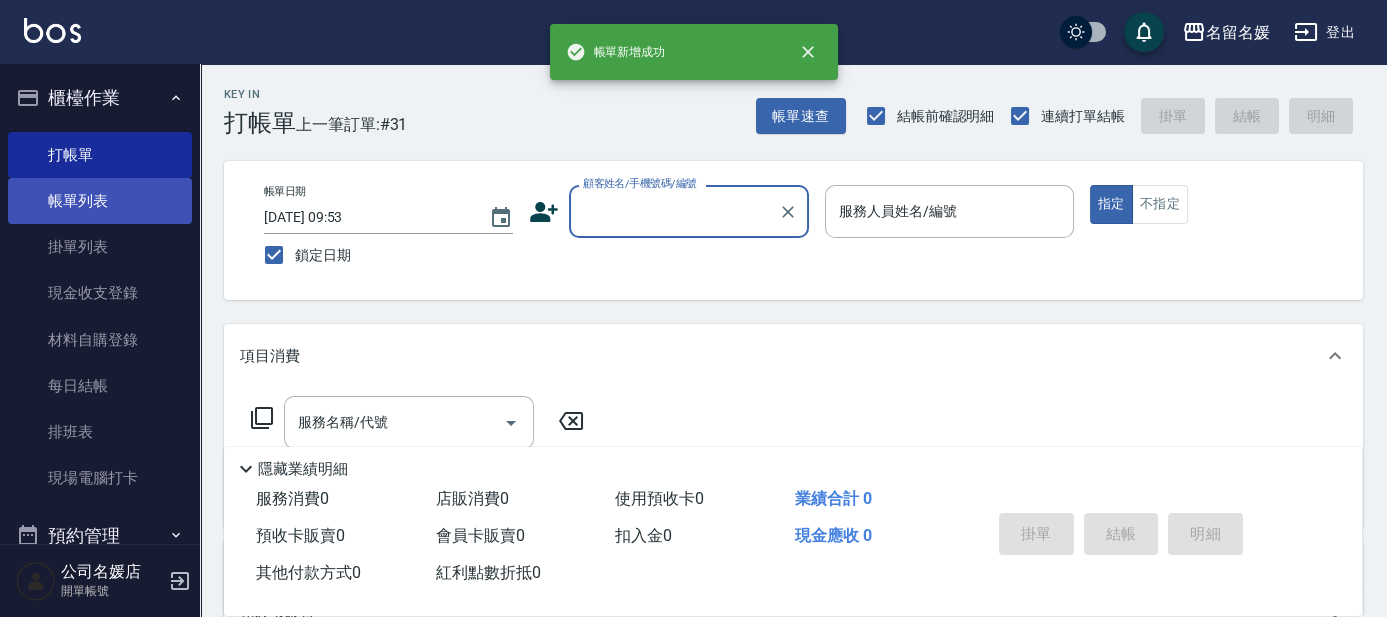 click on "帳單列表" at bounding box center (100, 201) 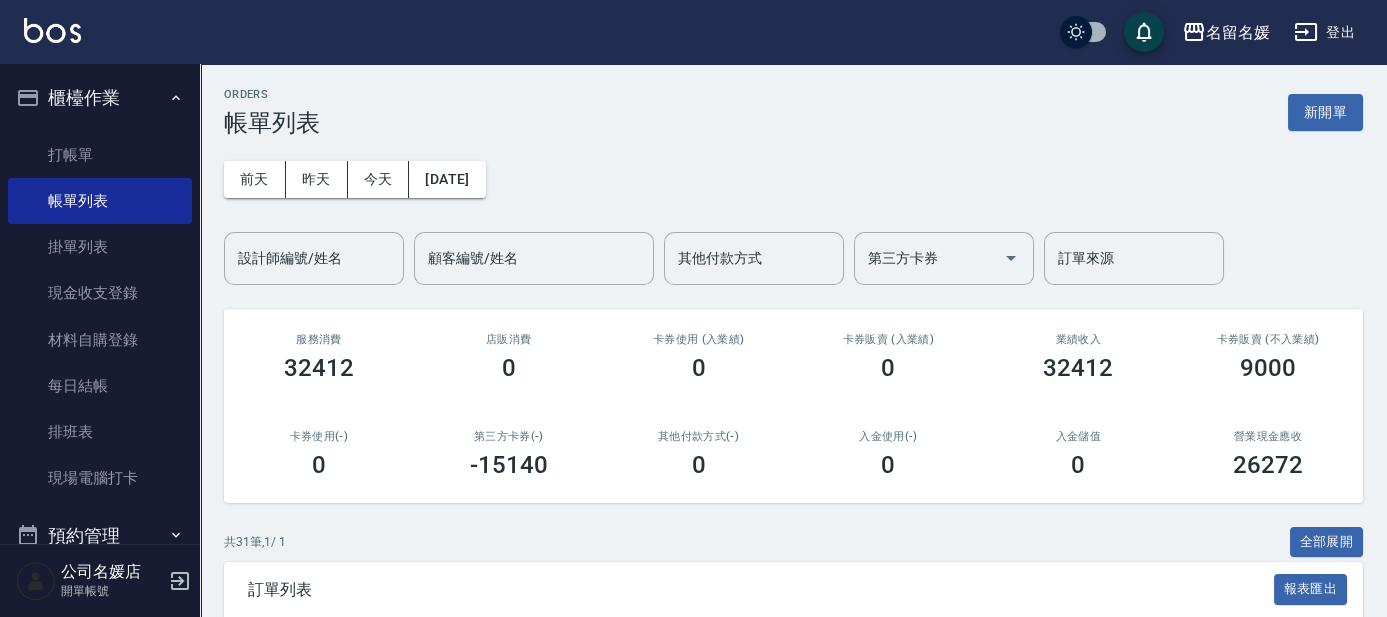 scroll, scrollTop: 272, scrollLeft: 0, axis: vertical 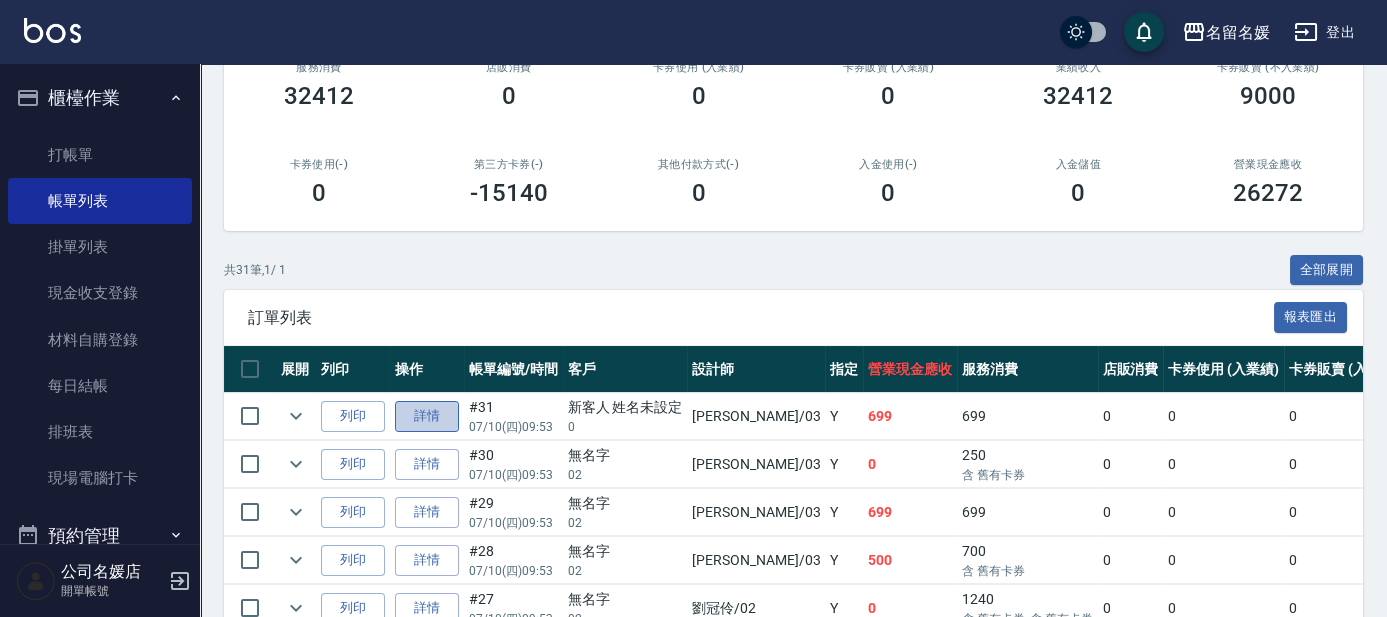 click on "詳情" at bounding box center (427, 416) 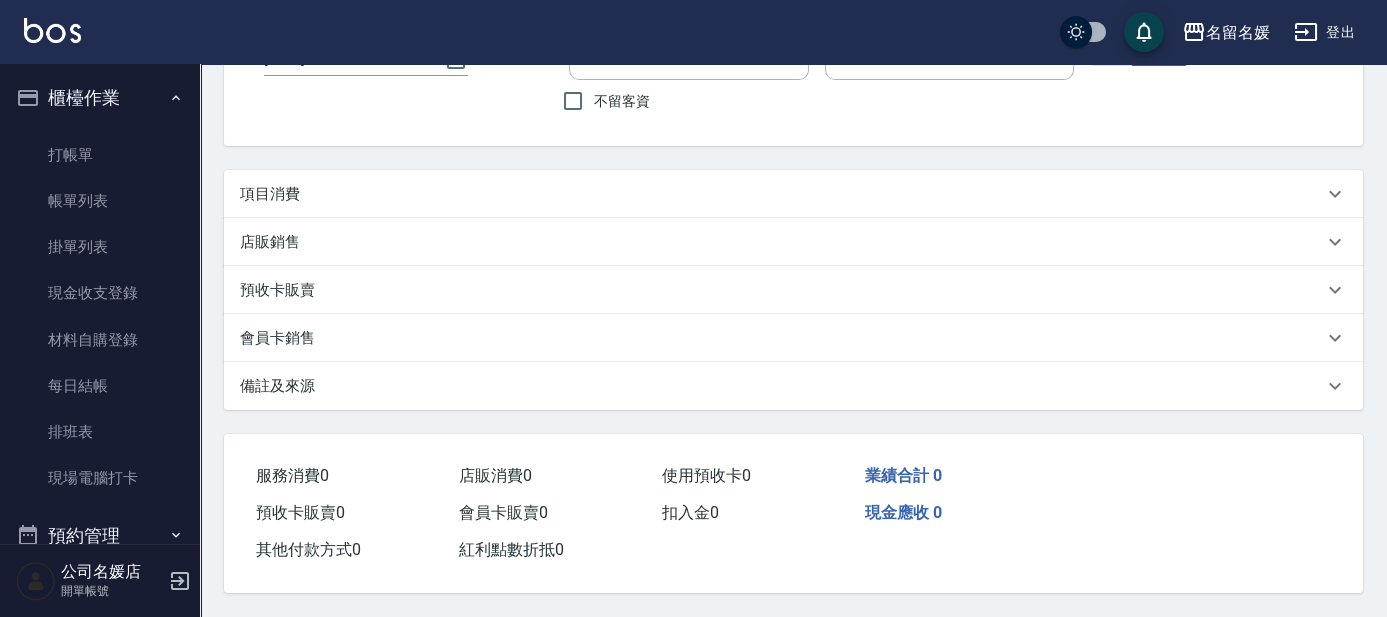 scroll, scrollTop: 0, scrollLeft: 0, axis: both 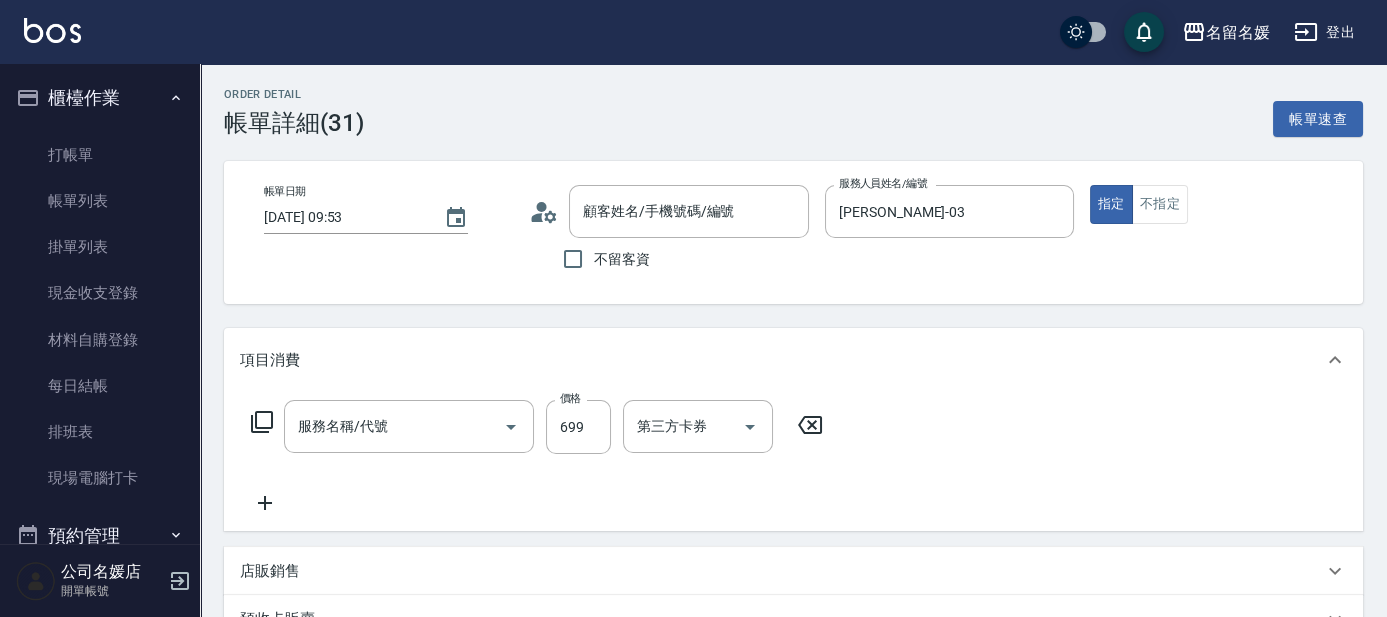 type on "[DATE] 09:53" 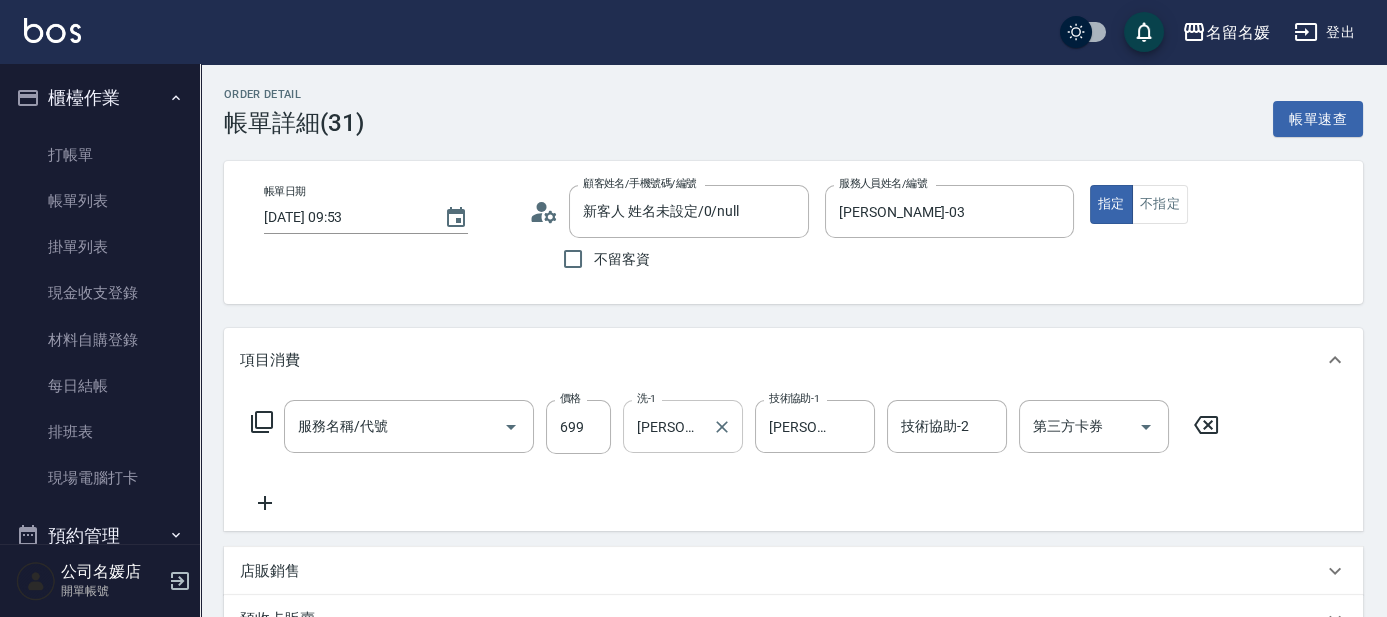type on "新客人 姓名未設定/0/null" 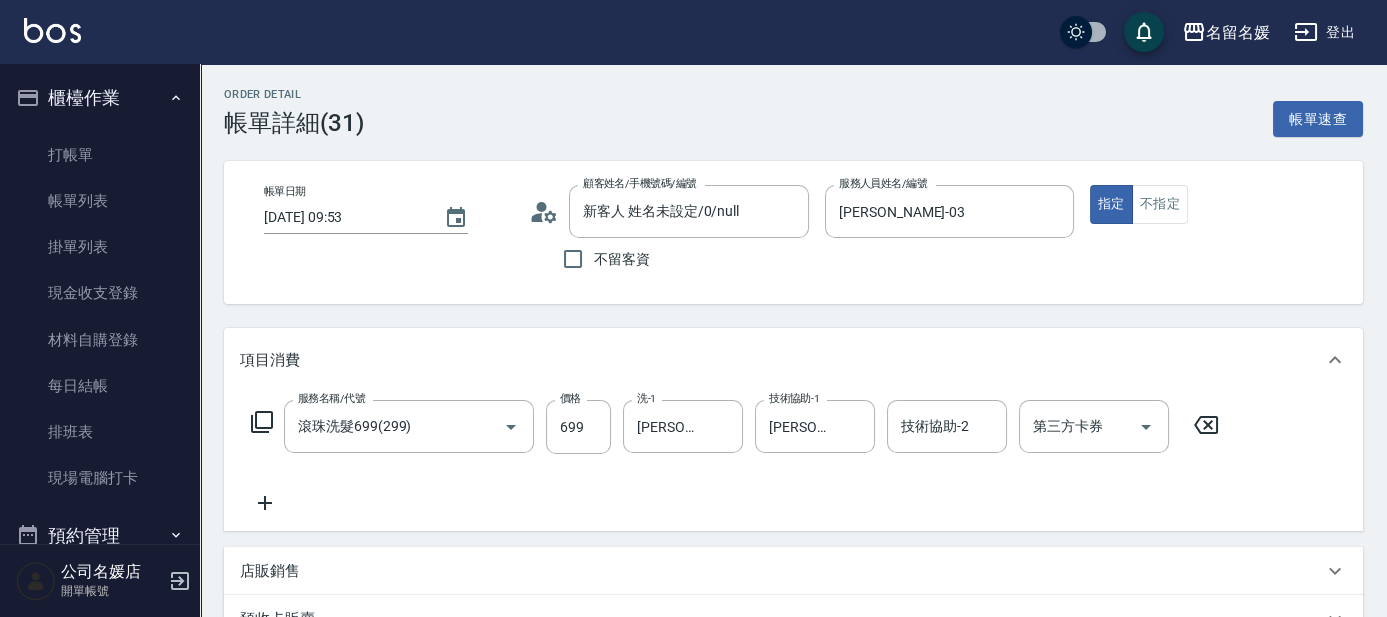 click 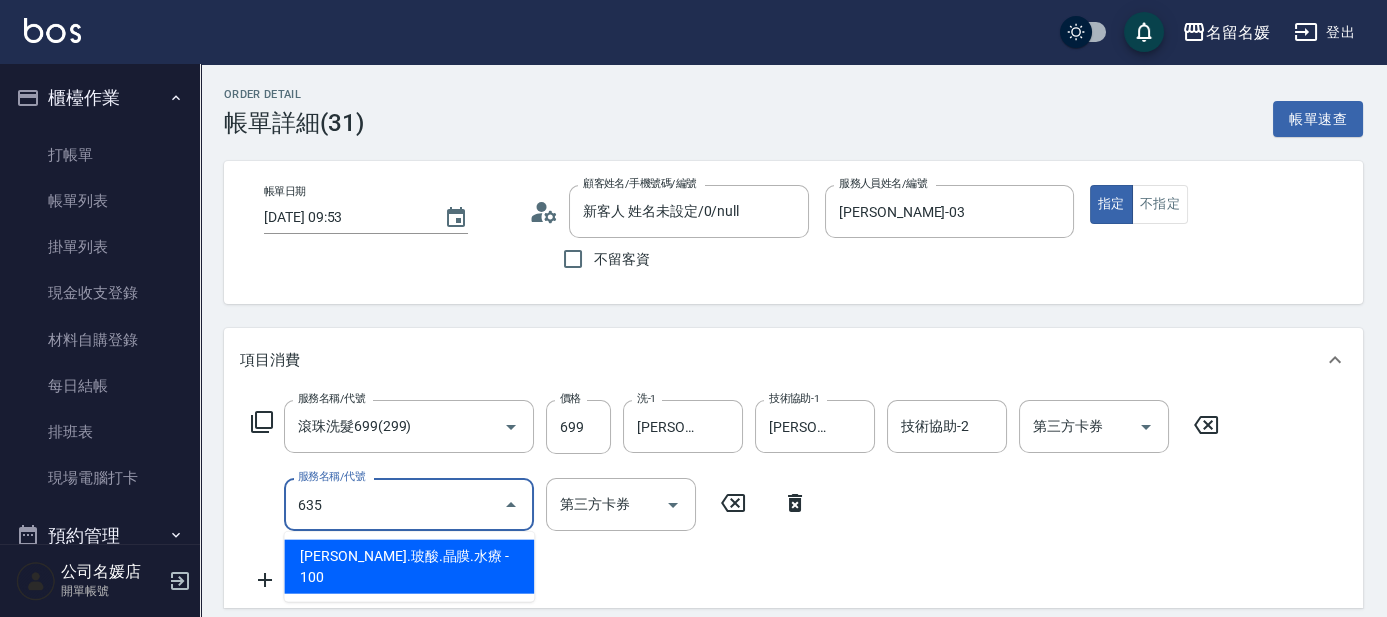 type on "[PERSON_NAME].玻酸.晶膜.水療(635)" 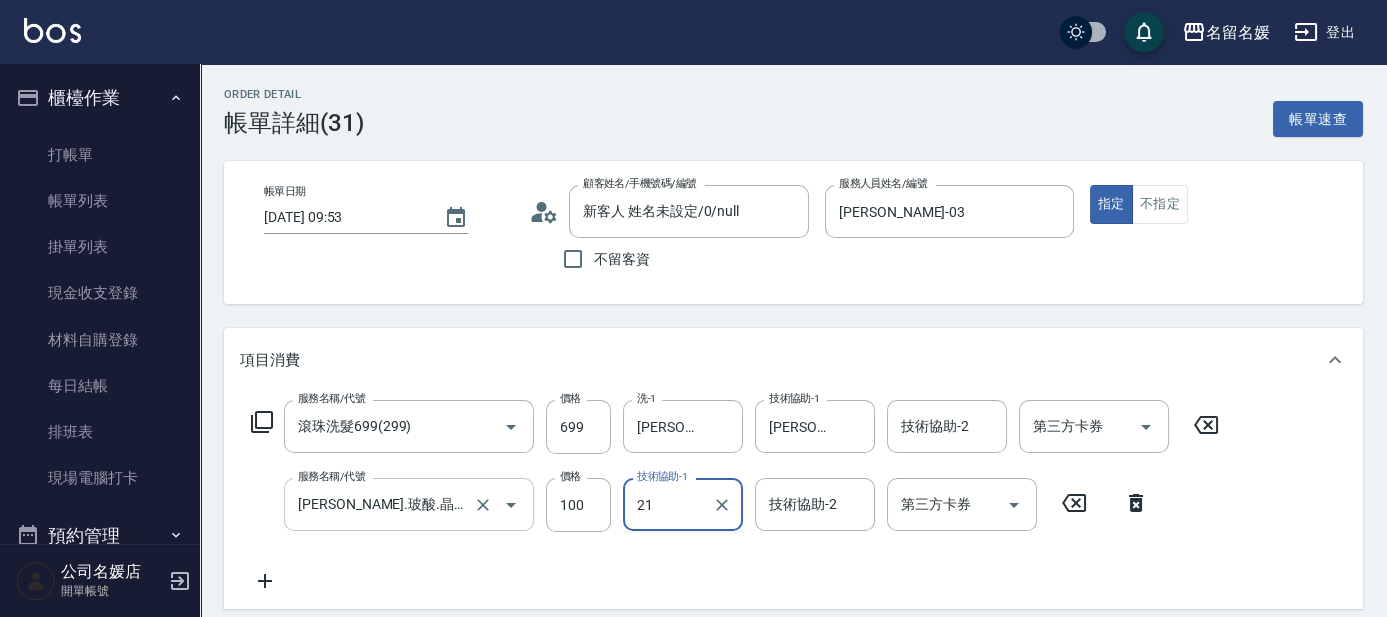 type on "[PERSON_NAME]-21" 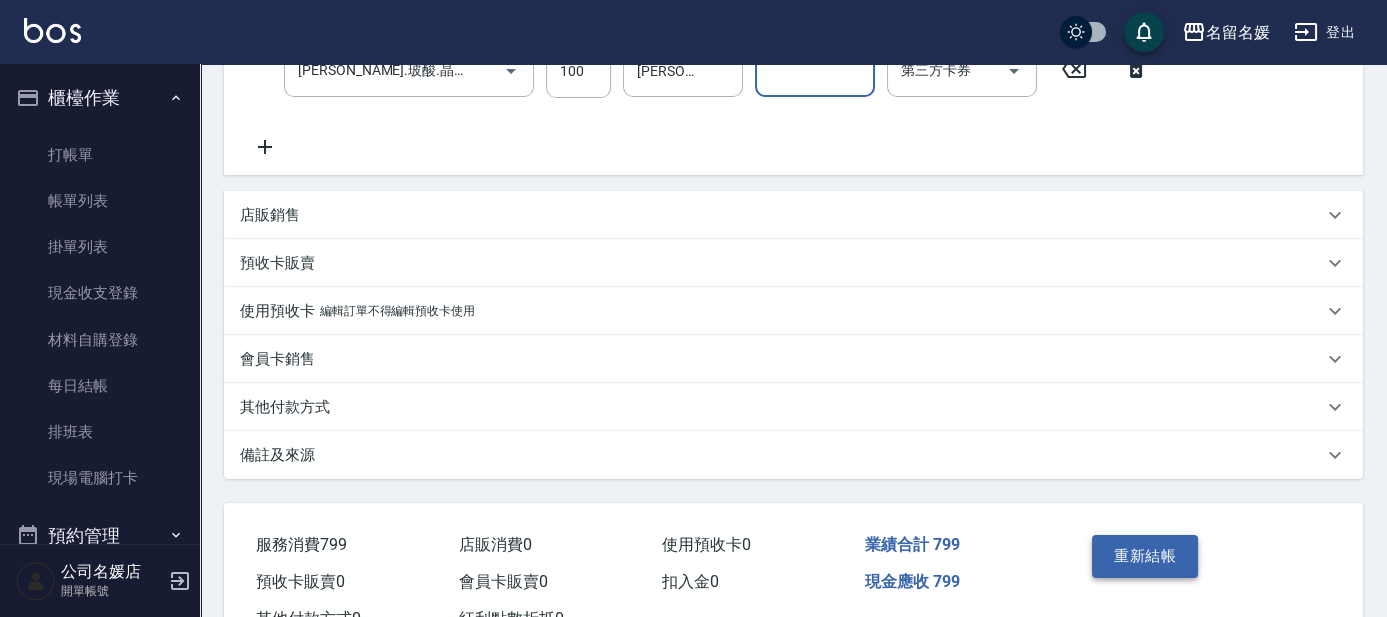 scroll, scrollTop: 454, scrollLeft: 0, axis: vertical 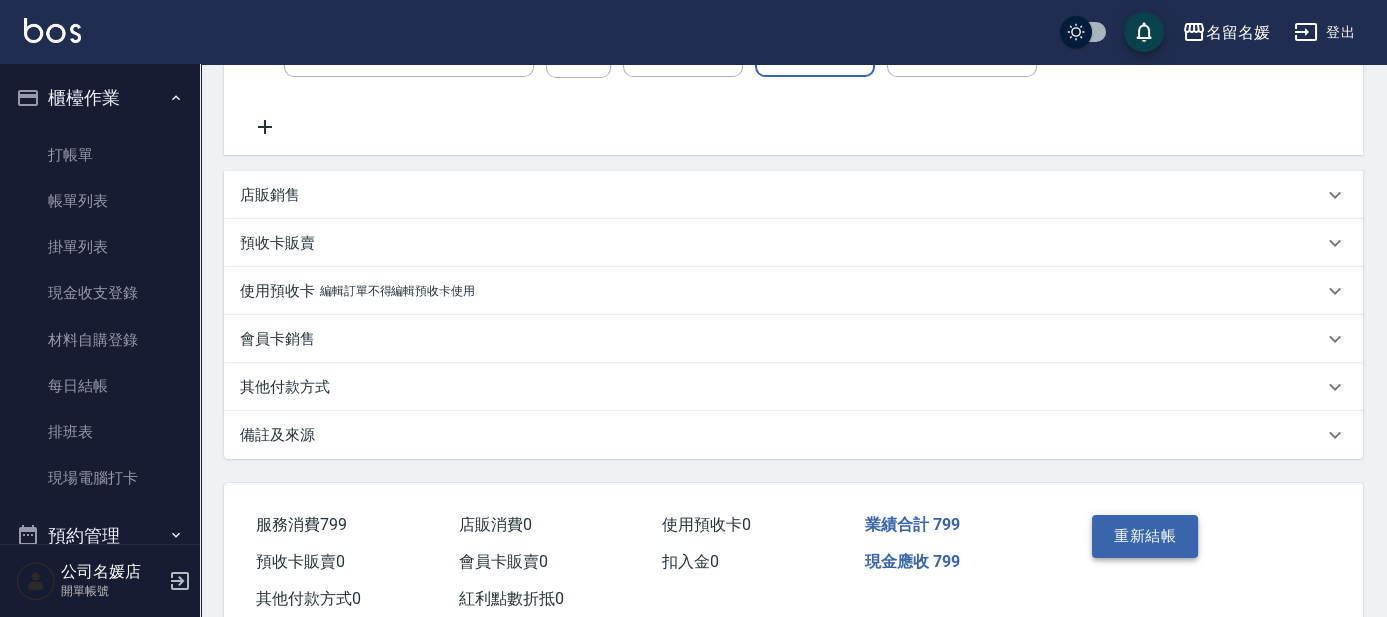 click on "重新結帳" at bounding box center [1145, 536] 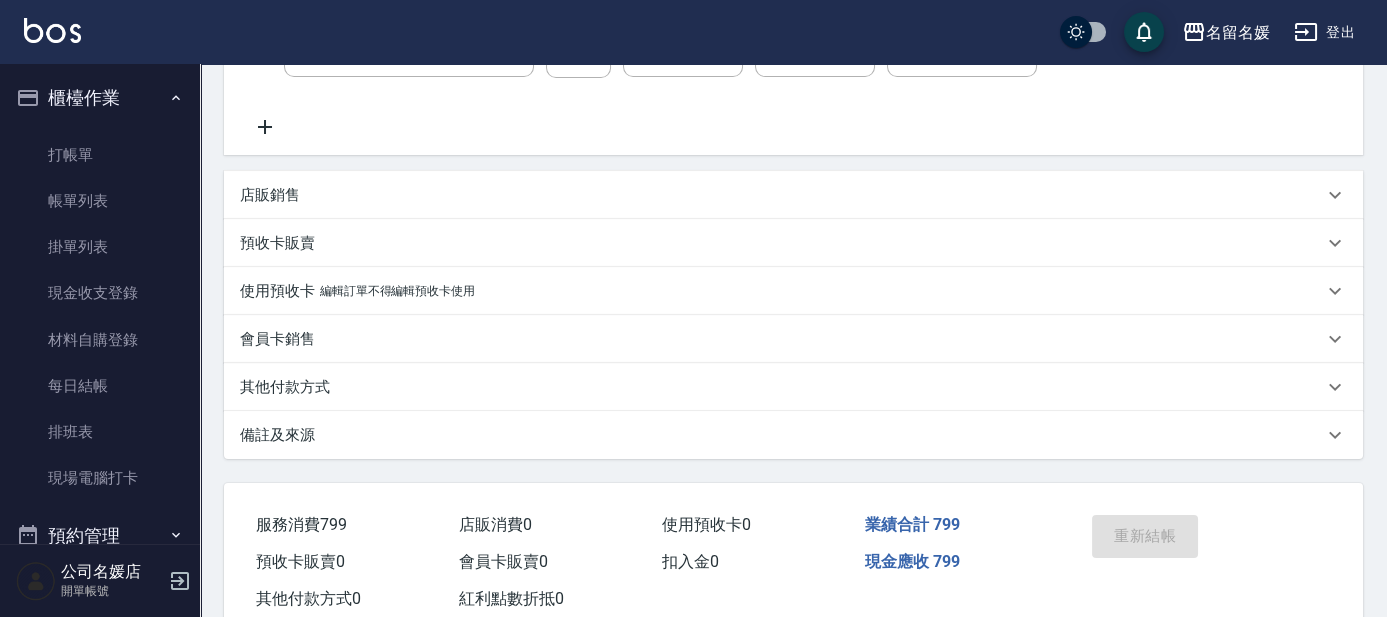 scroll, scrollTop: 346, scrollLeft: 0, axis: vertical 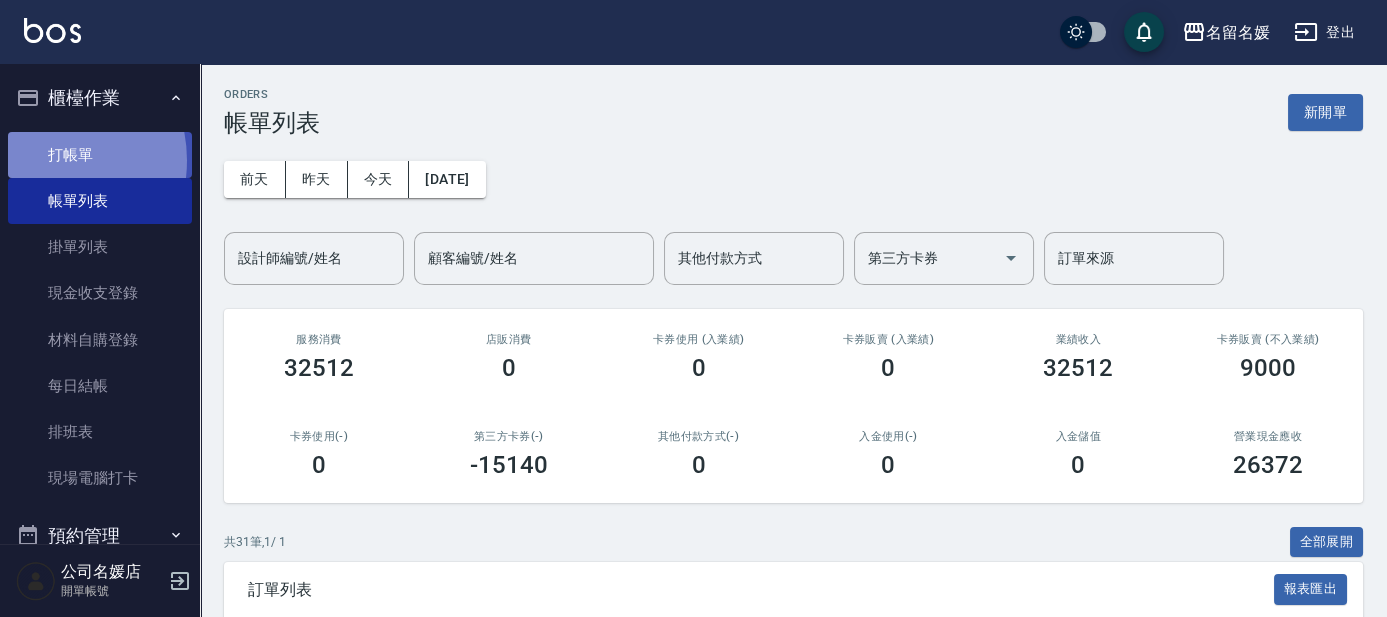 click on "打帳單" at bounding box center (100, 155) 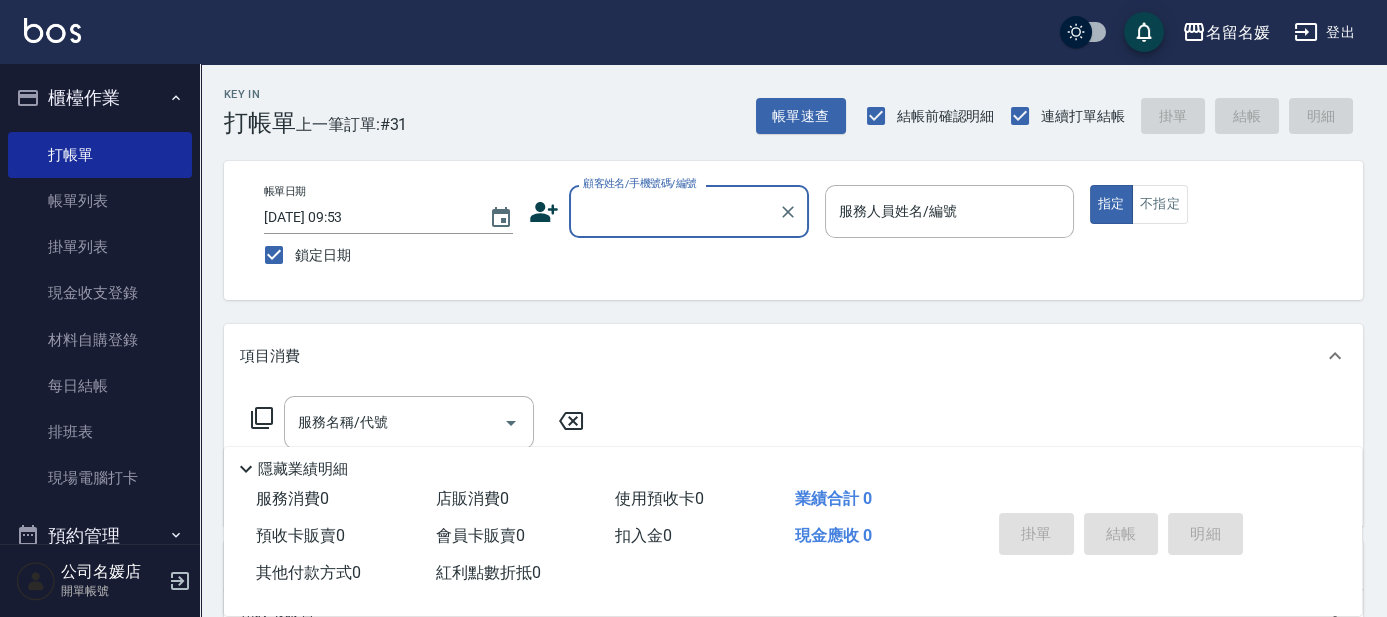 click on "顧客姓名/手機號碼/編號" at bounding box center [674, 211] 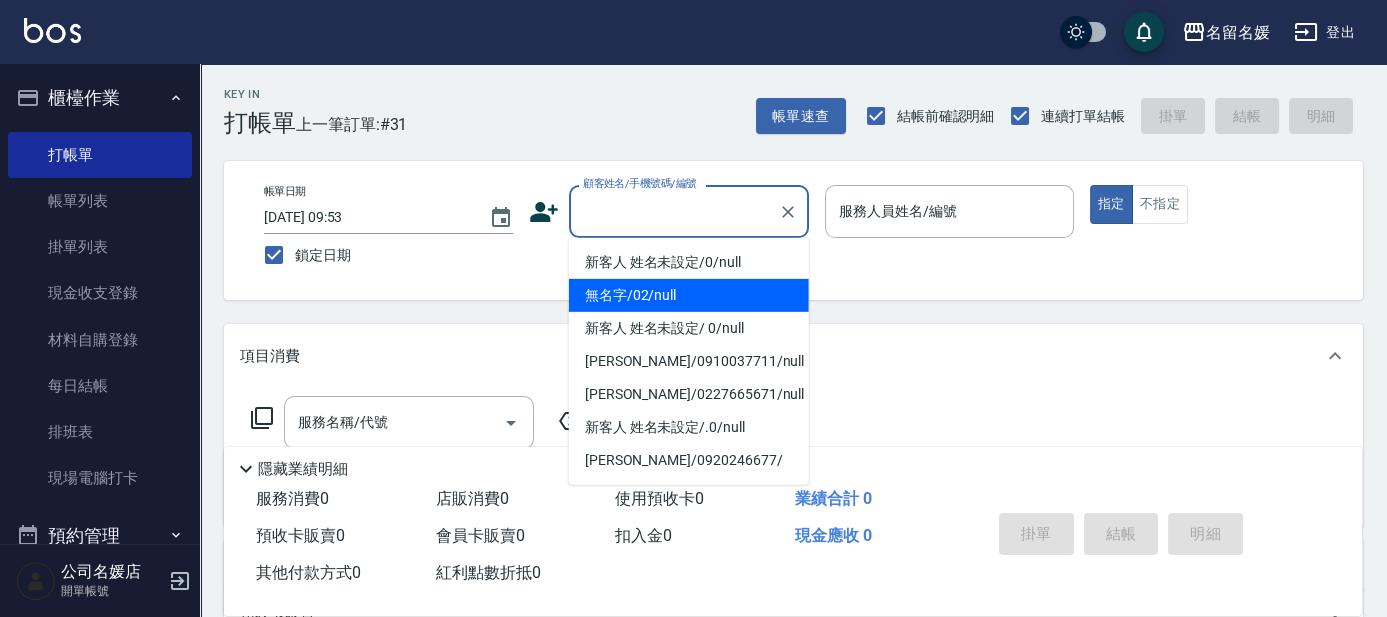 click on "無名字/02/null" at bounding box center [689, 295] 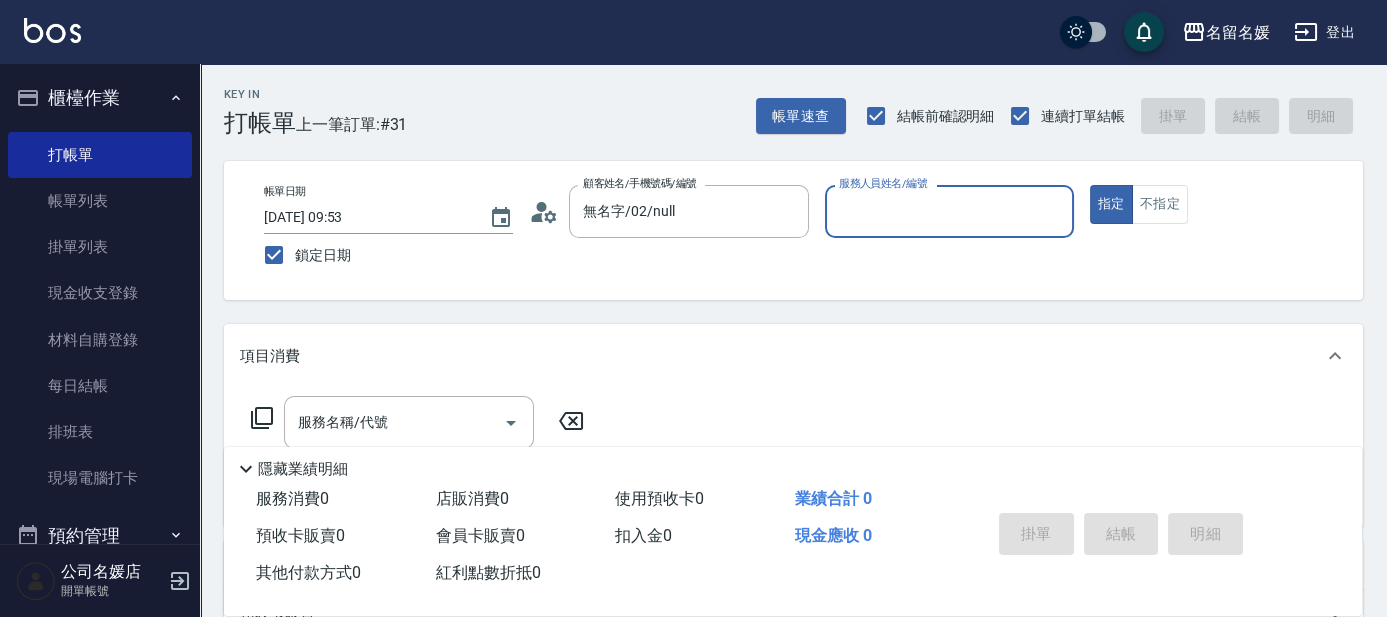 type on "無名字/02/null" 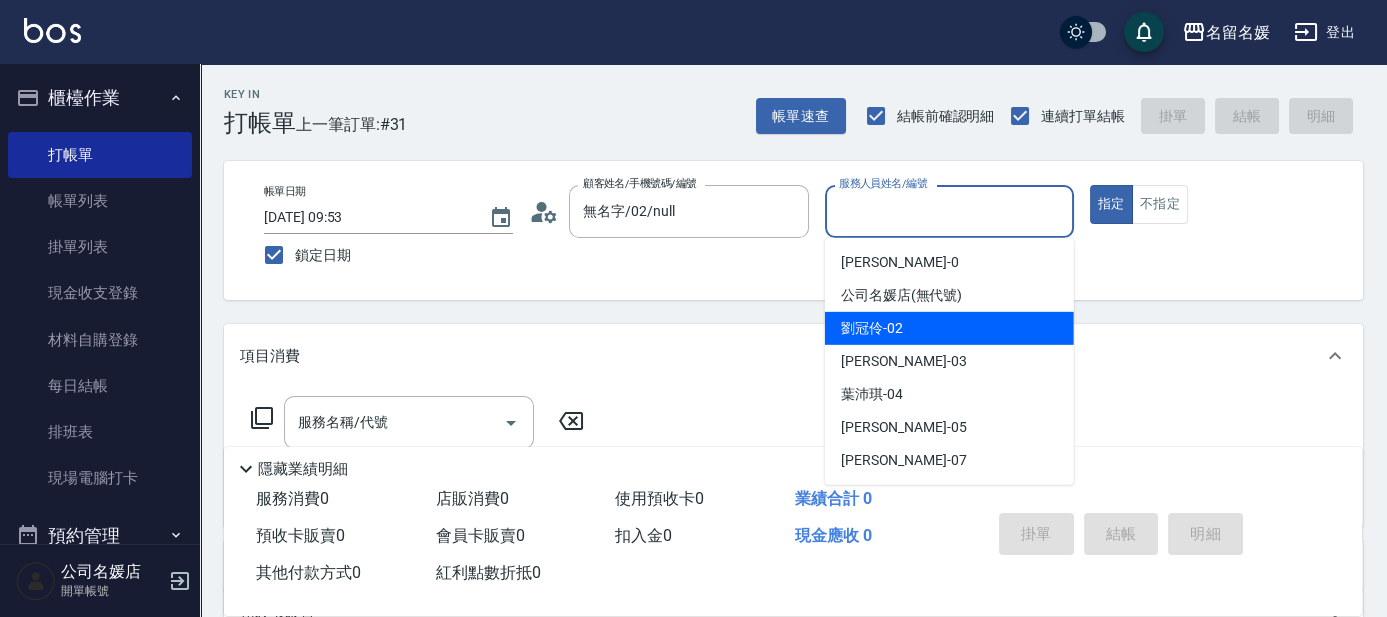 click on "[PERSON_NAME]-02" at bounding box center (872, 328) 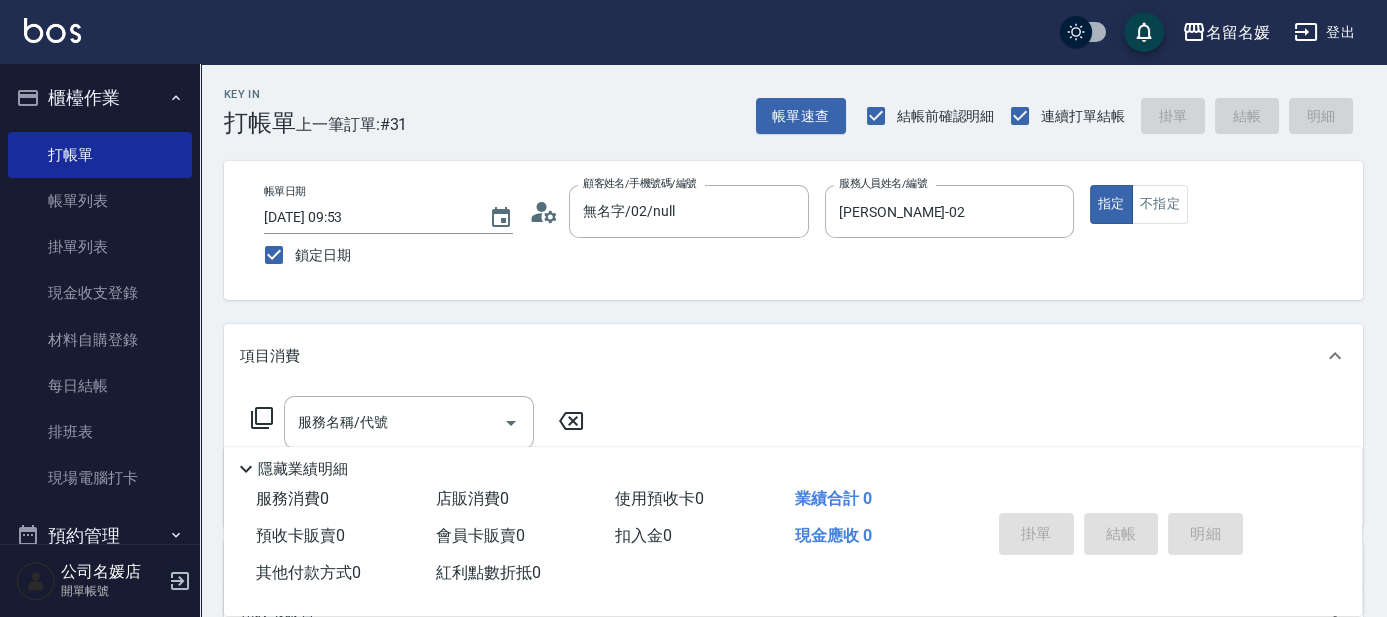 click 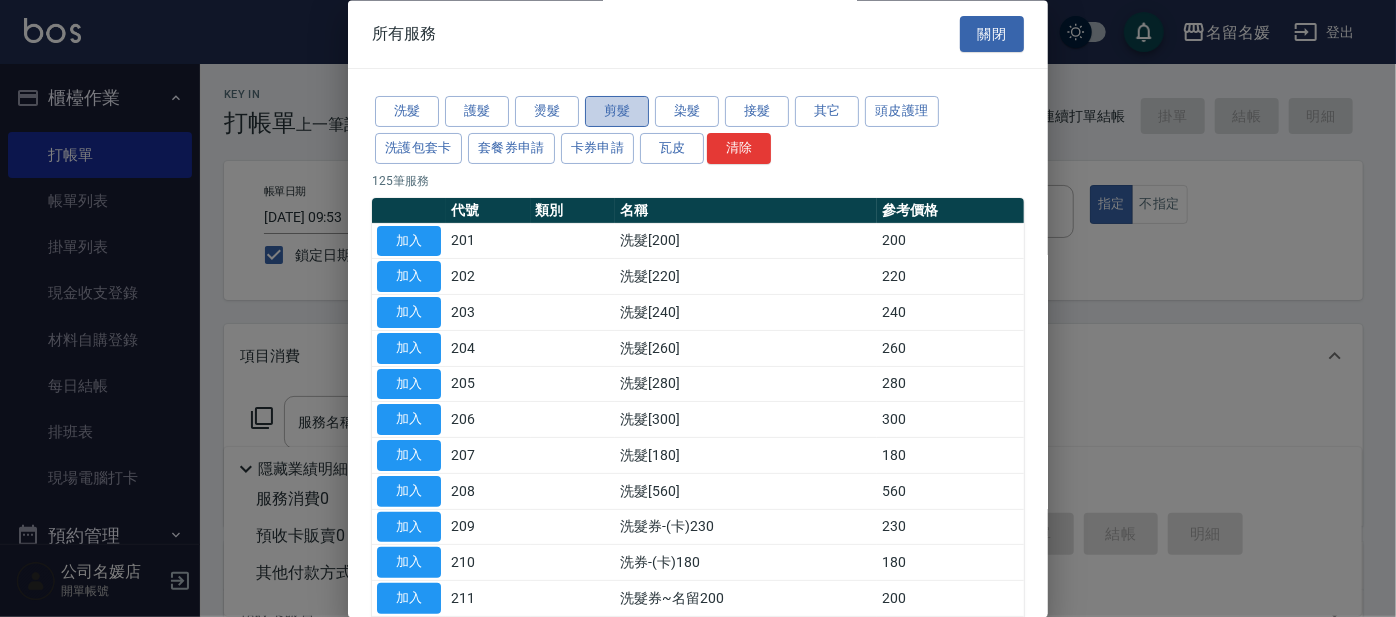 click on "剪髮" at bounding box center (617, 112) 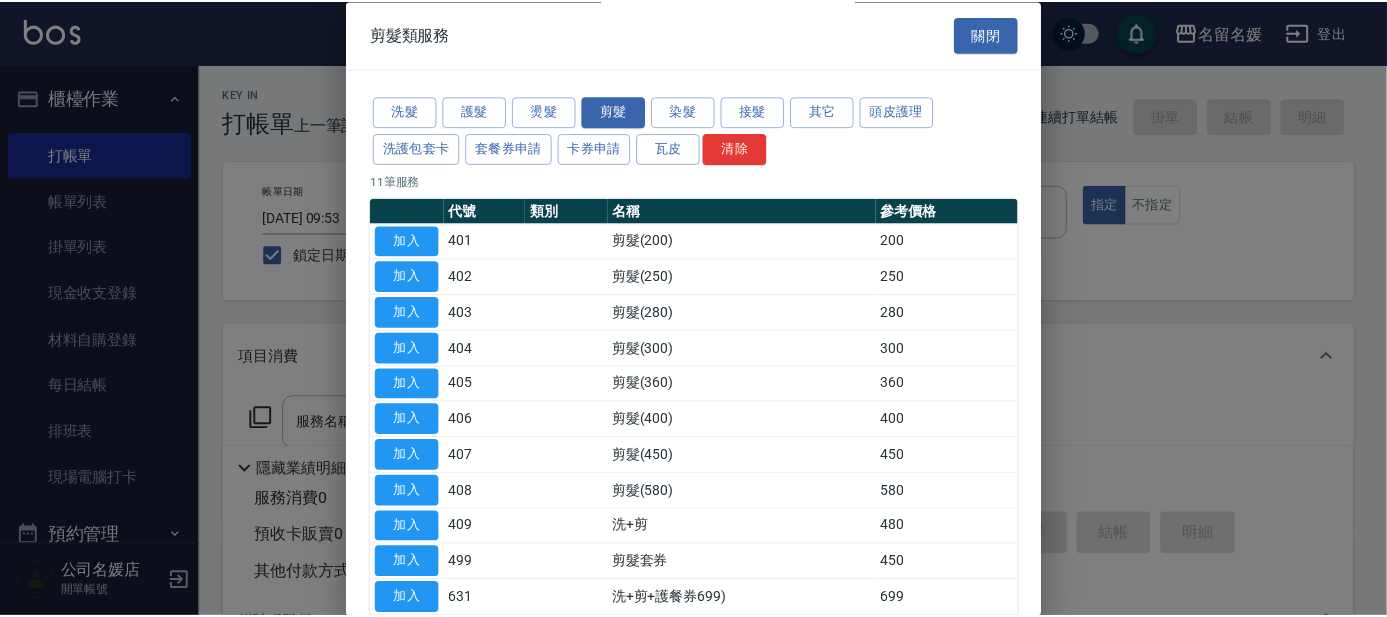 scroll, scrollTop: 106, scrollLeft: 0, axis: vertical 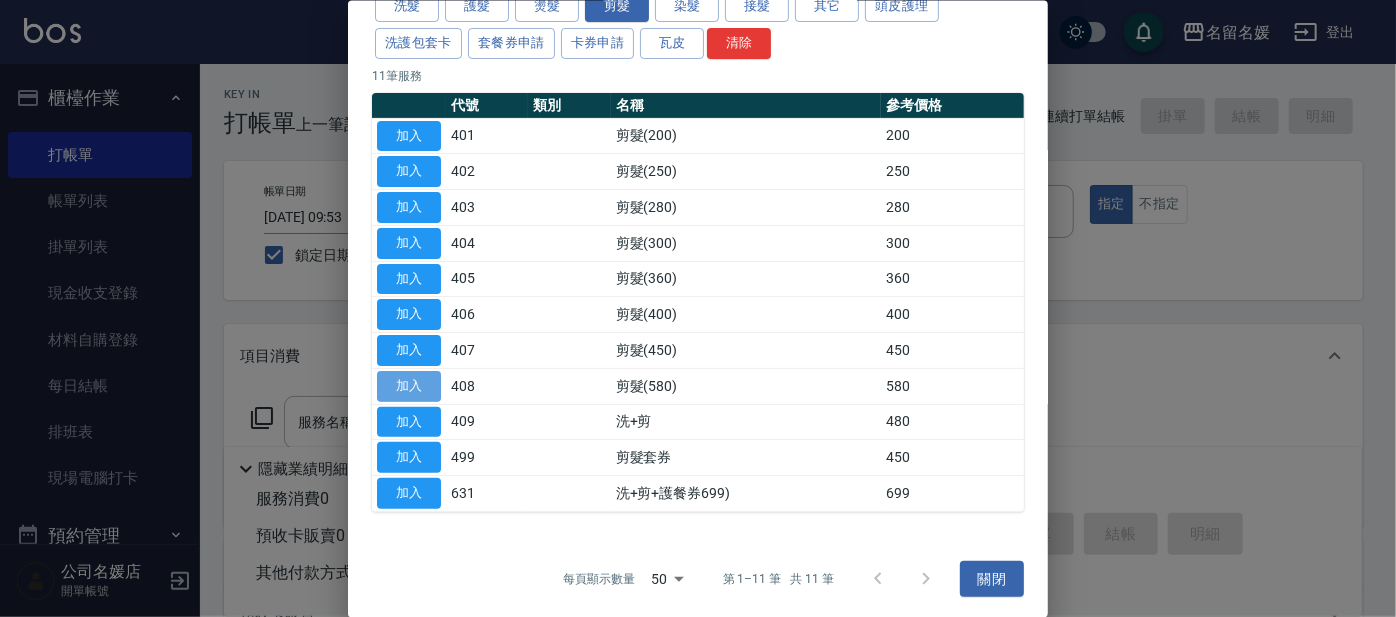 click on "加入" at bounding box center [409, 385] 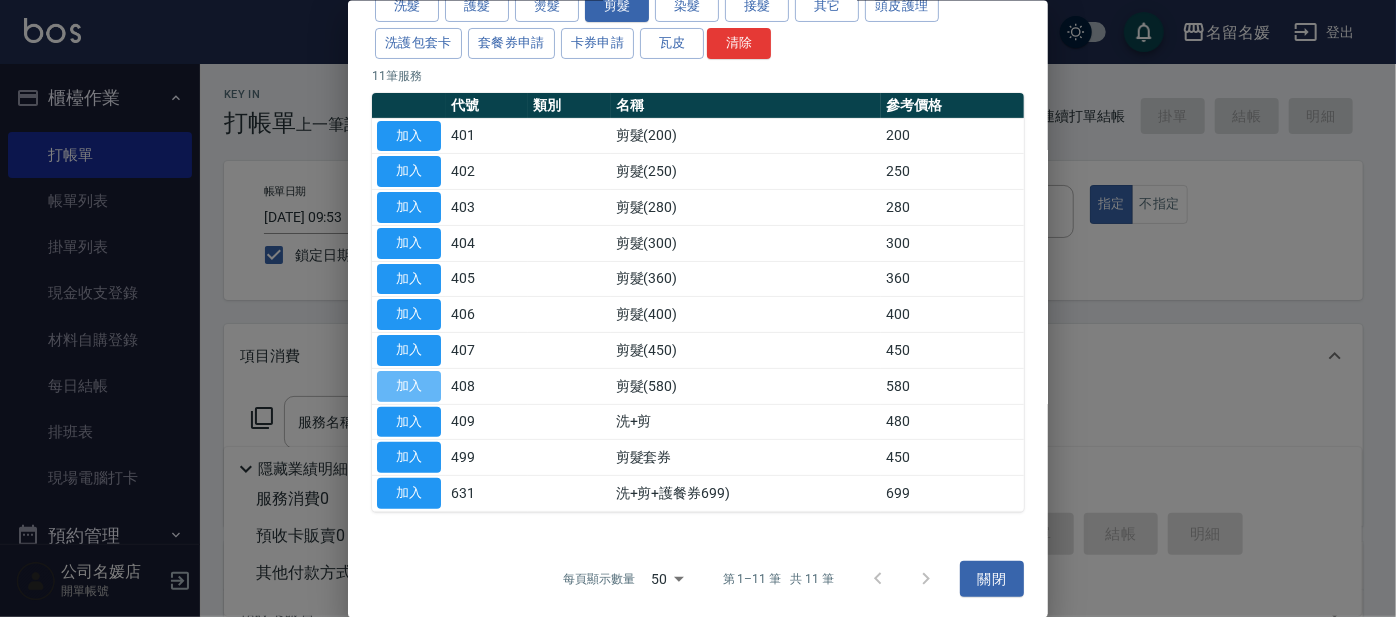 type on "剪髮(580)(408)" 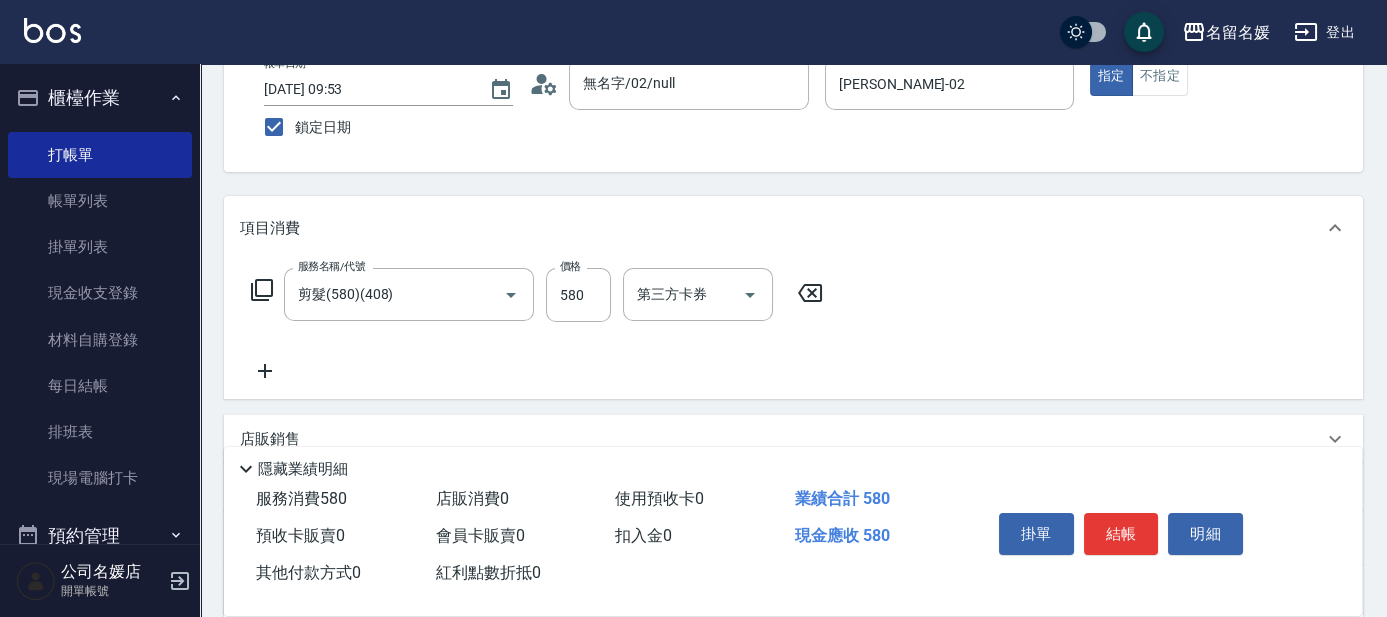 scroll, scrollTop: 181, scrollLeft: 0, axis: vertical 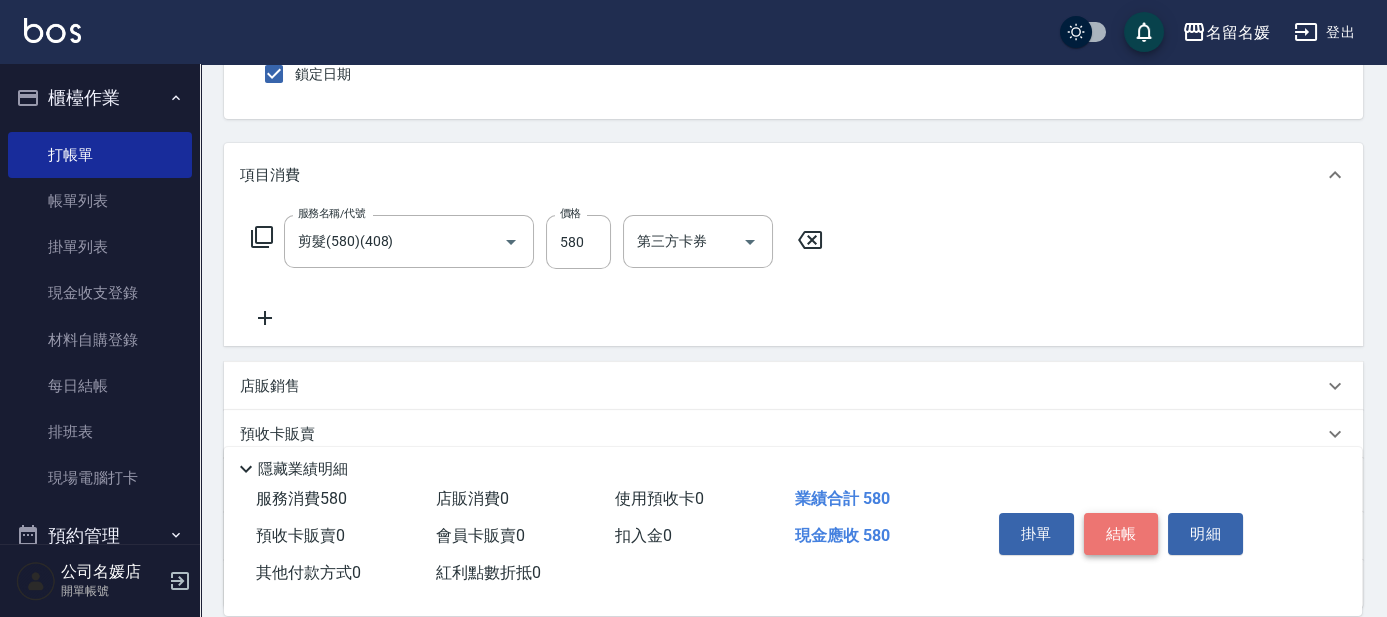 click on "結帳" at bounding box center [1121, 534] 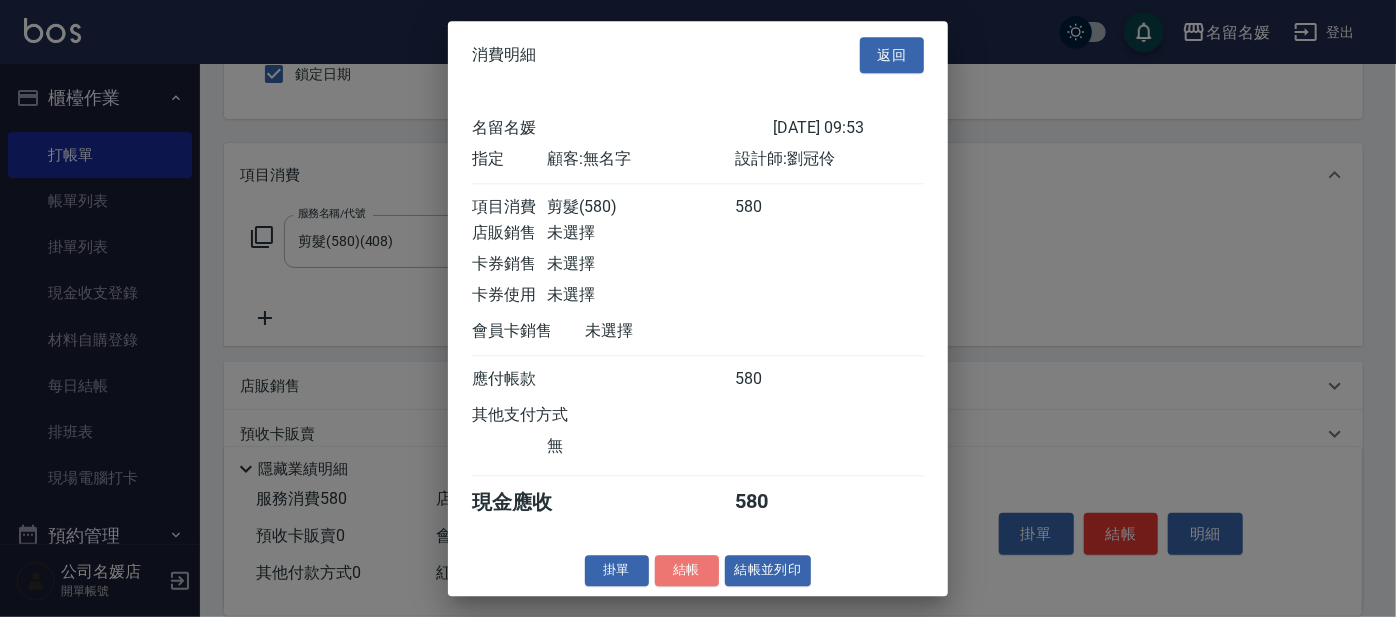 click on "結帳" at bounding box center [687, 570] 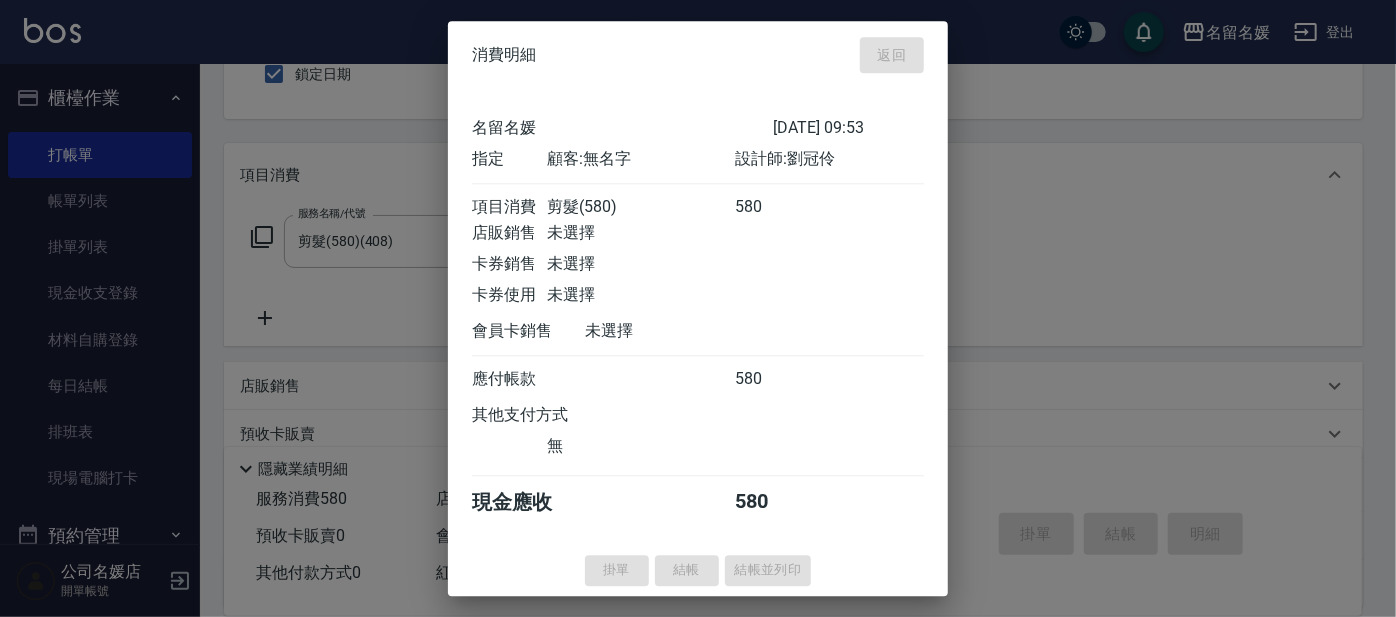 type 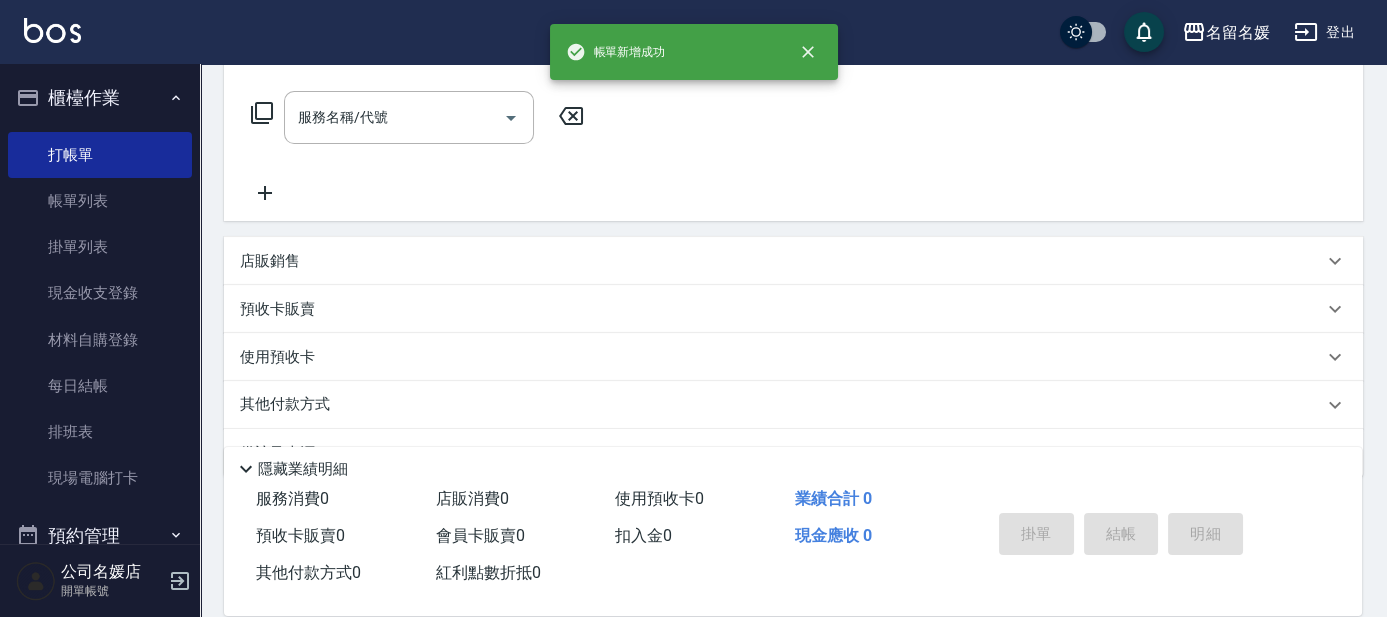 scroll, scrollTop: 355, scrollLeft: 0, axis: vertical 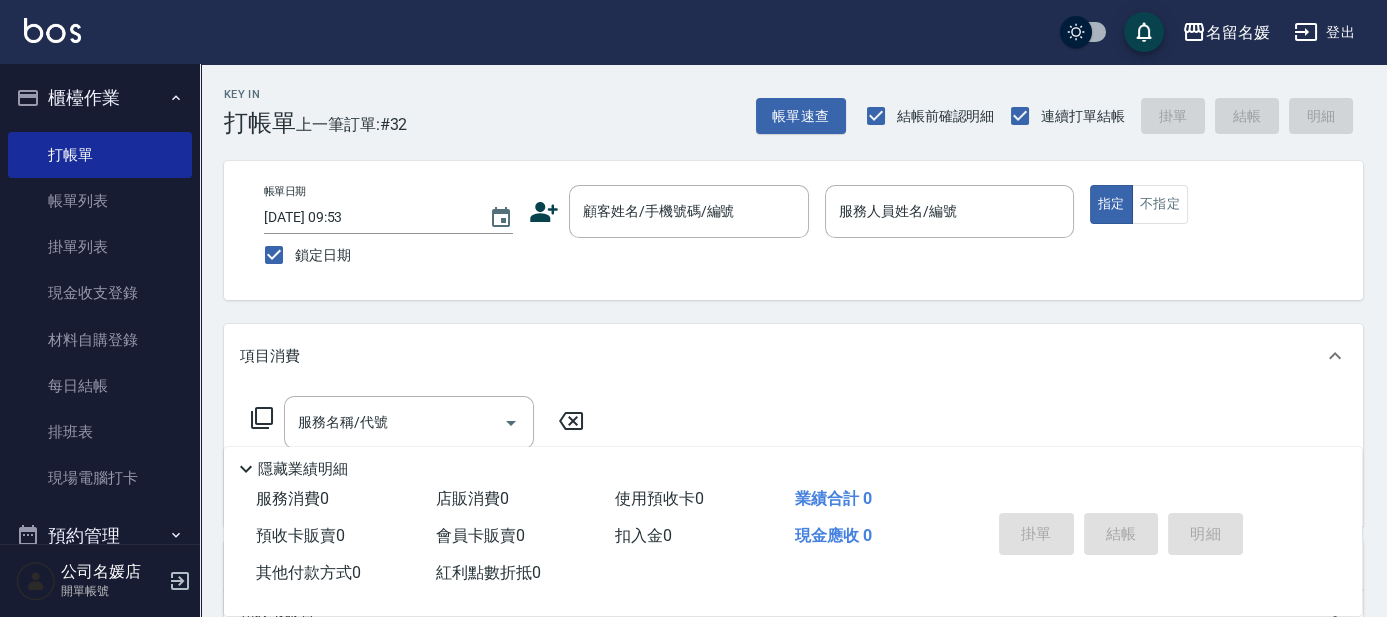 drag, startPoint x: 1385, startPoint y: 142, endPoint x: 1346, endPoint y: 366, distance: 227.36974 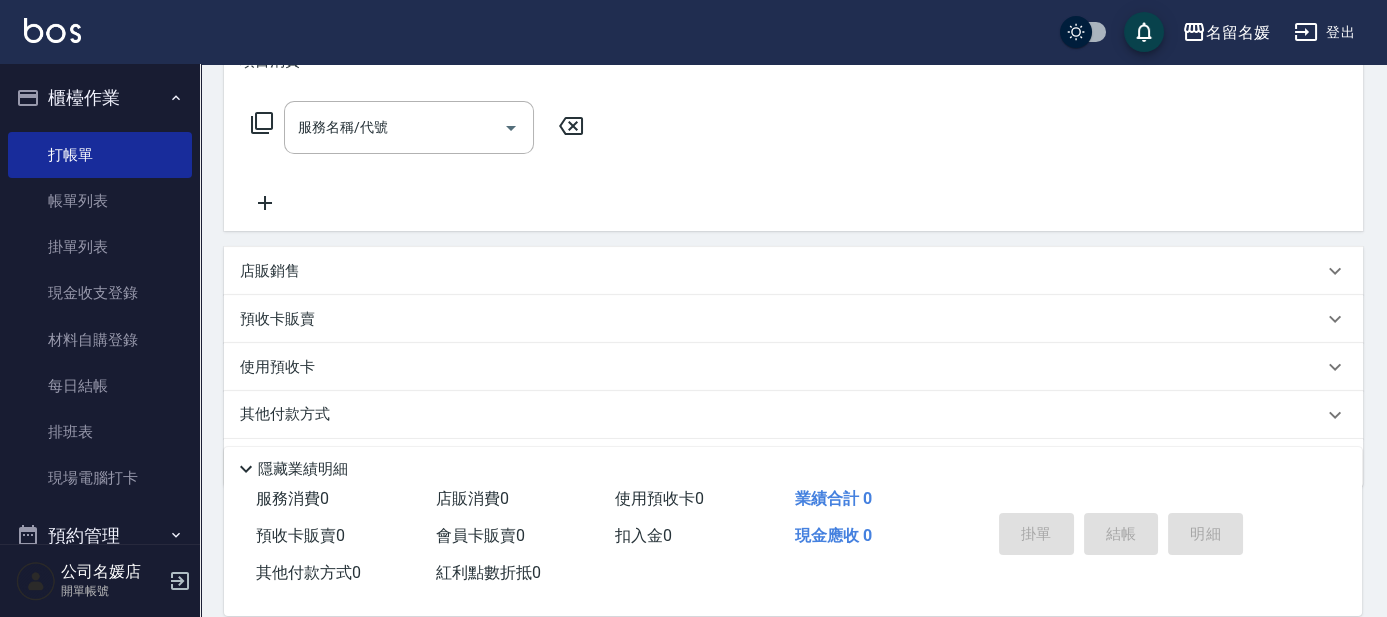 scroll, scrollTop: 355, scrollLeft: 0, axis: vertical 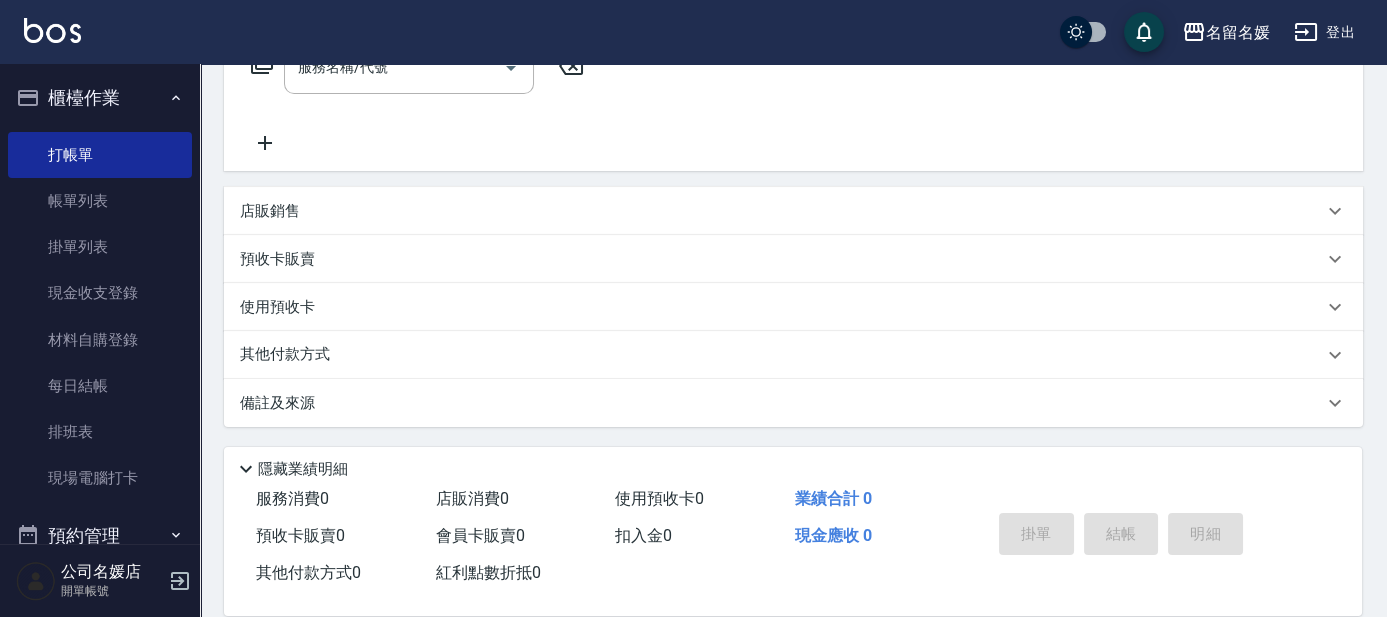 click on "掛單 結帳 明細" at bounding box center (1121, 536) 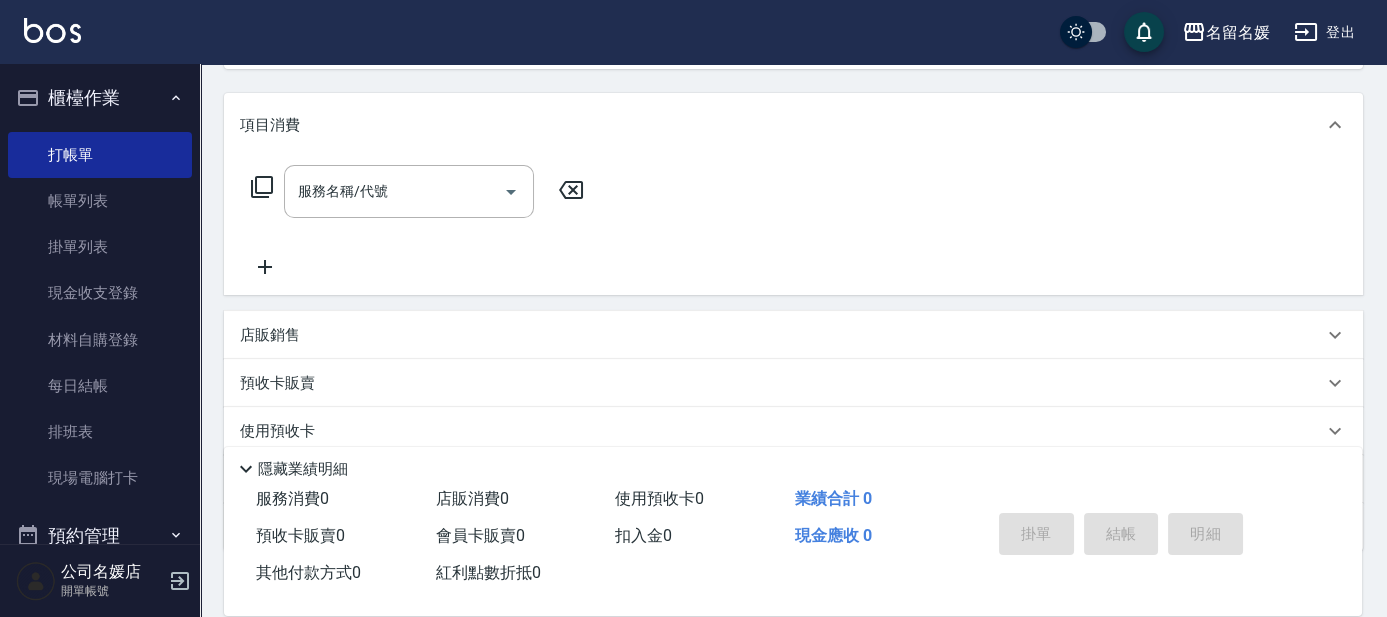 scroll, scrollTop: 0, scrollLeft: 0, axis: both 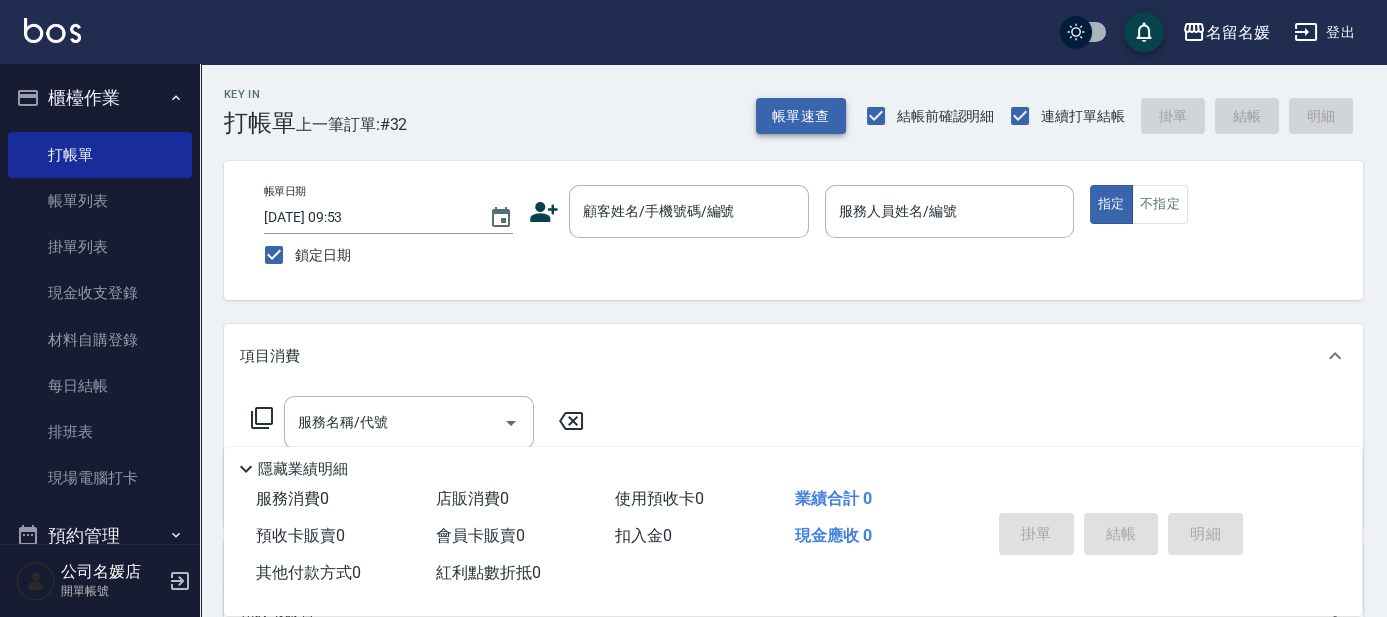 click on "帳單速查" at bounding box center (801, 116) 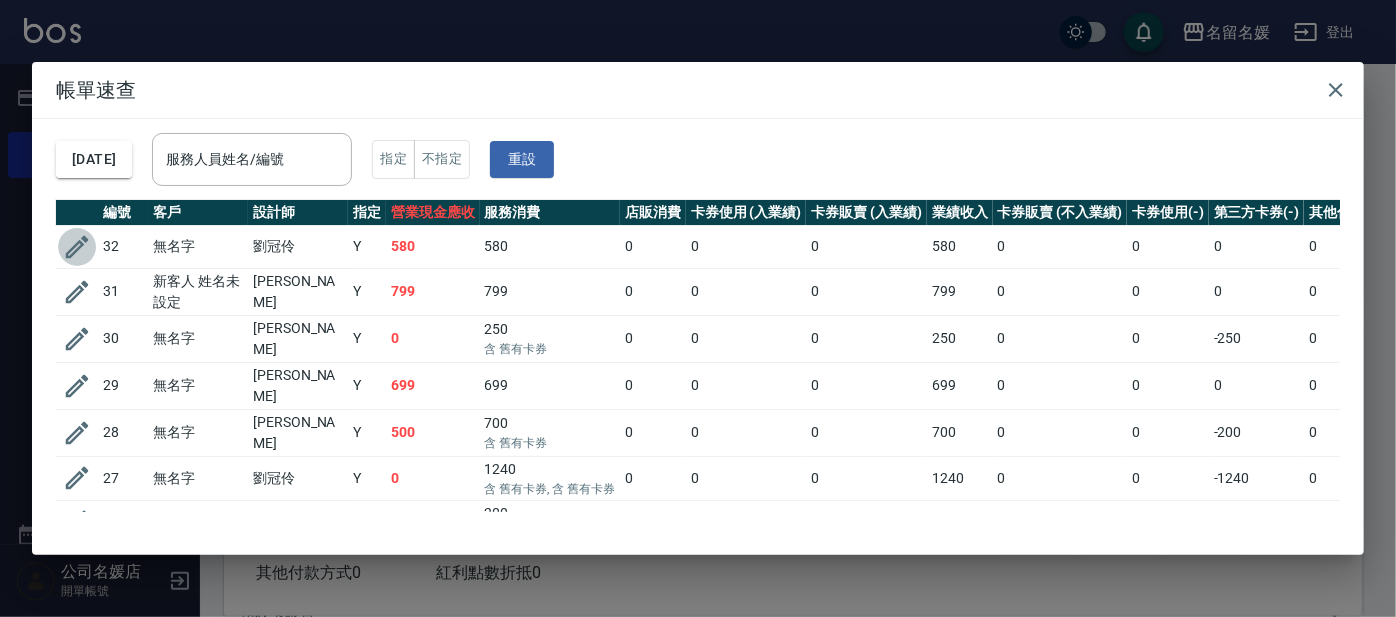 click 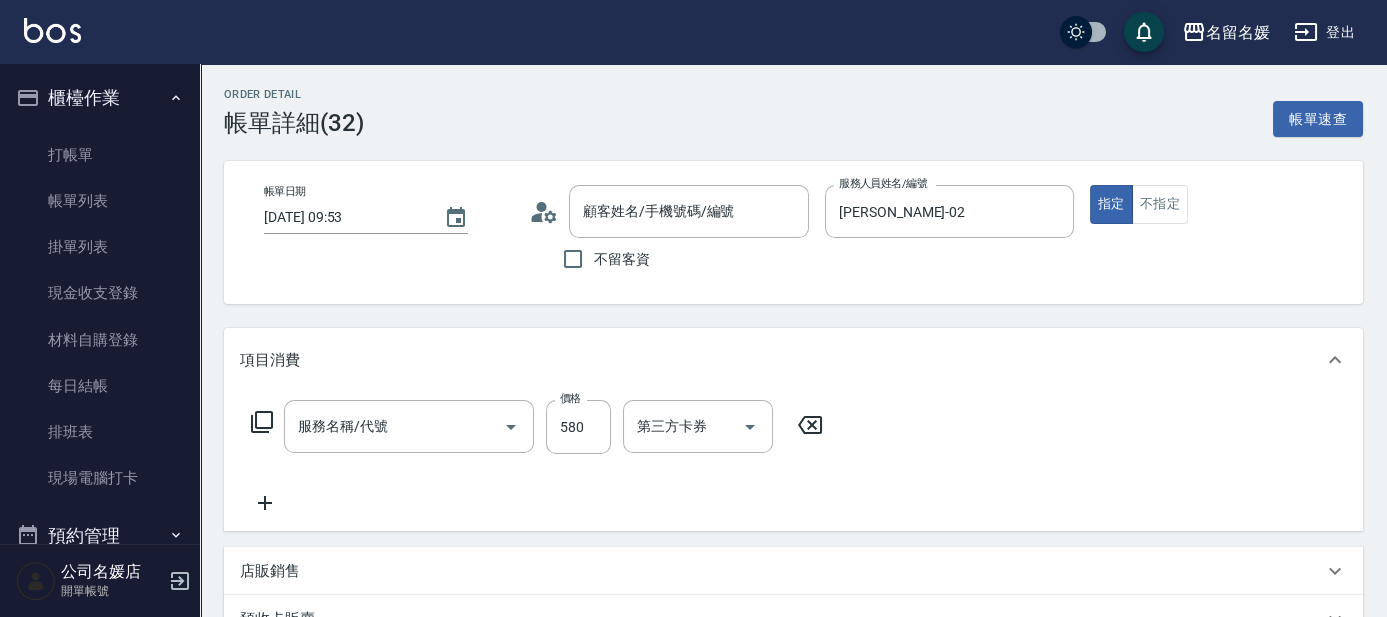 type on "[DATE] 09:53" 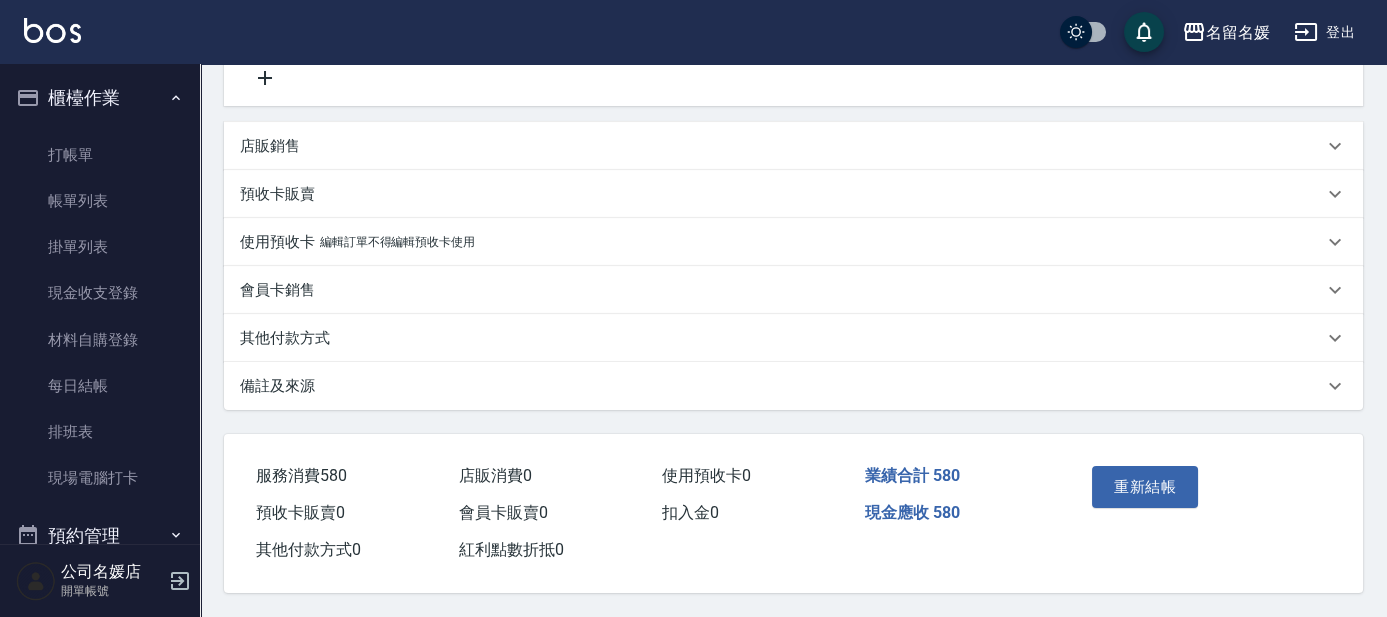 type on "剪髮(580)(408)" 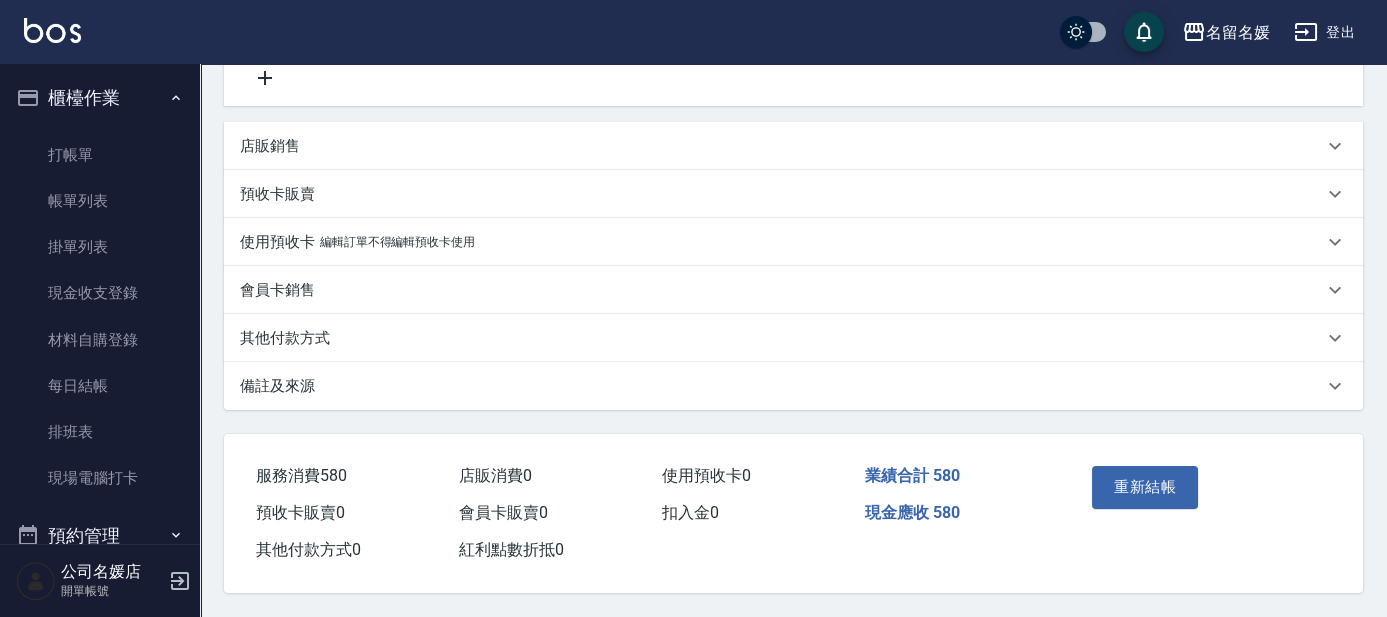 type on "無名字/02/null" 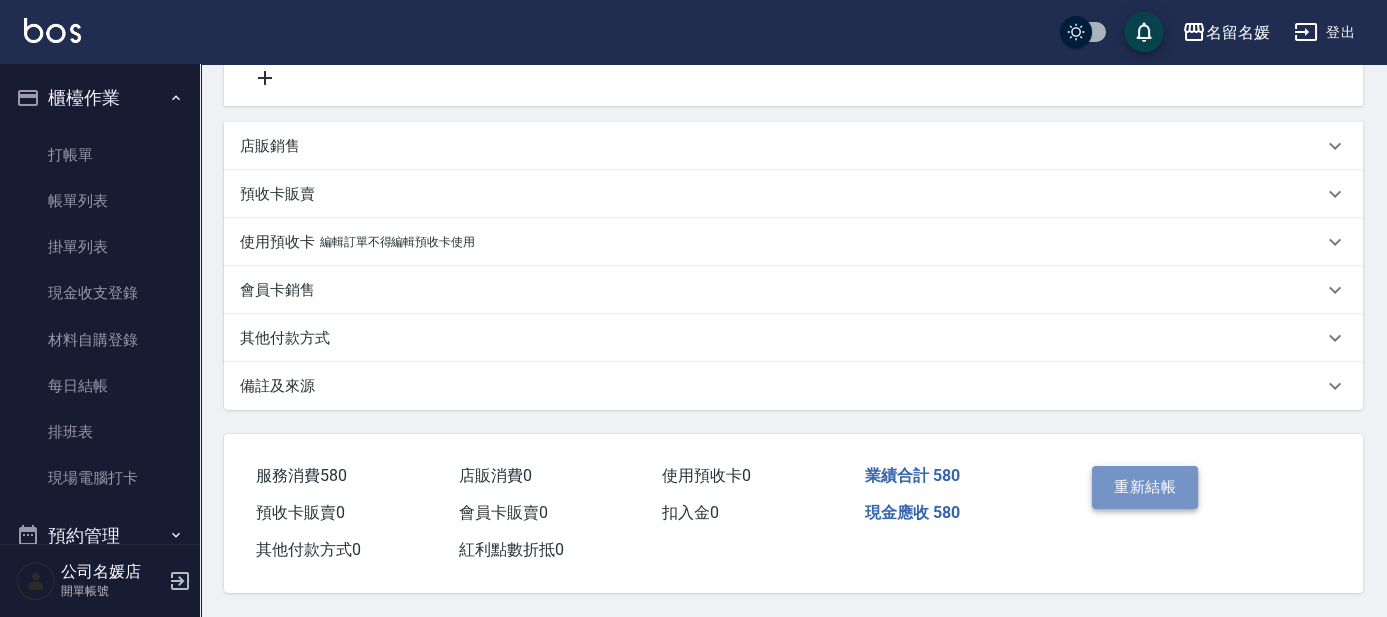 click on "重新結帳" at bounding box center [1145, 487] 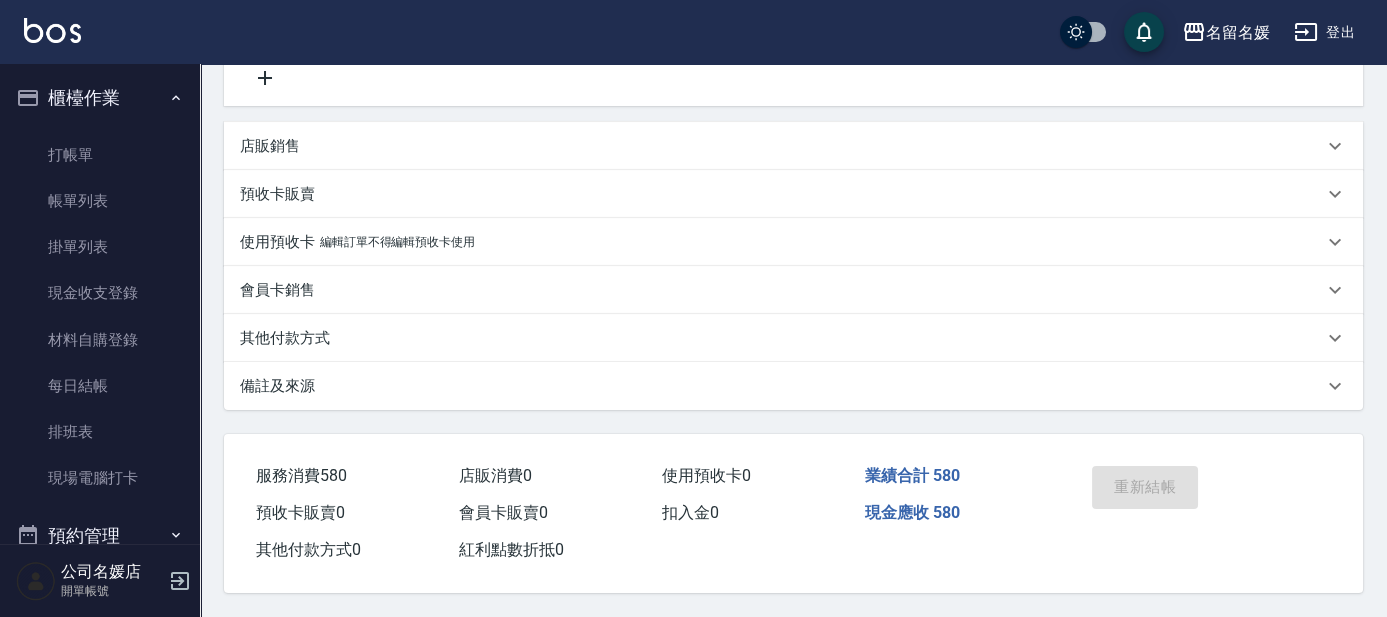 click on "重新結帳" at bounding box center [1141, 501] 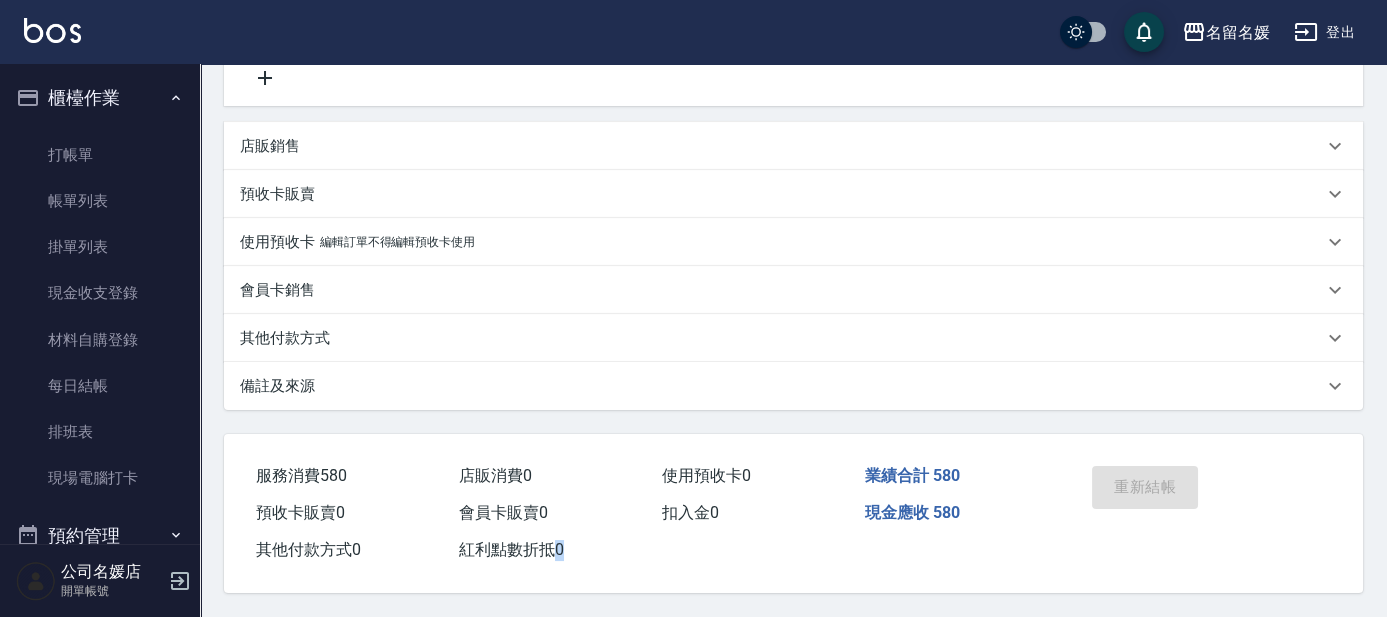 click on "重新結帳" at bounding box center [1141, 501] 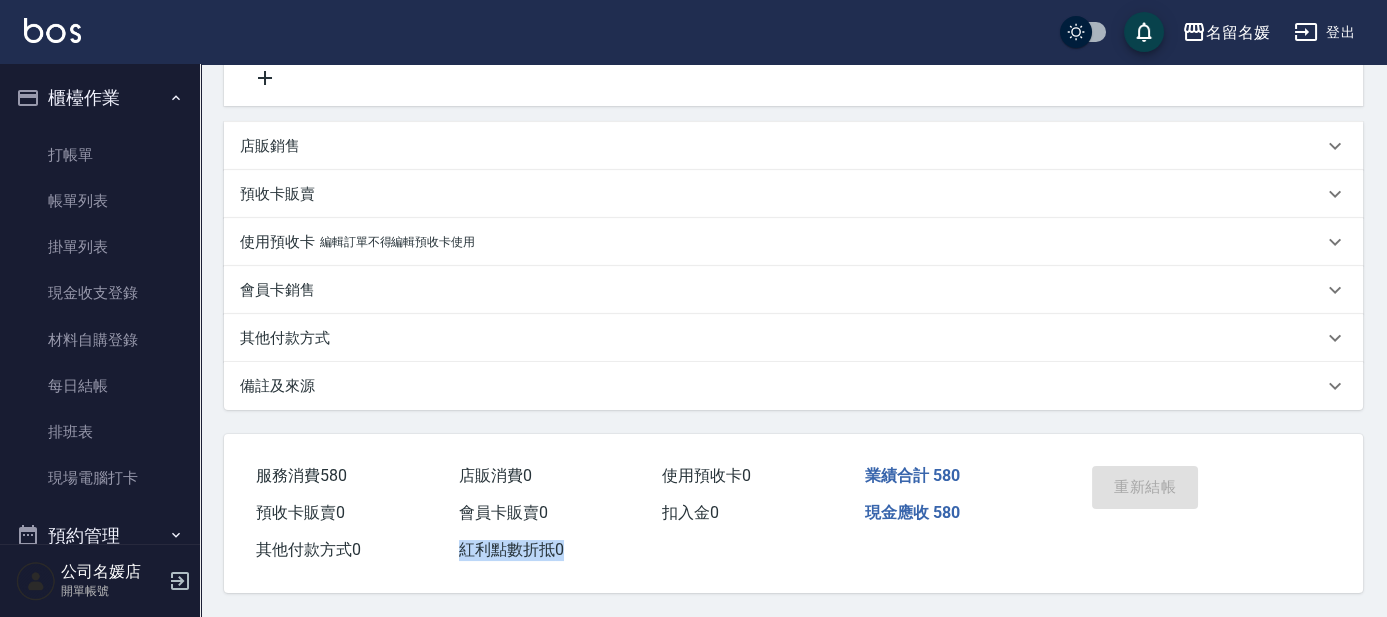 drag, startPoint x: 1116, startPoint y: 475, endPoint x: 937, endPoint y: 392, distance: 197.30687 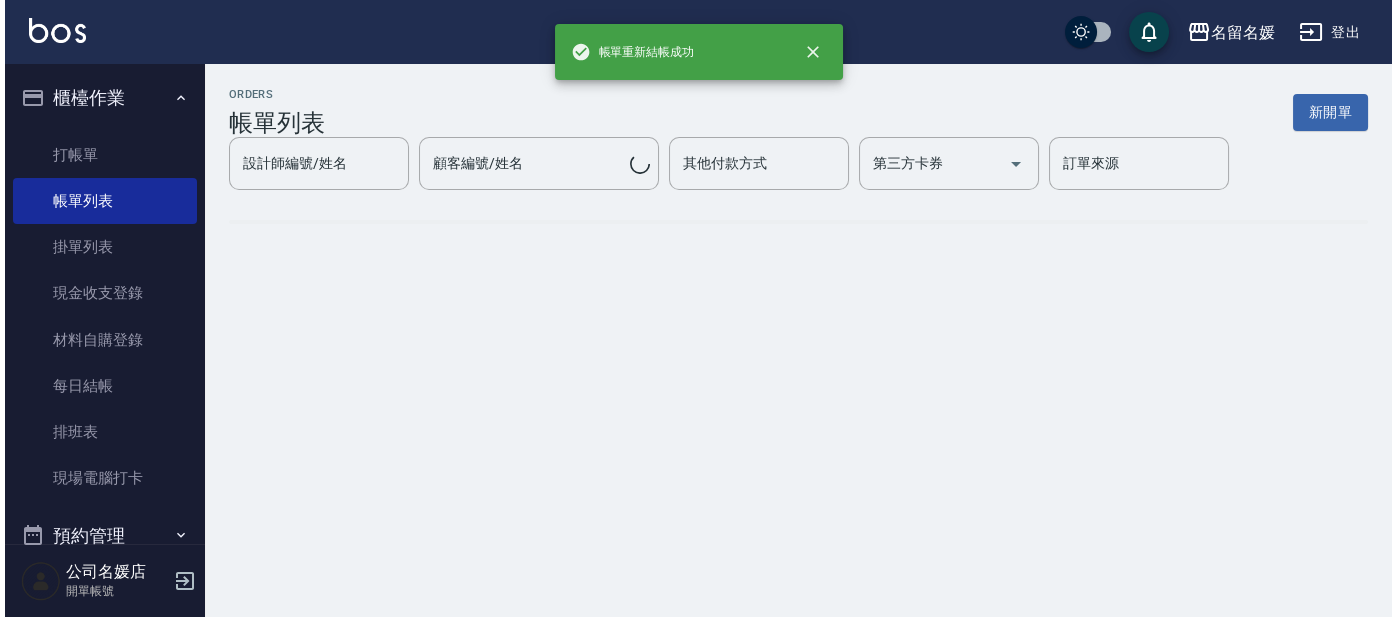 scroll, scrollTop: 0, scrollLeft: 0, axis: both 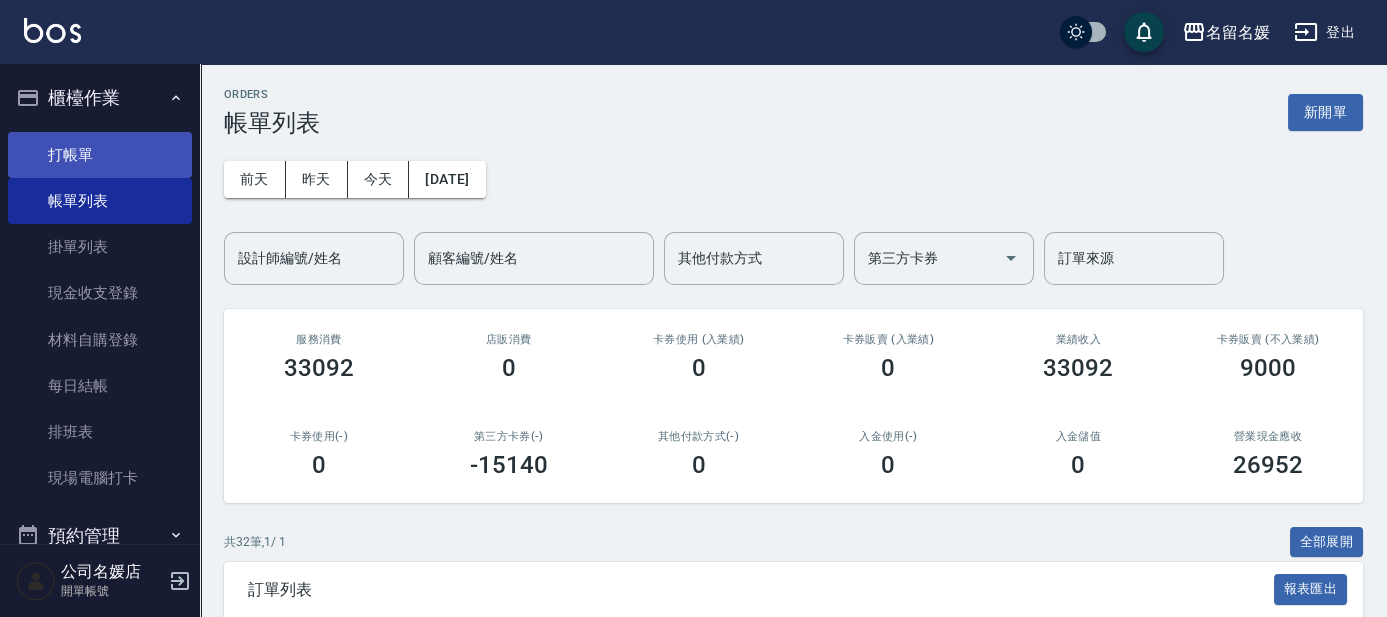 click on "打帳單" at bounding box center [100, 155] 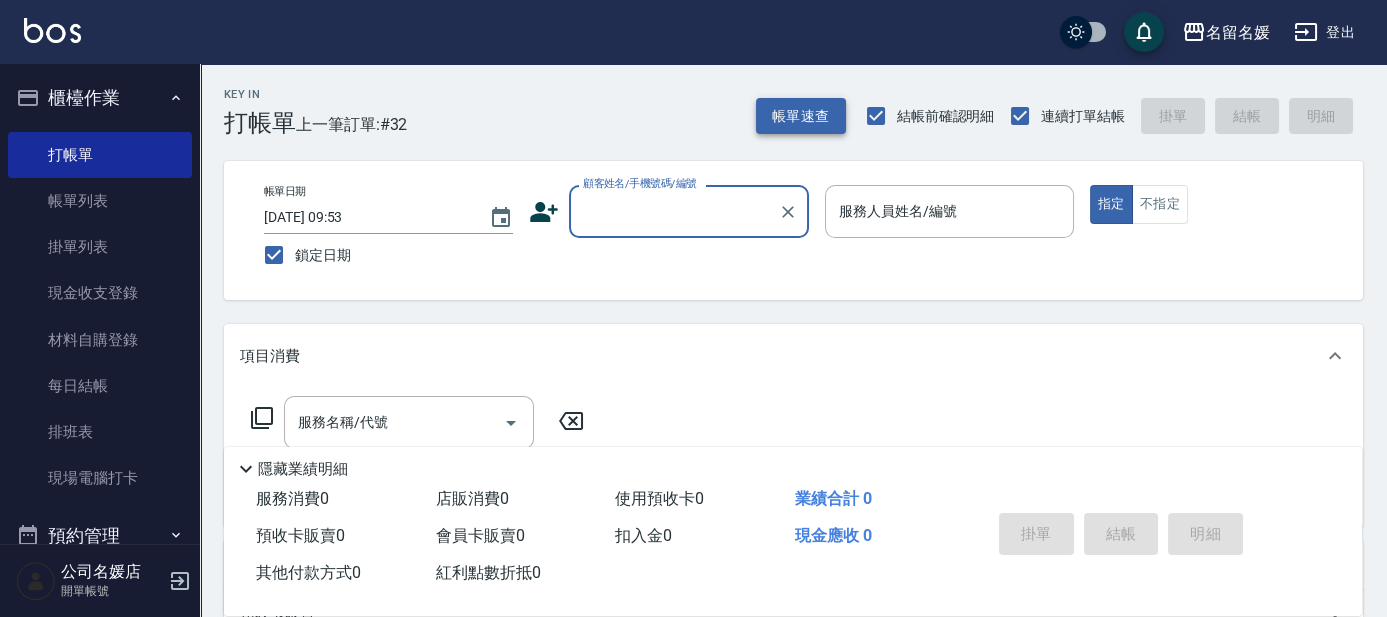 click on "帳單速查" at bounding box center [801, 116] 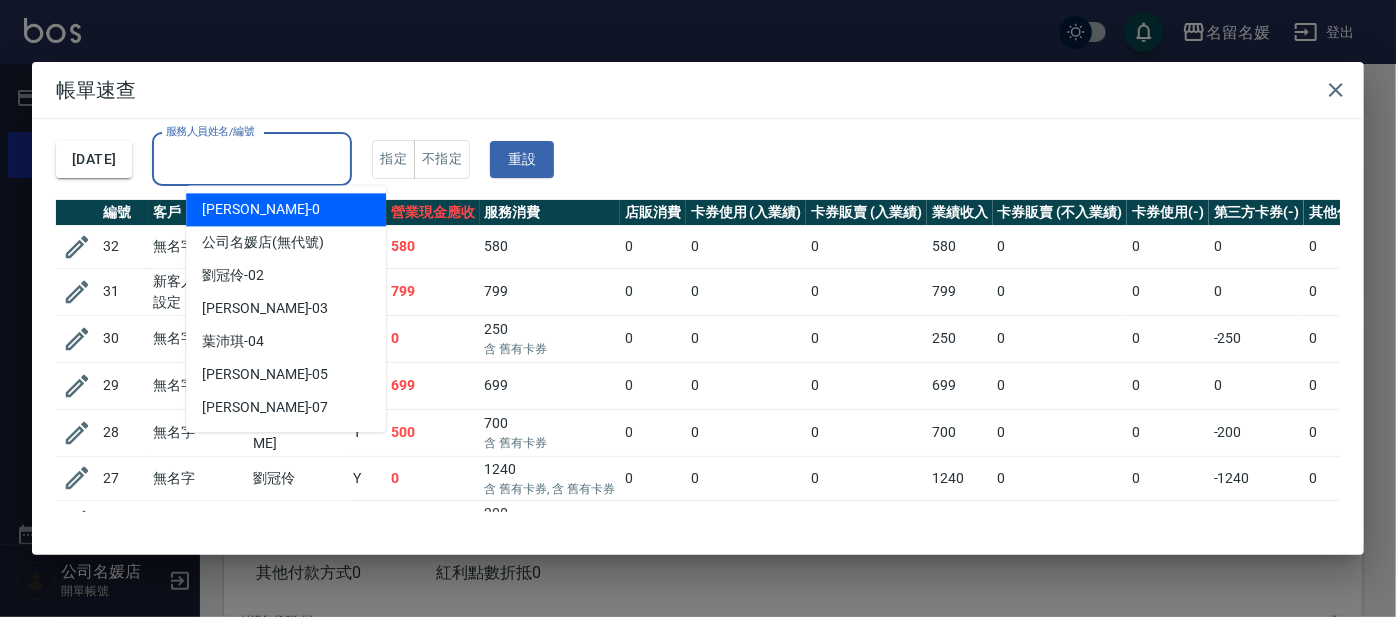 click on "服務人員姓名/編號" at bounding box center (252, 159) 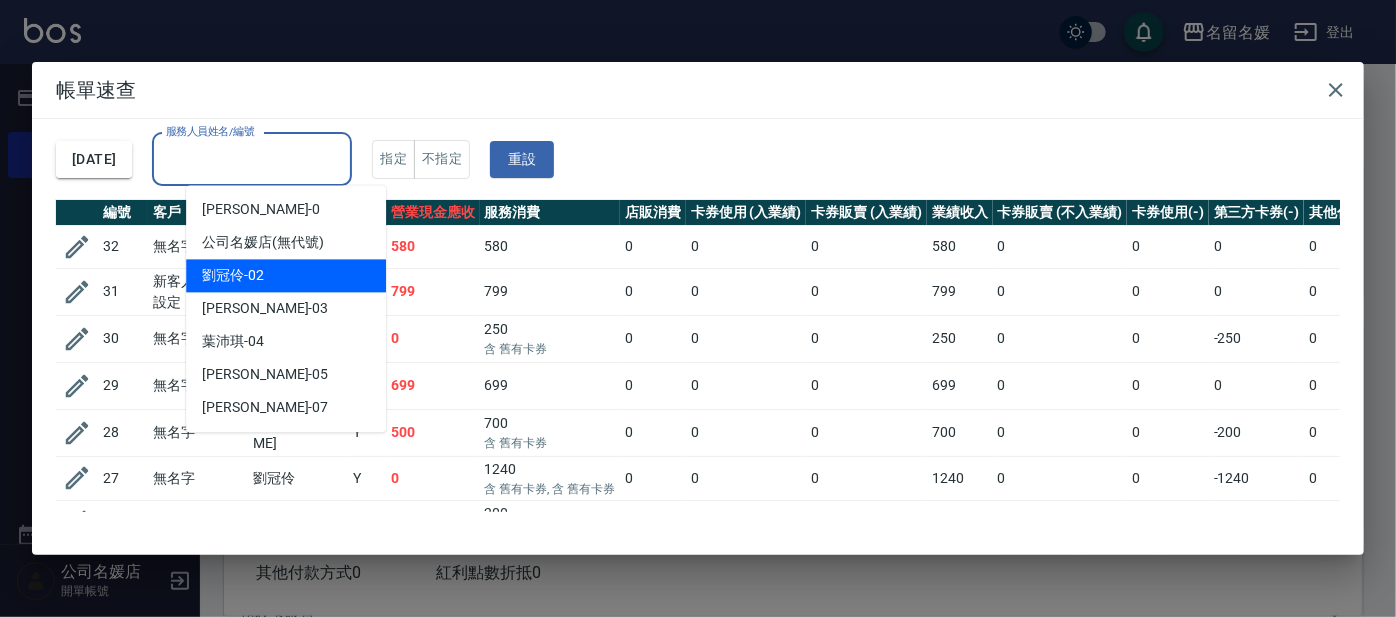 click on "[PERSON_NAME]-02" at bounding box center (286, 275) 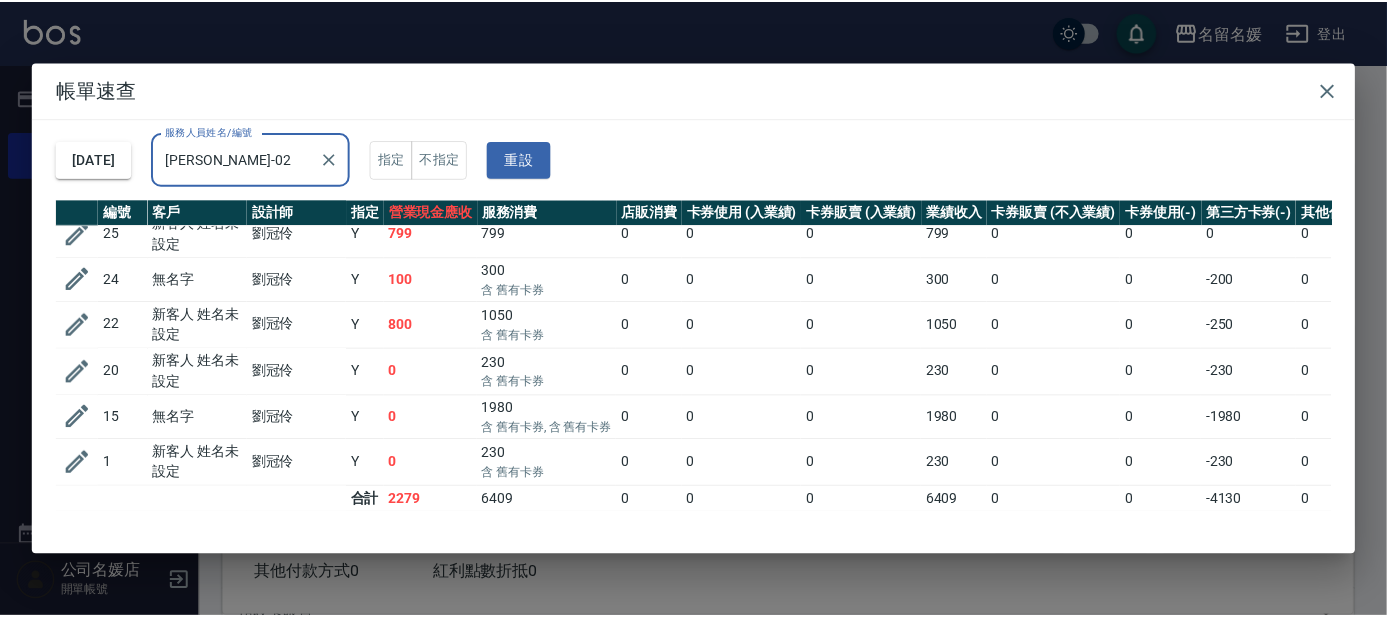 scroll, scrollTop: 114, scrollLeft: 0, axis: vertical 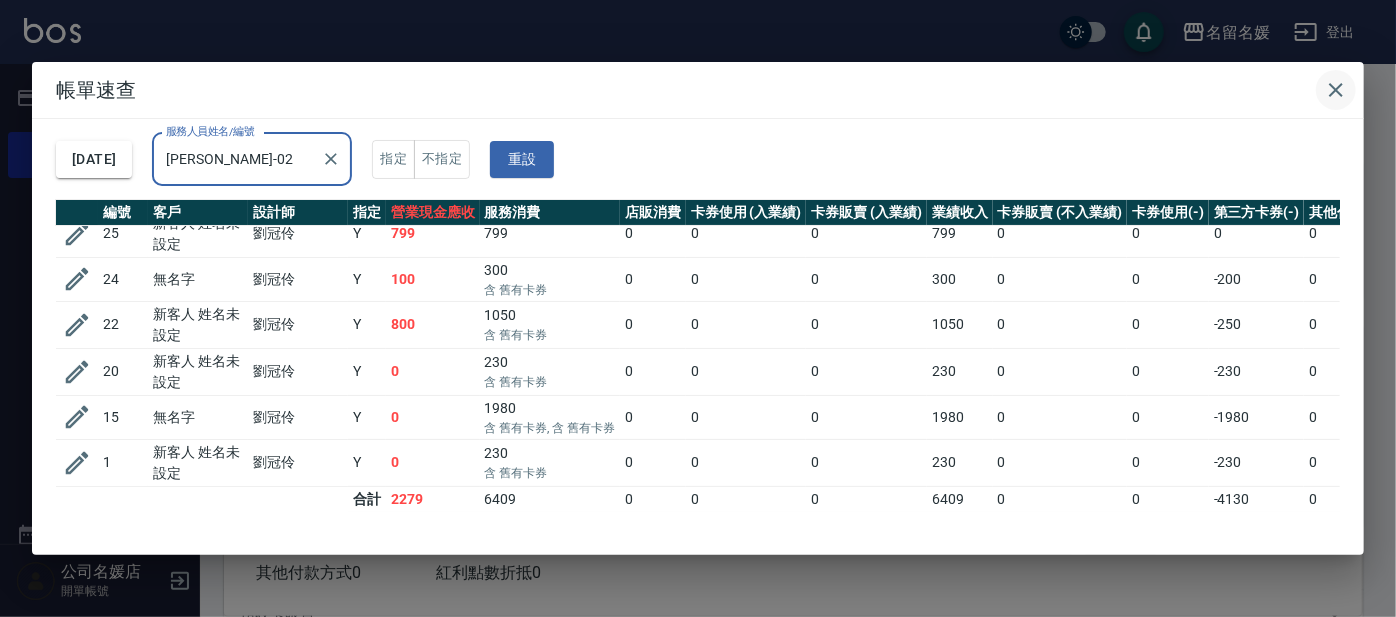 click 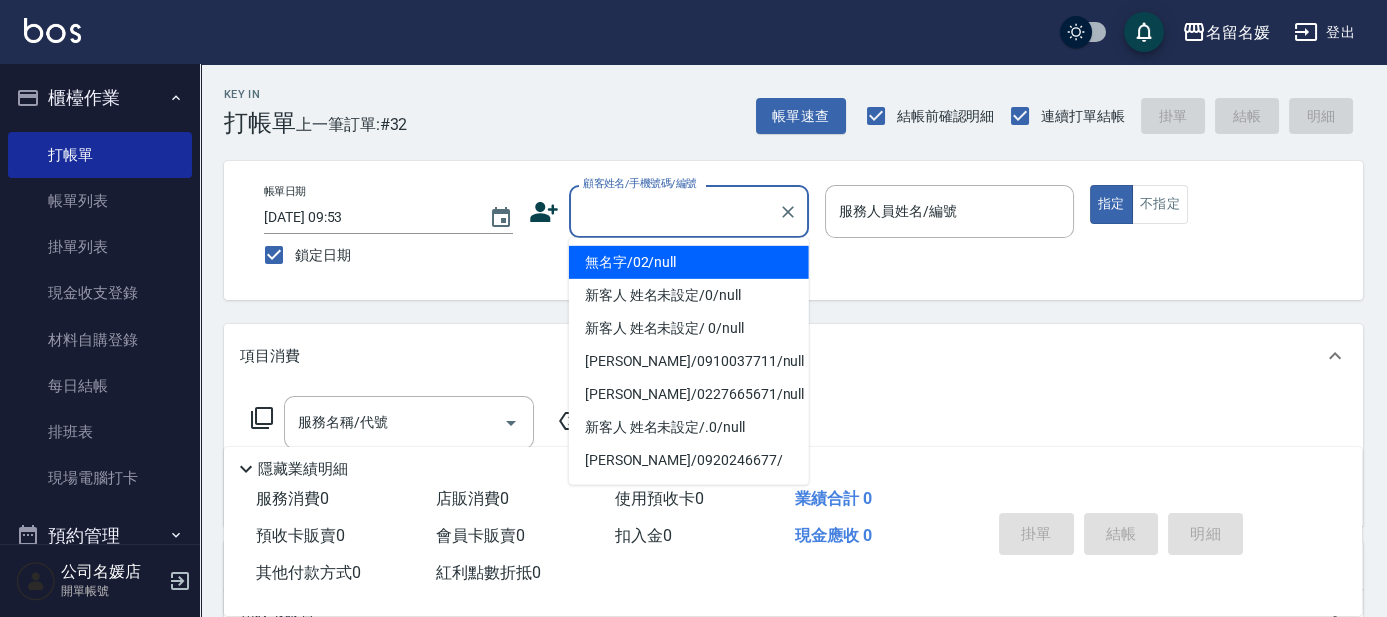 drag, startPoint x: 691, startPoint y: 221, endPoint x: 678, endPoint y: 237, distance: 20.615528 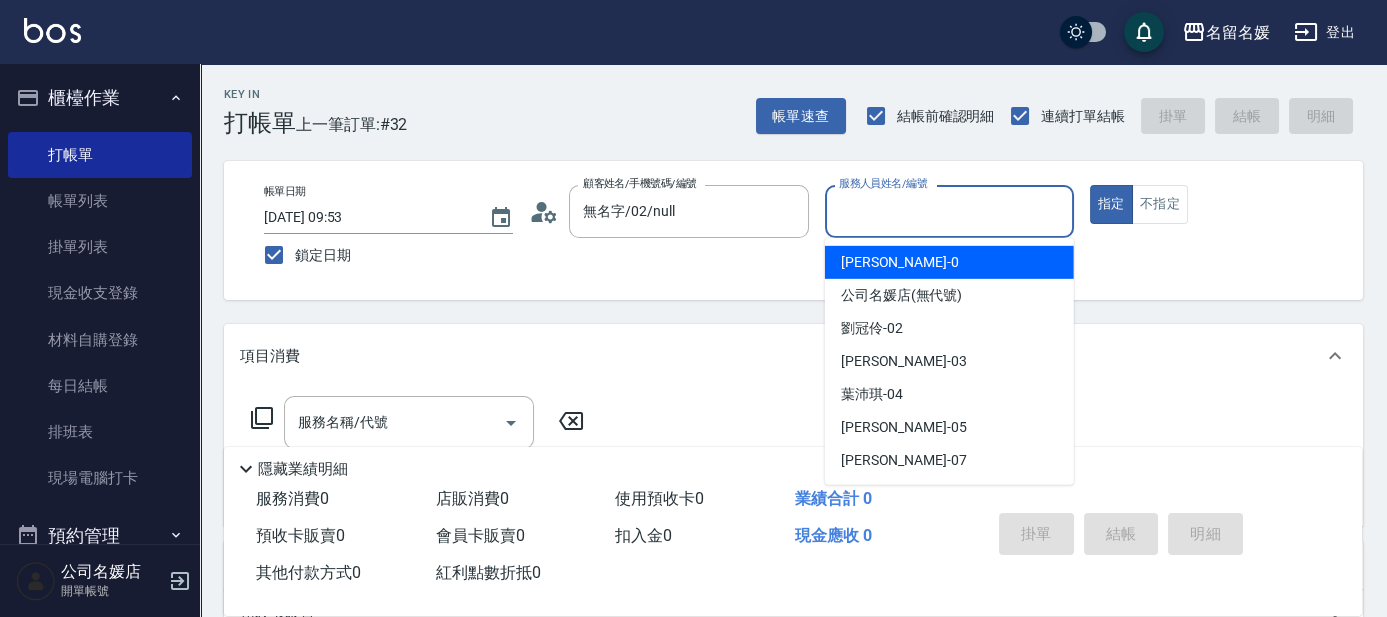 click on "服務人員姓名/編號" at bounding box center (949, 211) 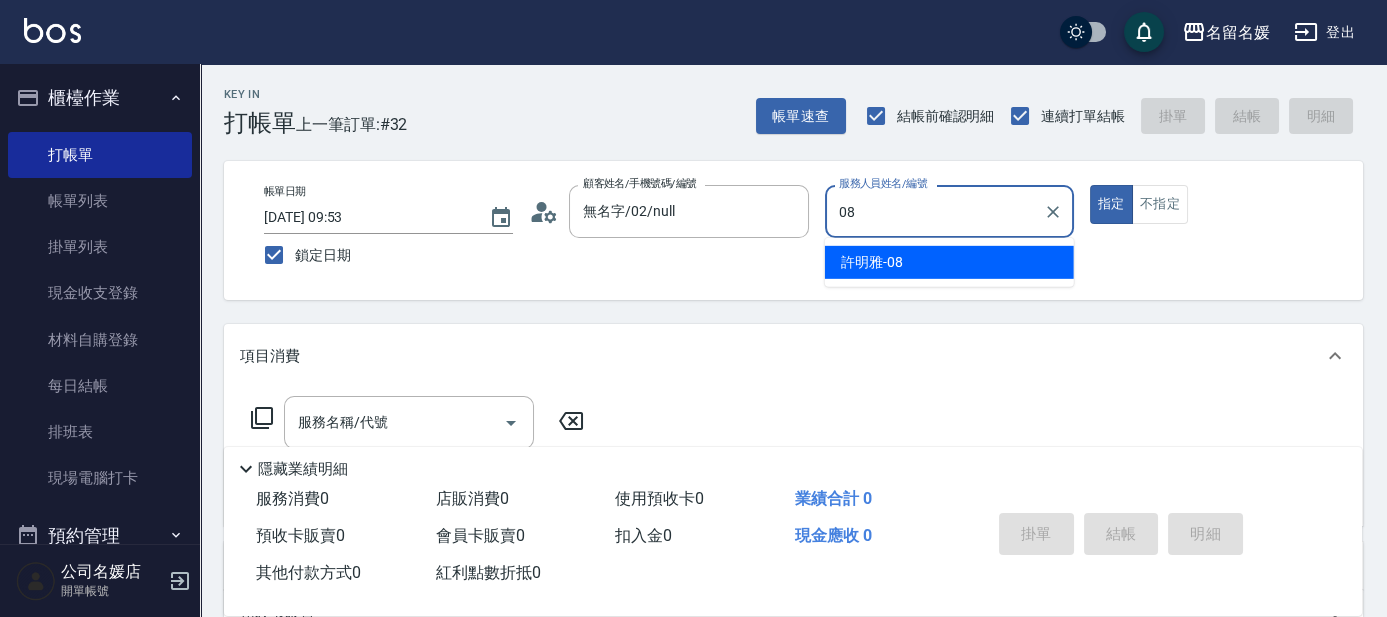 type on "08" 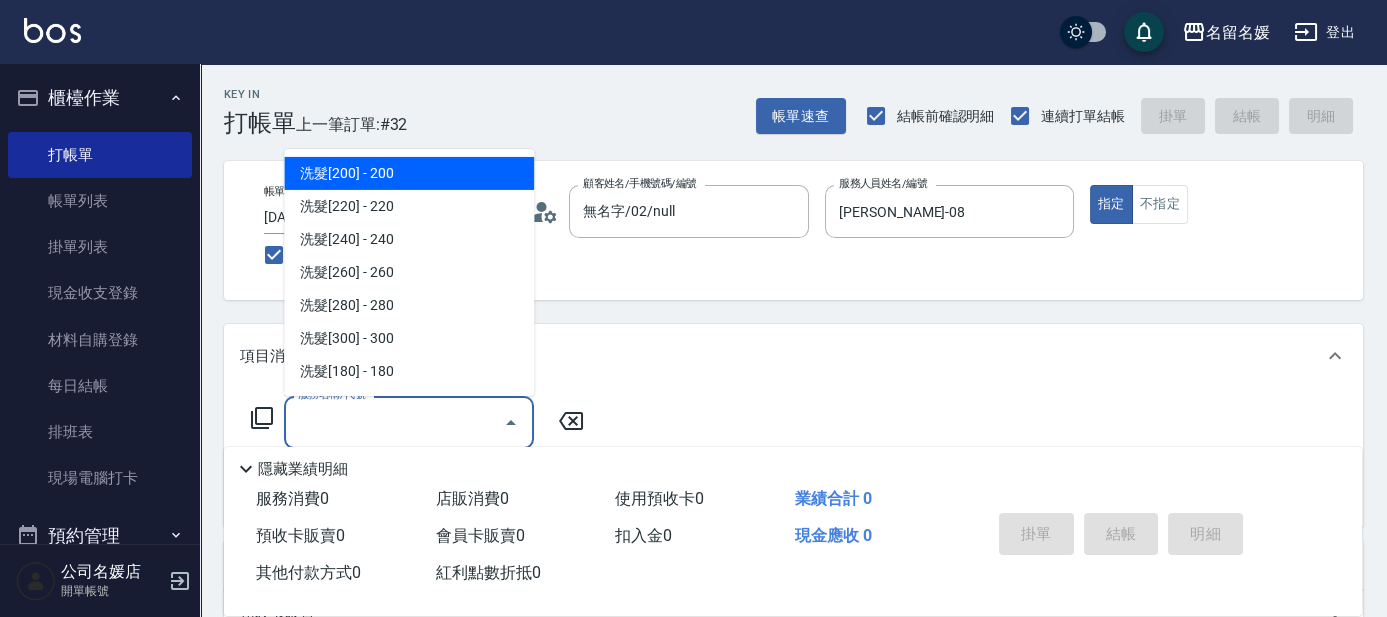 click on "服務名稱/代號" at bounding box center [394, 422] 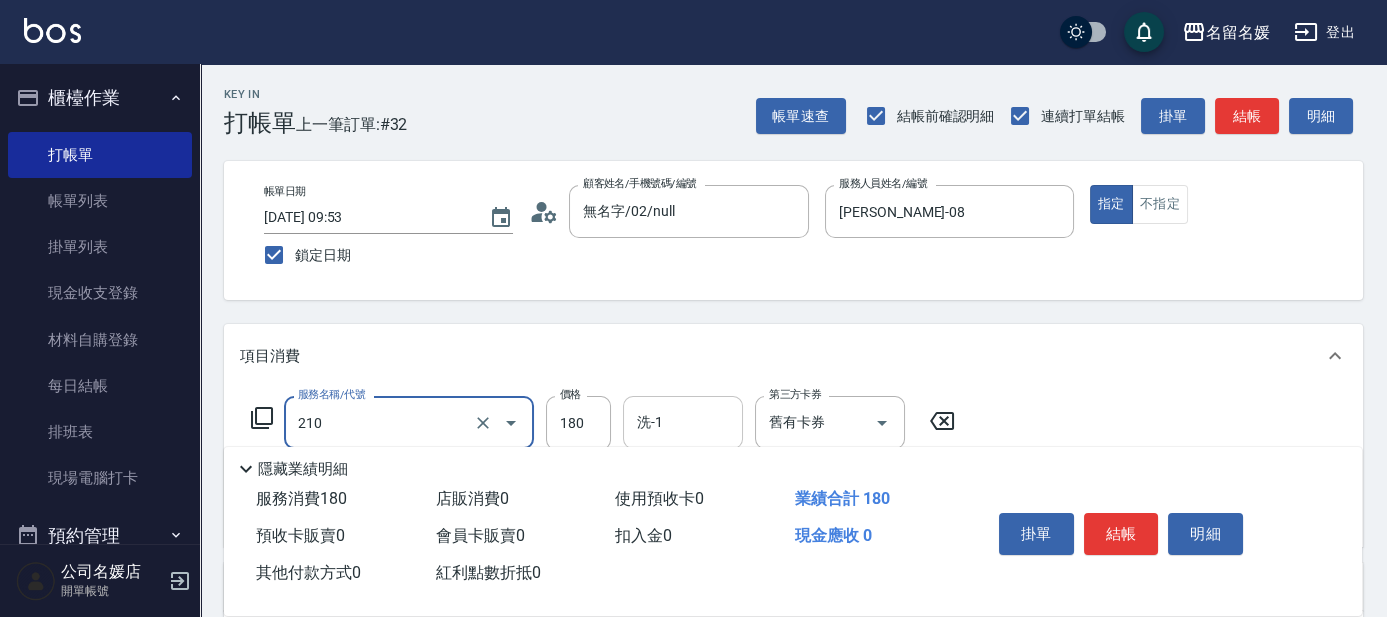 click on "洗-1" at bounding box center (683, 422) 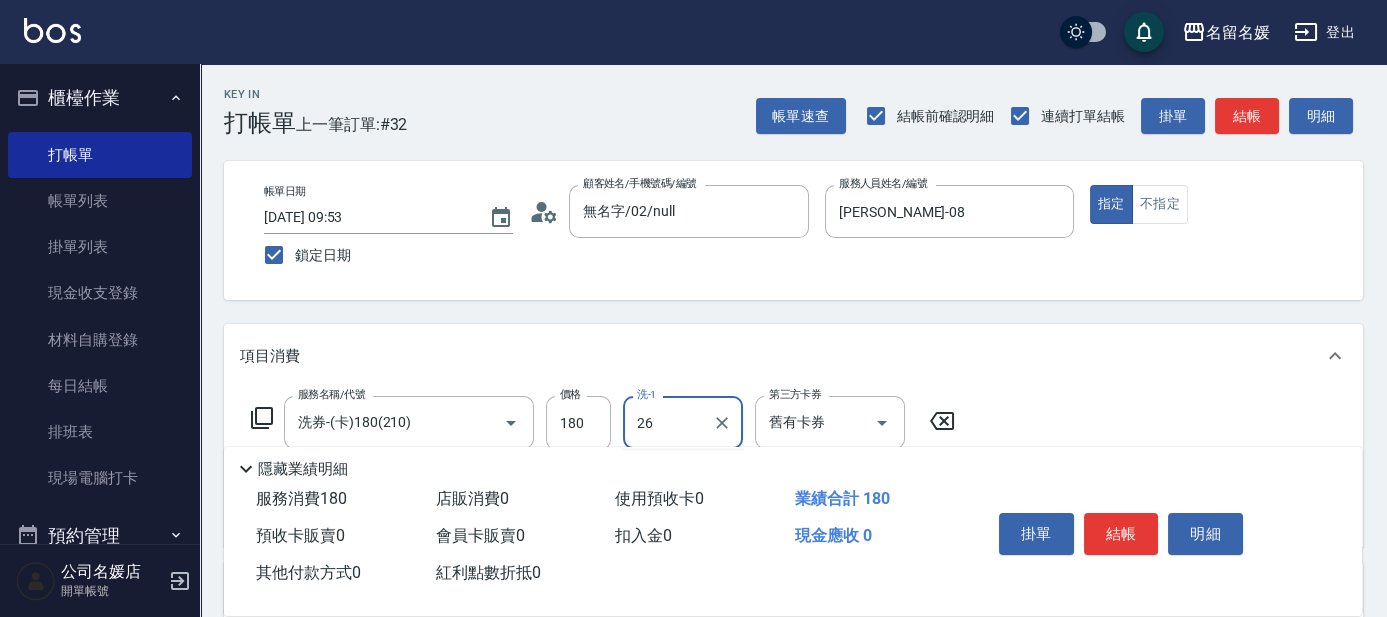 type on "[PERSON_NAME]-26" 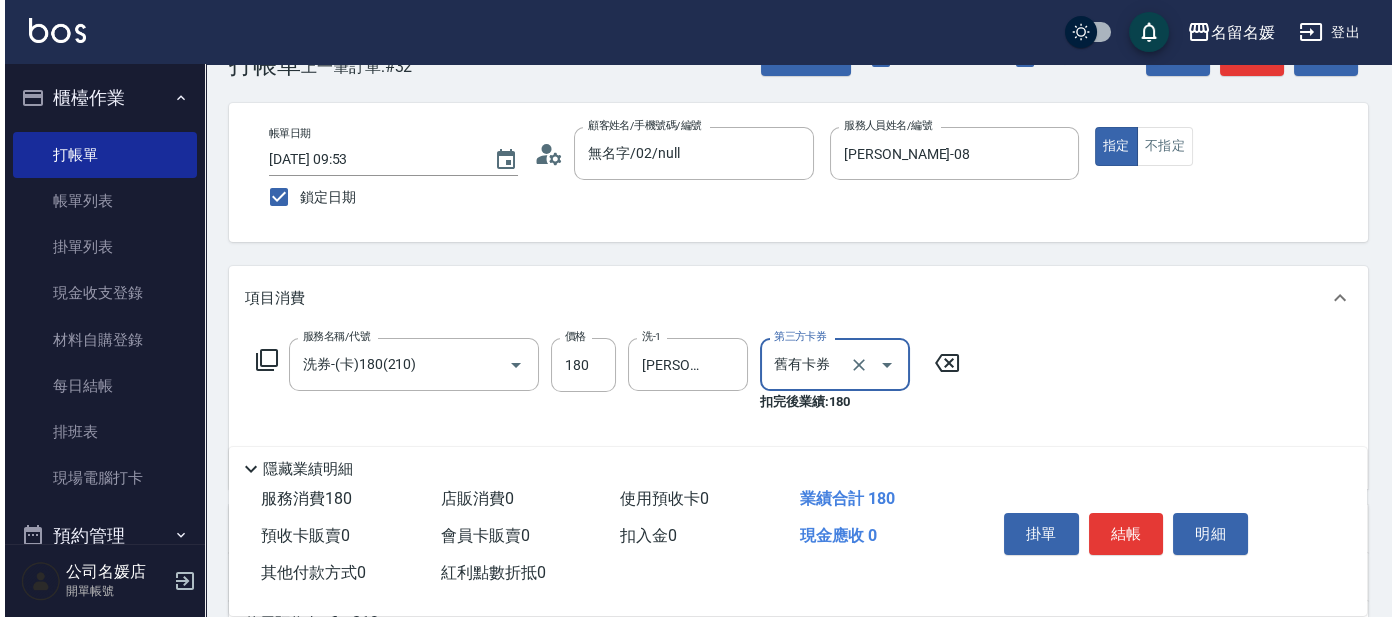 scroll, scrollTop: 90, scrollLeft: 0, axis: vertical 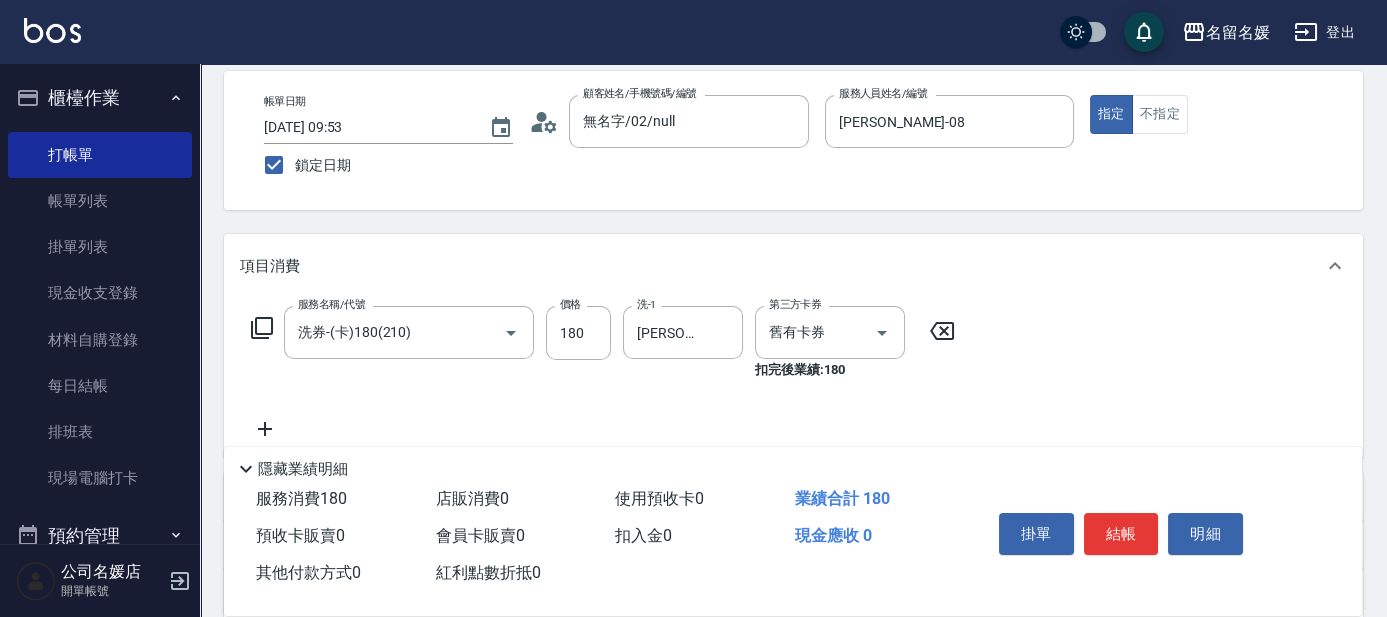click 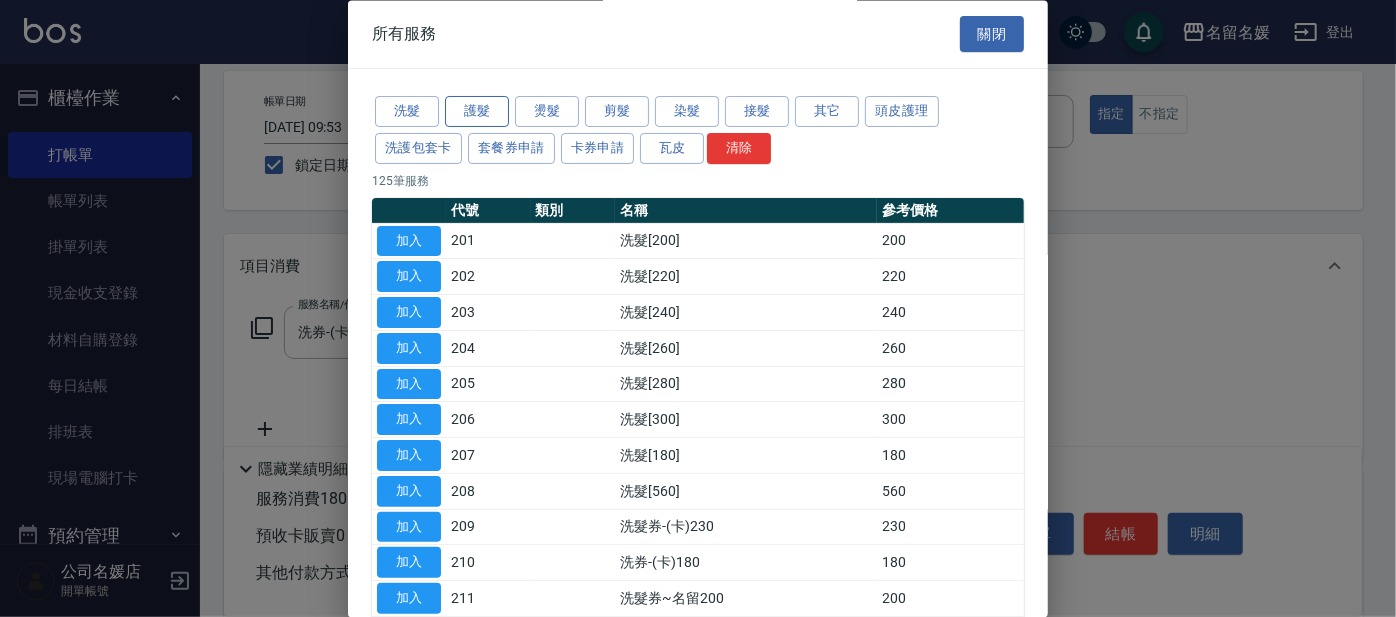 click on "護髮" at bounding box center (477, 112) 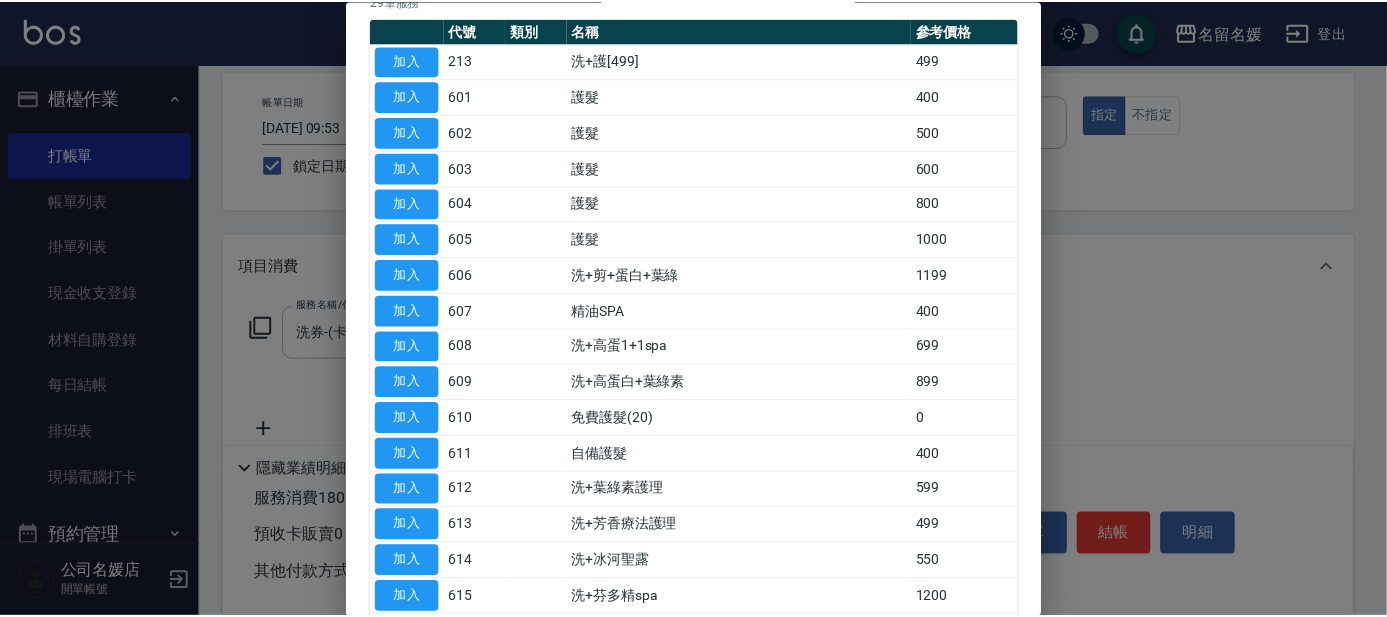 scroll, scrollTop: 181, scrollLeft: 0, axis: vertical 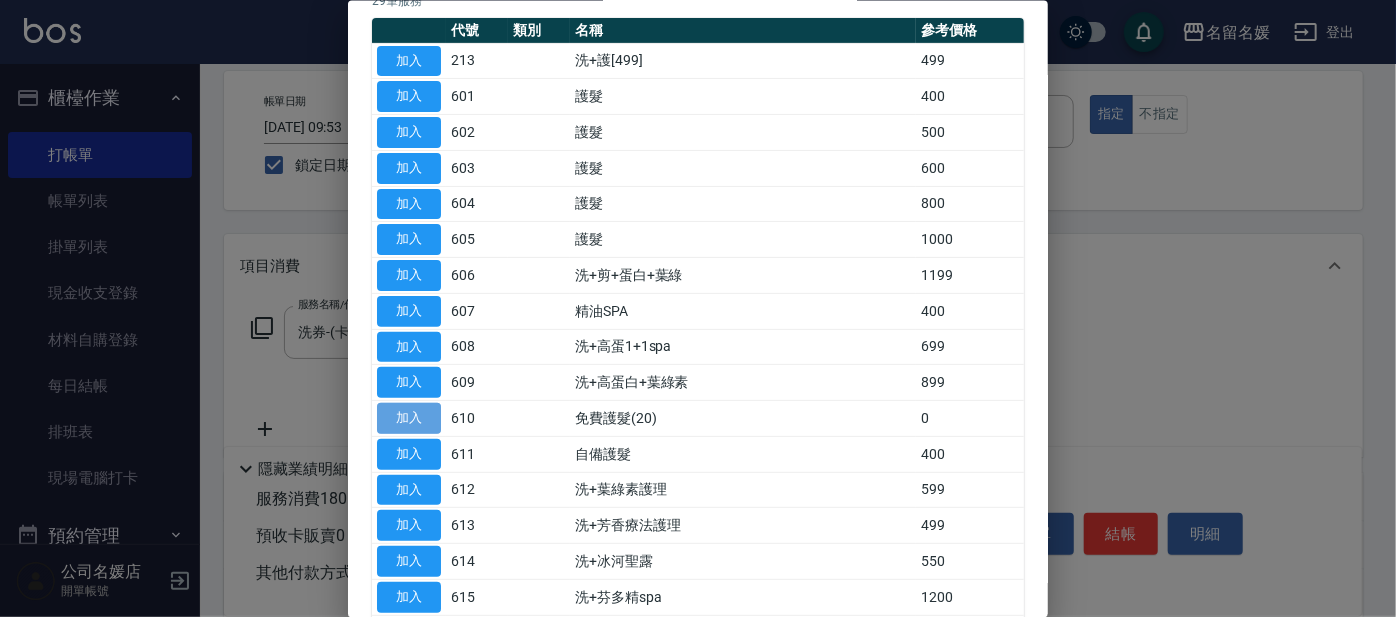 click on "加入" at bounding box center (409, 418) 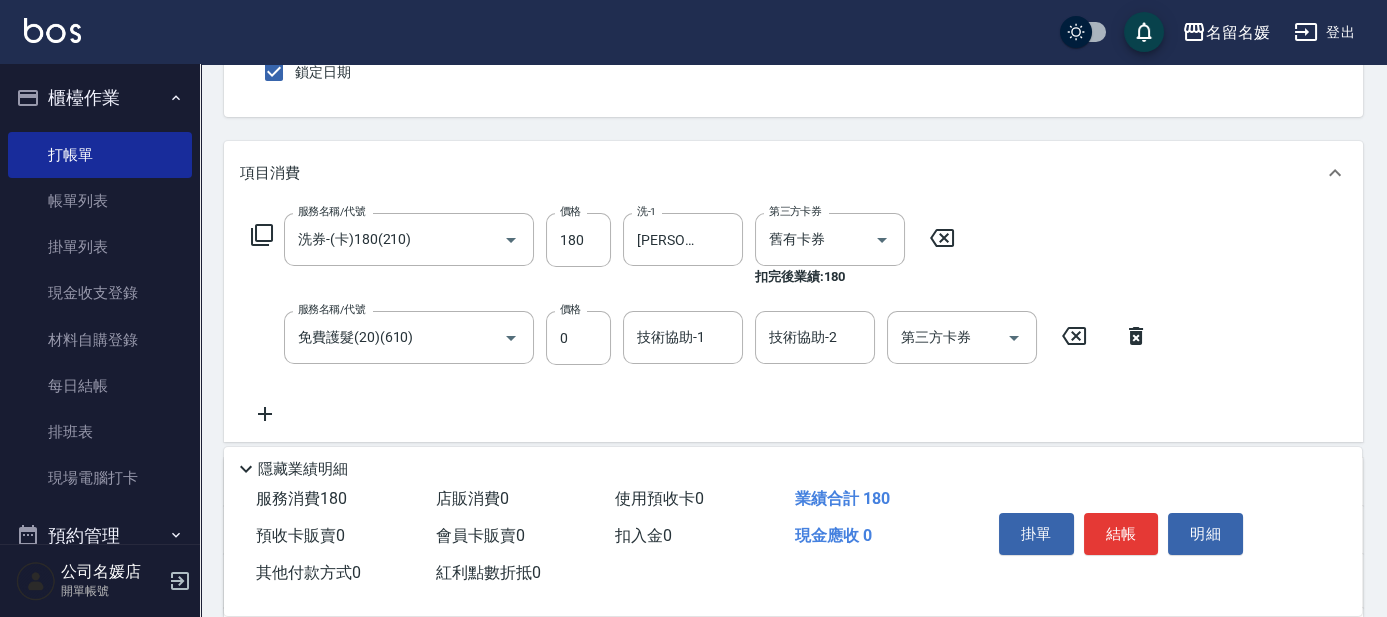 scroll, scrollTop: 272, scrollLeft: 0, axis: vertical 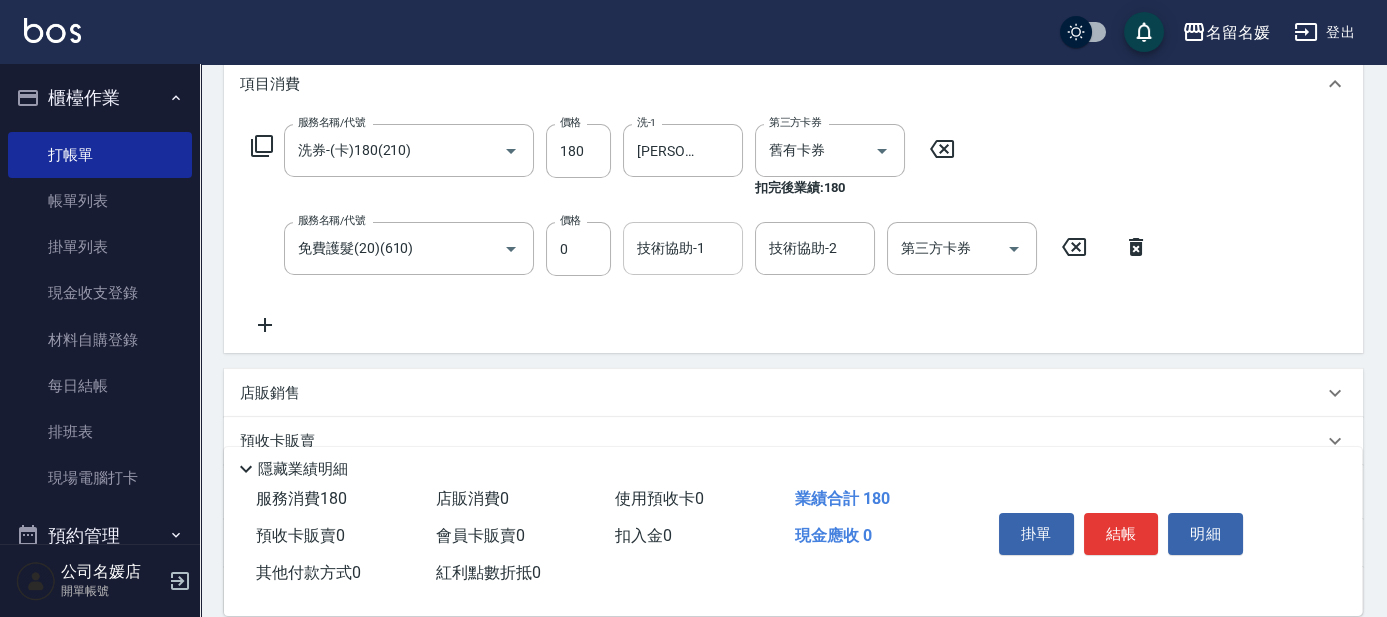 click on "技術協助-1 技術協助-1" at bounding box center [683, 248] 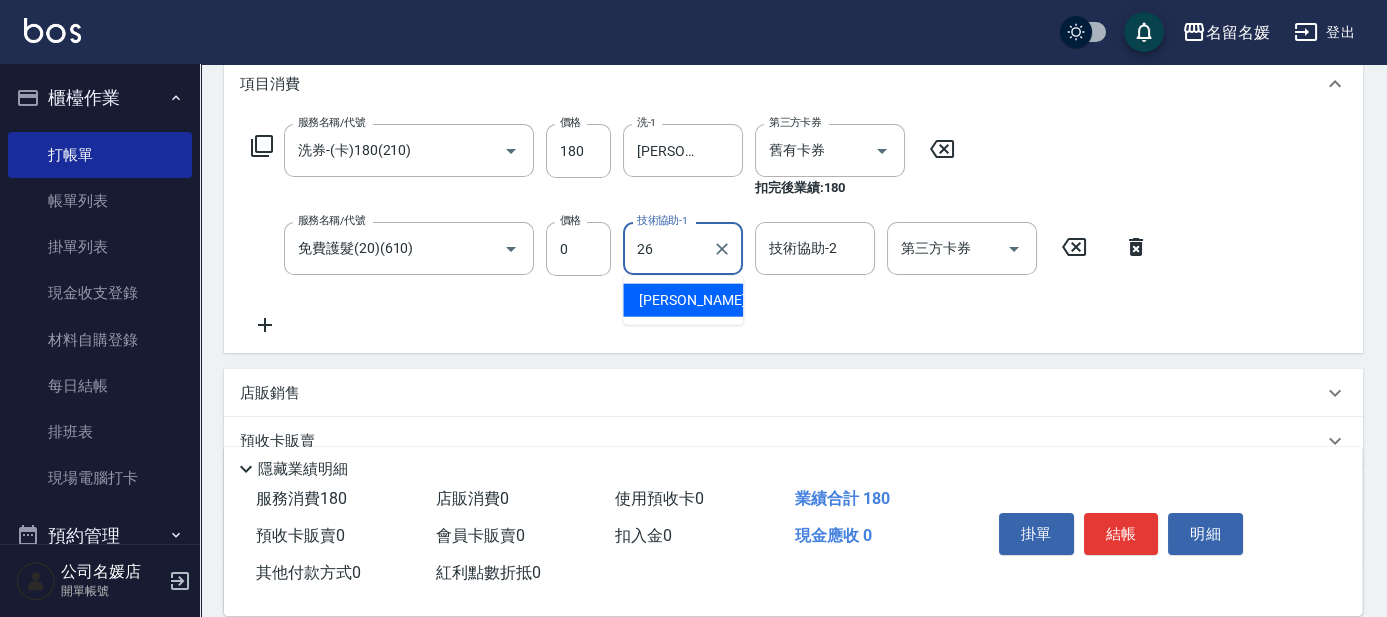 type on "[PERSON_NAME]-26" 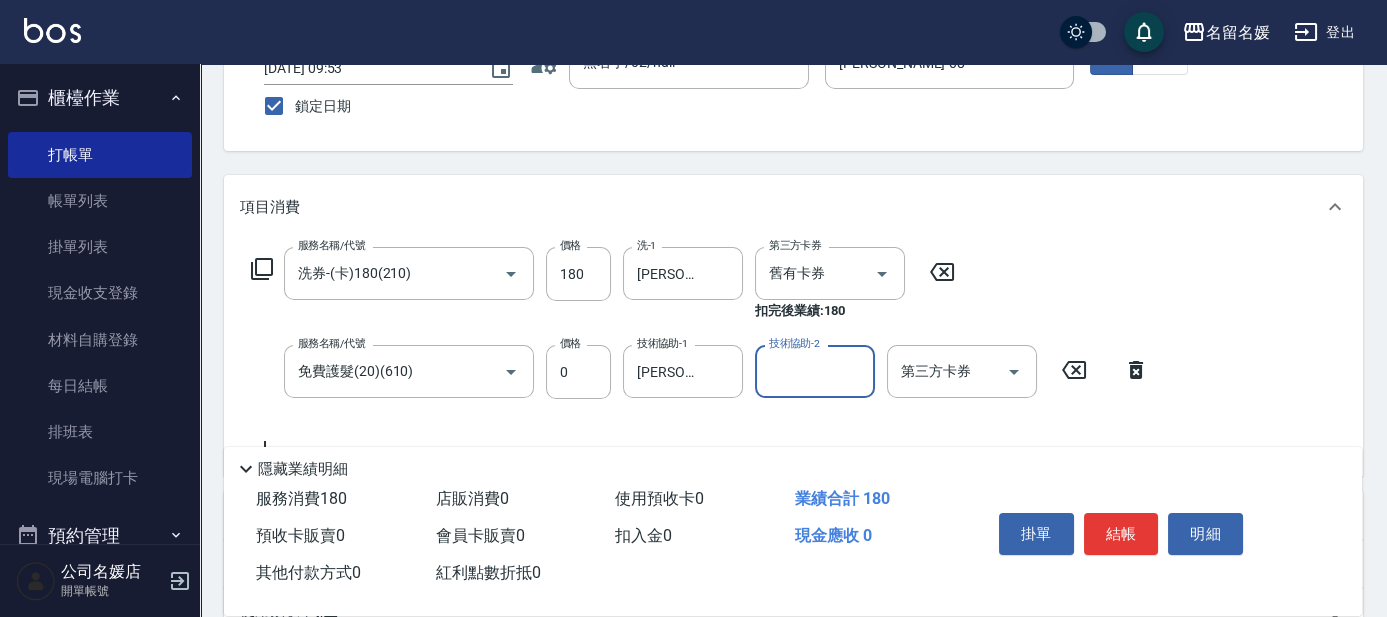 scroll, scrollTop: 181, scrollLeft: 0, axis: vertical 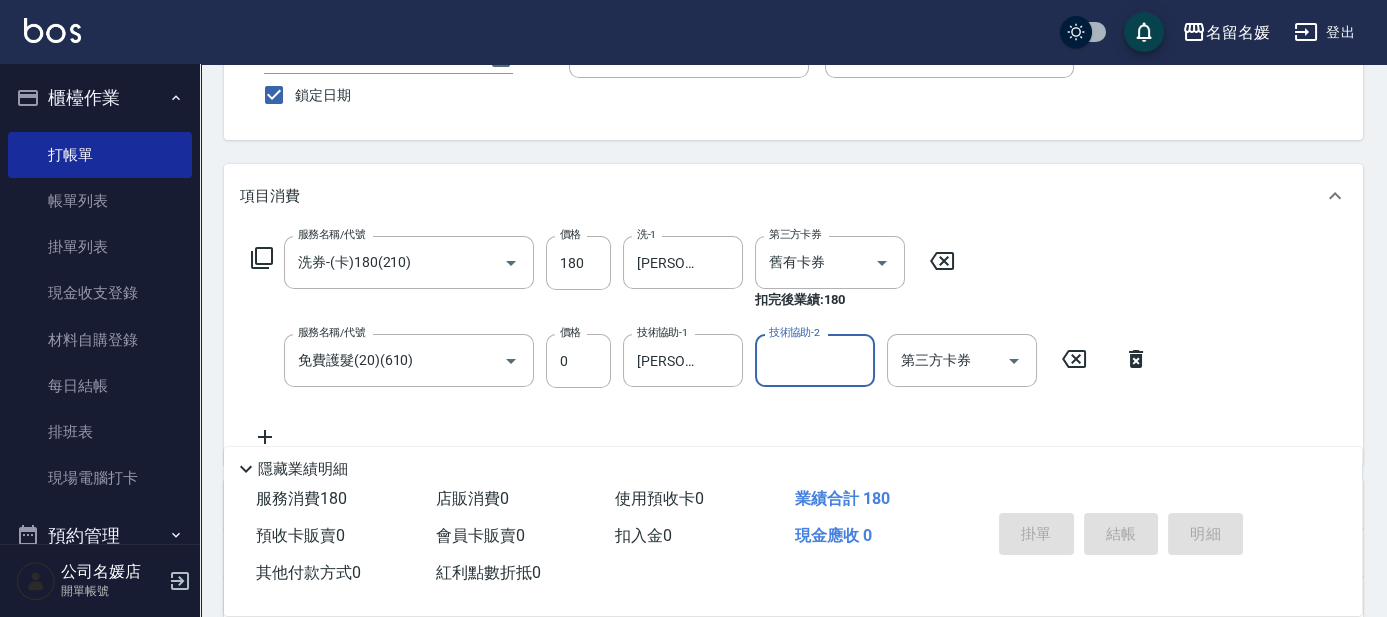 type 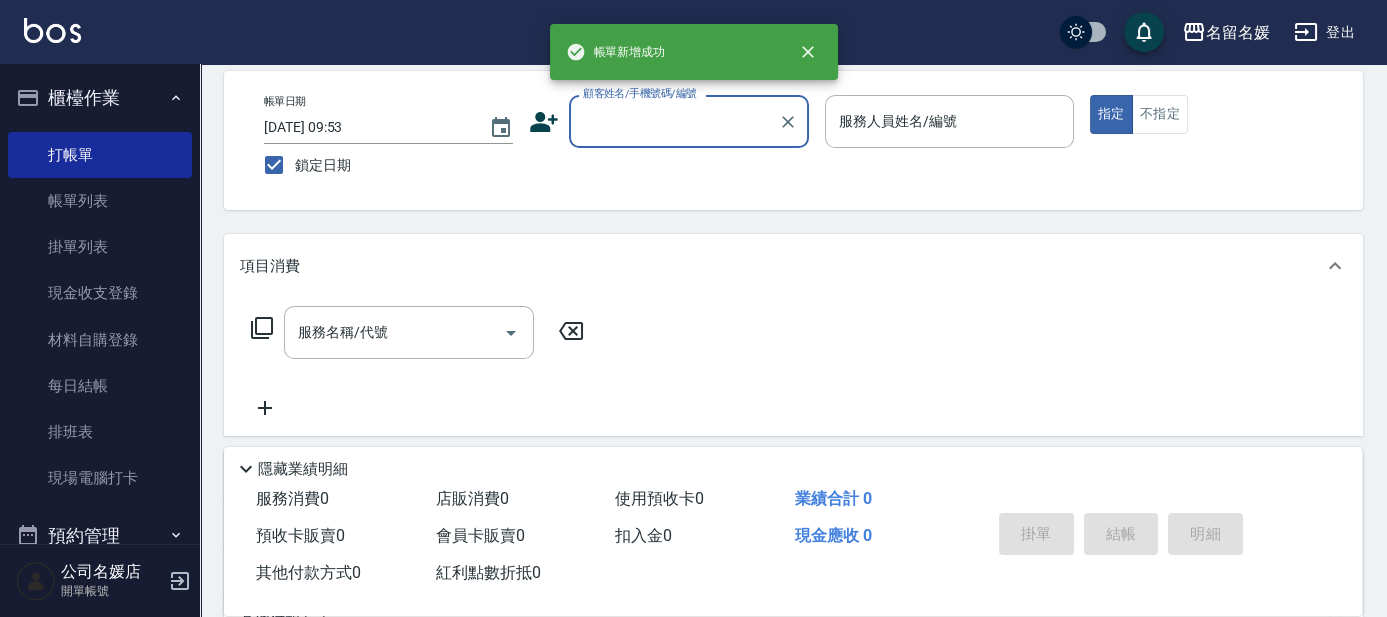 scroll, scrollTop: 0, scrollLeft: 0, axis: both 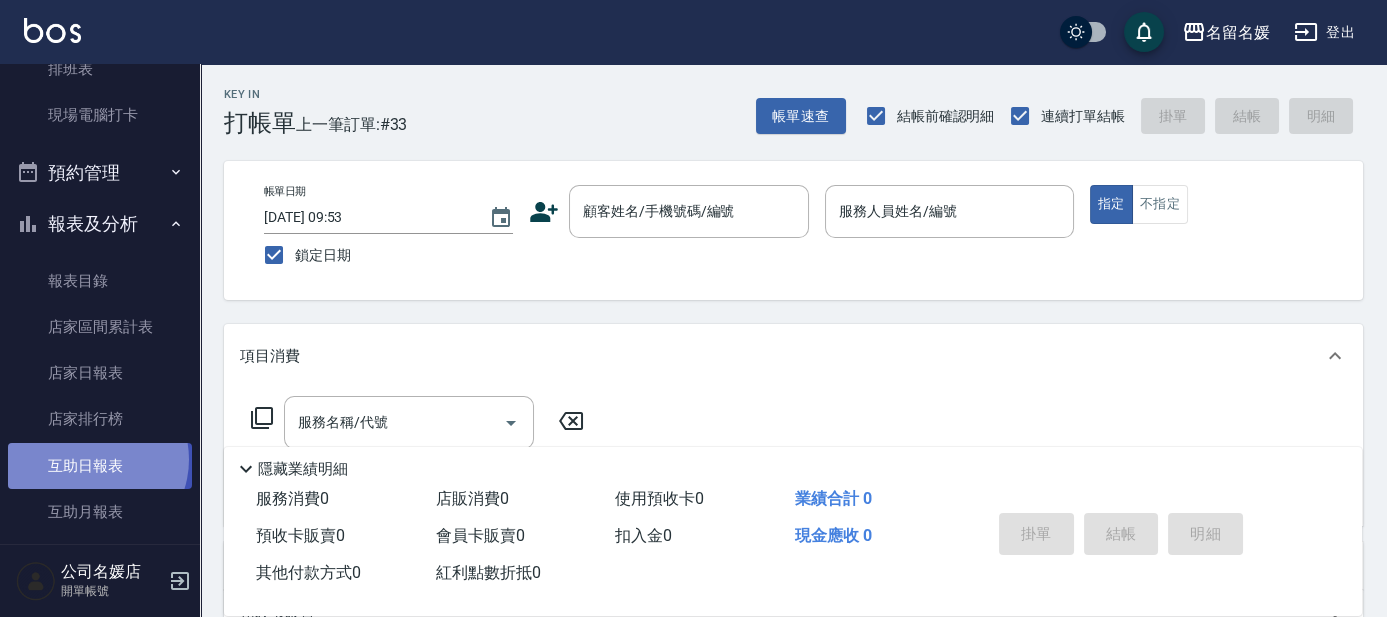 click on "互助日報表" at bounding box center [100, 466] 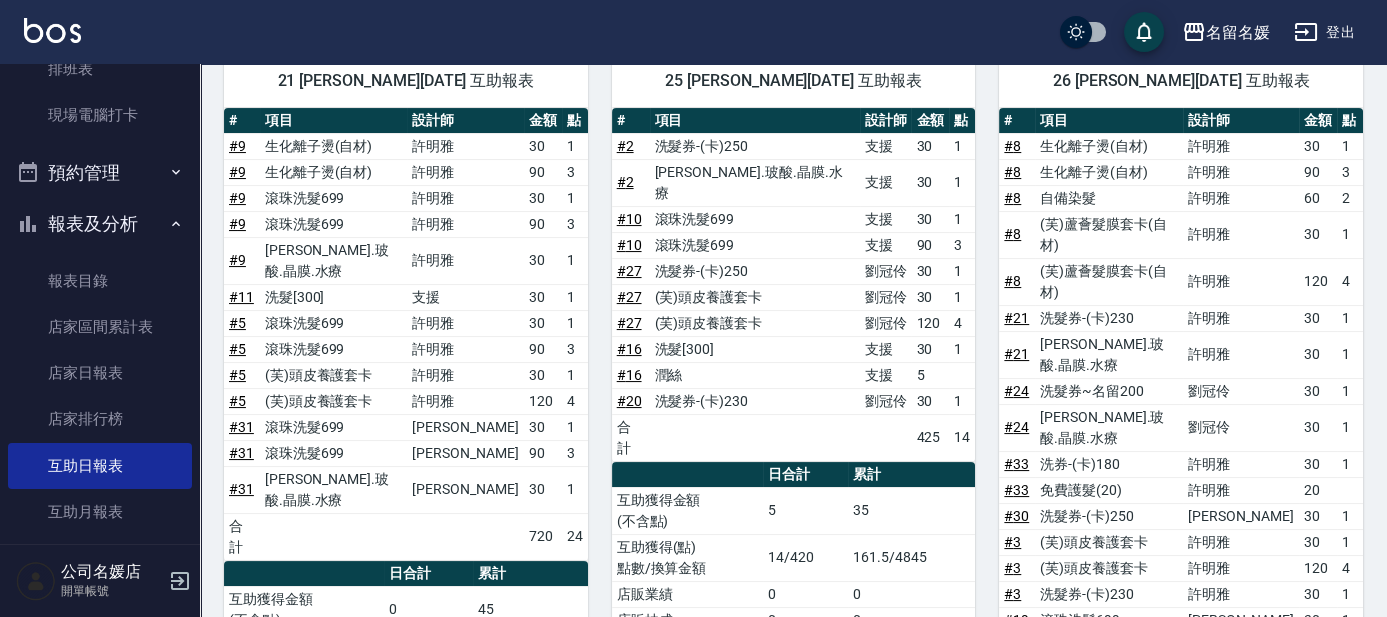 scroll, scrollTop: 727, scrollLeft: 0, axis: vertical 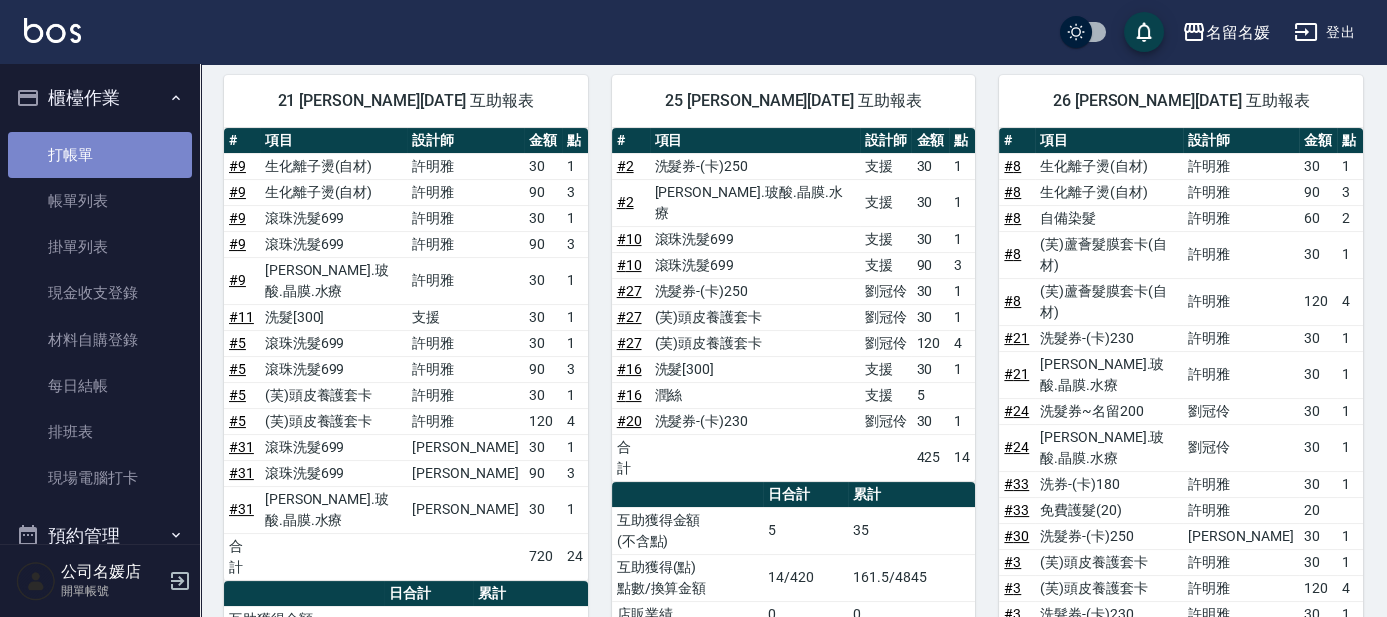 click on "打帳單" at bounding box center [100, 155] 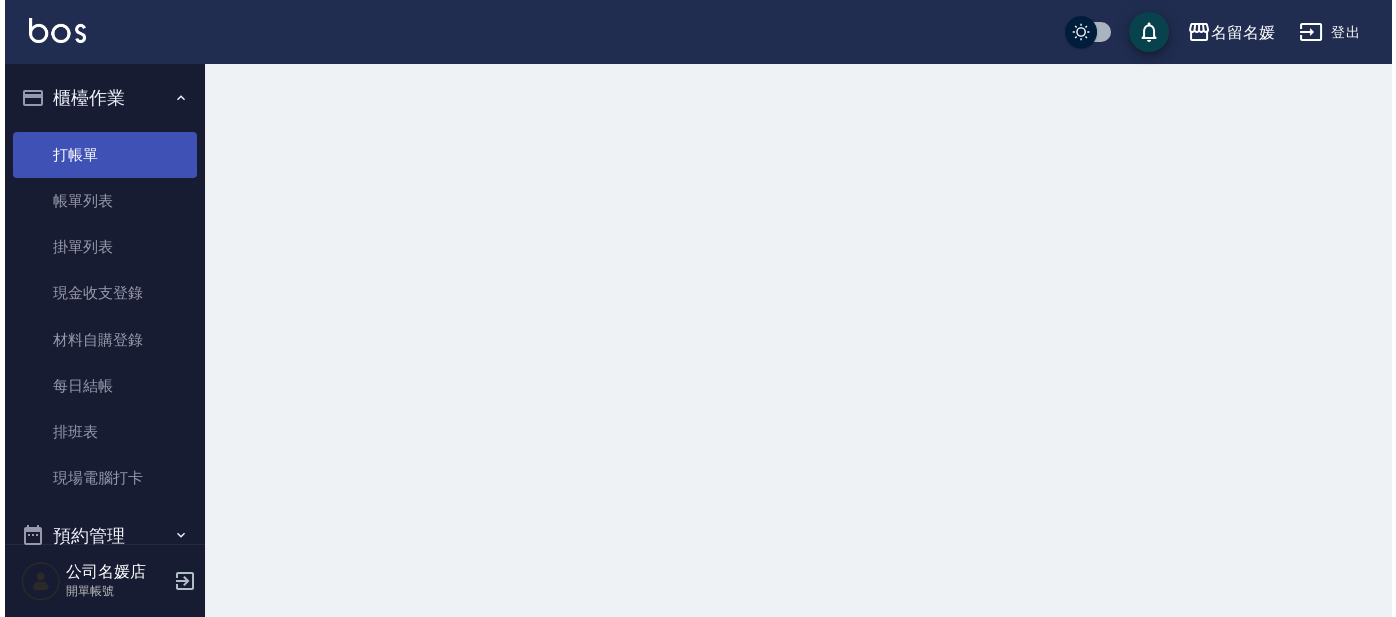 scroll, scrollTop: 0, scrollLeft: 0, axis: both 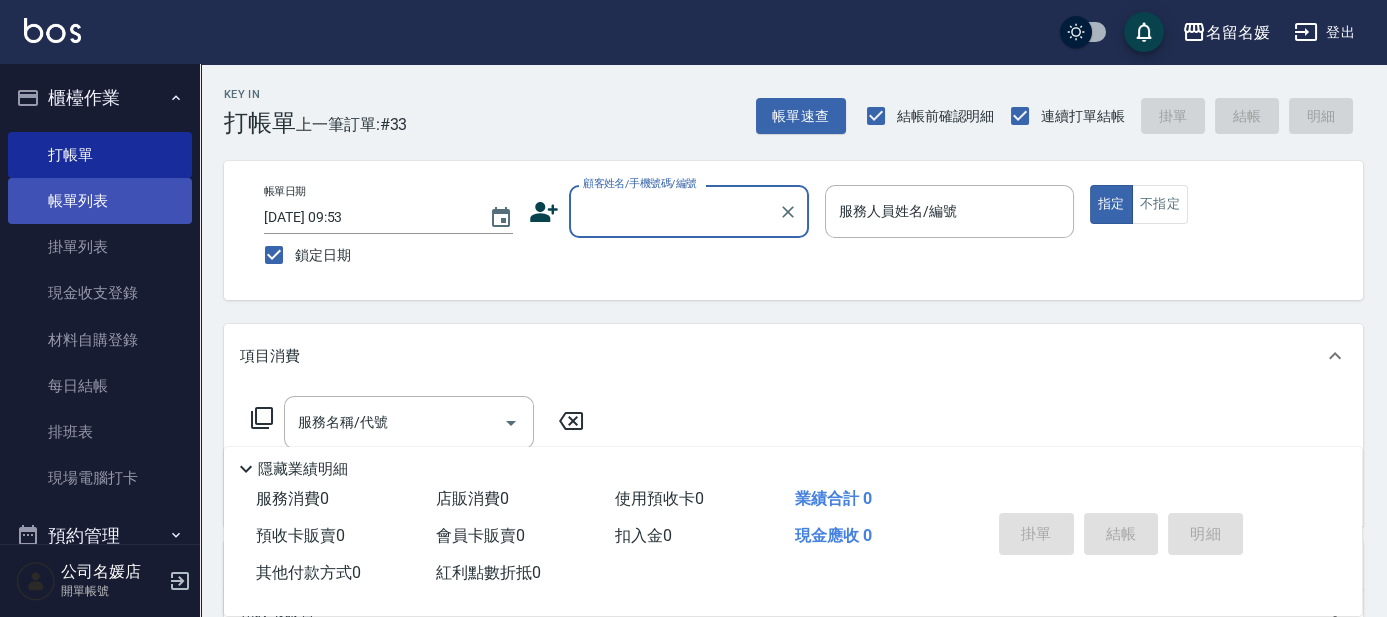 click on "帳單列表" at bounding box center (100, 201) 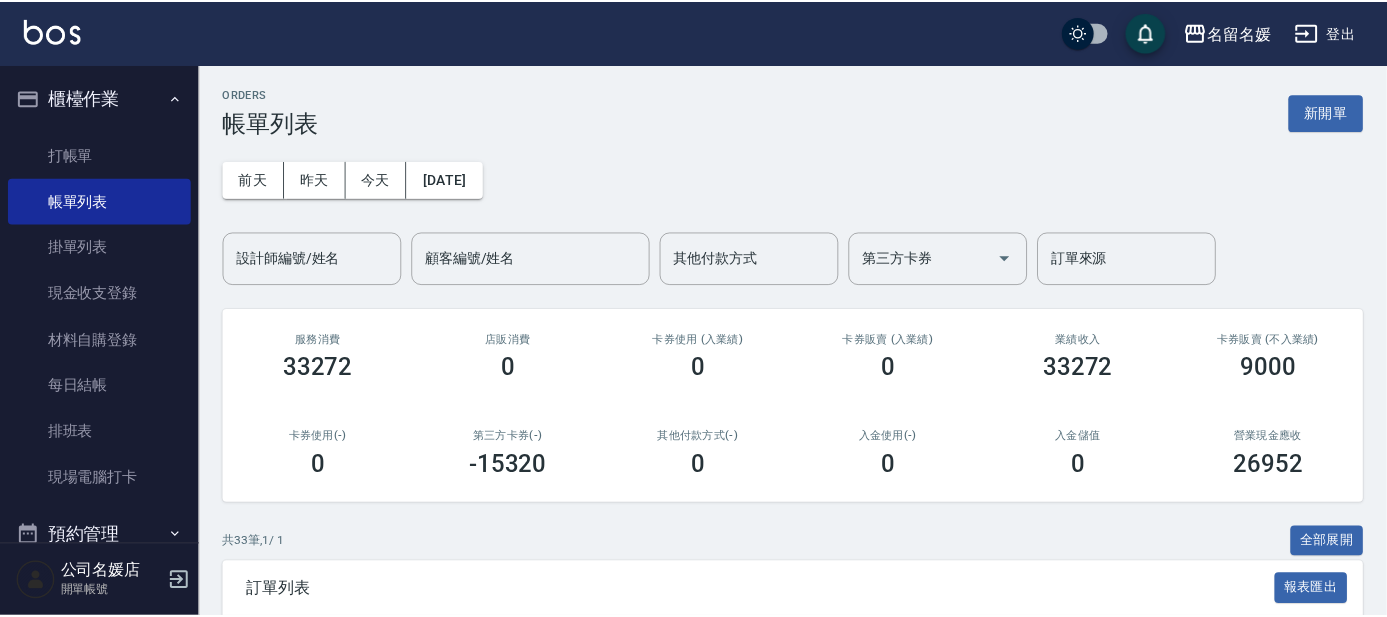 scroll, scrollTop: 272, scrollLeft: 0, axis: vertical 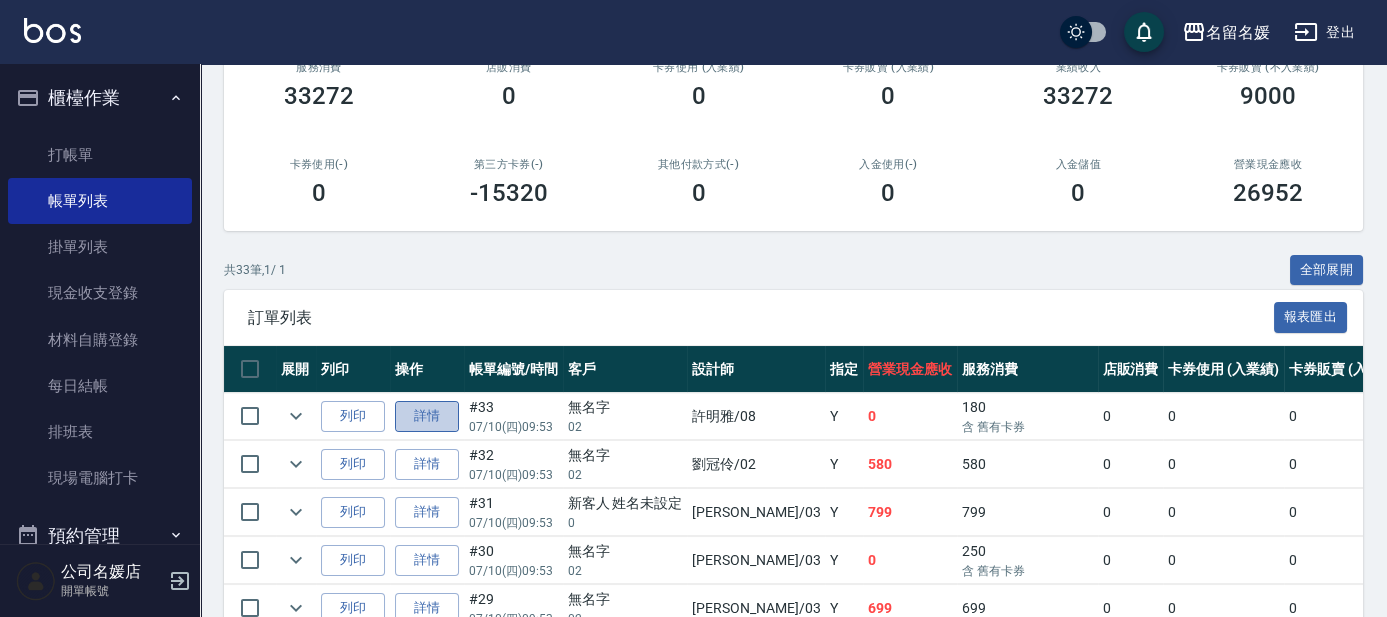 click on "詳情" at bounding box center [427, 416] 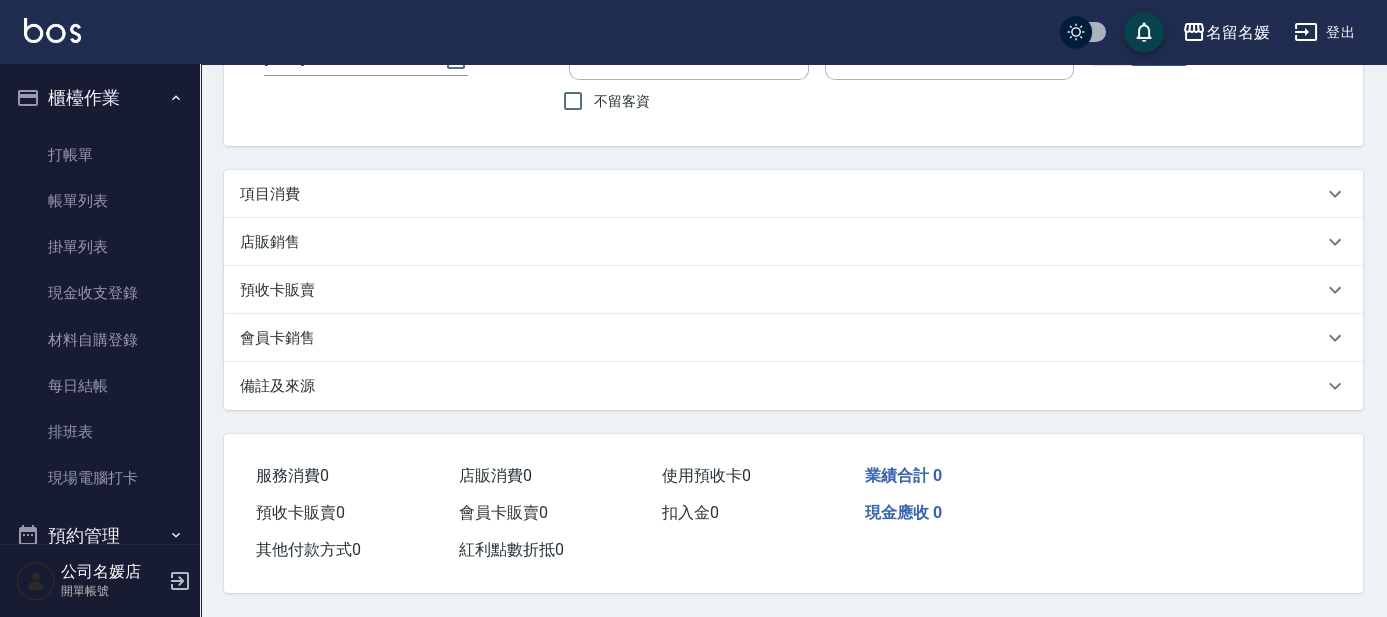 scroll, scrollTop: 0, scrollLeft: 0, axis: both 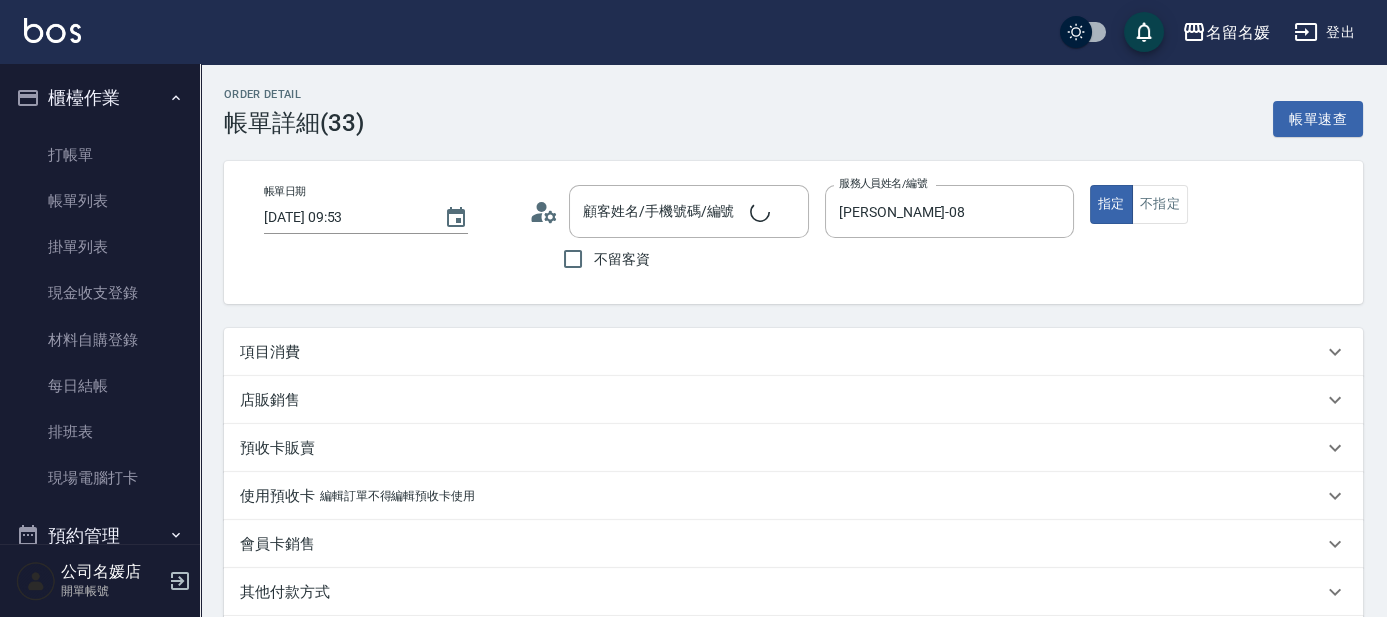 type on "[DATE] 09:53" 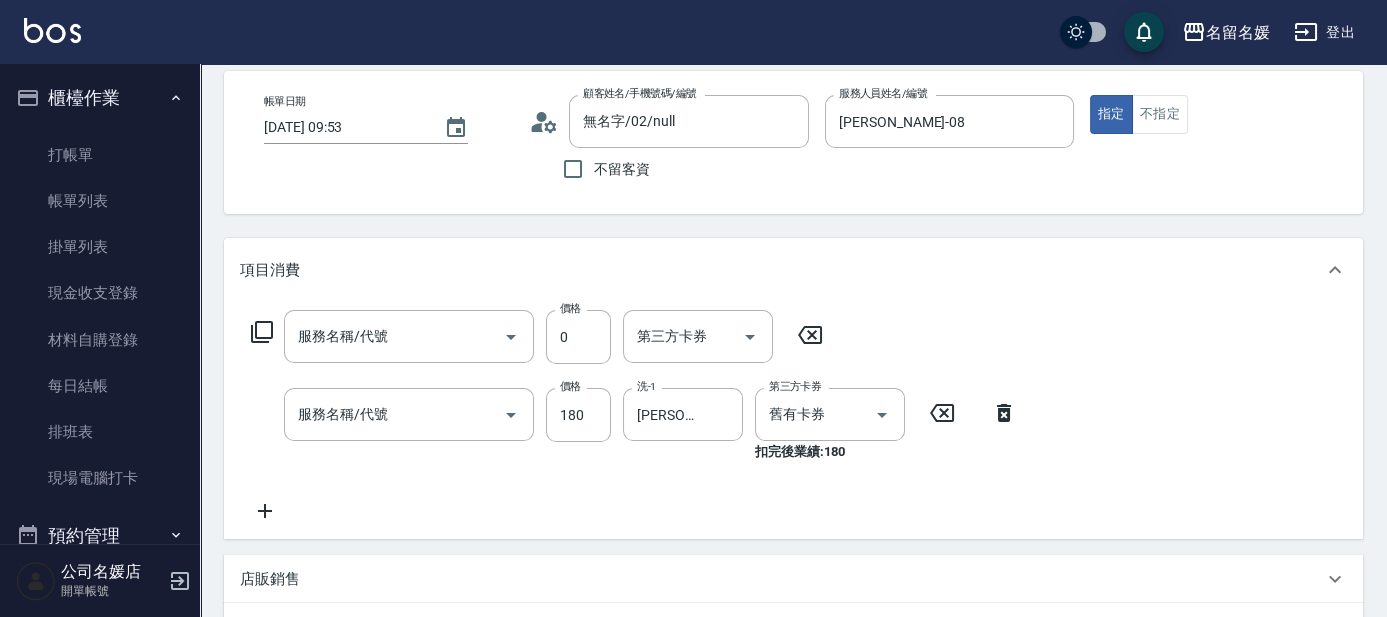 type on "無名字/02/null" 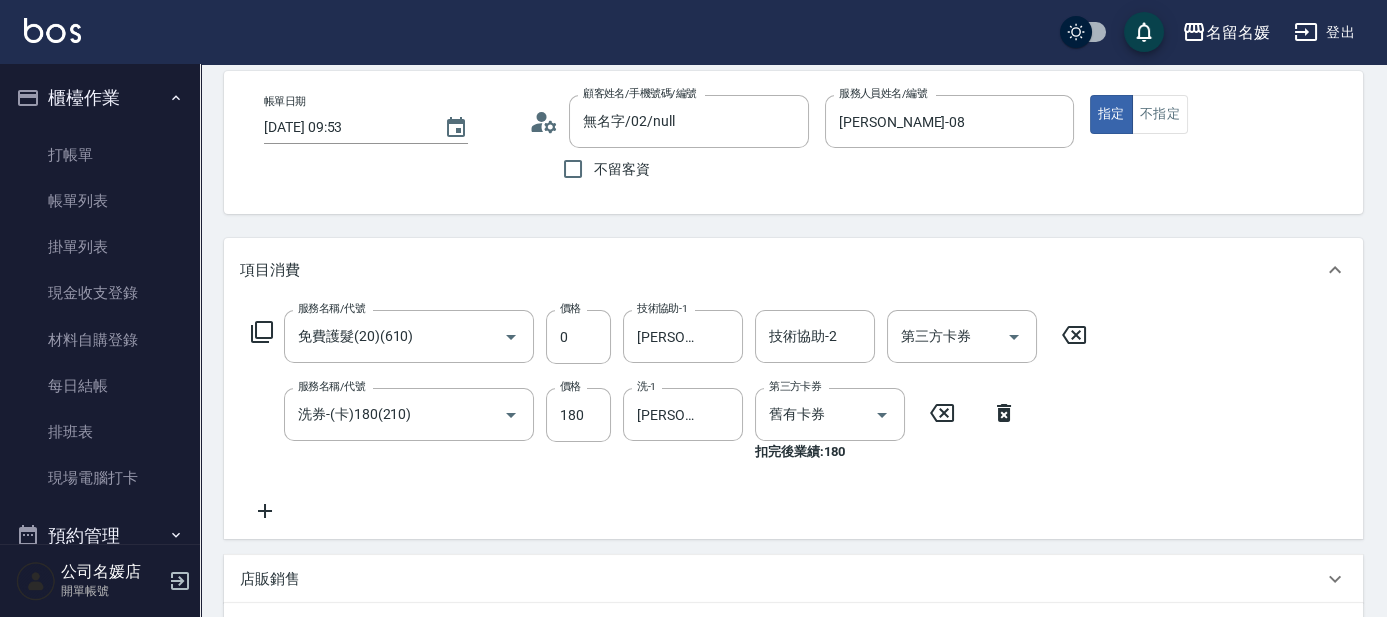 scroll, scrollTop: 181, scrollLeft: 0, axis: vertical 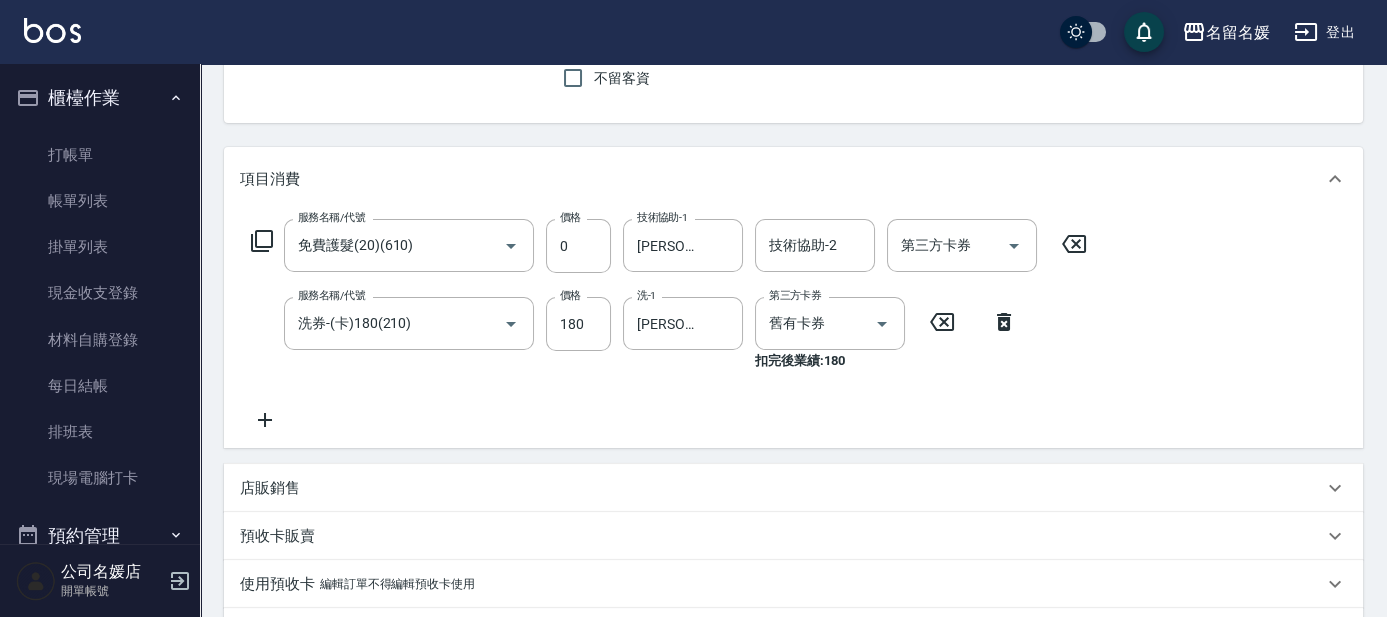 click 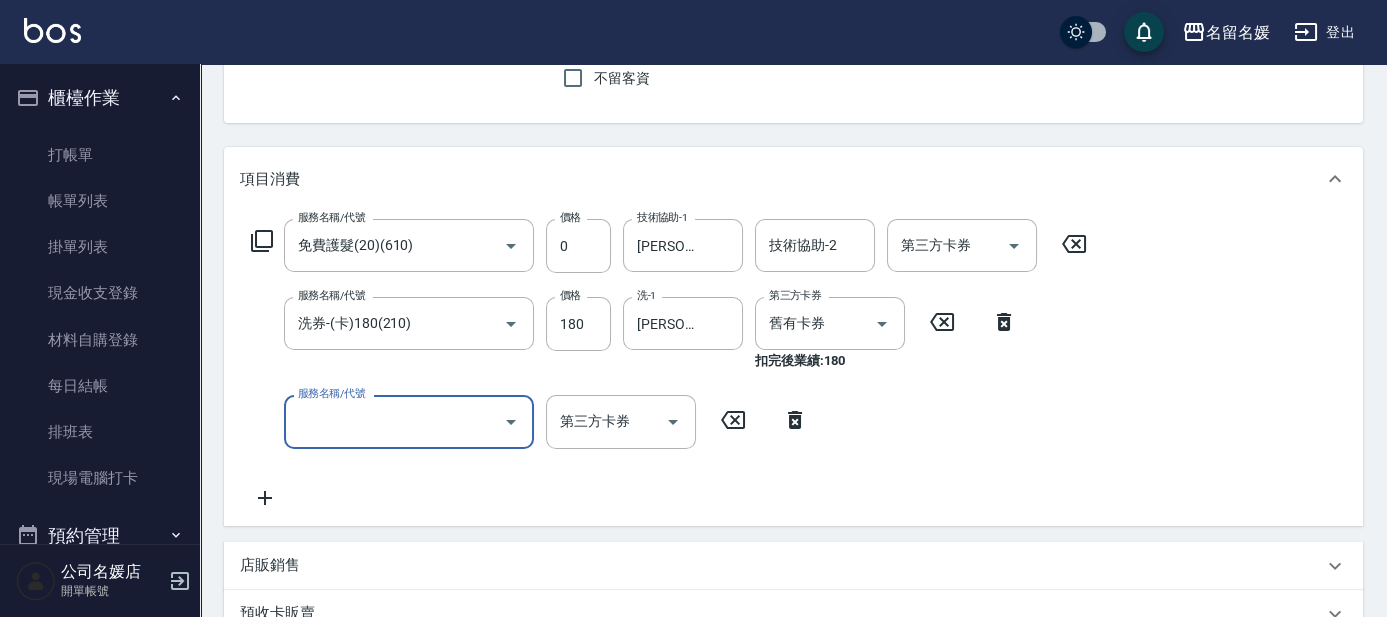 click on "服務名稱/代號" at bounding box center [394, 421] 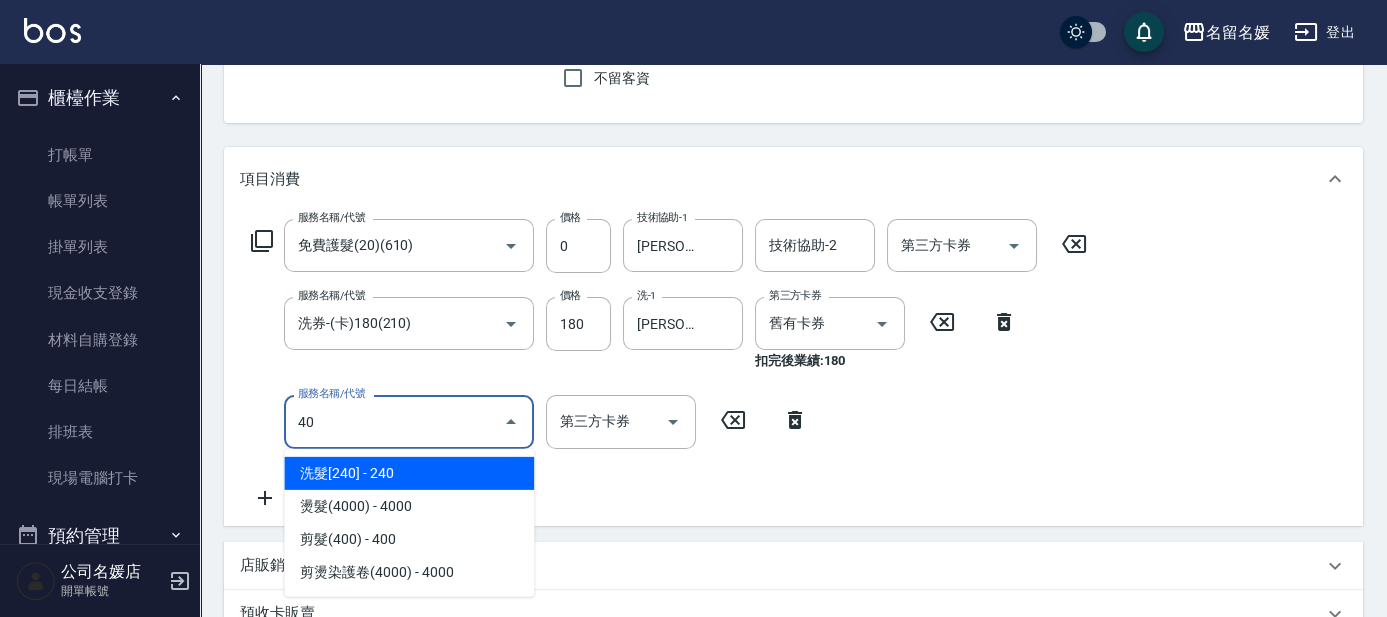 type on "406" 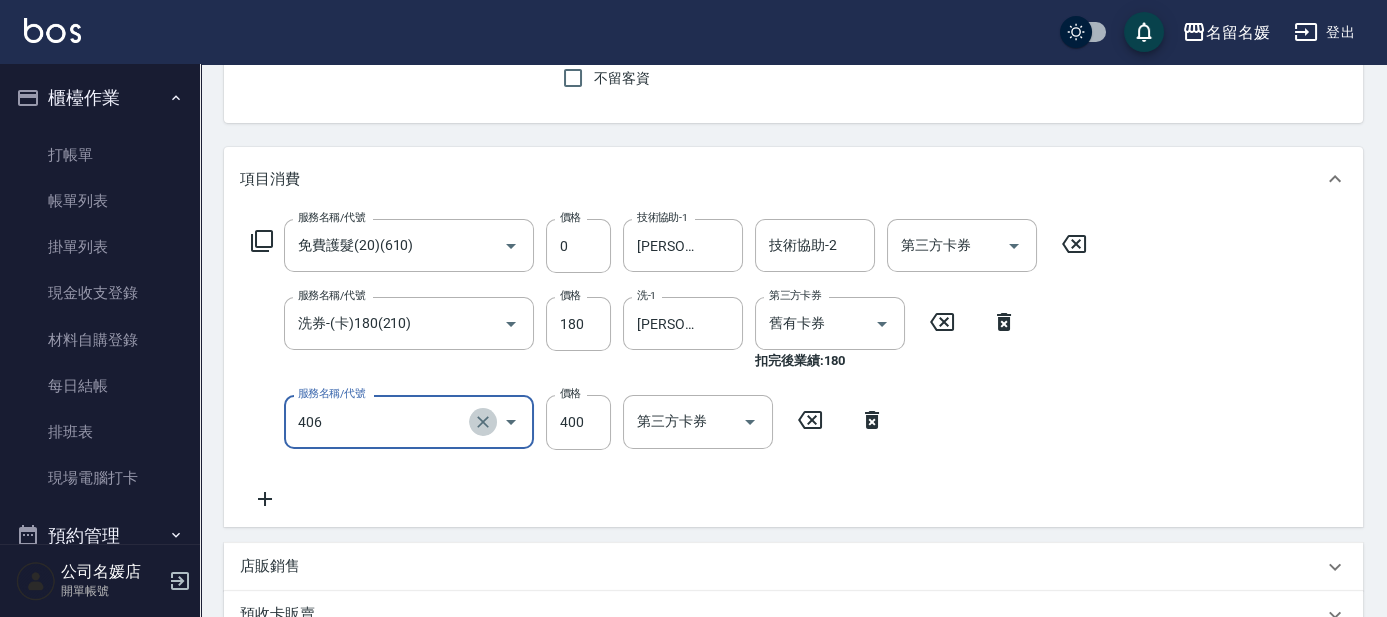 click 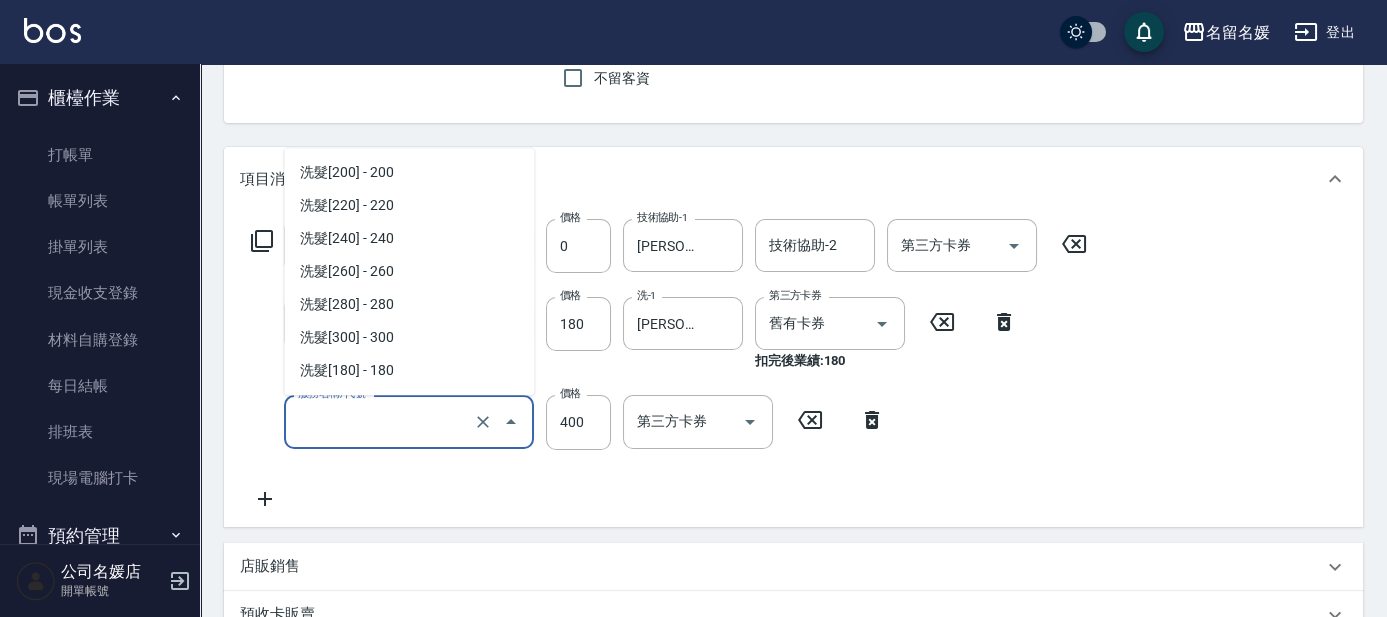 scroll, scrollTop: 1080, scrollLeft: 0, axis: vertical 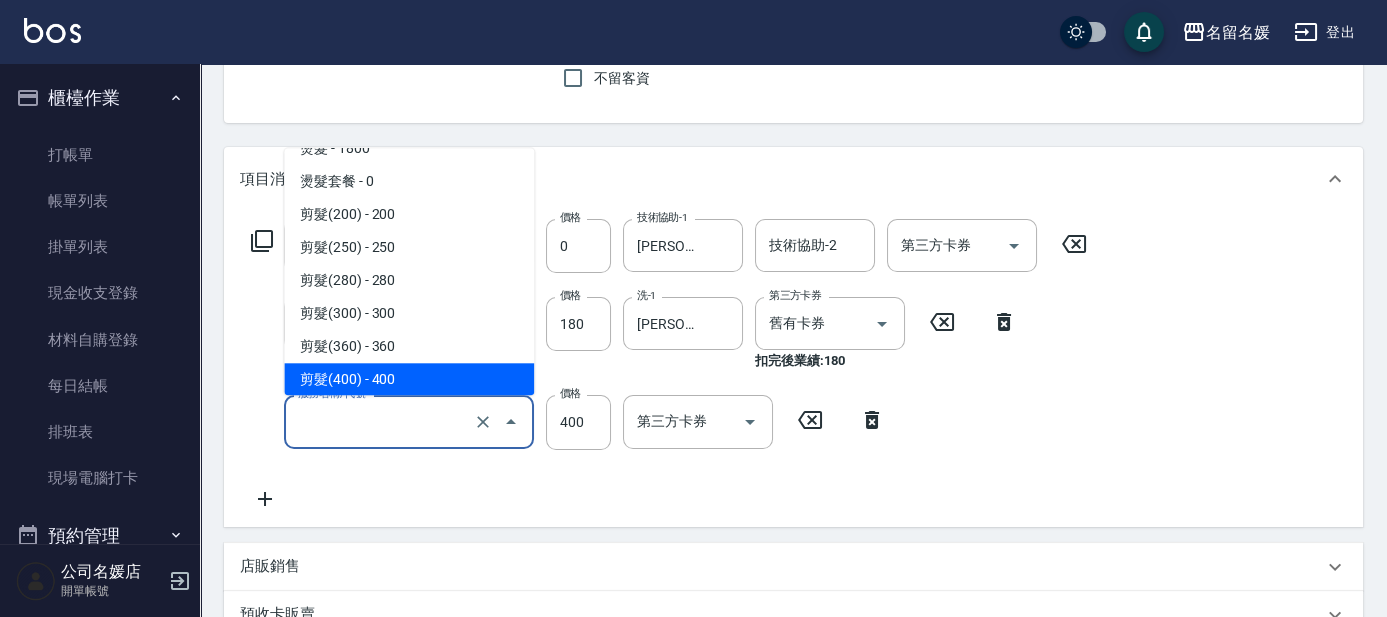 click on "服務名稱/代號" at bounding box center (381, 421) 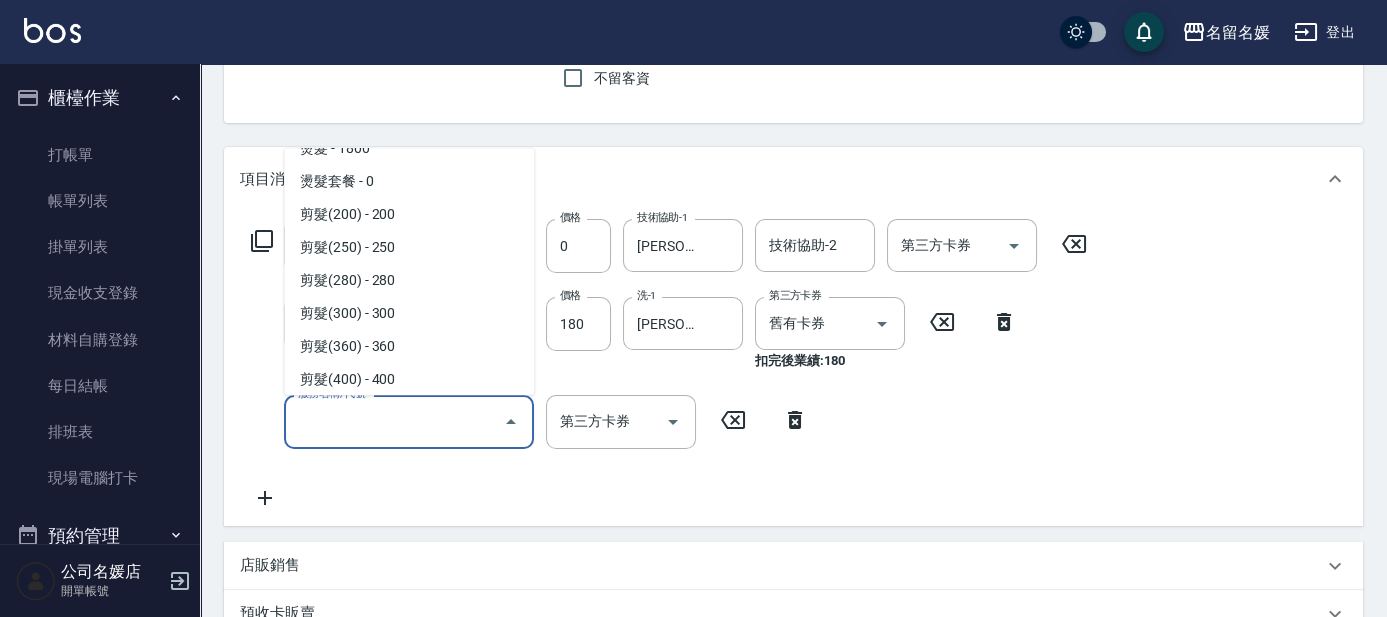 scroll, scrollTop: 0, scrollLeft: 0, axis: both 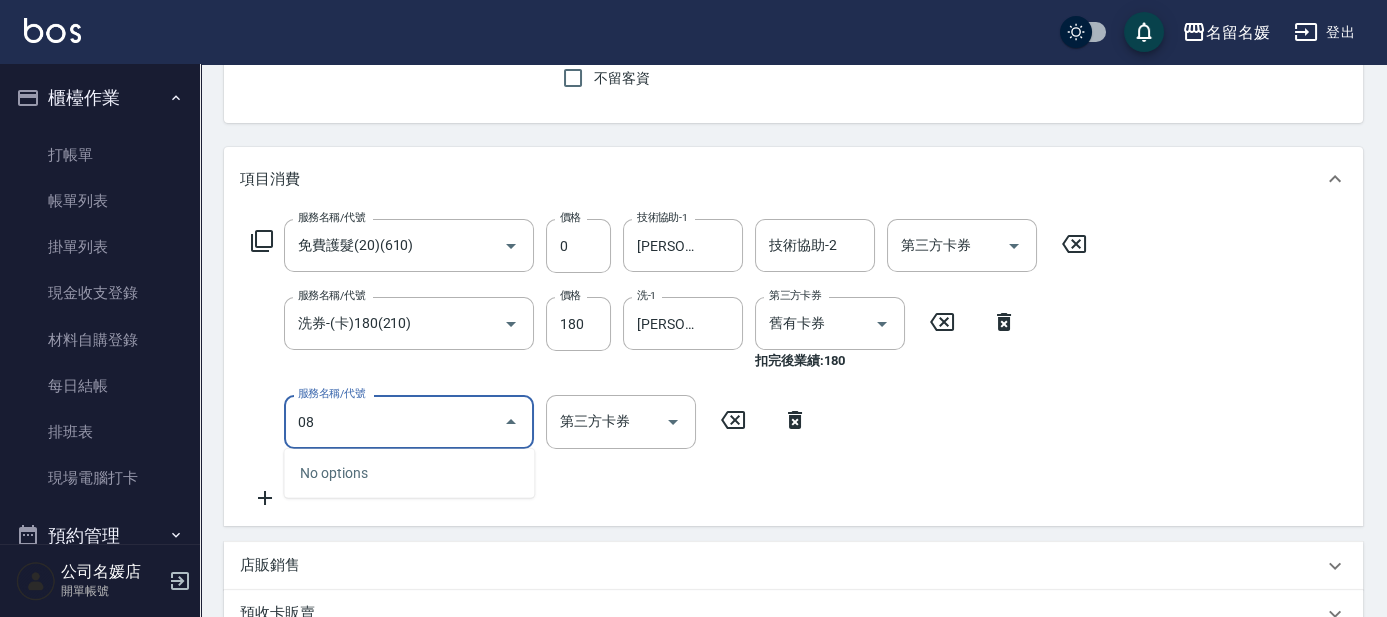type on "0" 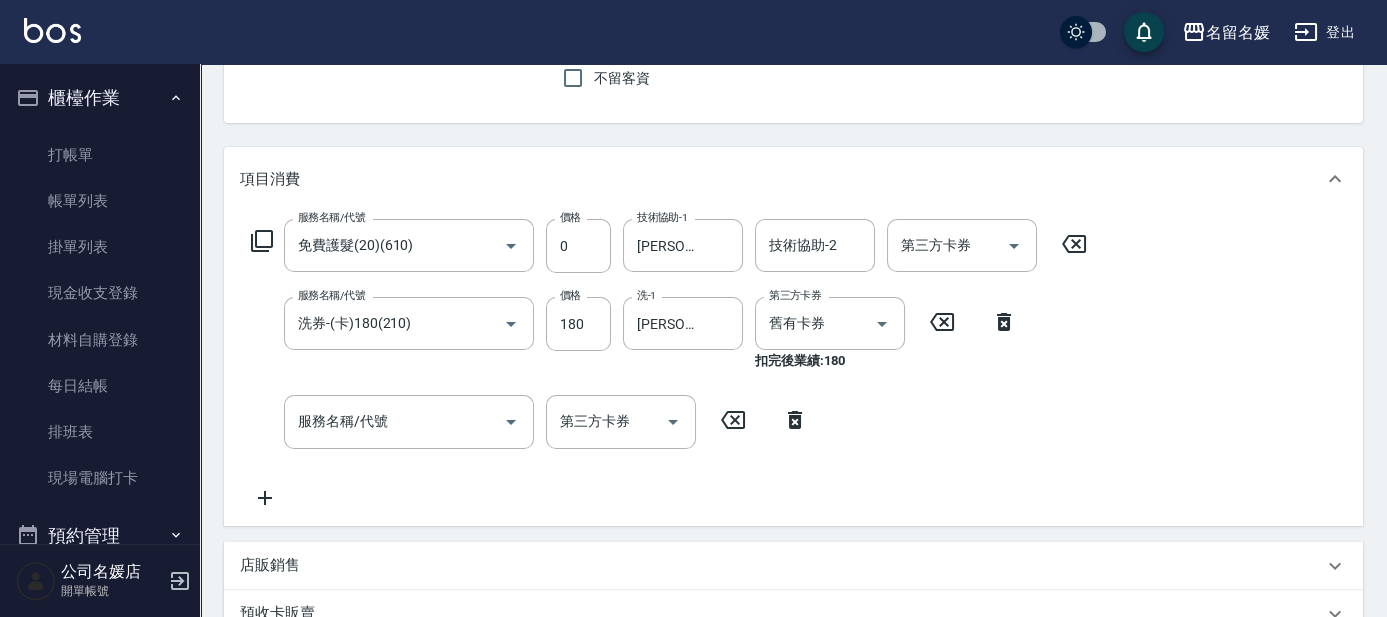 click on "服務名稱/代號 免費護髮(20)(610) 服務名稱/代號 價格 0 價格 技術協助-1 [PERSON_NAME]-26 技術協助-1 技術協助-2 技術協助-2 第三方卡券 第三方卡券 服務名稱/代號 洗券-(卡)180(210) 服務名稱/代號 價格 180 價格 洗-1 [PERSON_NAME]-26 洗-1 第三方卡券 舊有卡券 第三方卡券 扣完後業績: 180 服務名稱/代號 服務名稱/代號 第三方卡券 第三方卡券" at bounding box center (669, 364) 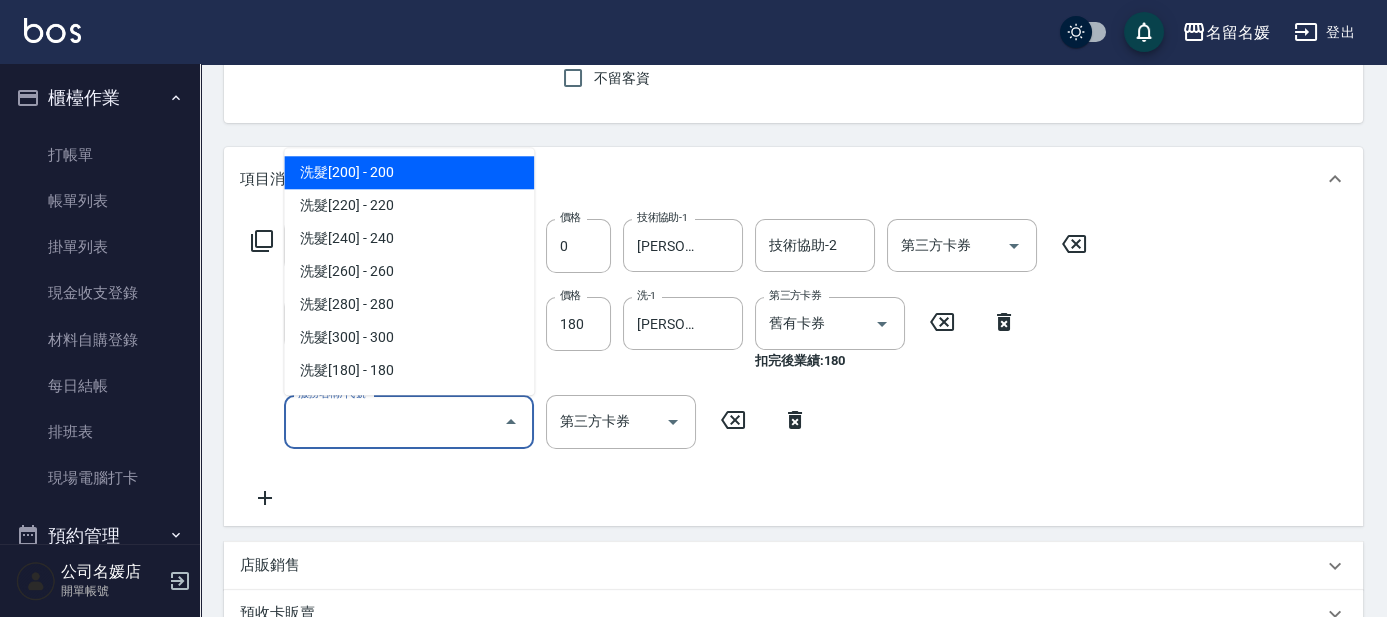 click on "服務名稱/代號" at bounding box center [394, 421] 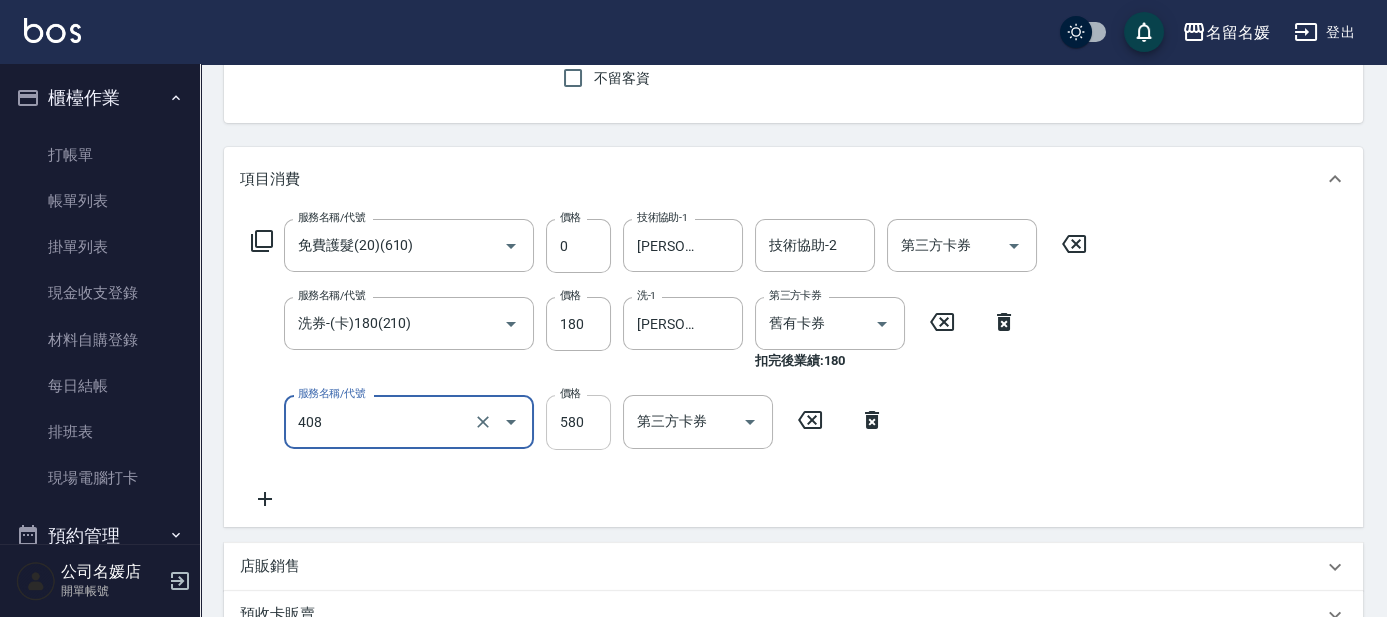 type on "剪髮(580)(408)" 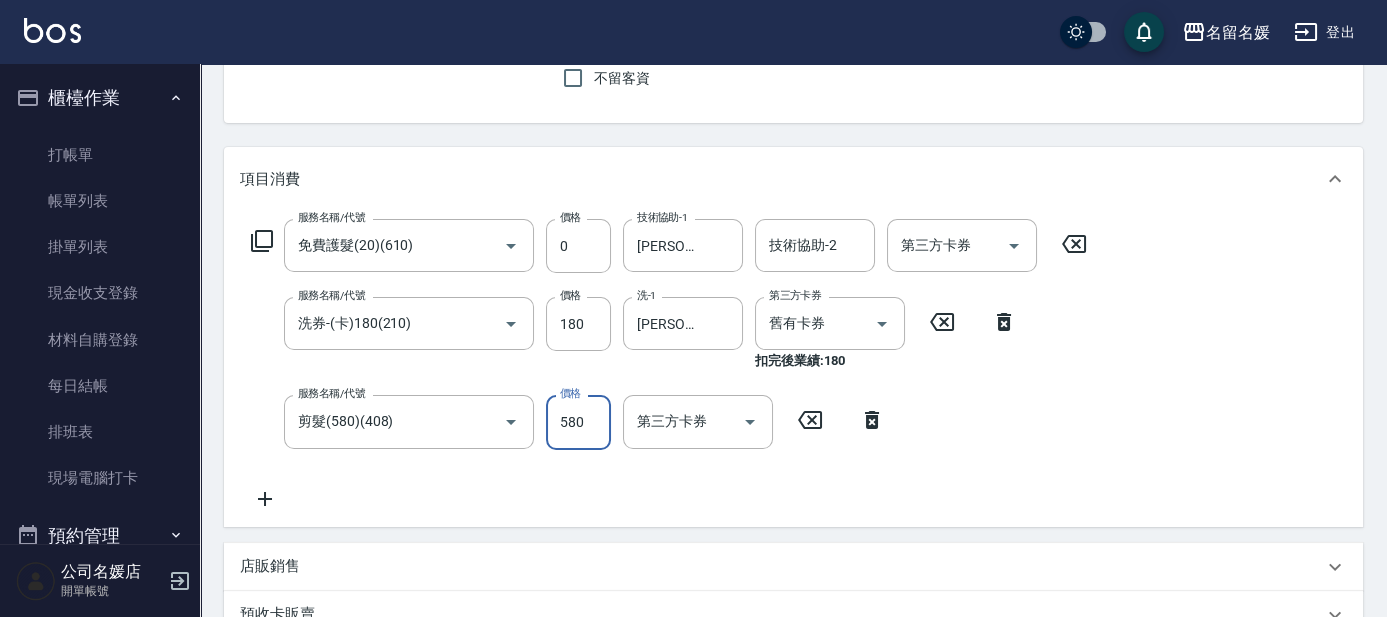 click on "580" at bounding box center [578, 422] 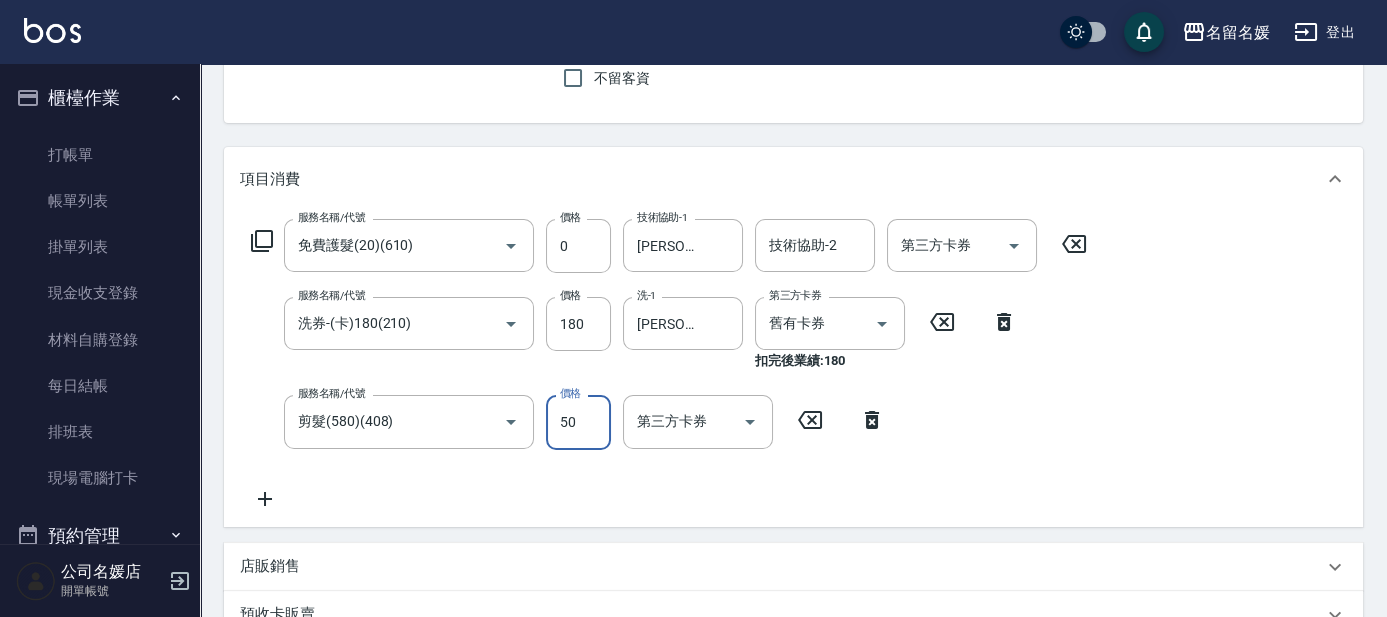 type on "500" 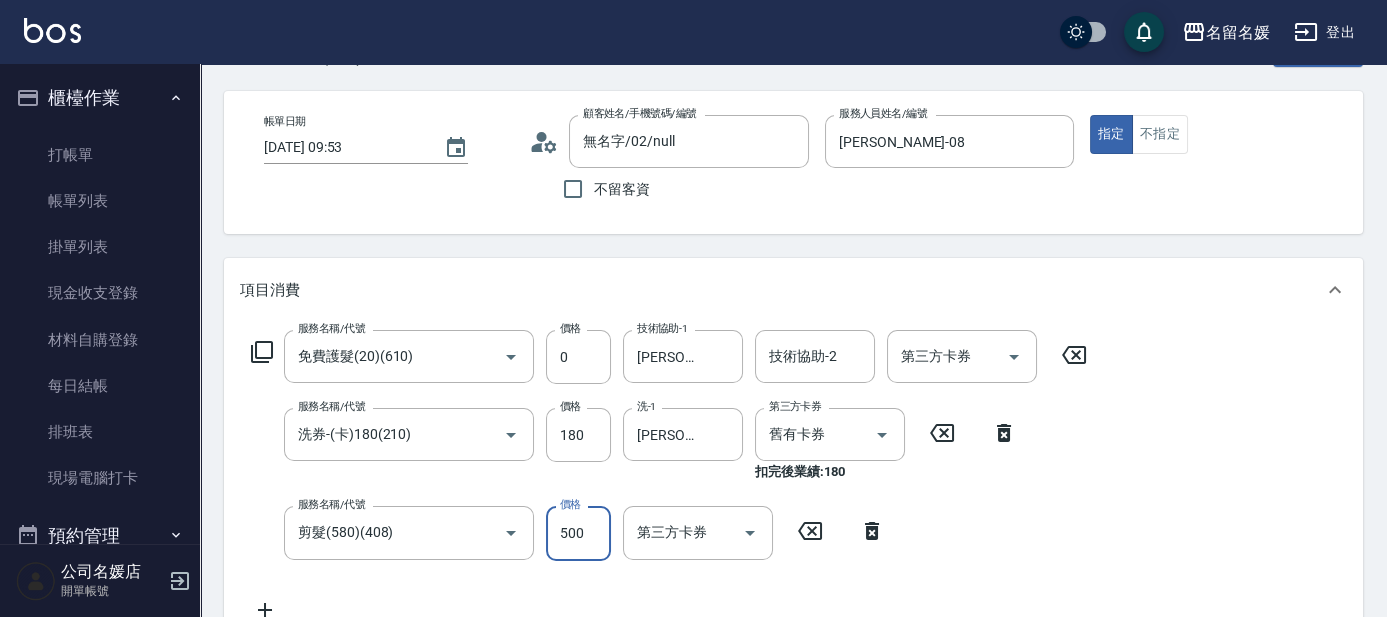 scroll, scrollTop: 90, scrollLeft: 0, axis: vertical 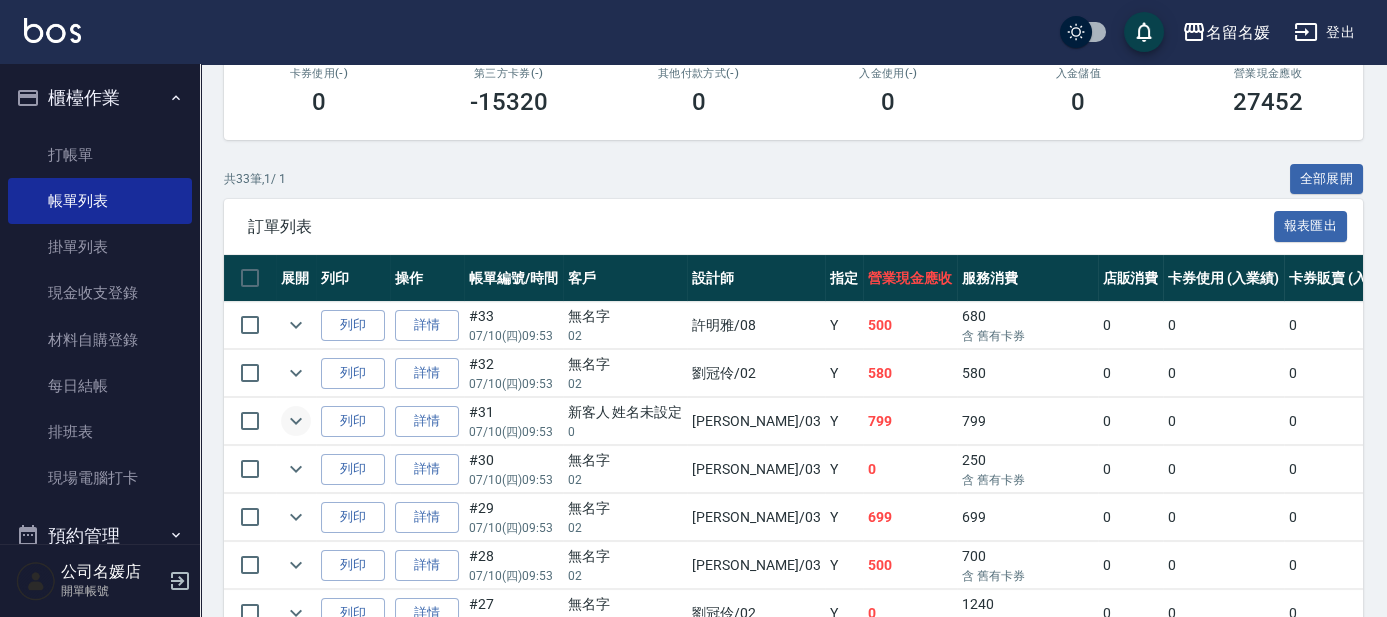 click 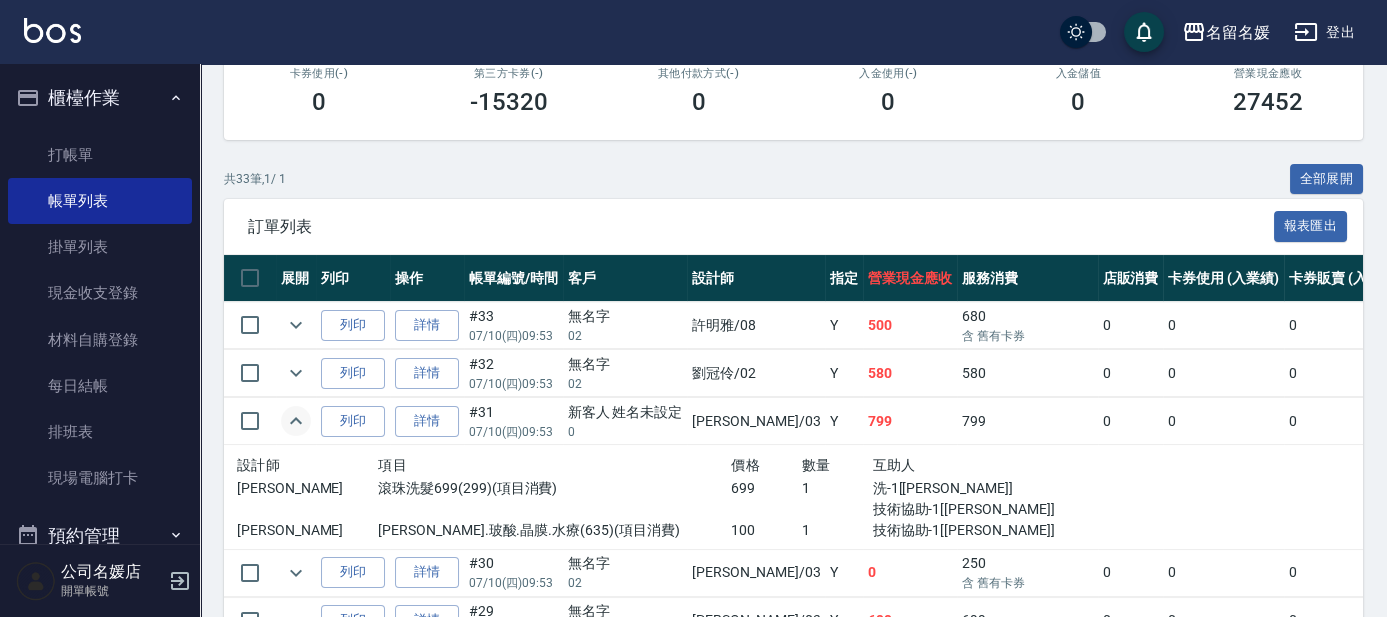 click 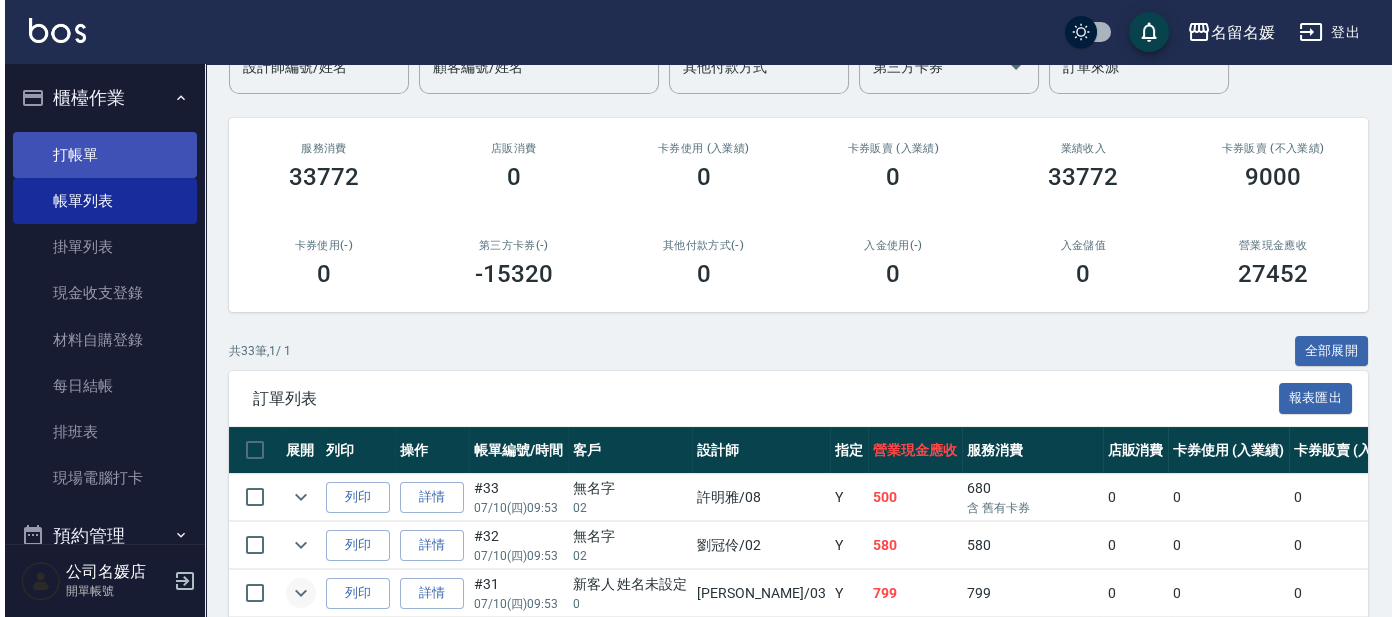 scroll, scrollTop: 0, scrollLeft: 0, axis: both 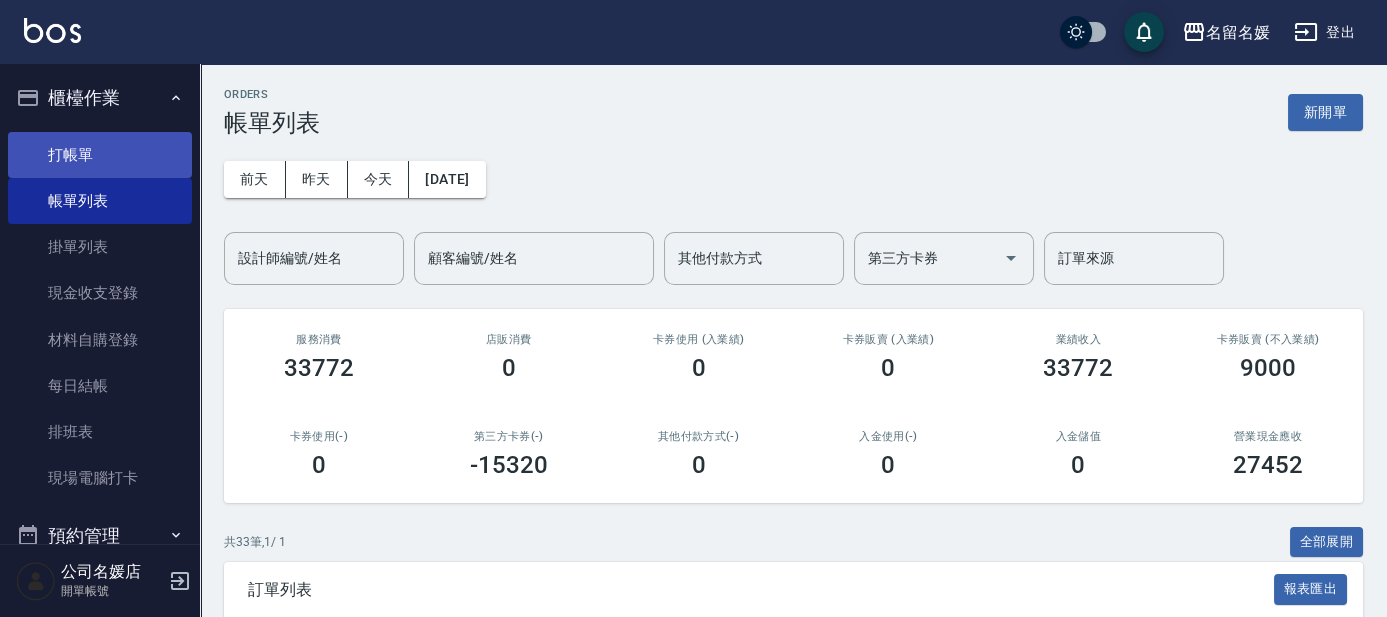 click on "打帳單" at bounding box center (100, 155) 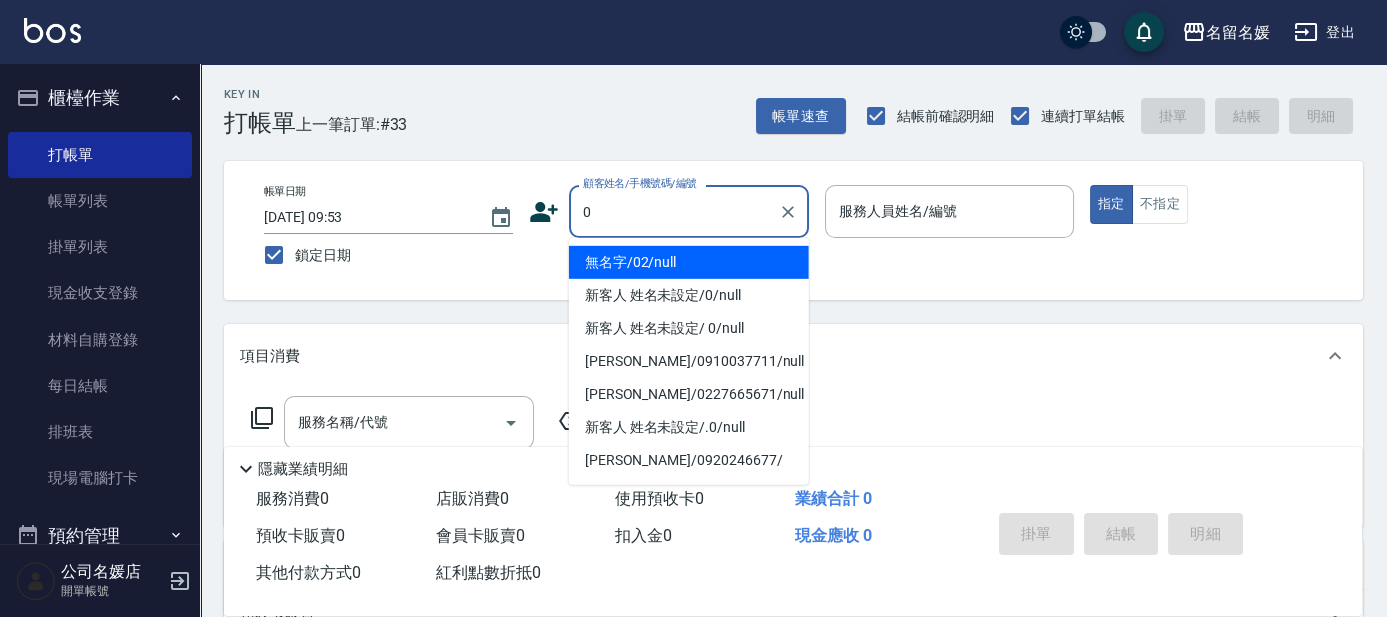 type on "0" 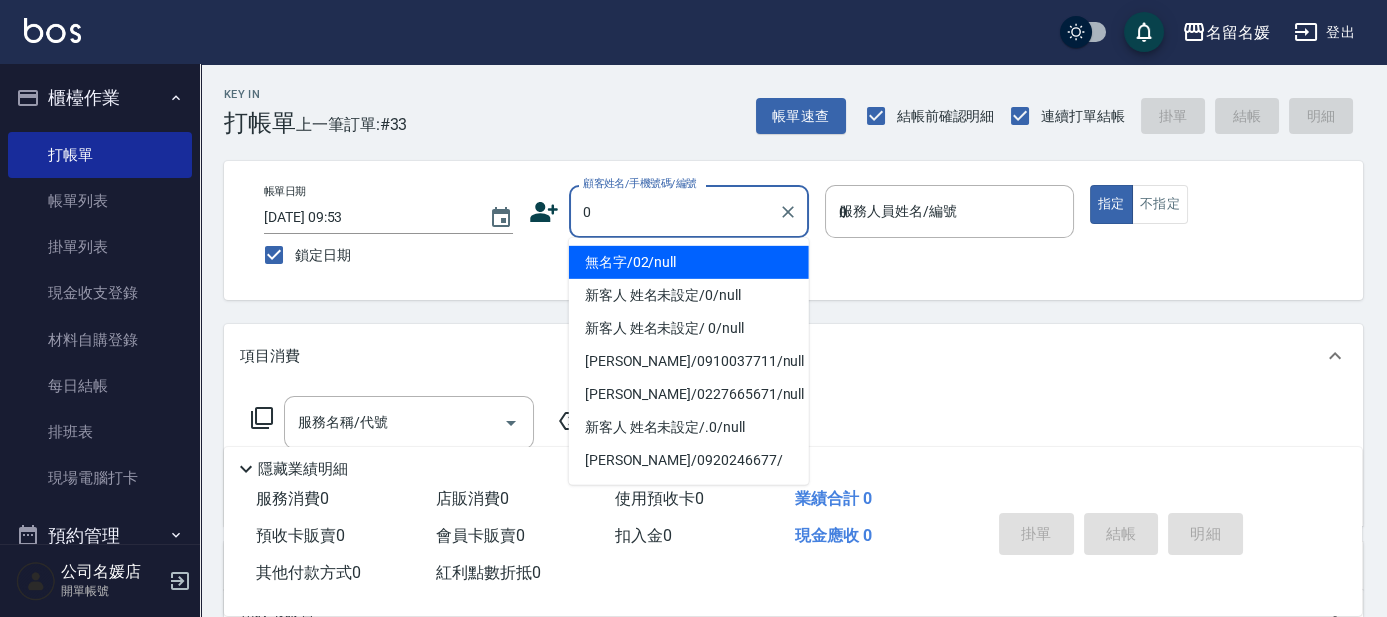 type on "08" 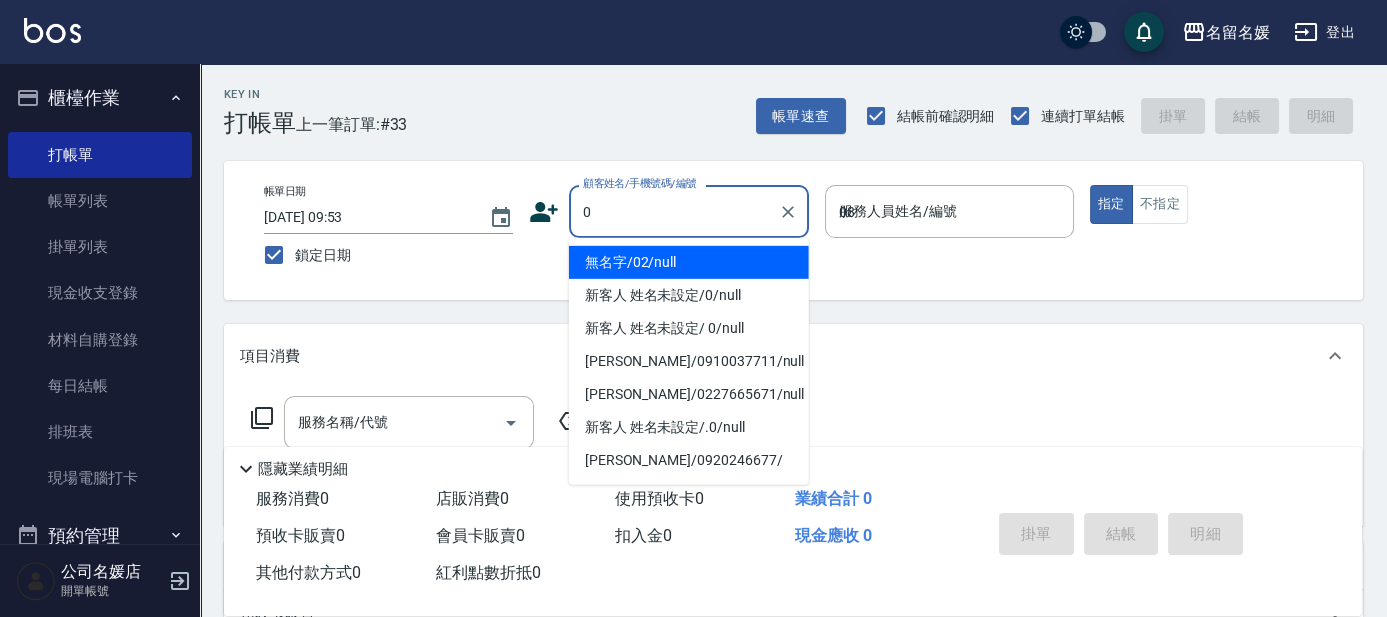 type on "無名字/02/null" 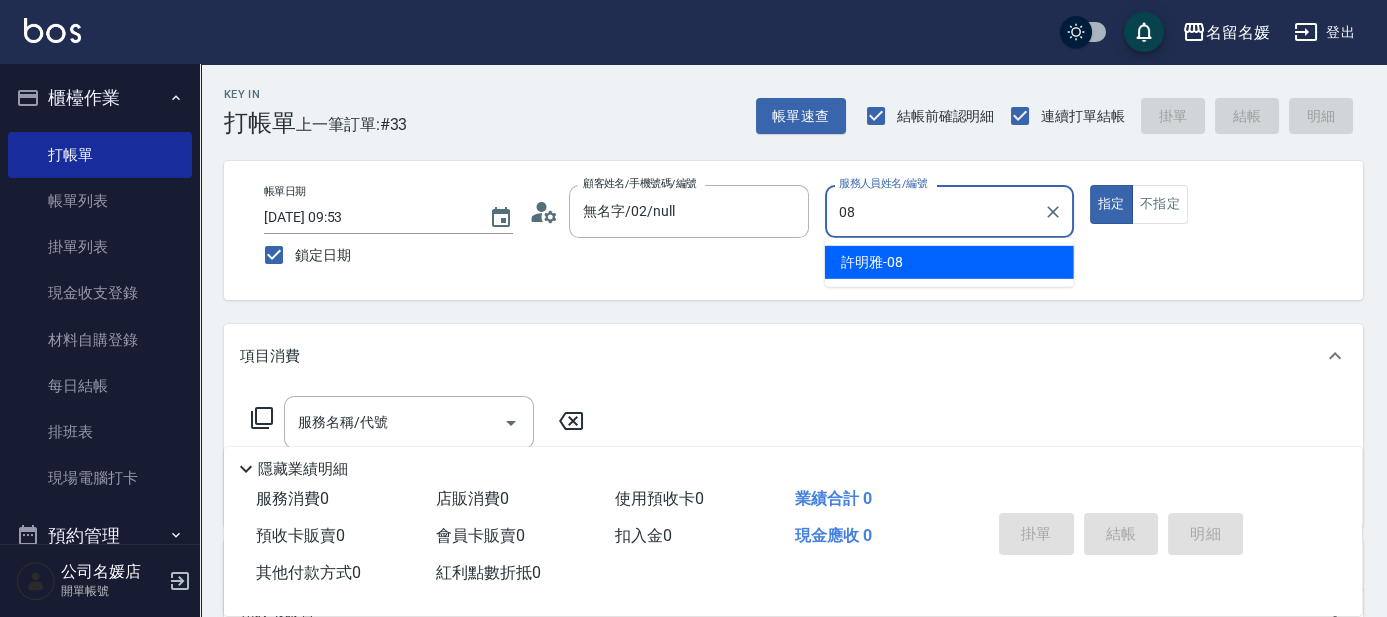 type on "08" 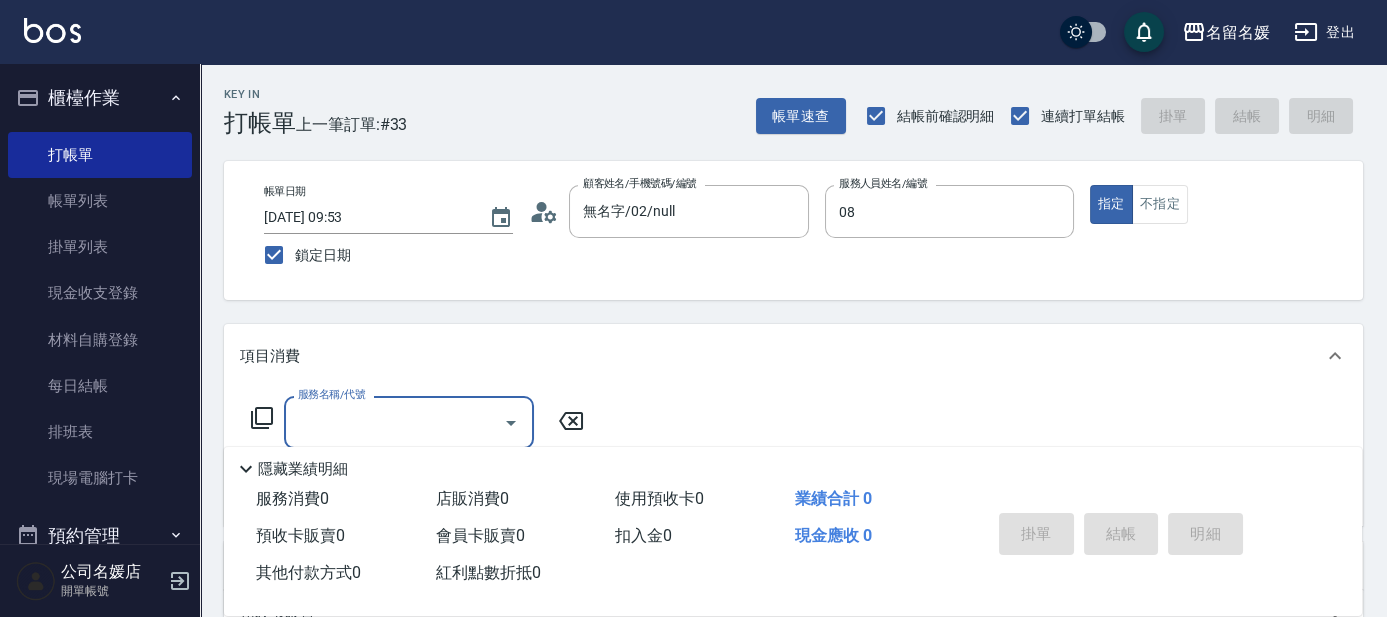 type on "[PERSON_NAME]-08" 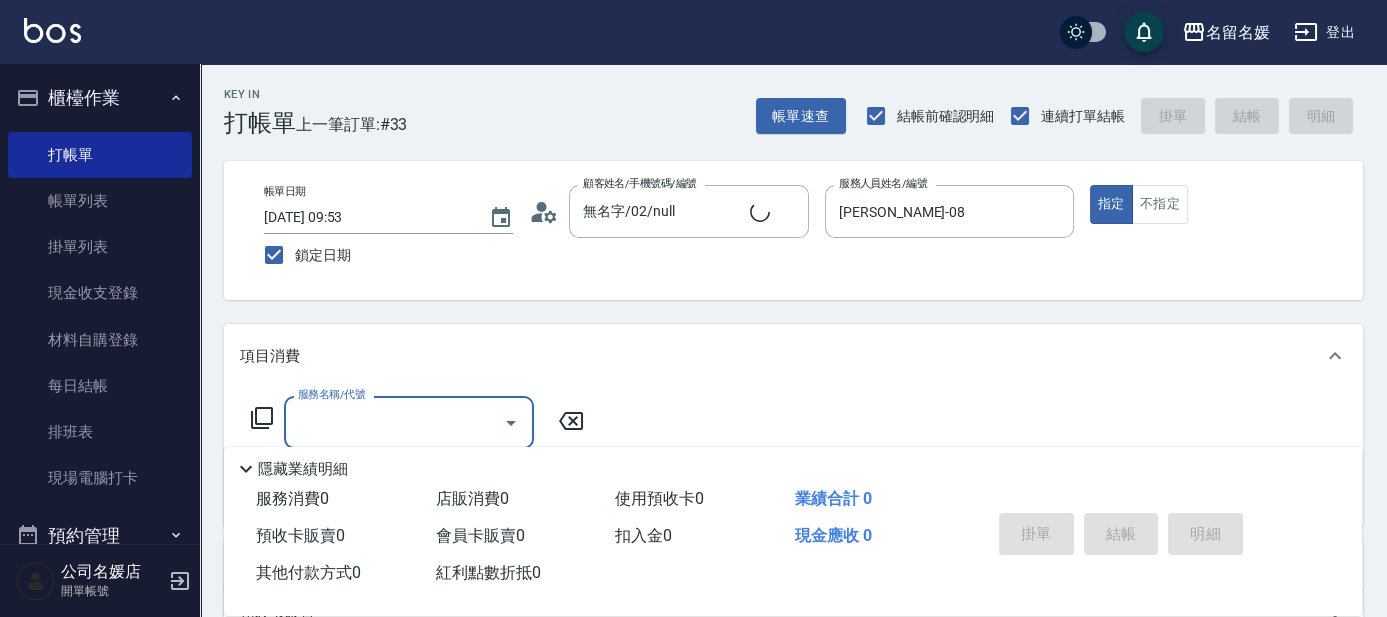 type on "新客人 姓名未設定/0/null" 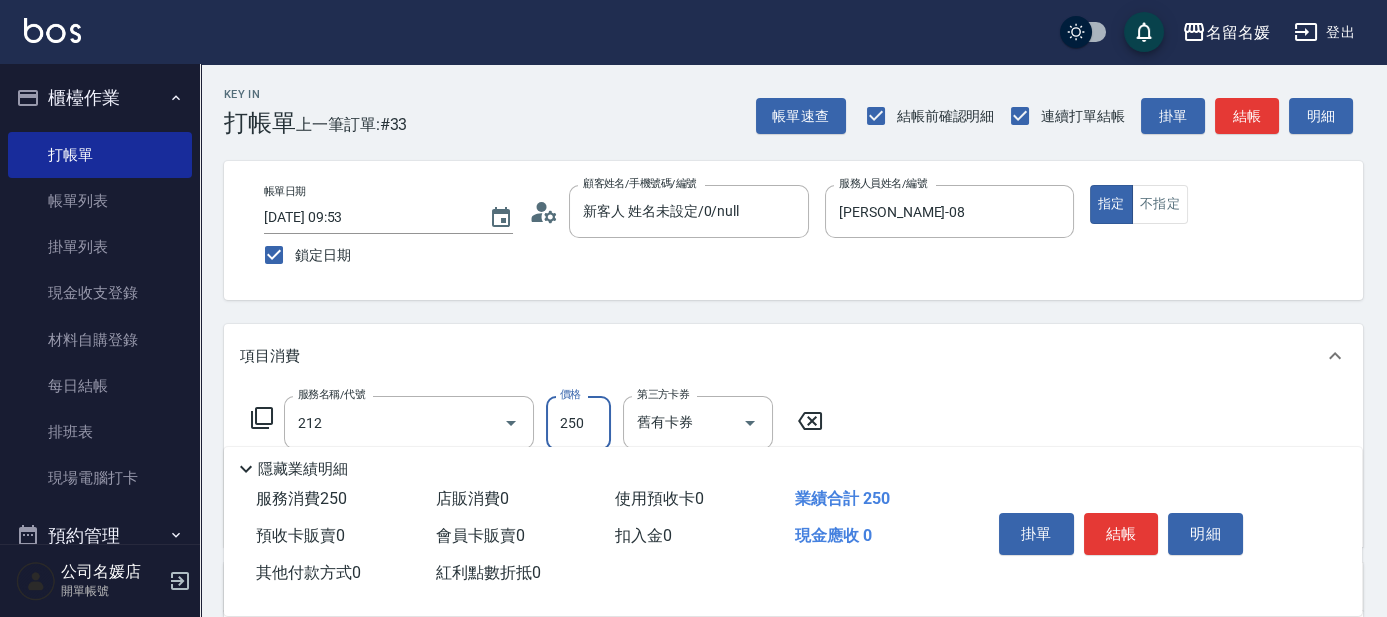 type on "洗髮券-(卡)250(212)" 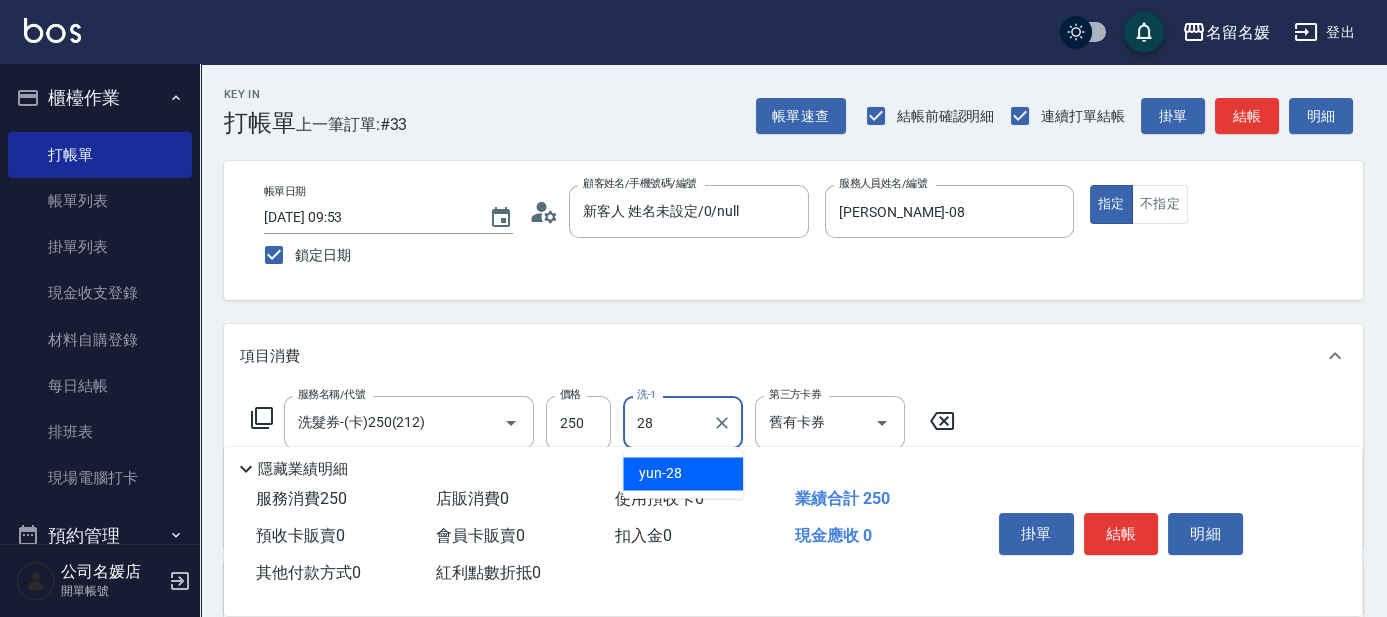 type on "yun-28" 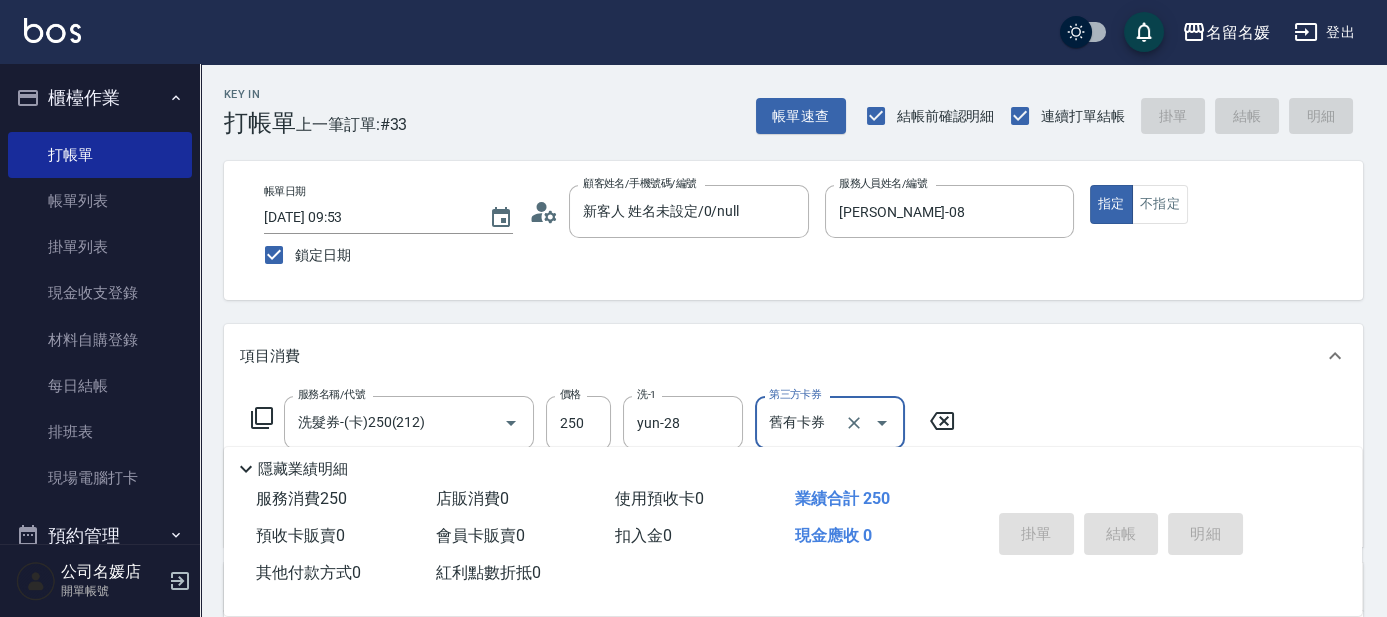 type 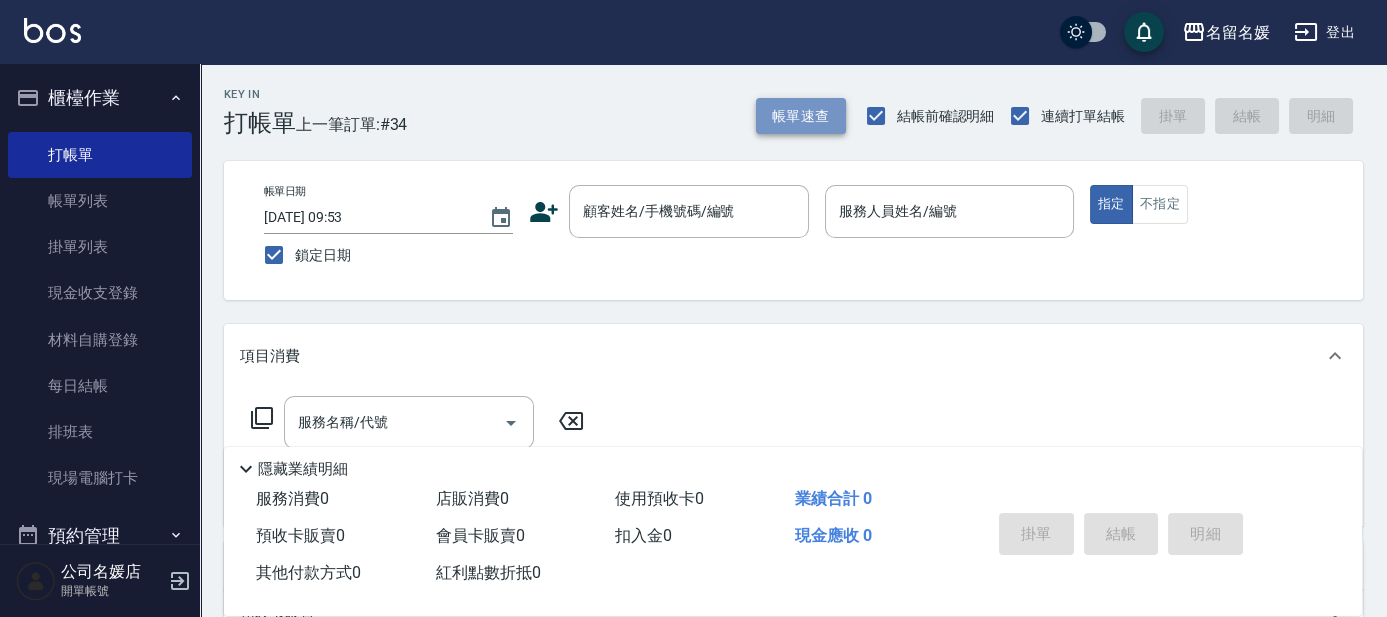 click on "帳單速查" at bounding box center (801, 116) 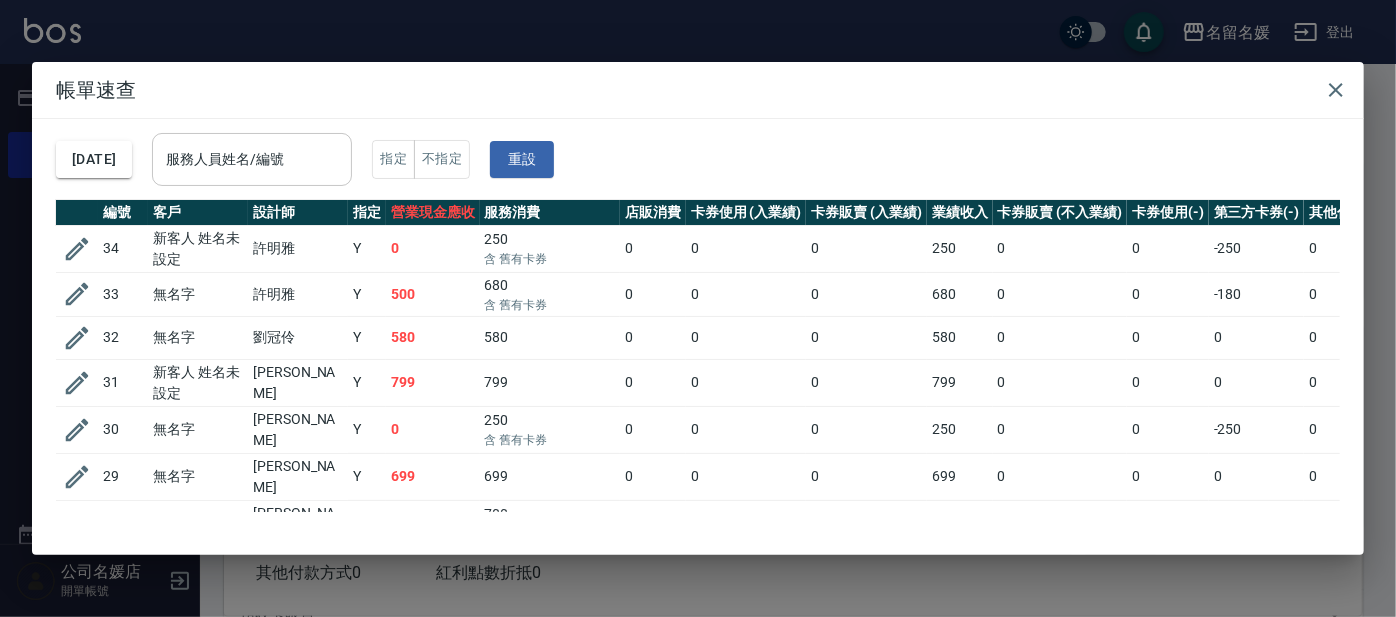 click on "服務人員姓名/編號" at bounding box center [252, 159] 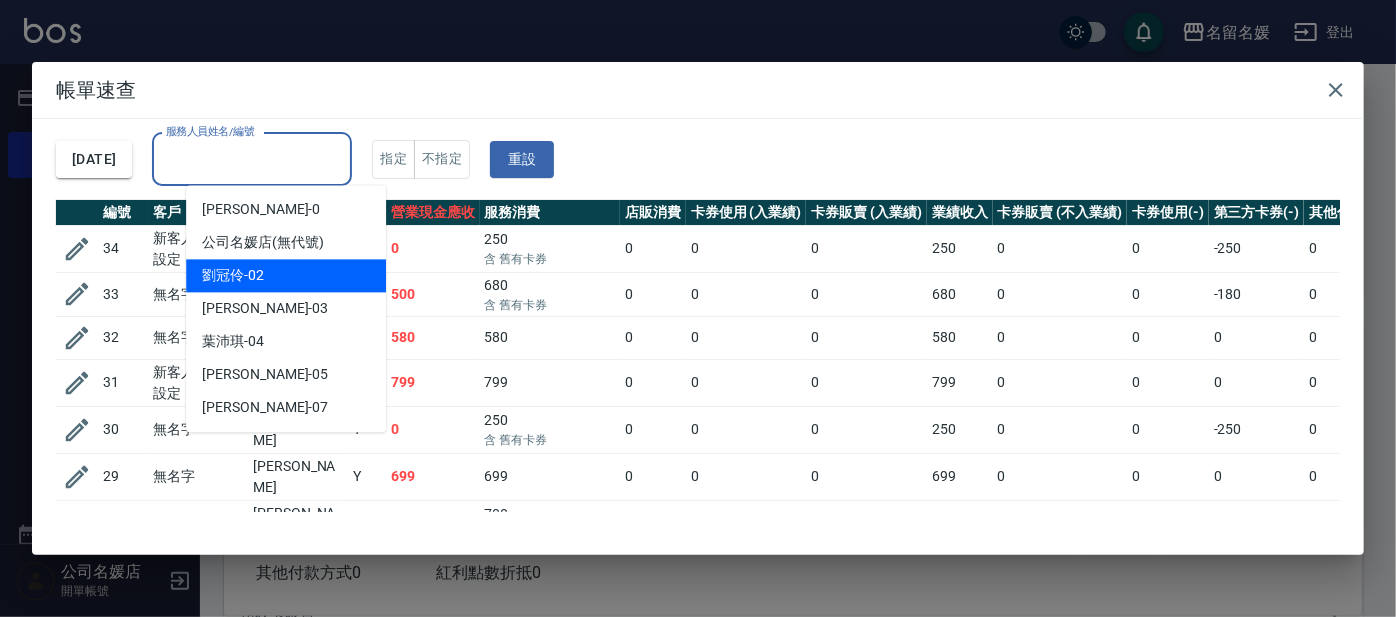 click on "[PERSON_NAME]-02" at bounding box center [286, 275] 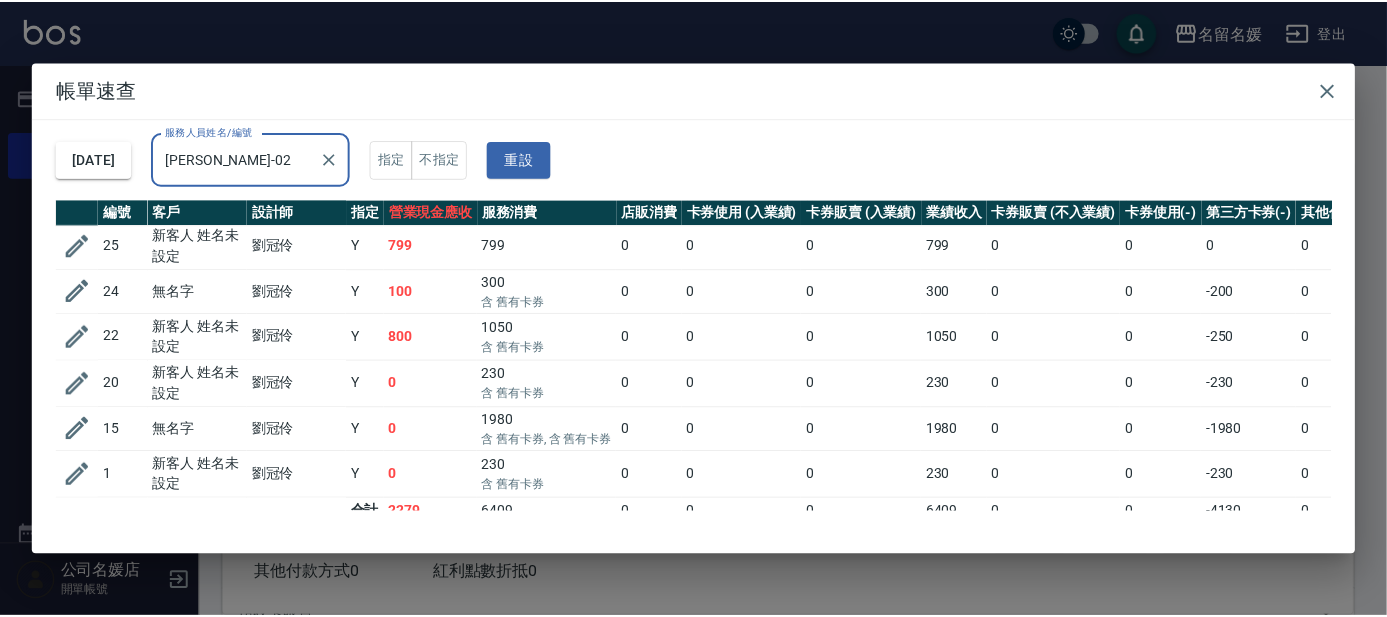 scroll, scrollTop: 114, scrollLeft: 0, axis: vertical 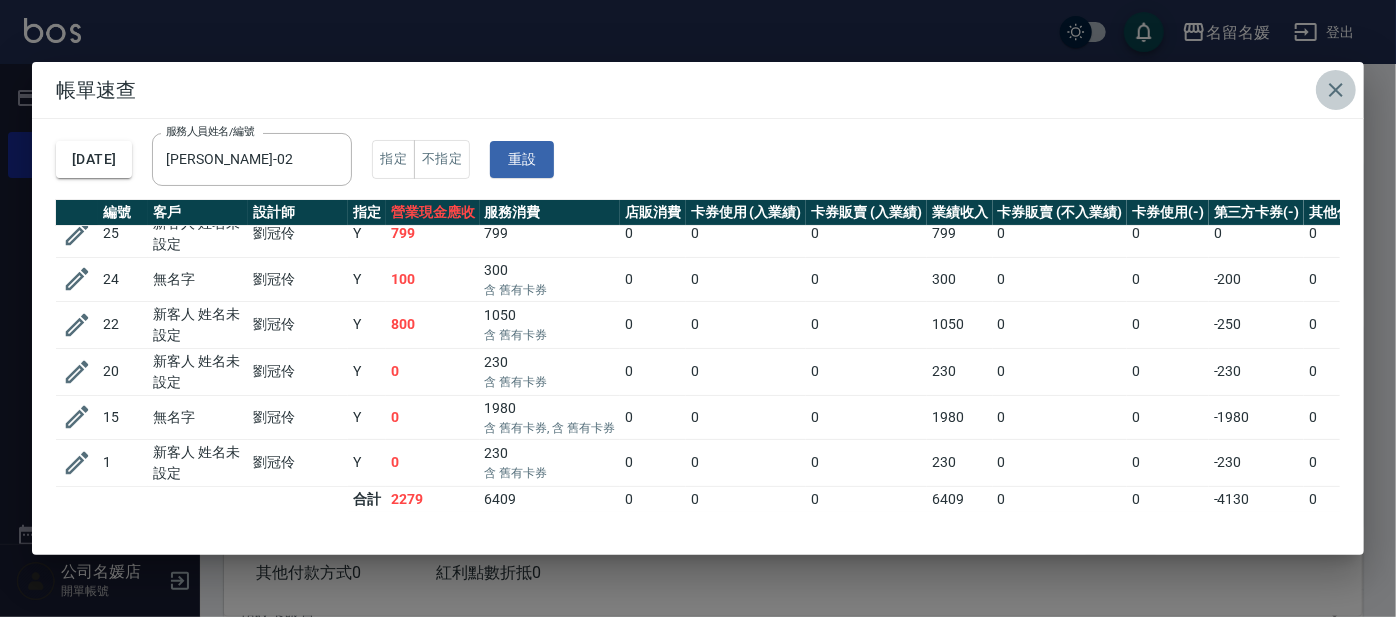 click 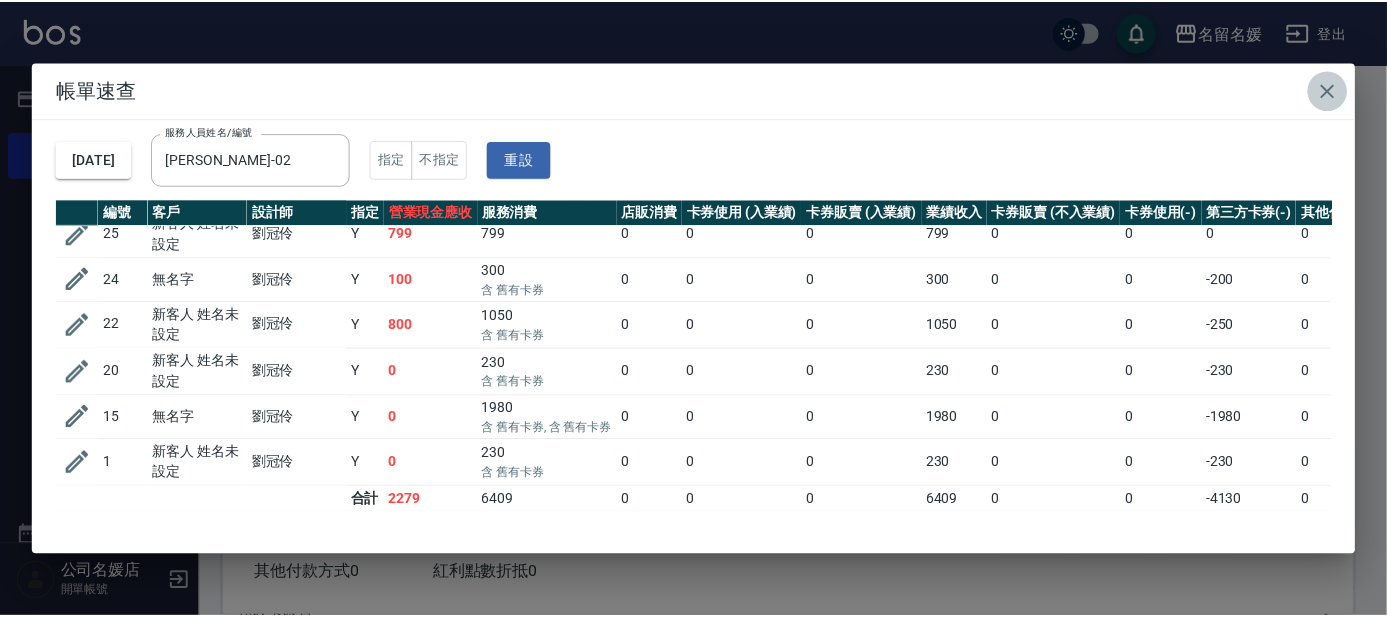 type 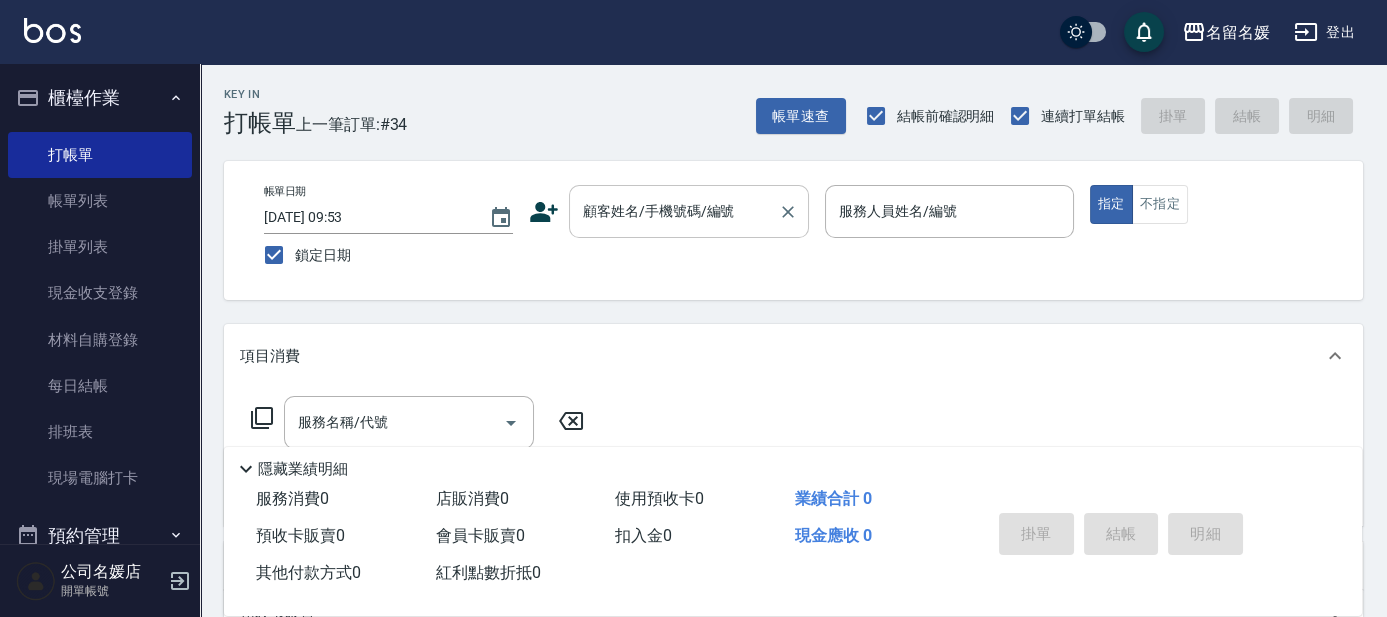 click on "顧客姓名/手機號碼/編號" at bounding box center (674, 211) 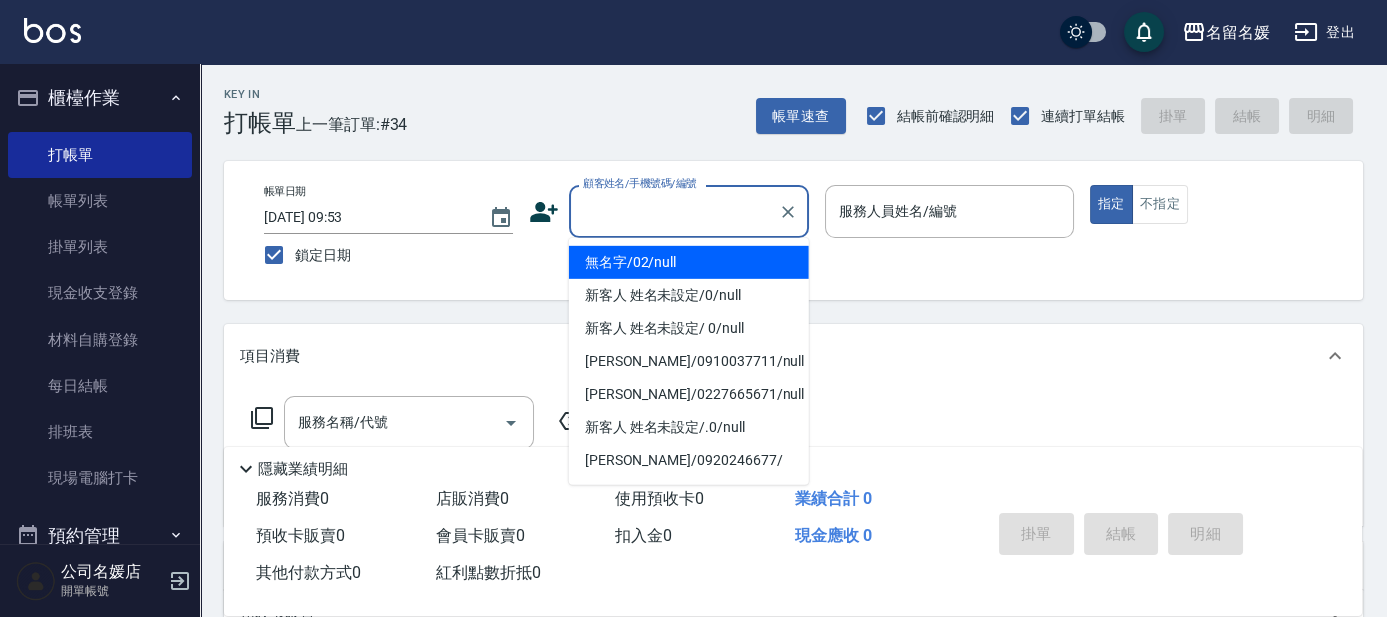 click on "無名字/02/null" at bounding box center [689, 262] 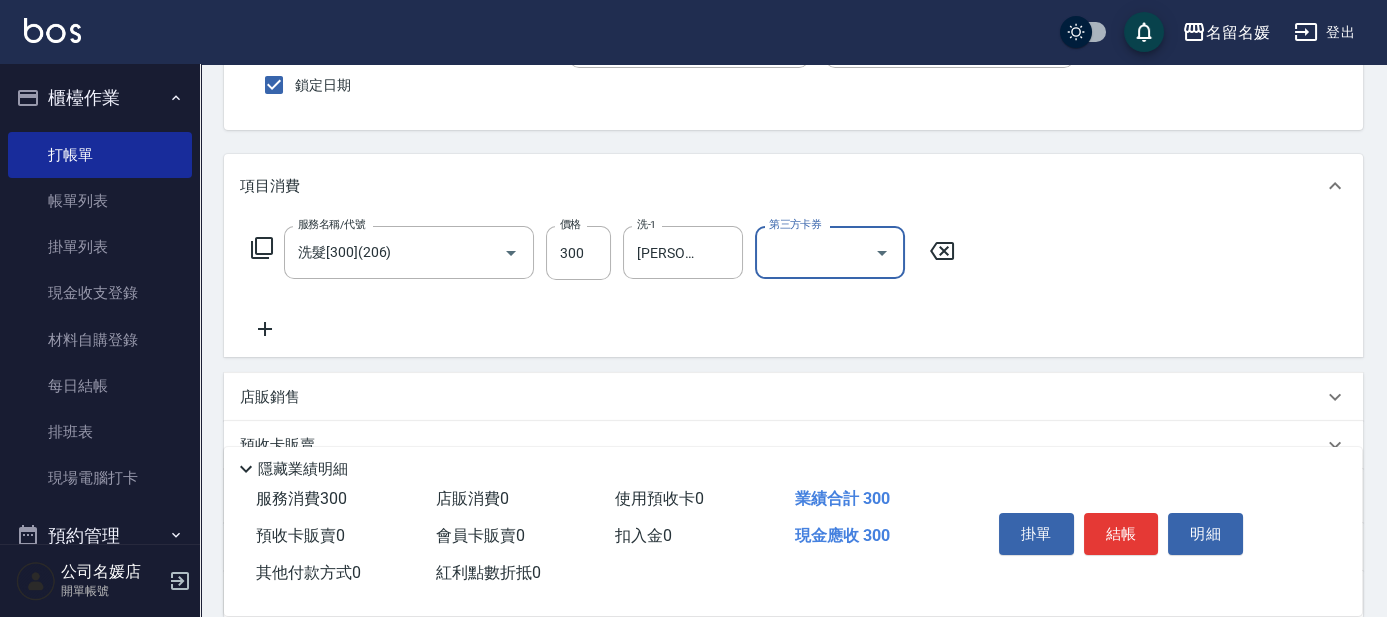 scroll, scrollTop: 181, scrollLeft: 0, axis: vertical 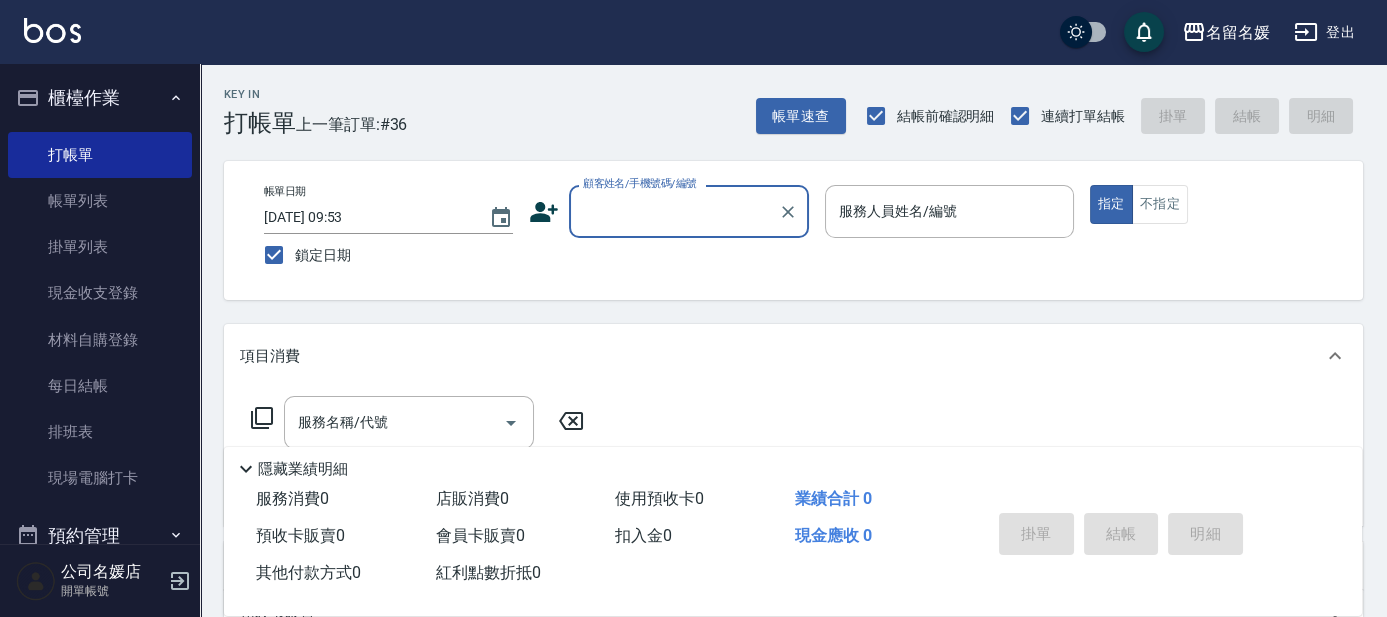 click on "顧客姓名/手機號碼/編號" at bounding box center [674, 211] 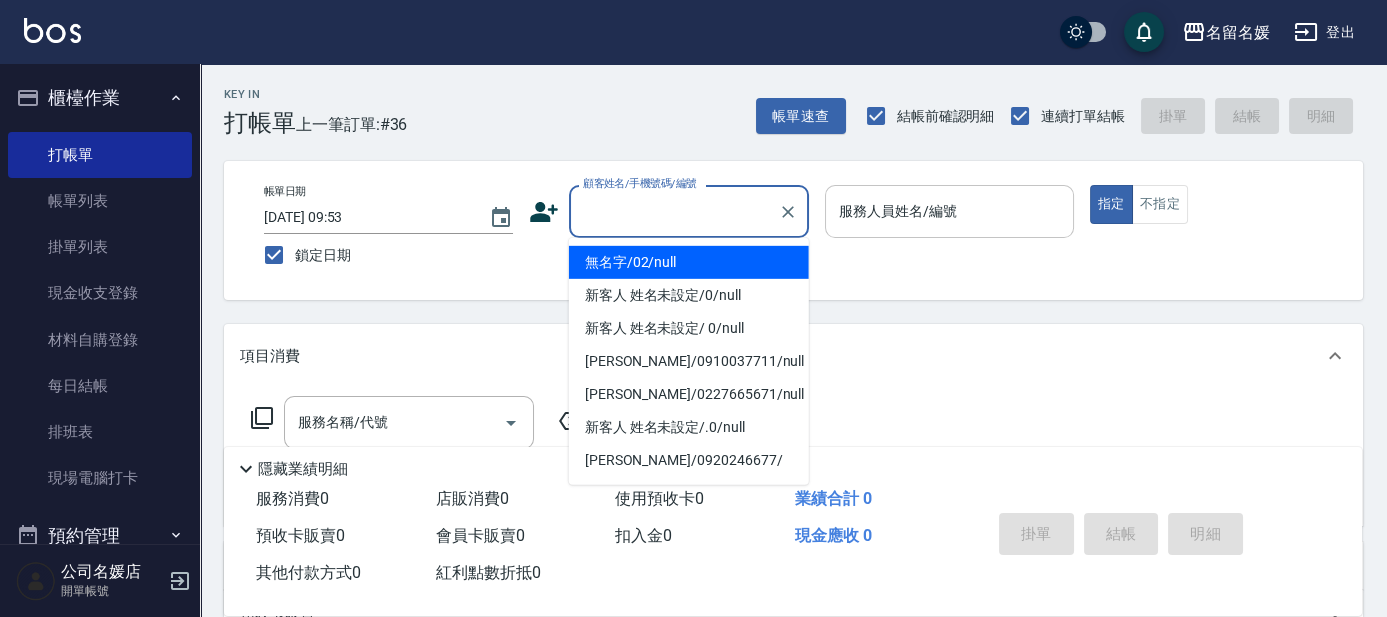 drag, startPoint x: 688, startPoint y: 262, endPoint x: 912, endPoint y: 199, distance: 232.69078 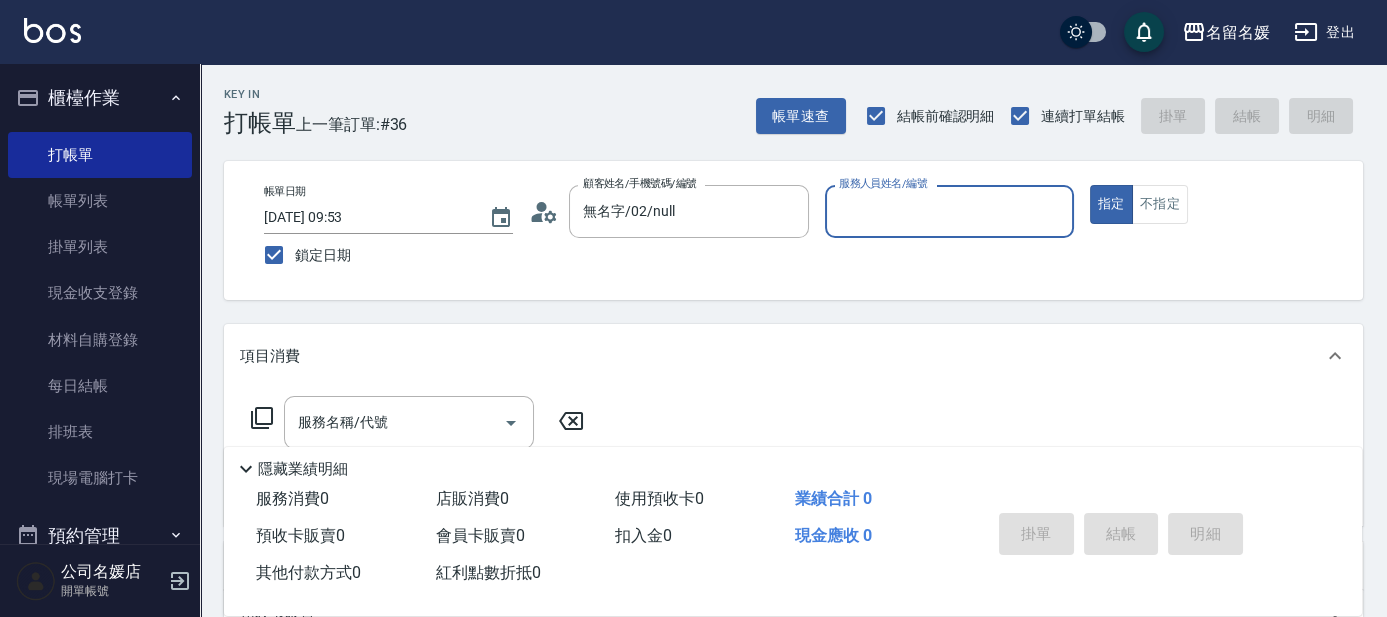 click on "服務人員姓名/編號 服務人員姓名/編號" at bounding box center [949, 211] 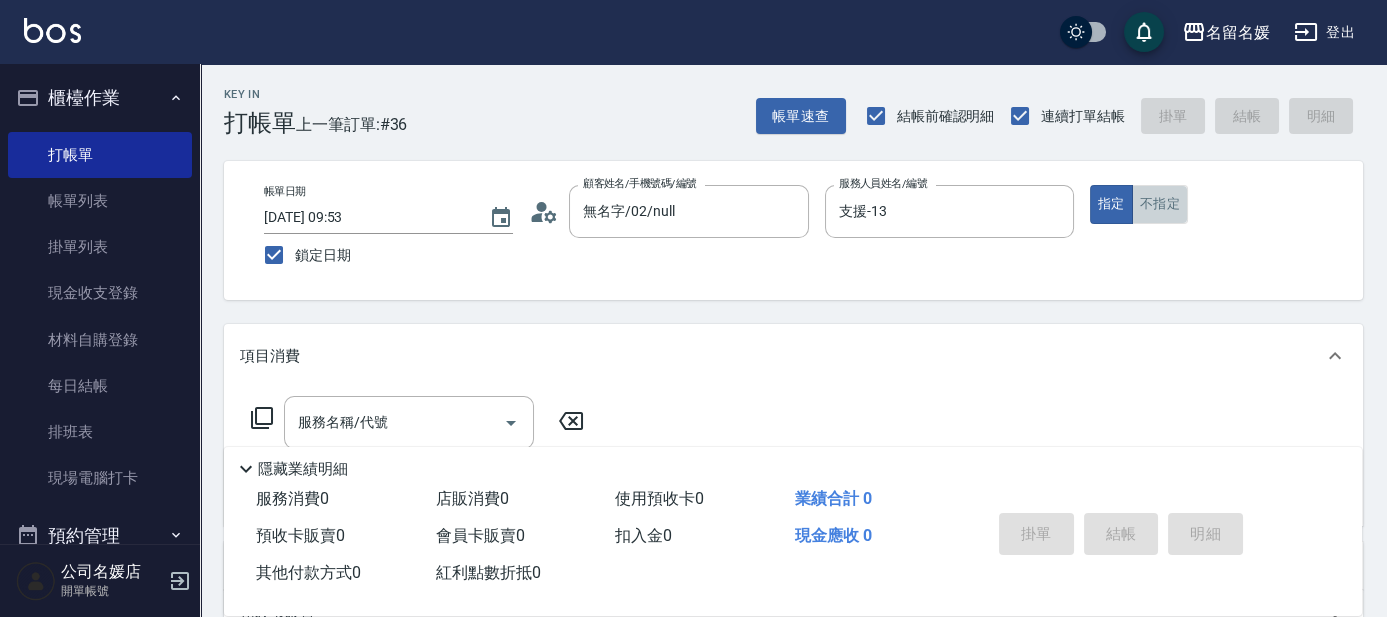 drag, startPoint x: 1173, startPoint y: 213, endPoint x: 761, endPoint y: 304, distance: 421.93008 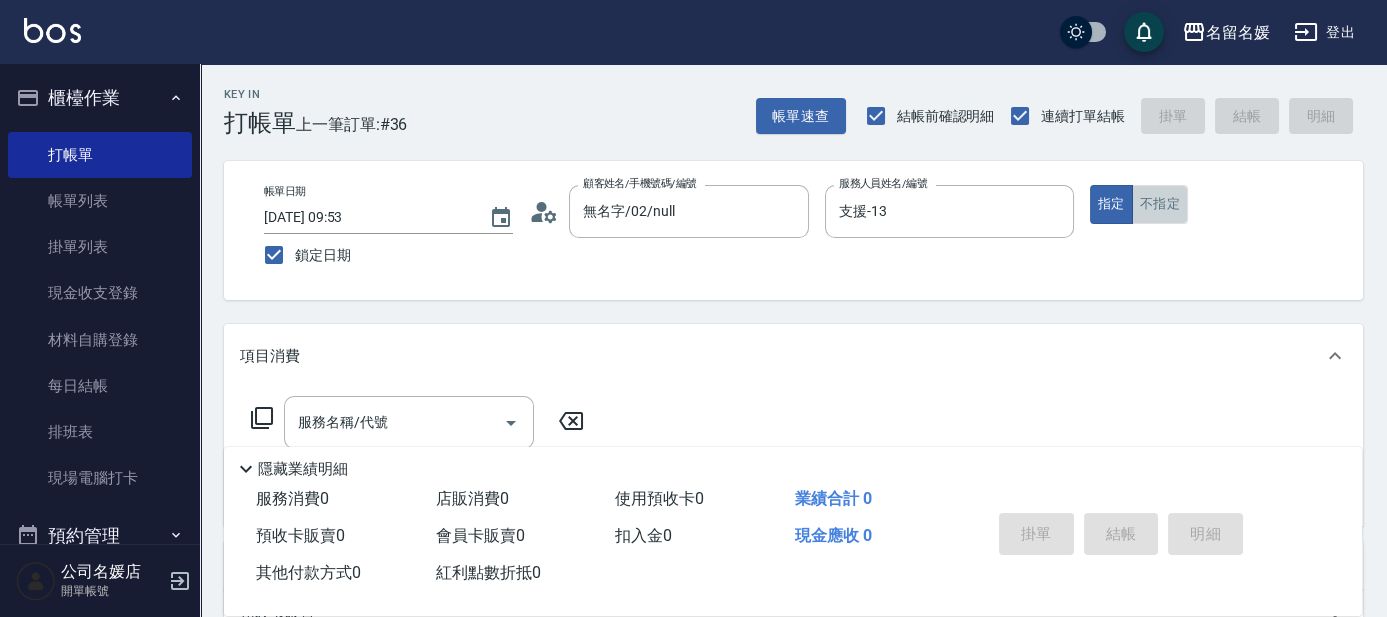 click on "不指定" at bounding box center (1160, 204) 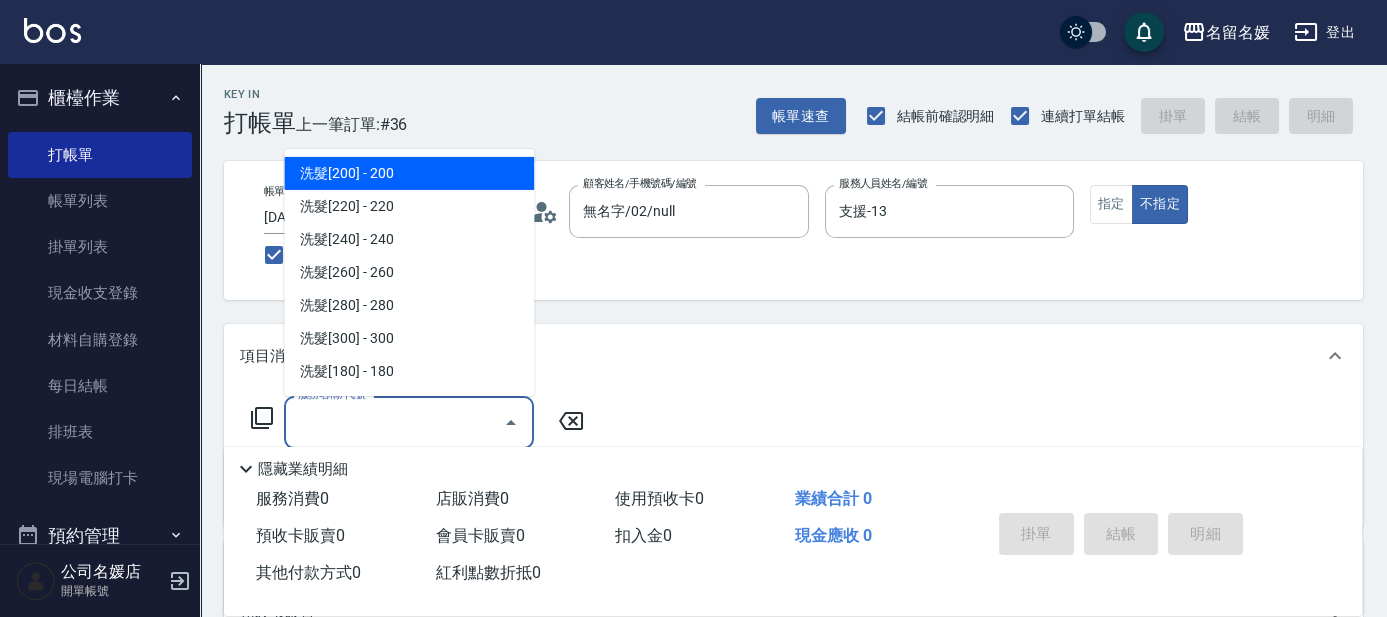 click on "服務名稱/代號" at bounding box center [394, 422] 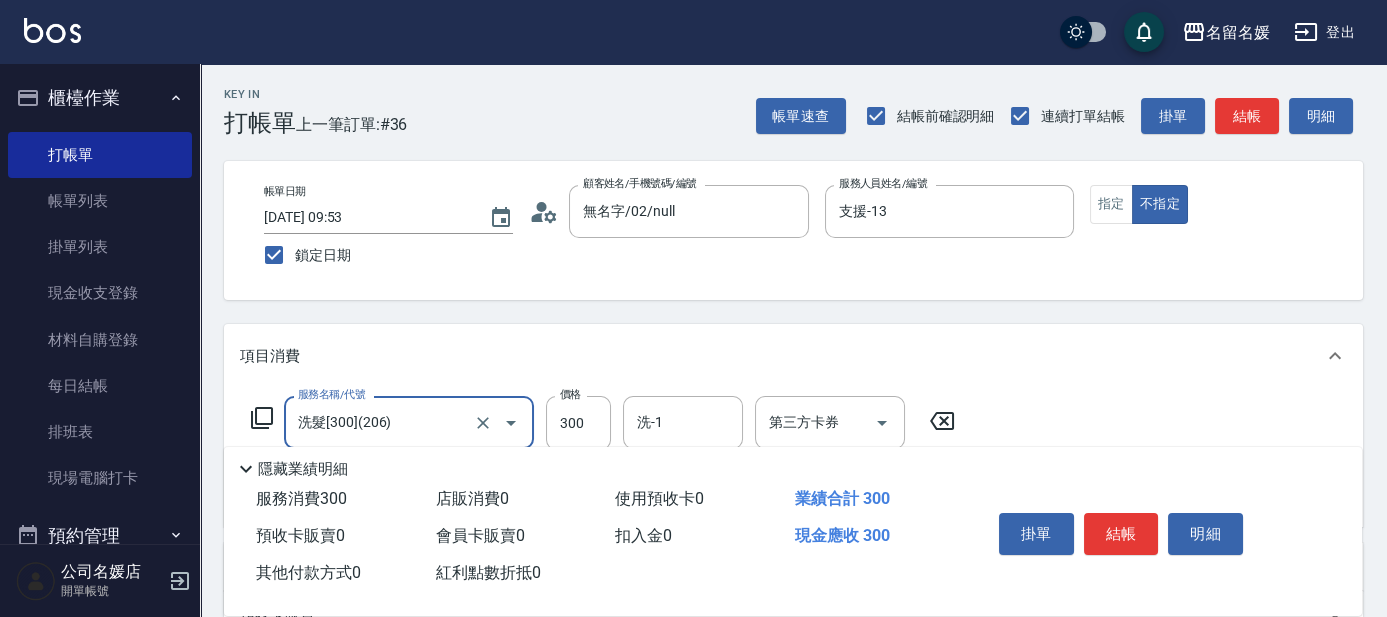 click on "洗-1 洗-1" at bounding box center [683, 422] 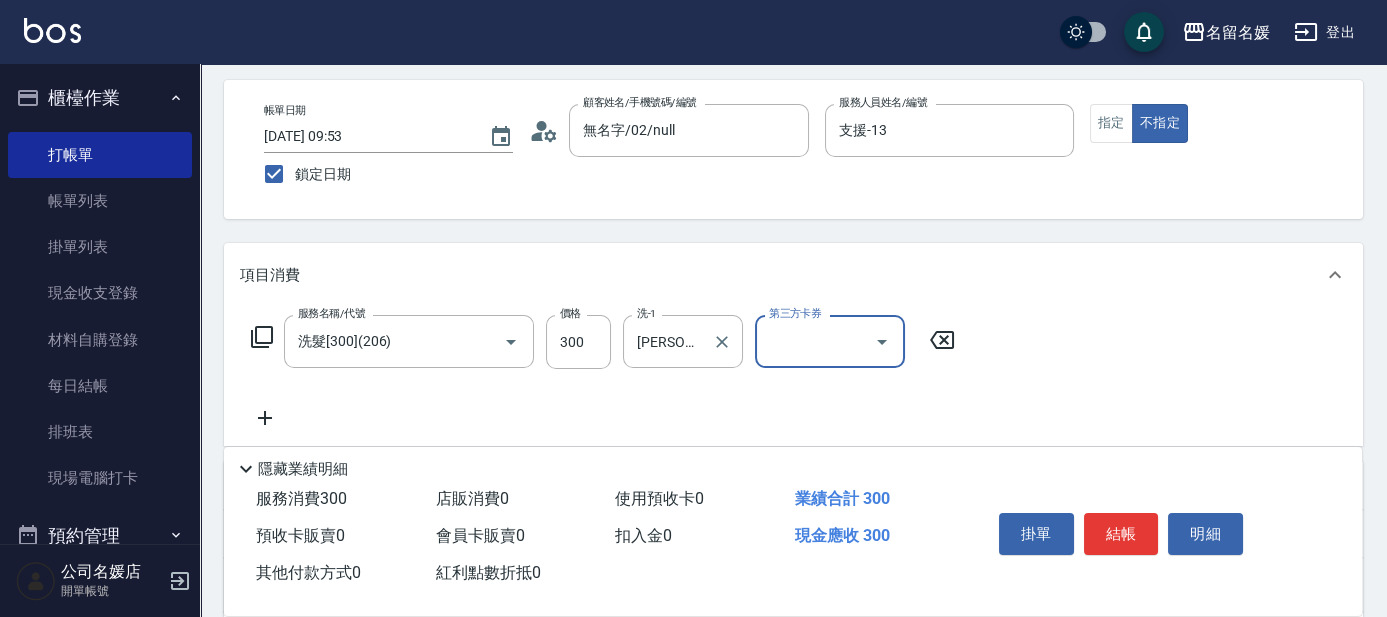 scroll, scrollTop: 272, scrollLeft: 0, axis: vertical 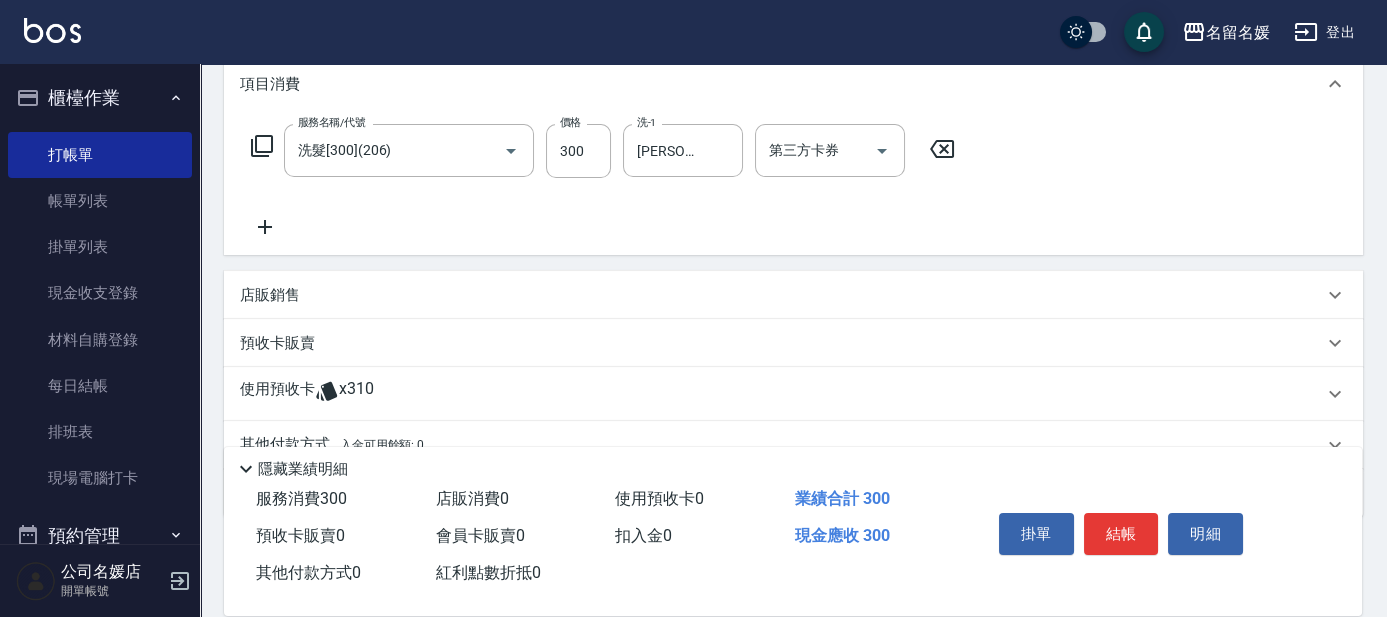 click 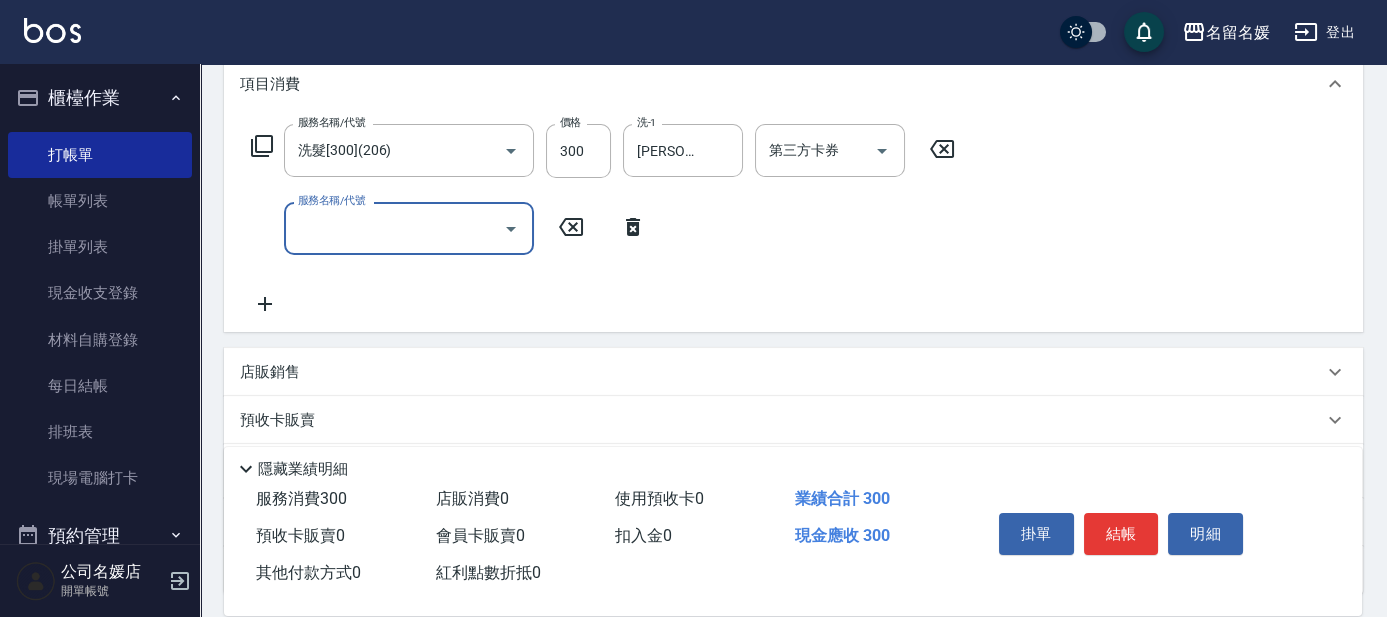 click on "服務名稱/代號" at bounding box center [394, 228] 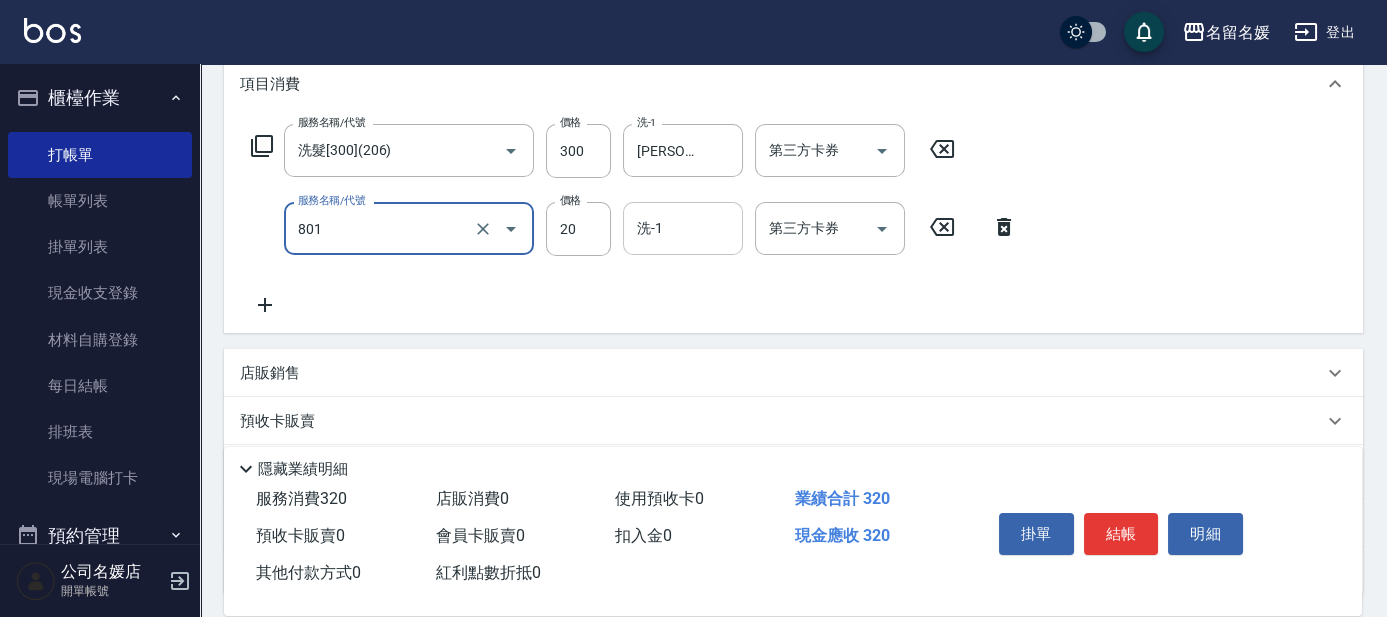 click on "洗-1" at bounding box center [683, 228] 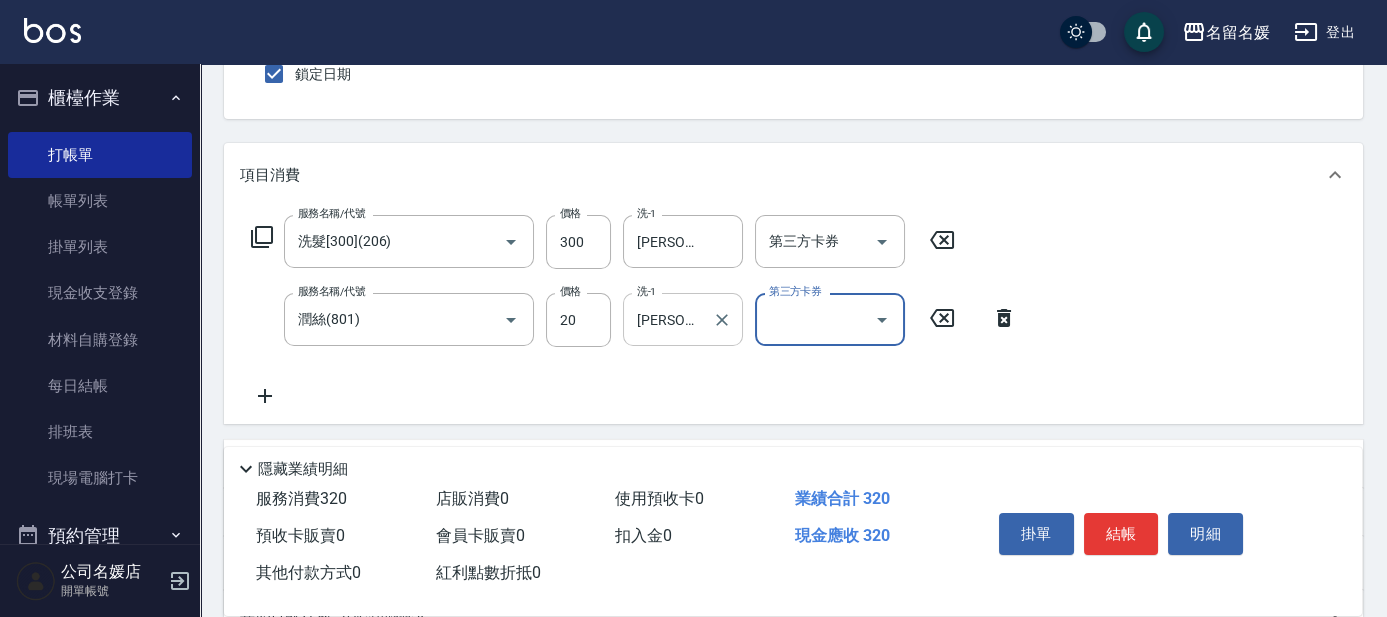 scroll, scrollTop: 90, scrollLeft: 0, axis: vertical 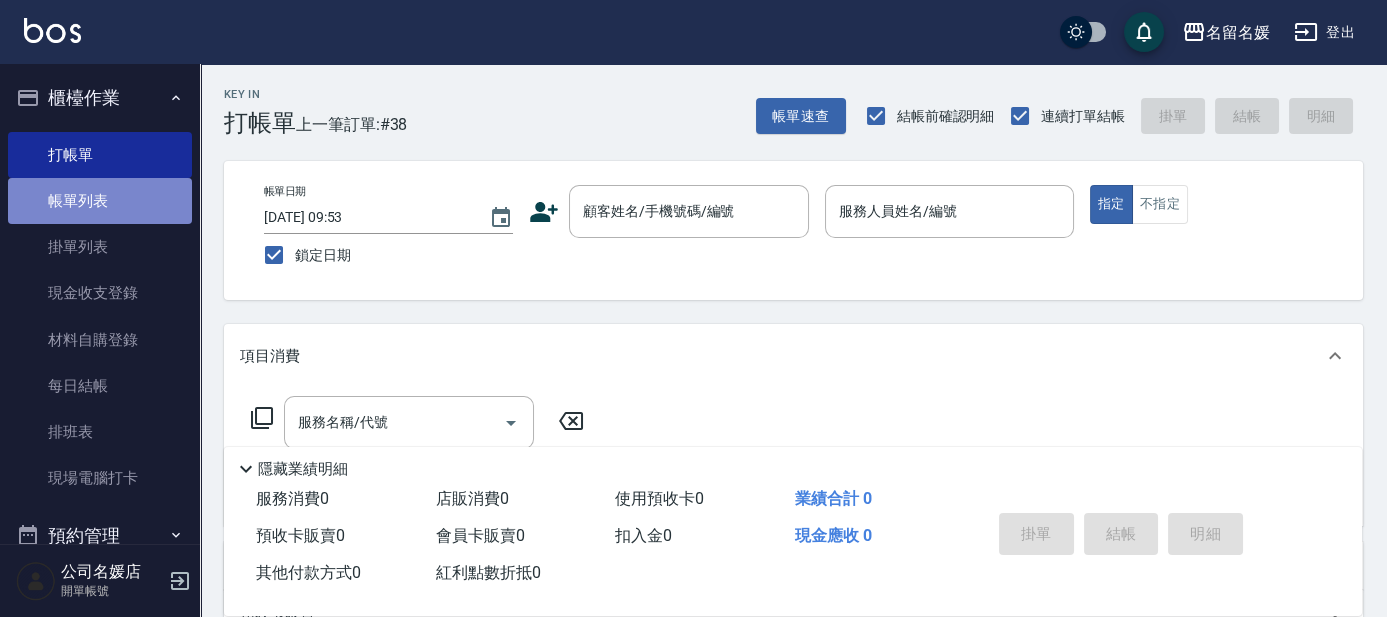 click on "帳單列表" at bounding box center [100, 201] 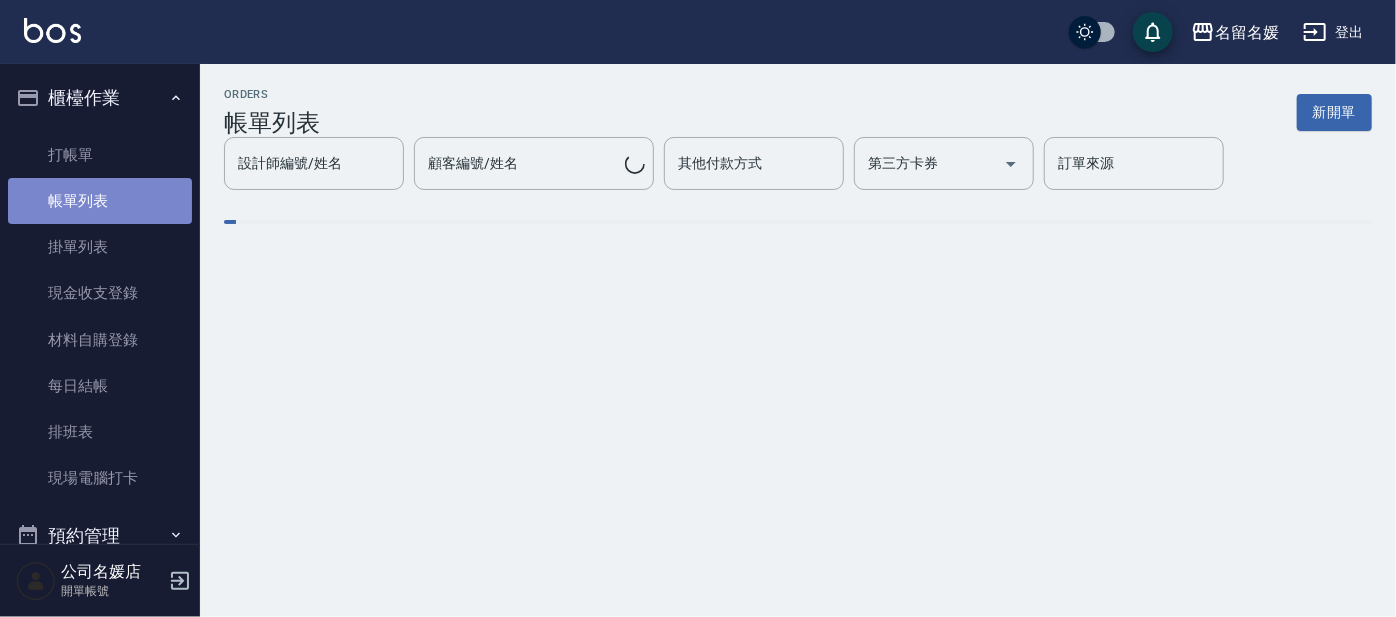 click on "帳單列表" at bounding box center (100, 201) 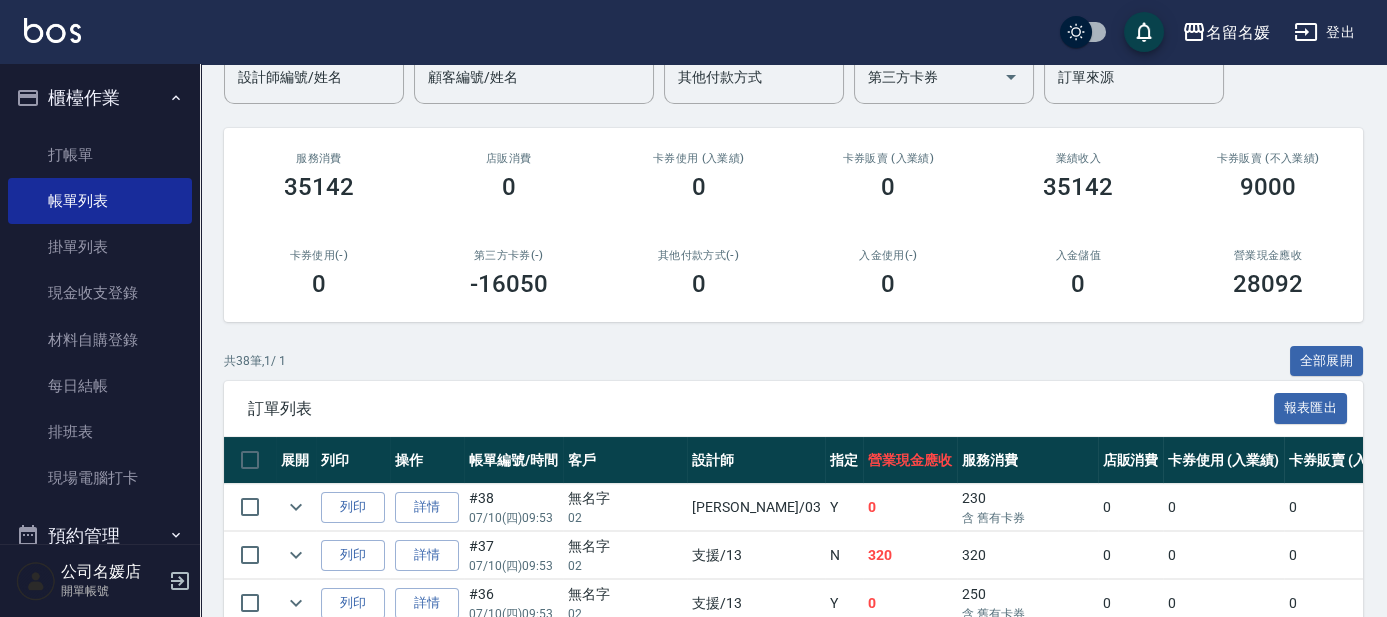 scroll, scrollTop: 272, scrollLeft: 0, axis: vertical 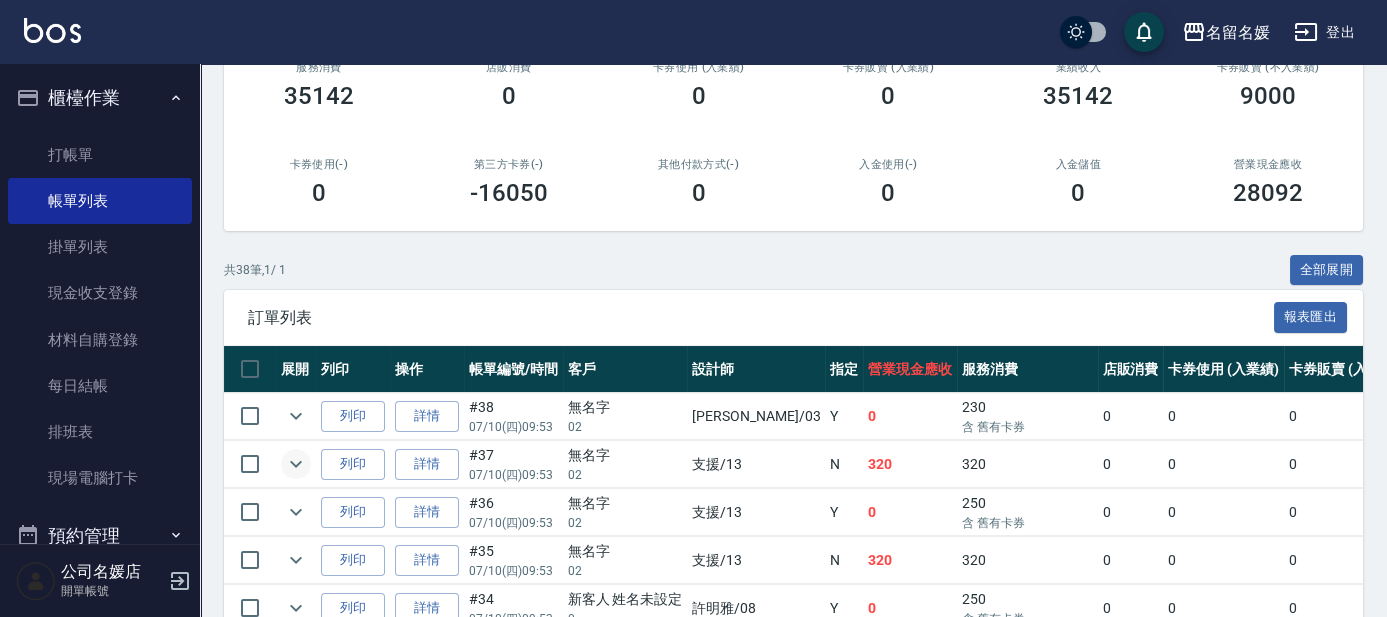 click 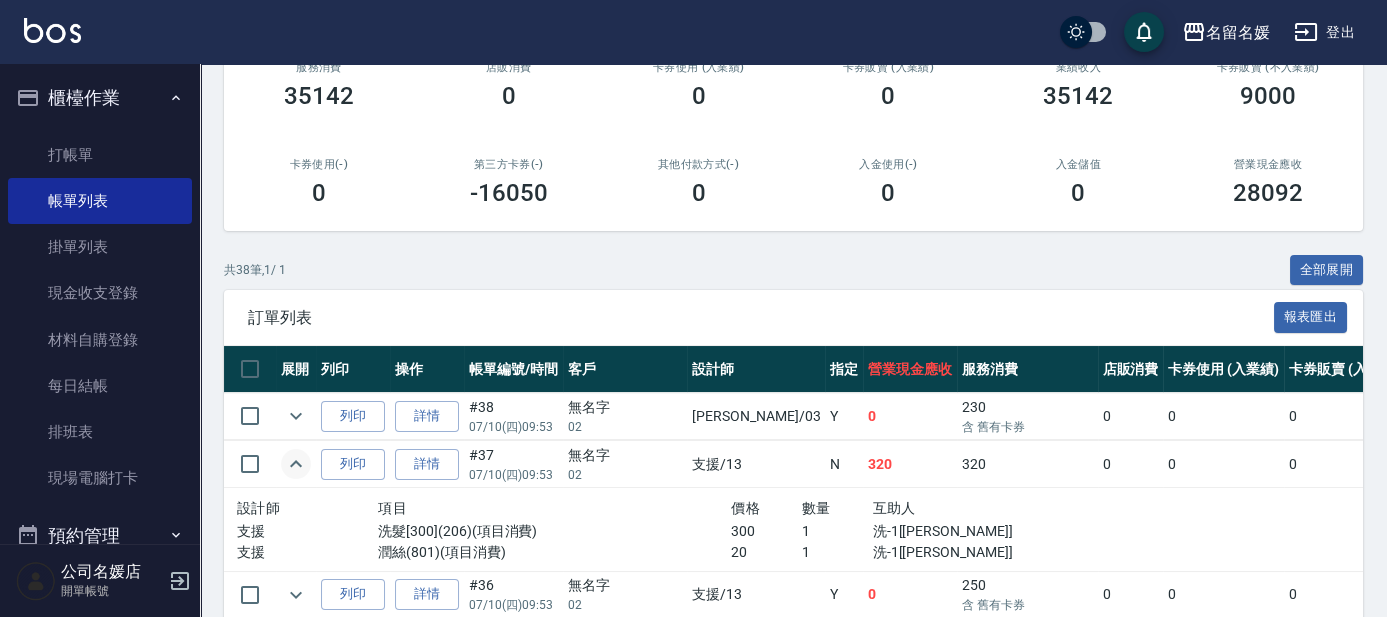 click 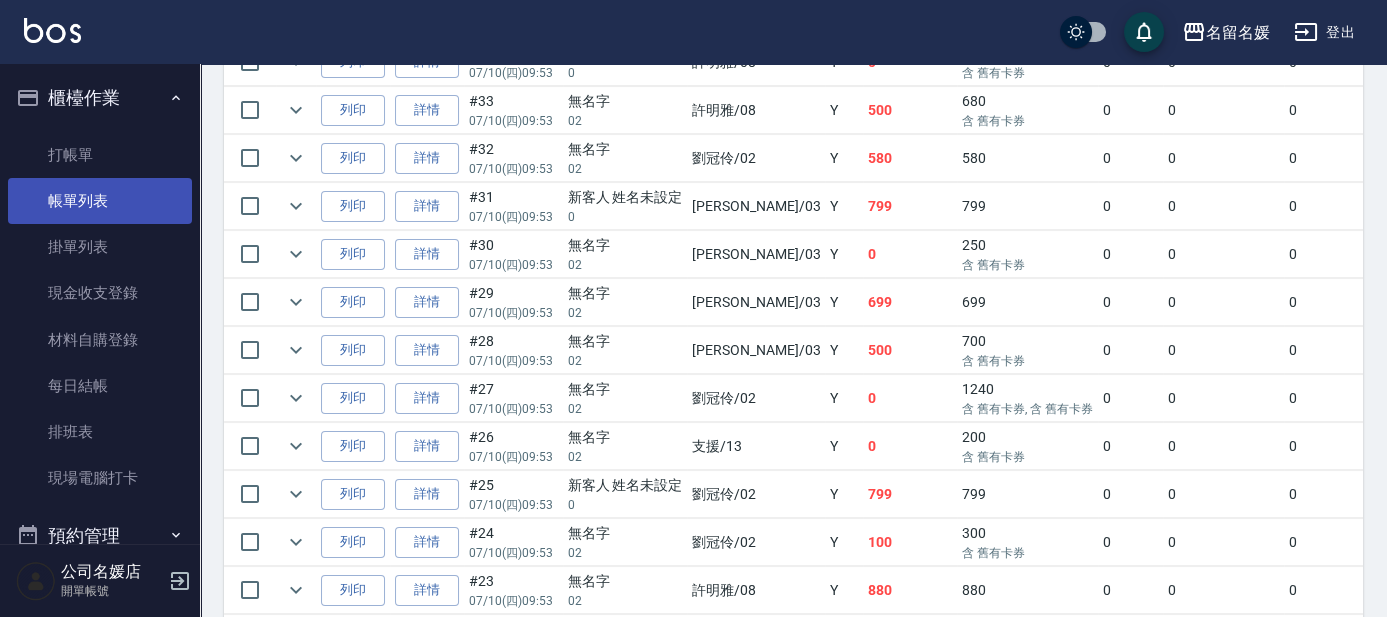 scroll, scrollTop: 727, scrollLeft: 0, axis: vertical 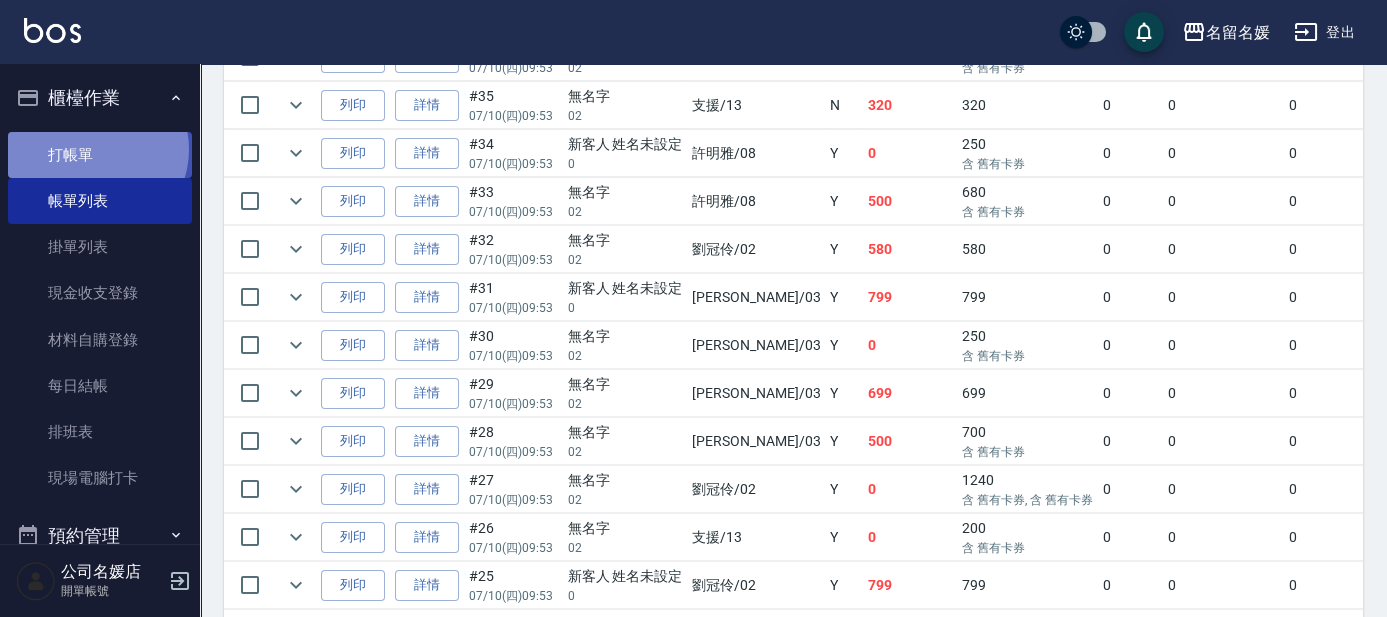 click on "打帳單" at bounding box center (100, 155) 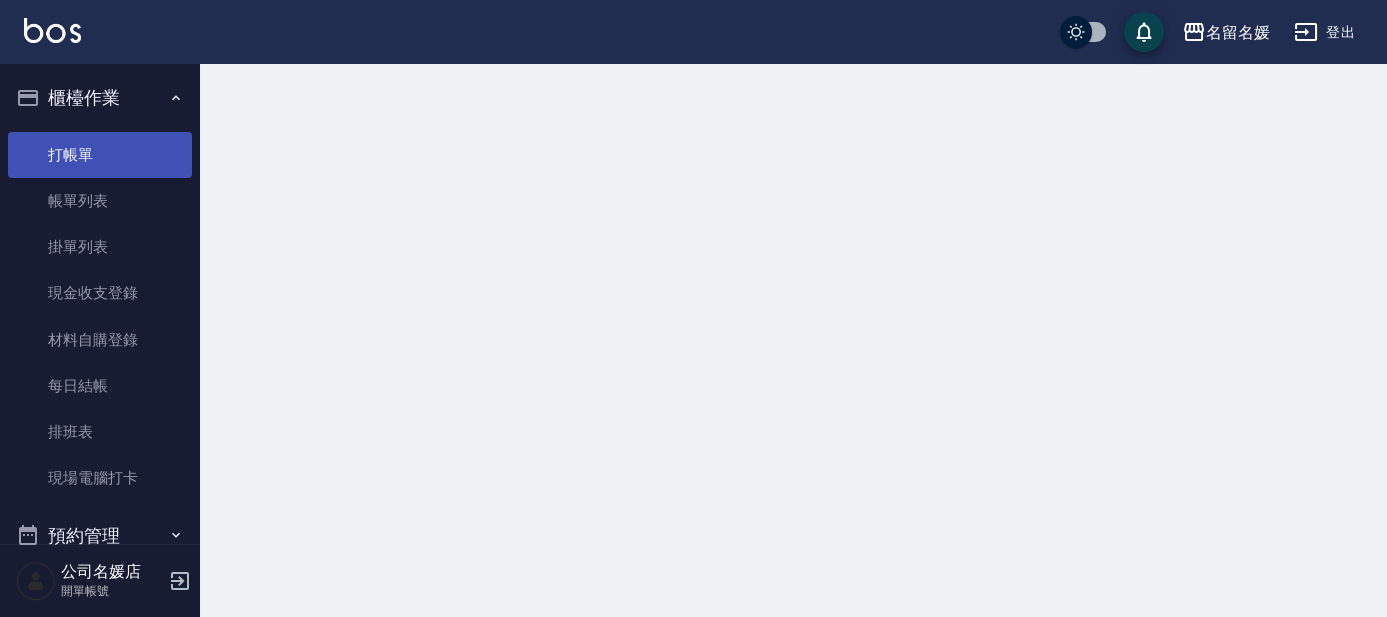 scroll, scrollTop: 0, scrollLeft: 0, axis: both 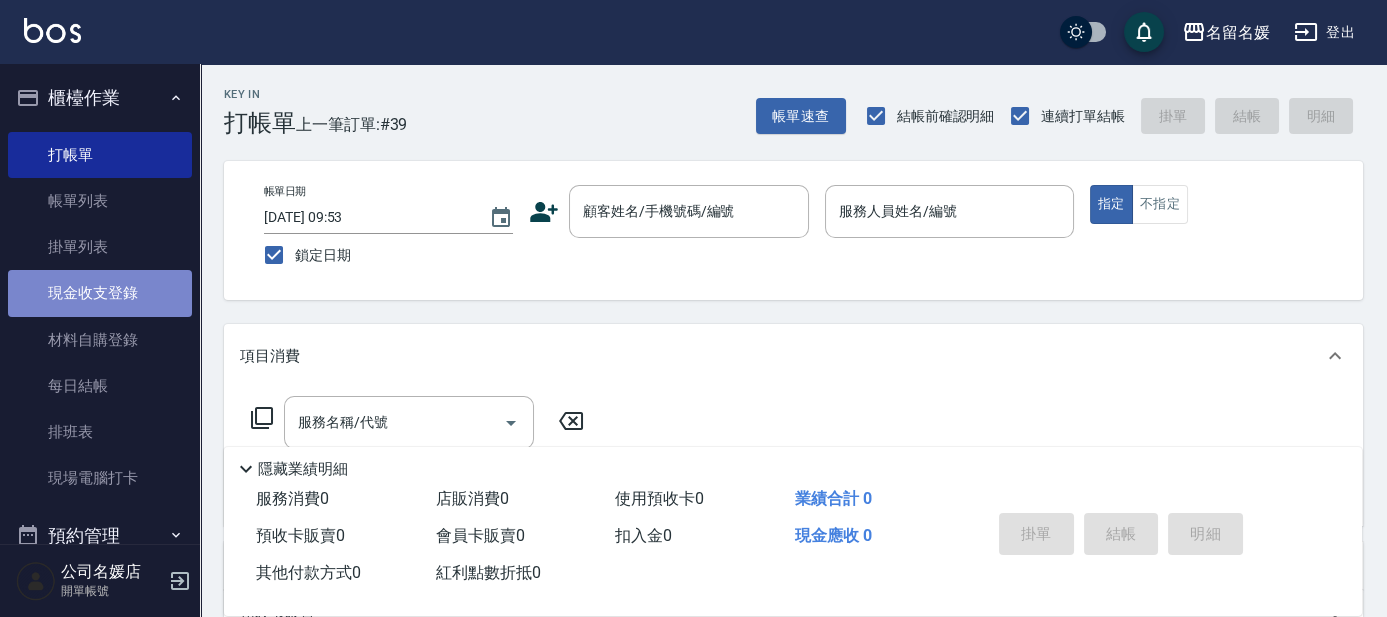 click on "現金收支登錄" at bounding box center [100, 293] 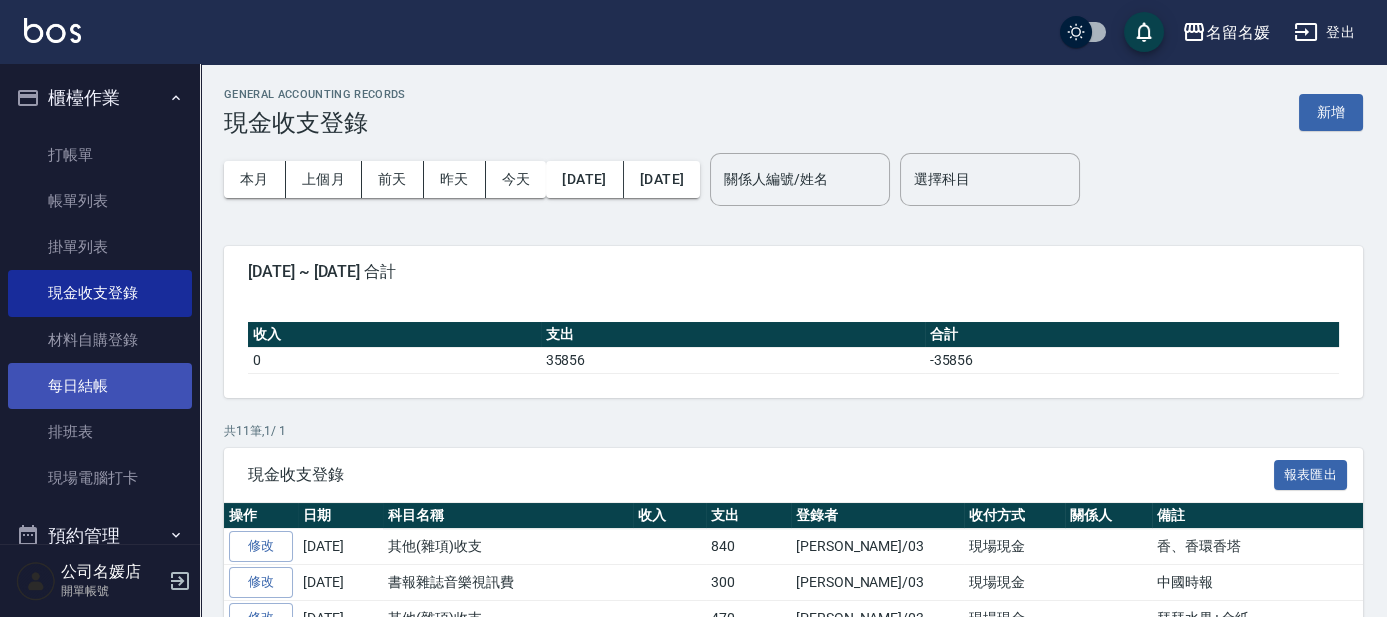 click on "每日結帳" at bounding box center (100, 386) 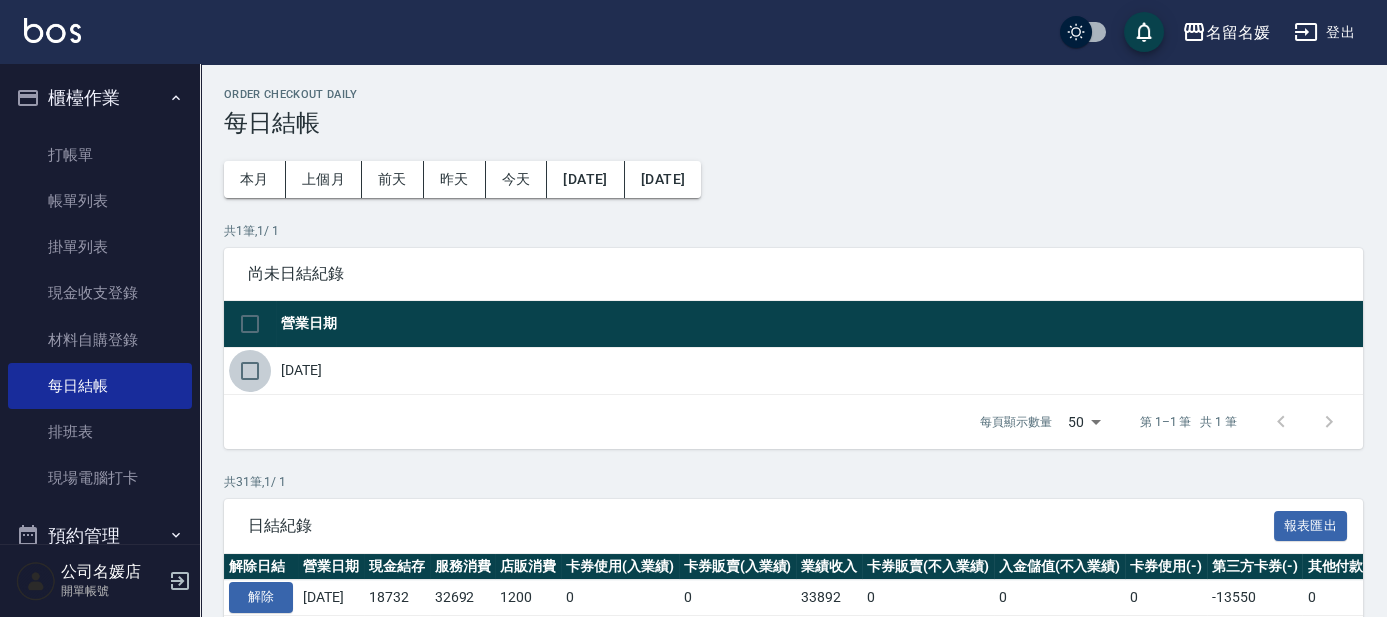 click at bounding box center (250, 371) 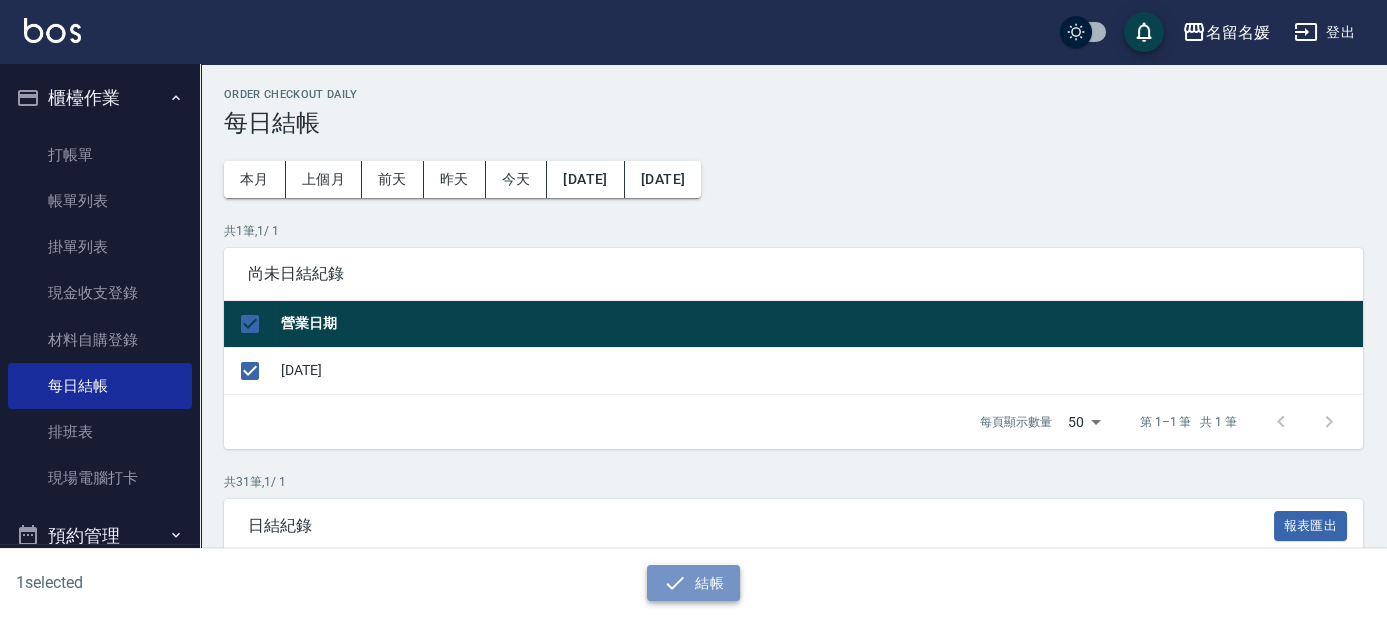 click 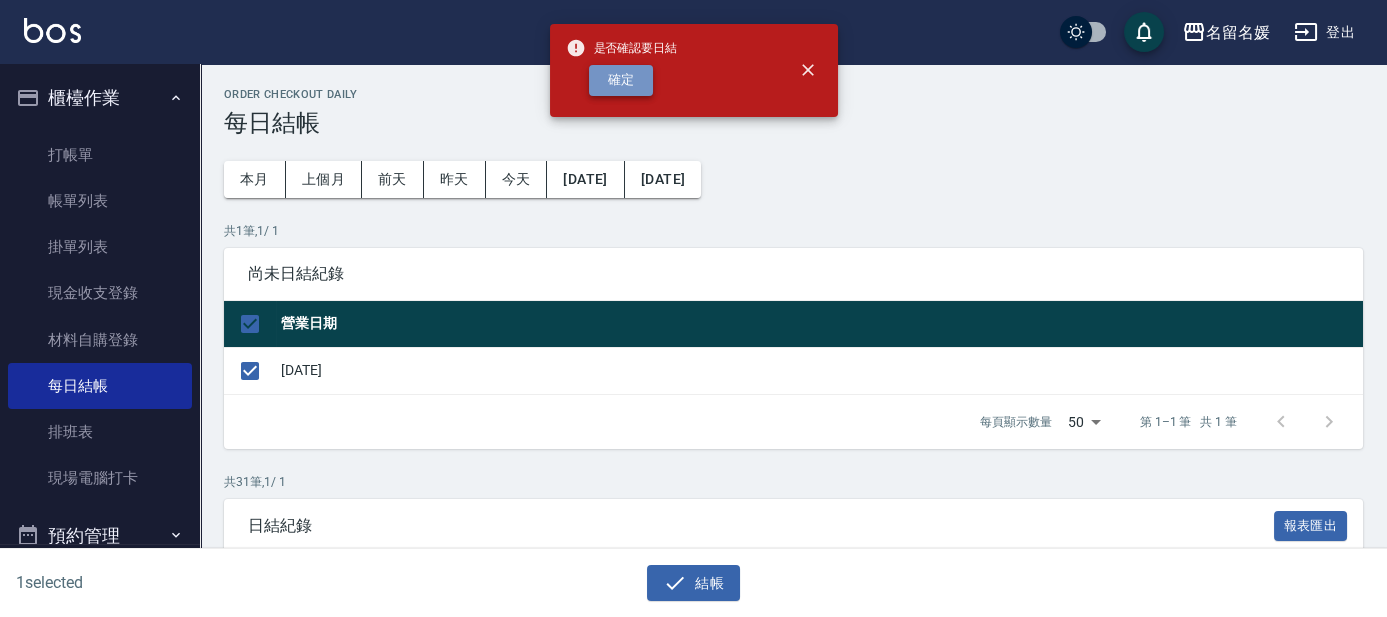 click on "確定" at bounding box center [621, 80] 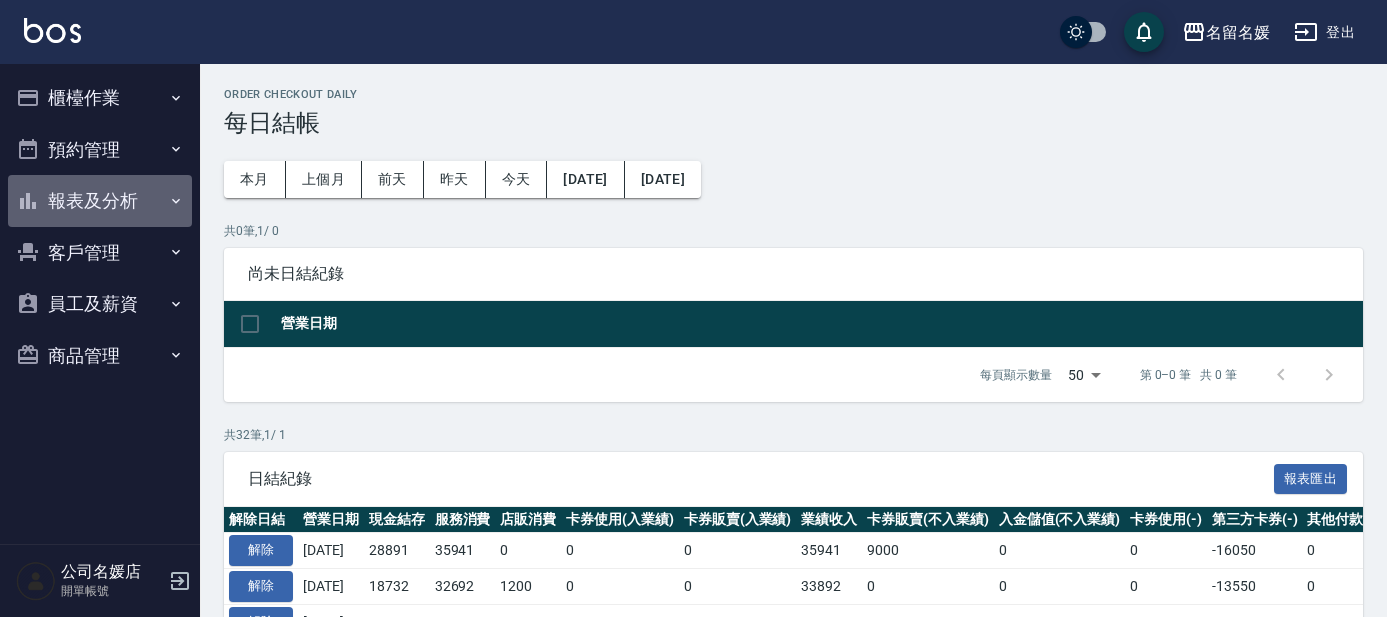 click on "報表及分析" at bounding box center [100, 201] 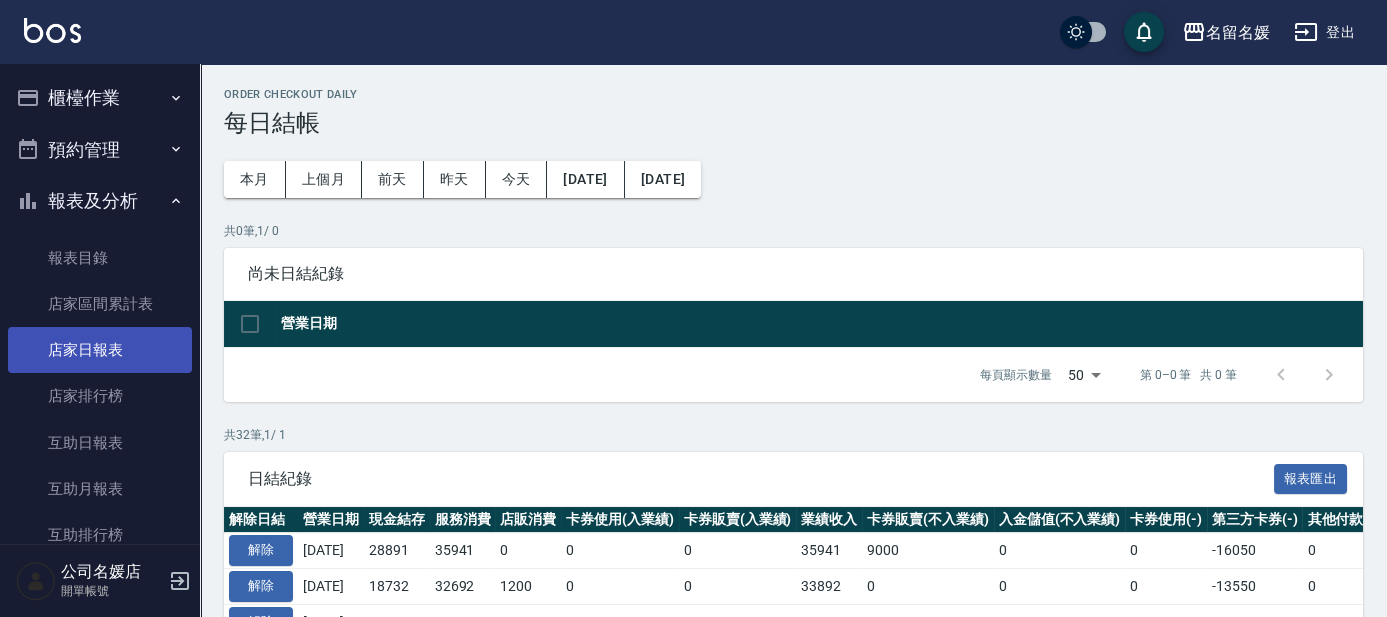 click on "店家日報表" at bounding box center [100, 350] 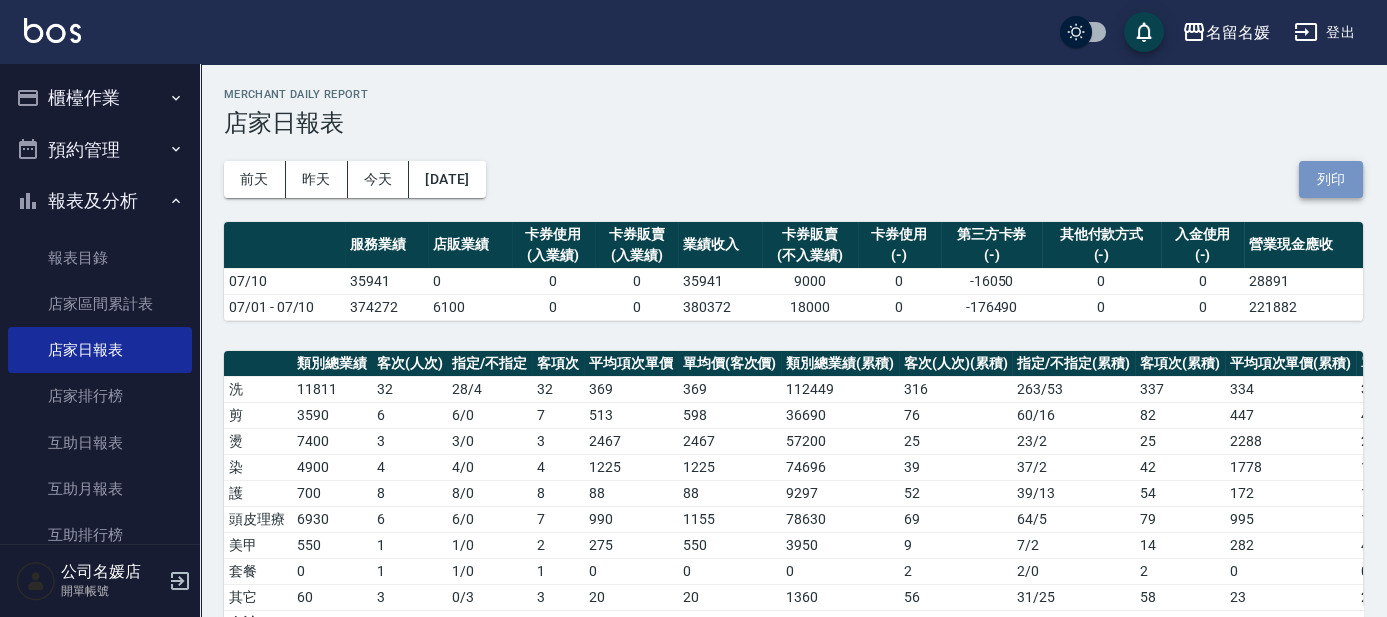 click on "列印" at bounding box center (1331, 179) 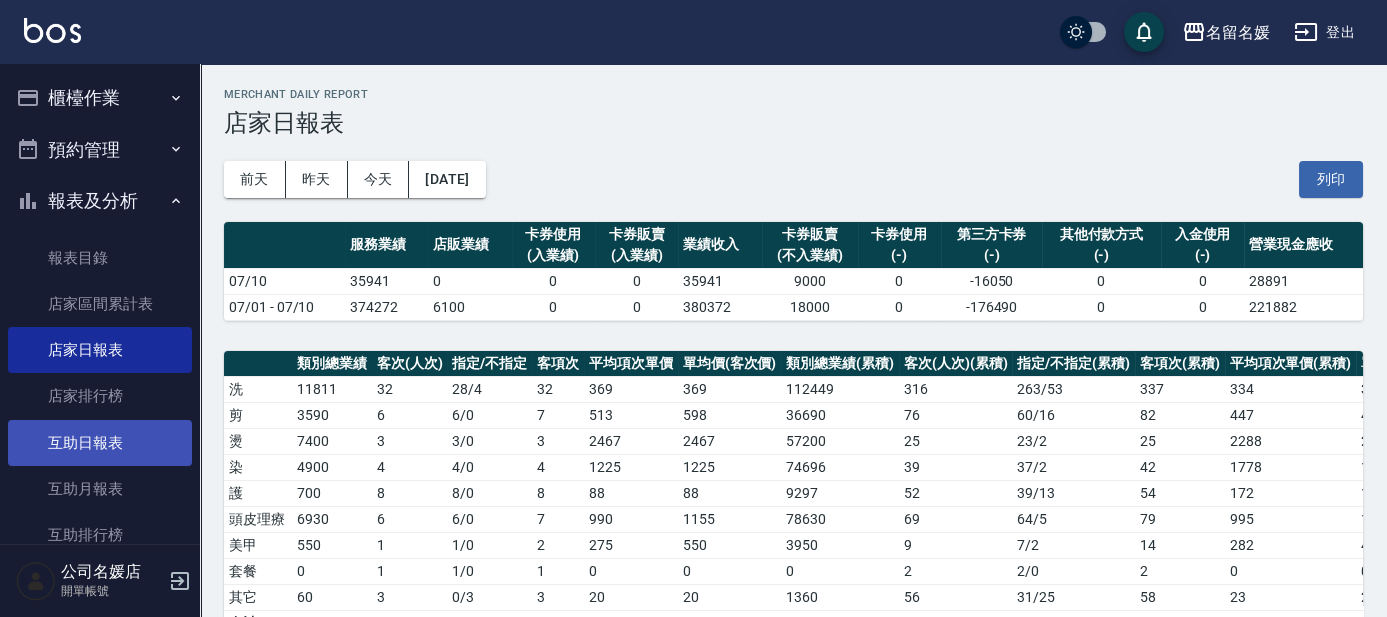 click on "互助日報表" at bounding box center (100, 443) 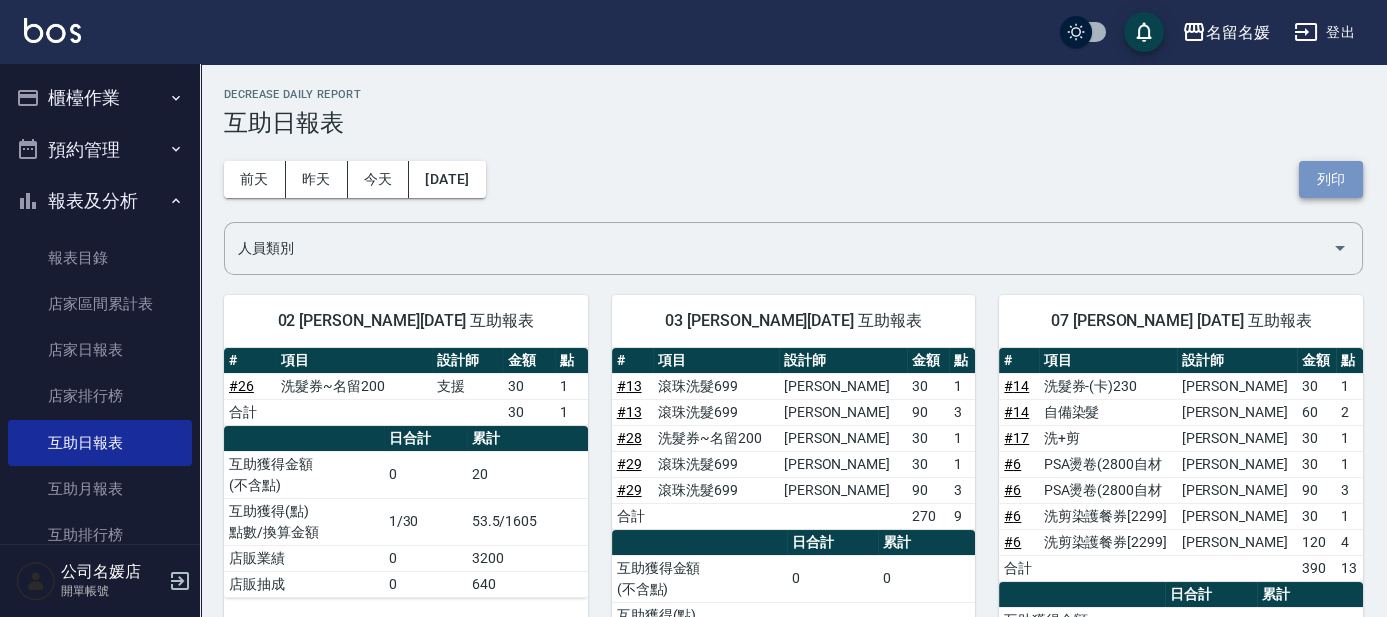 click on "列印" at bounding box center (1331, 179) 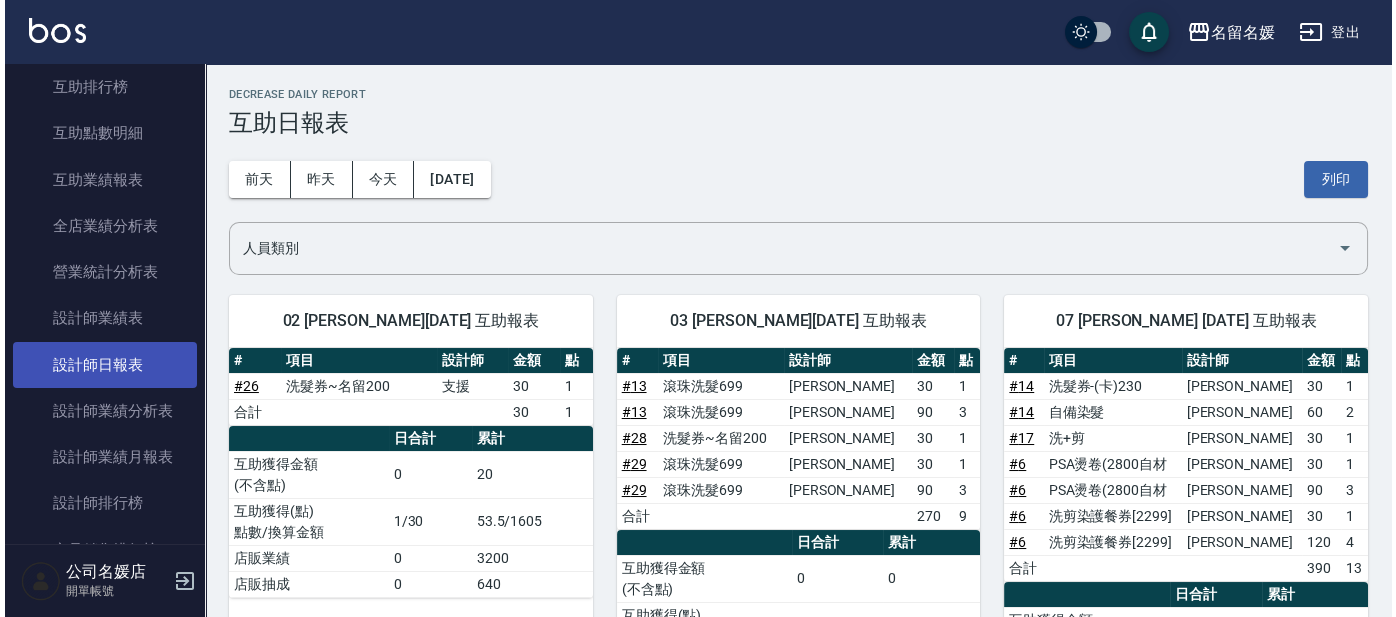 scroll, scrollTop: 454, scrollLeft: 0, axis: vertical 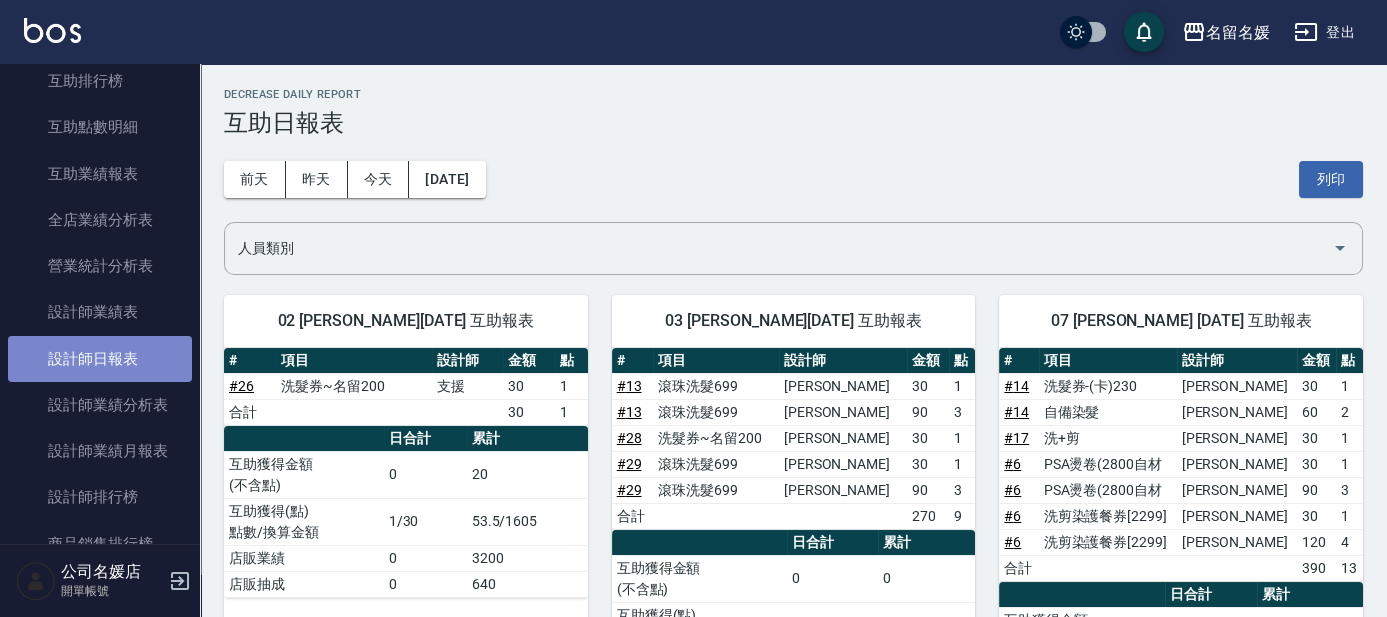 click on "設計師日報表" at bounding box center (100, 359) 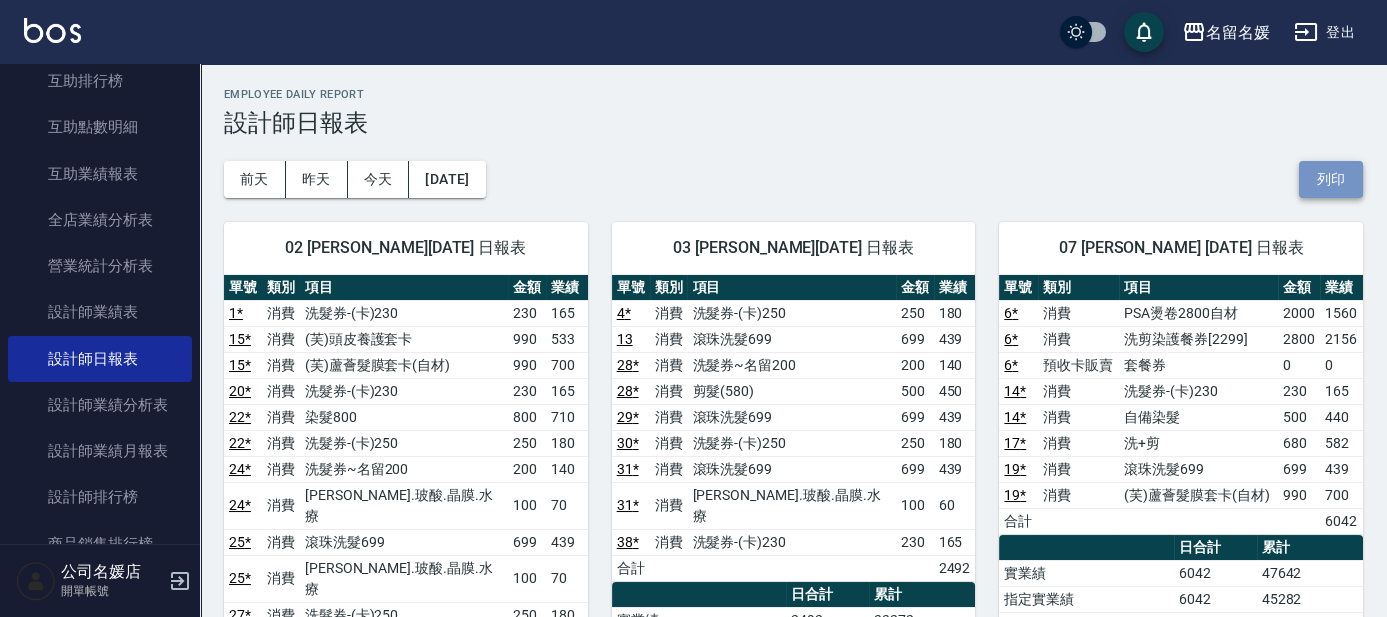 click on "列印" at bounding box center [1331, 179] 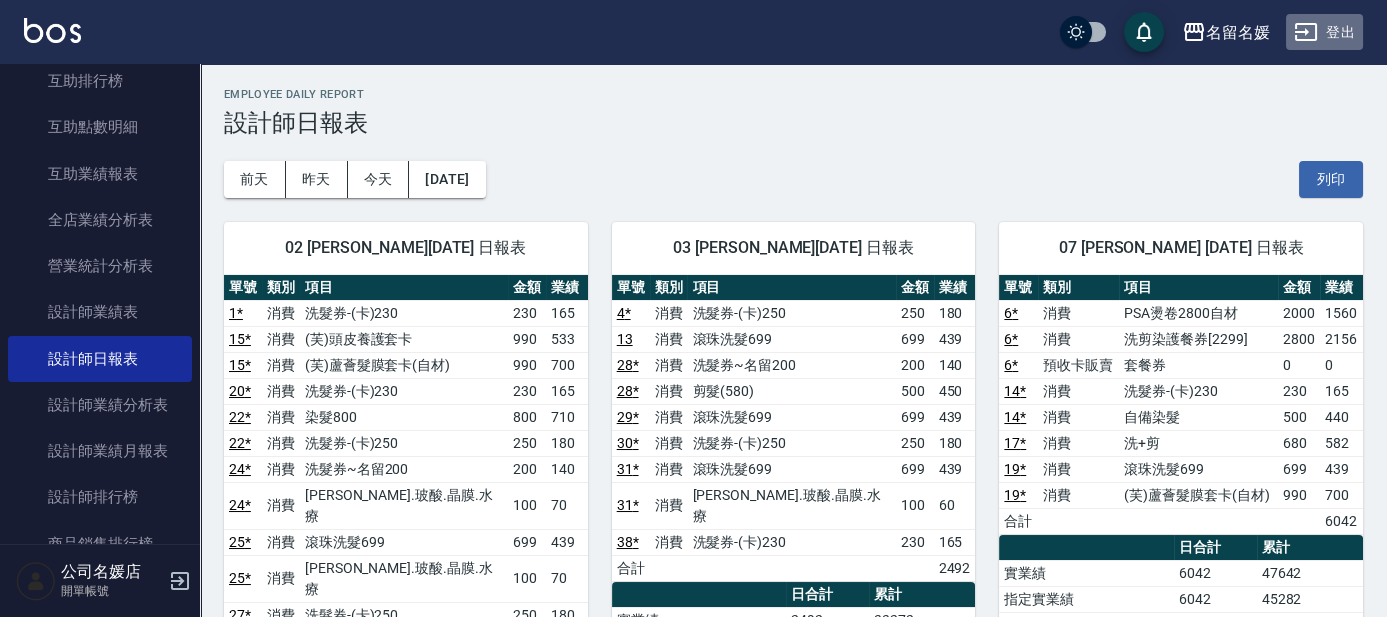 click on "登出" at bounding box center [1324, 32] 